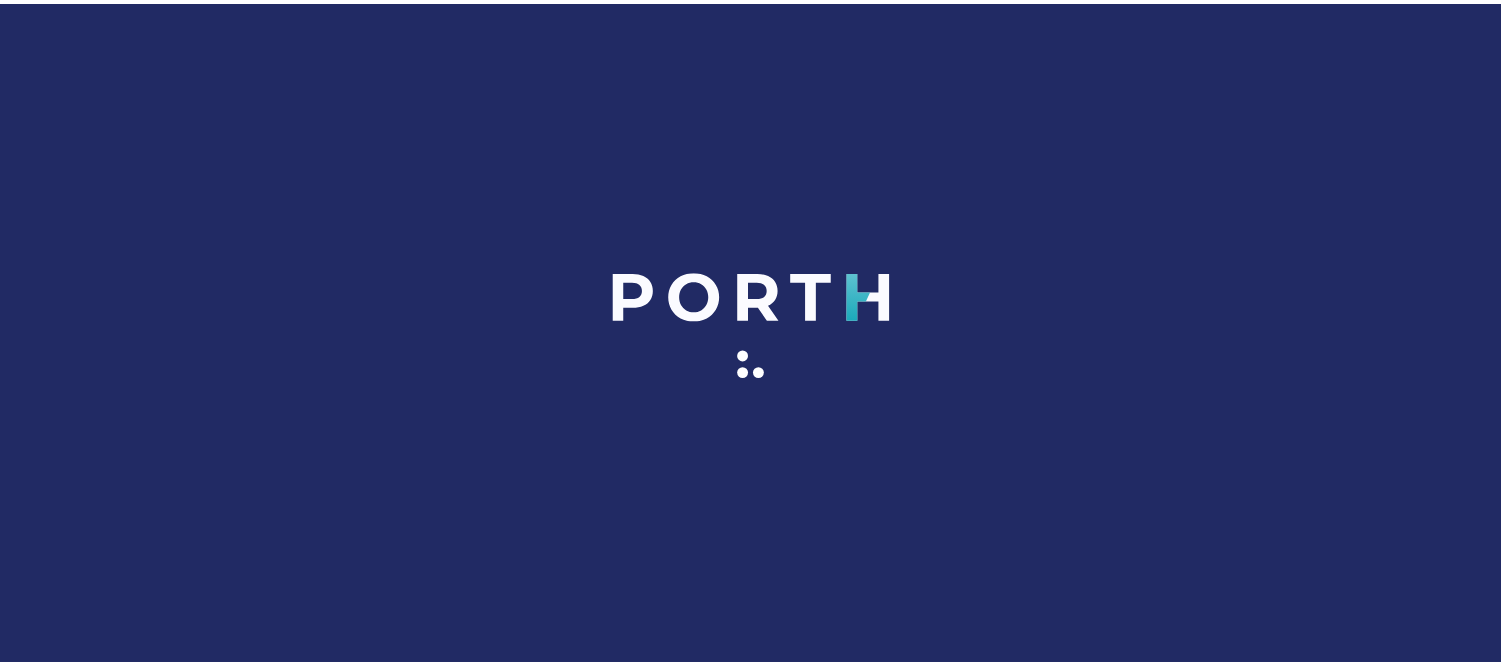 scroll, scrollTop: 0, scrollLeft: 0, axis: both 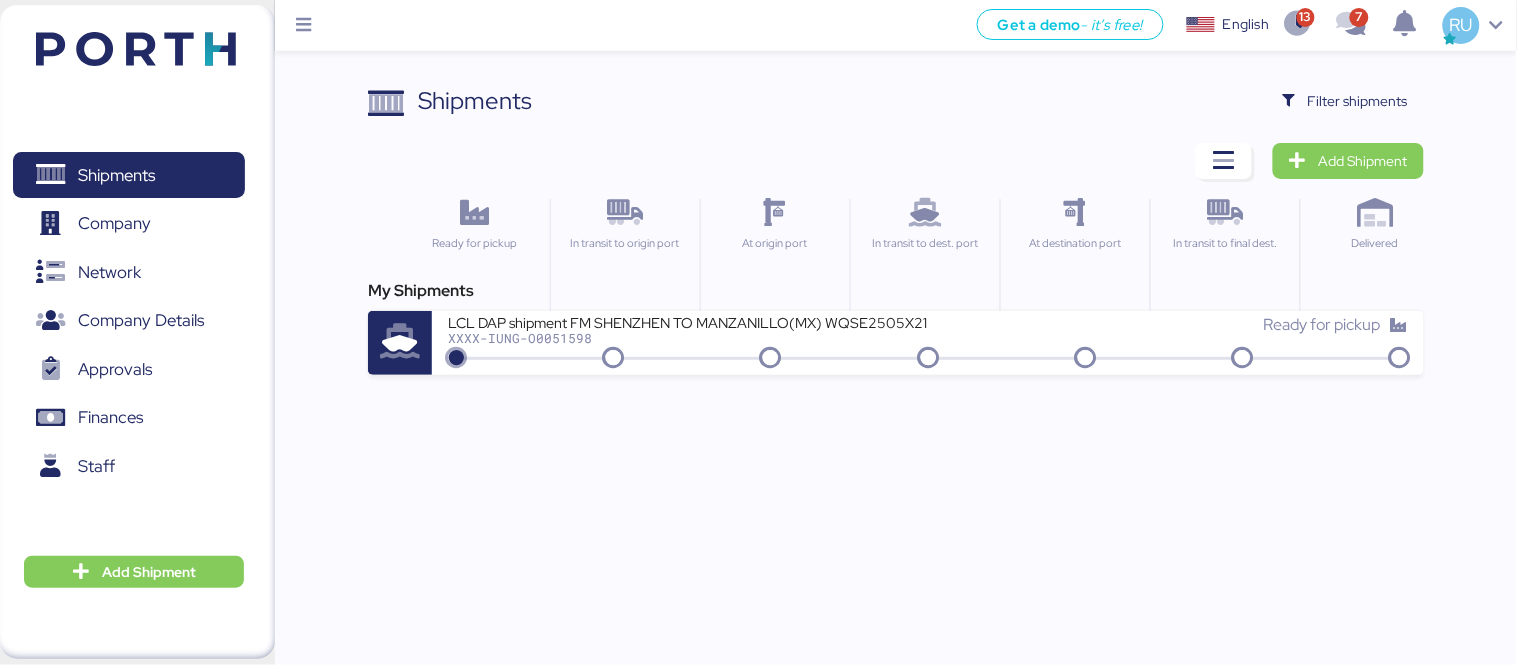 click on "Shipments   Clear Filters   Filter shipments     Add Shipment Ready for pickup In transit to origin port At origin port In transit to dest. port At destination port In transit to final dest. Delivered My Shipments LCL DAP shipment FM SHENZHEN TO MANZANILLO(MX) WQSE2505X21 XXXX-IUNG-O0051598 Ready for pickup" at bounding box center (758, 187) 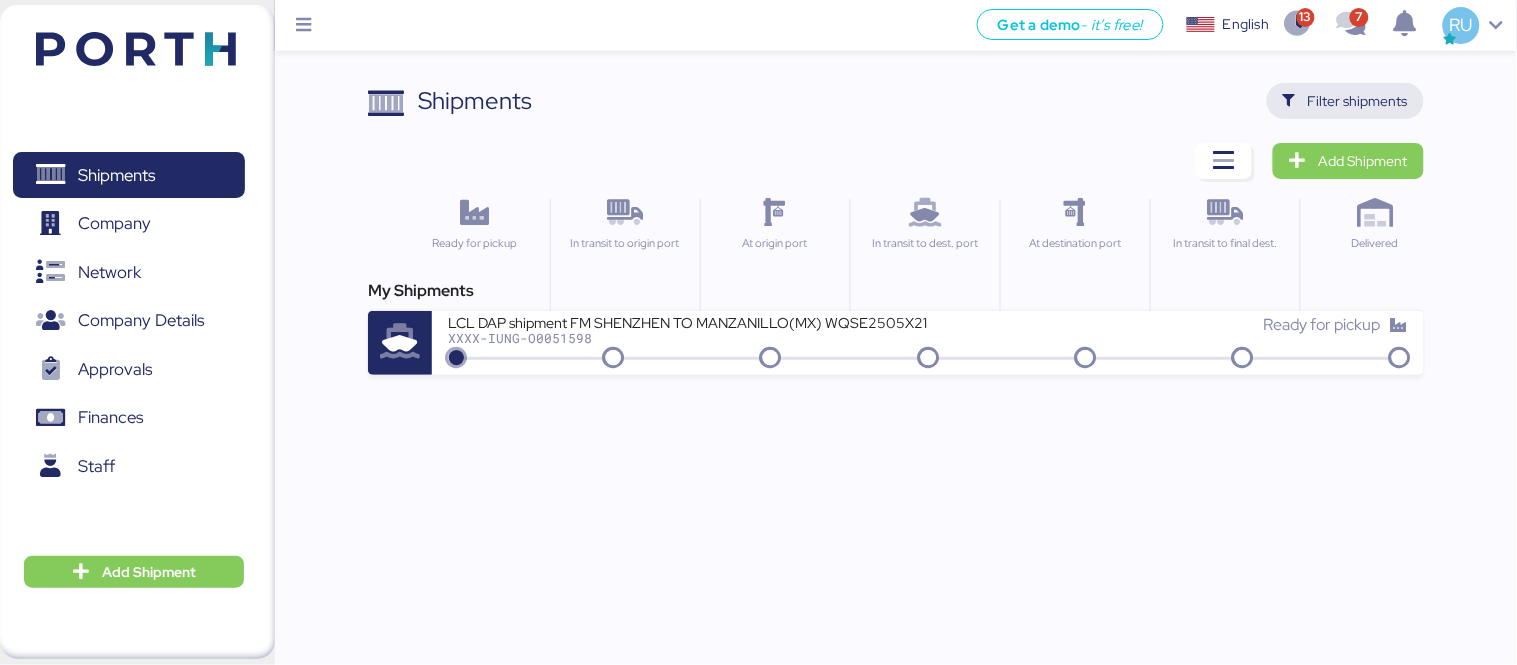 click on "Filter shipments" at bounding box center (1358, 101) 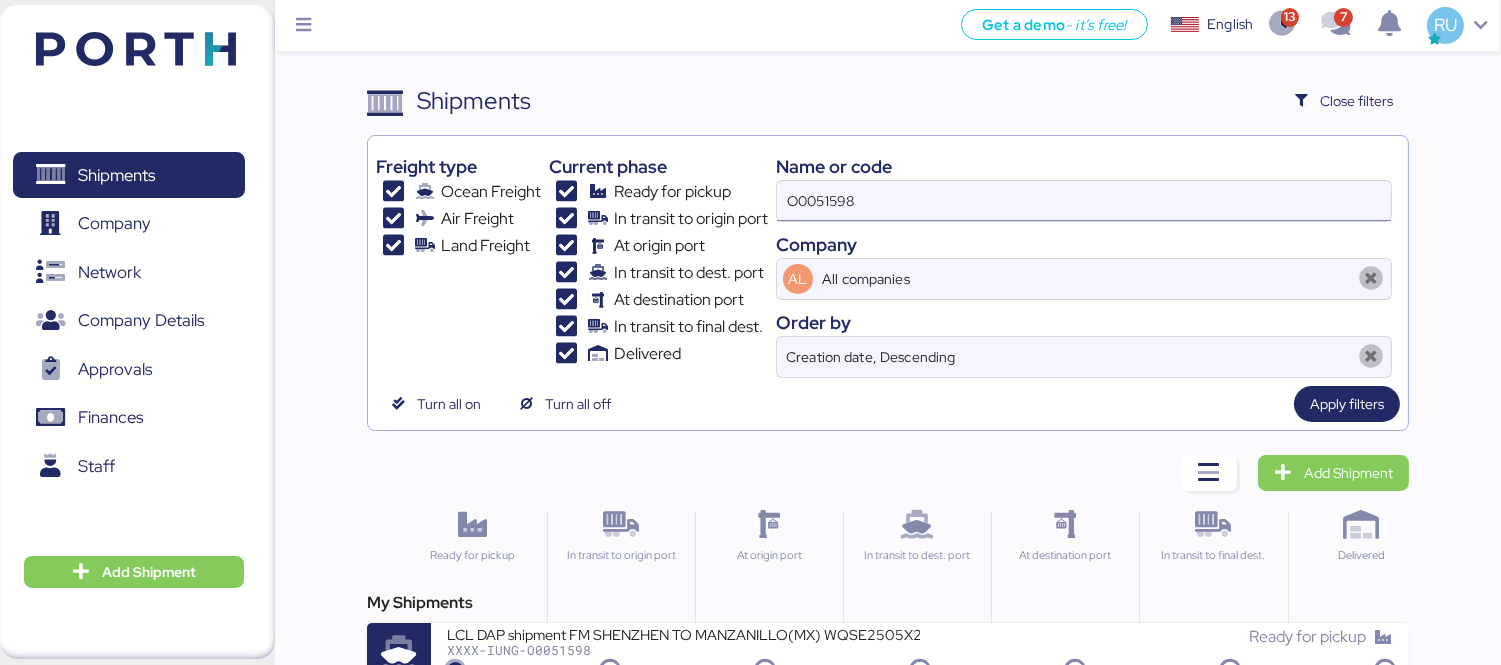 click on "O0051598" at bounding box center [1084, 201] 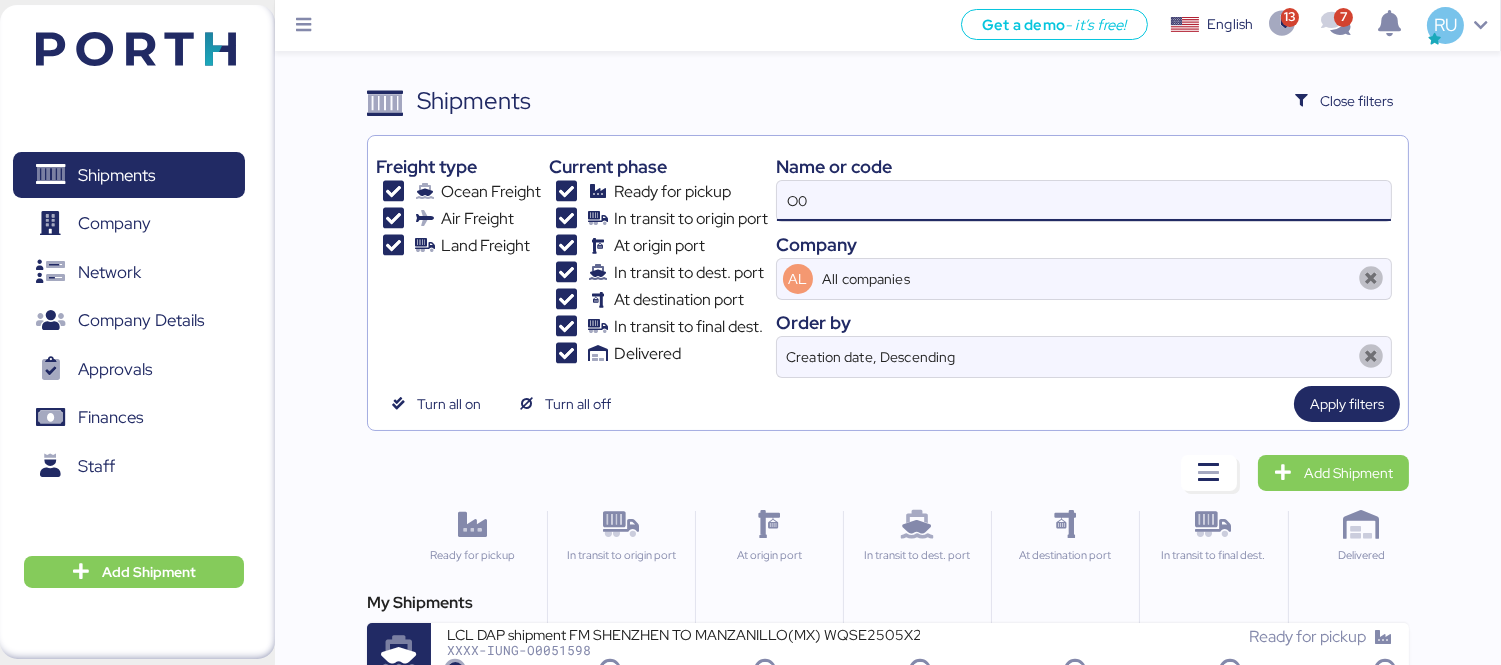 type on "O" 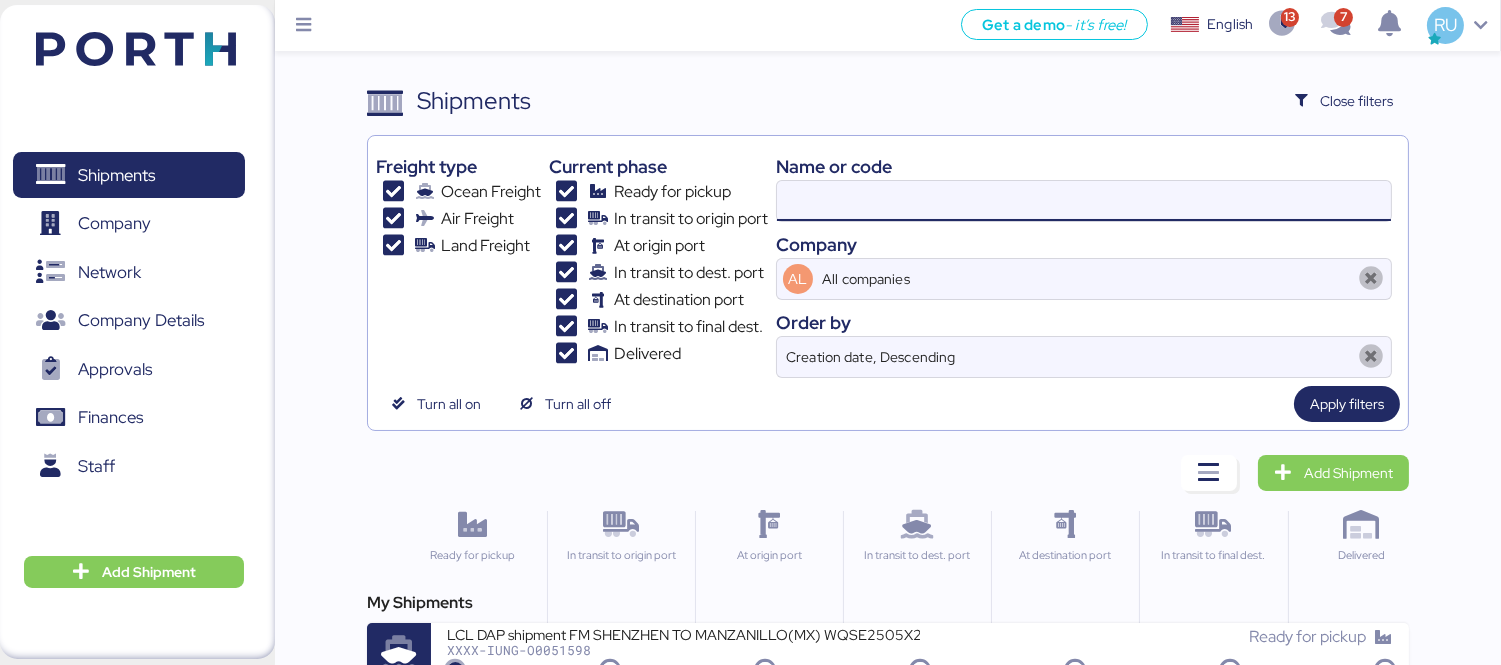 paste on "O0051818" 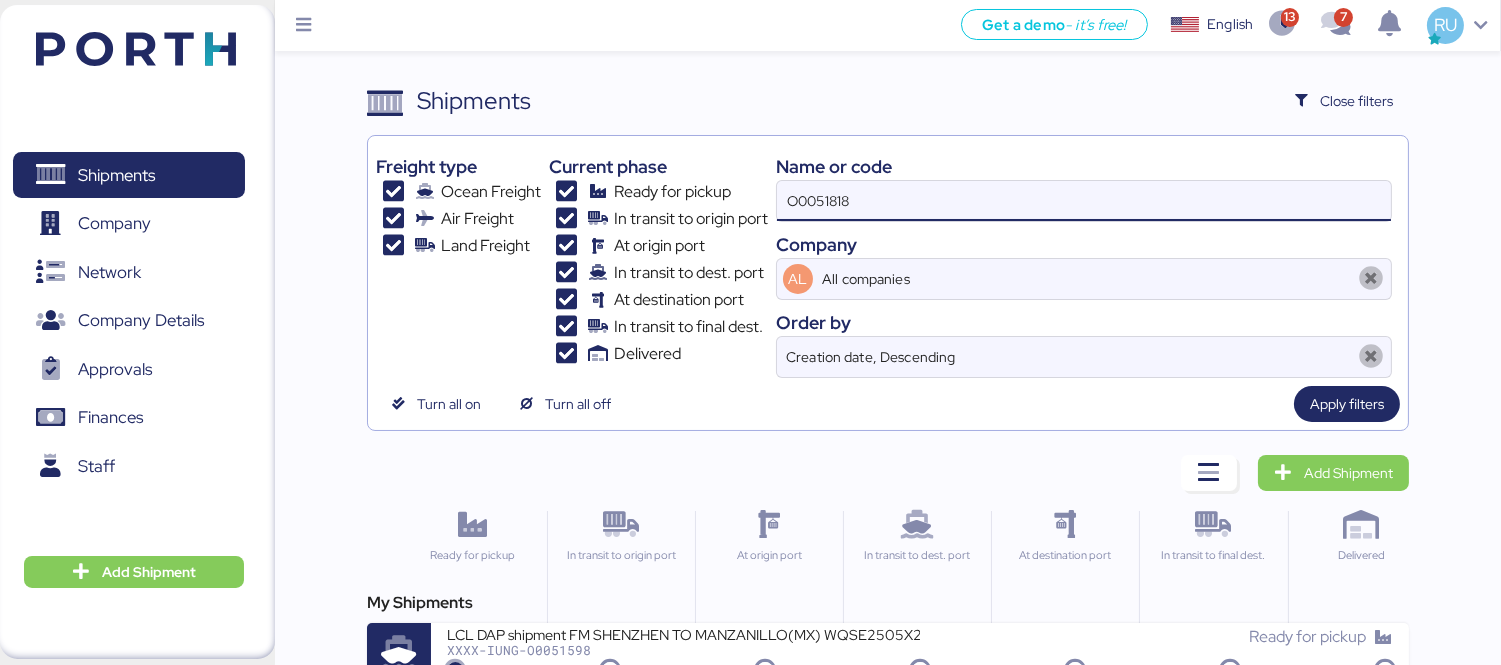 type on "O0051818" 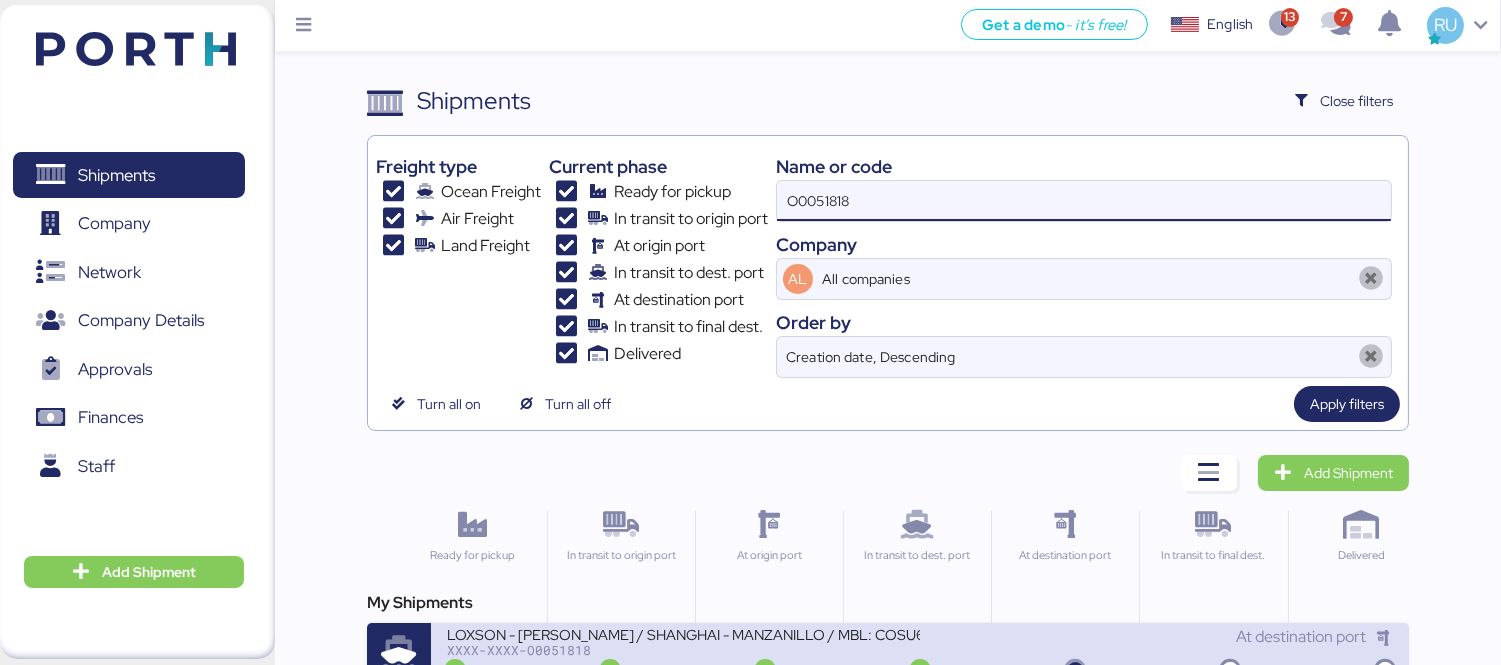 click on "LOXSON - [PERSON_NAME] / SHANGHAI - MANZANILLO / MBL: COSU6420825830 - HBL: KSSE250616831 / 1X40HQ" at bounding box center (683, 633) 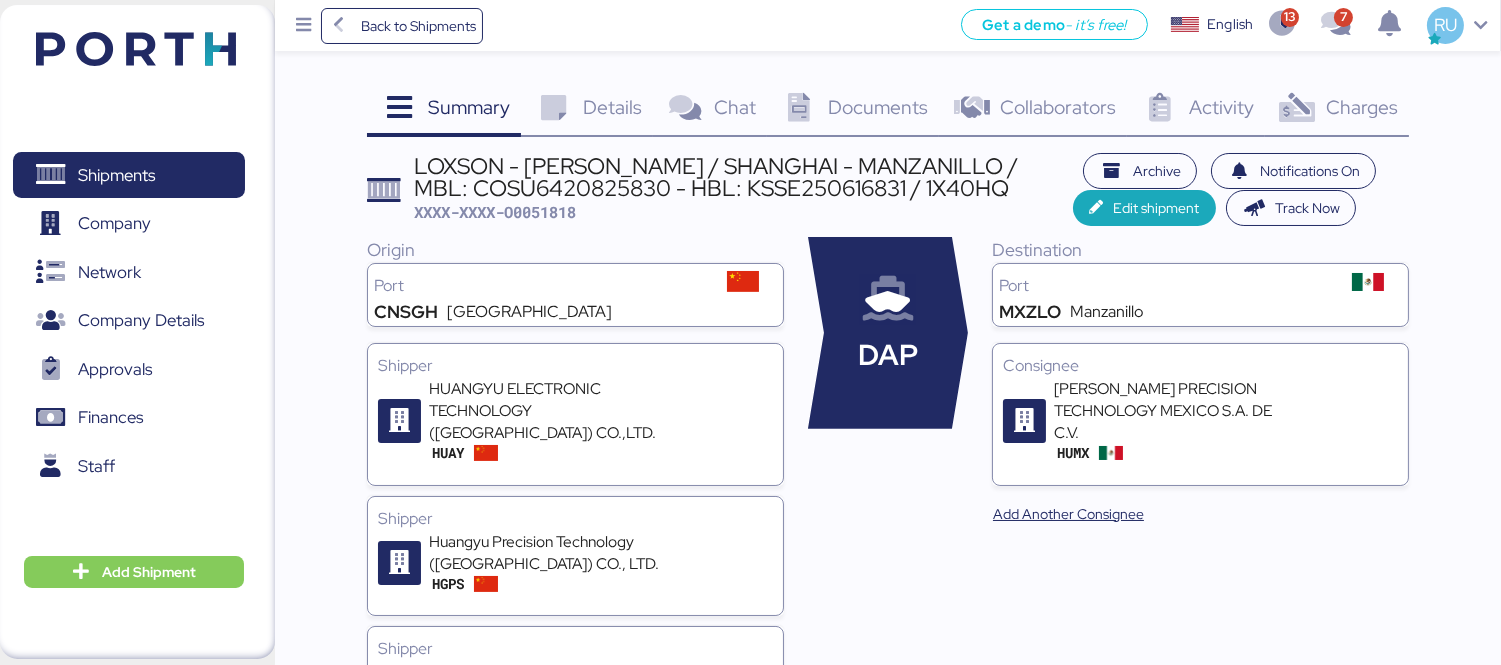 click at bounding box center [136, 49] 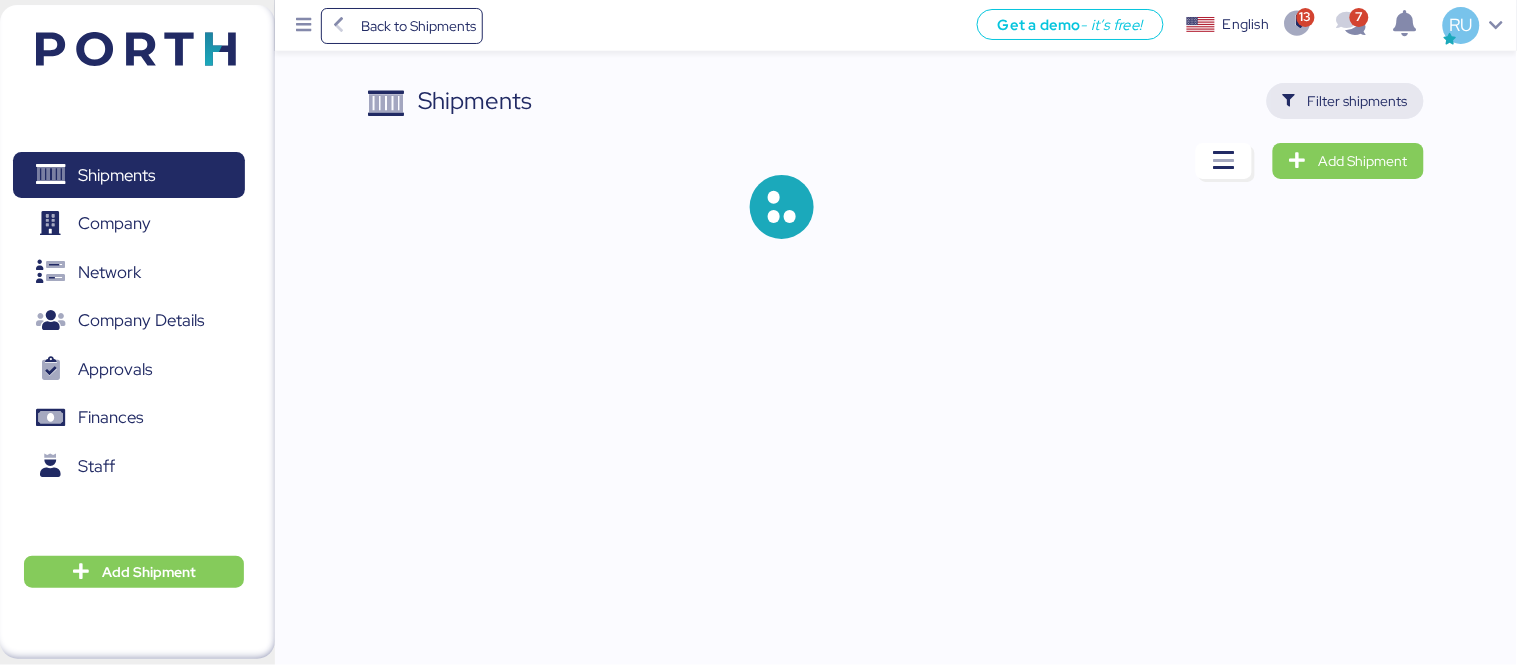 click on "Filter shipments" at bounding box center [1358, 101] 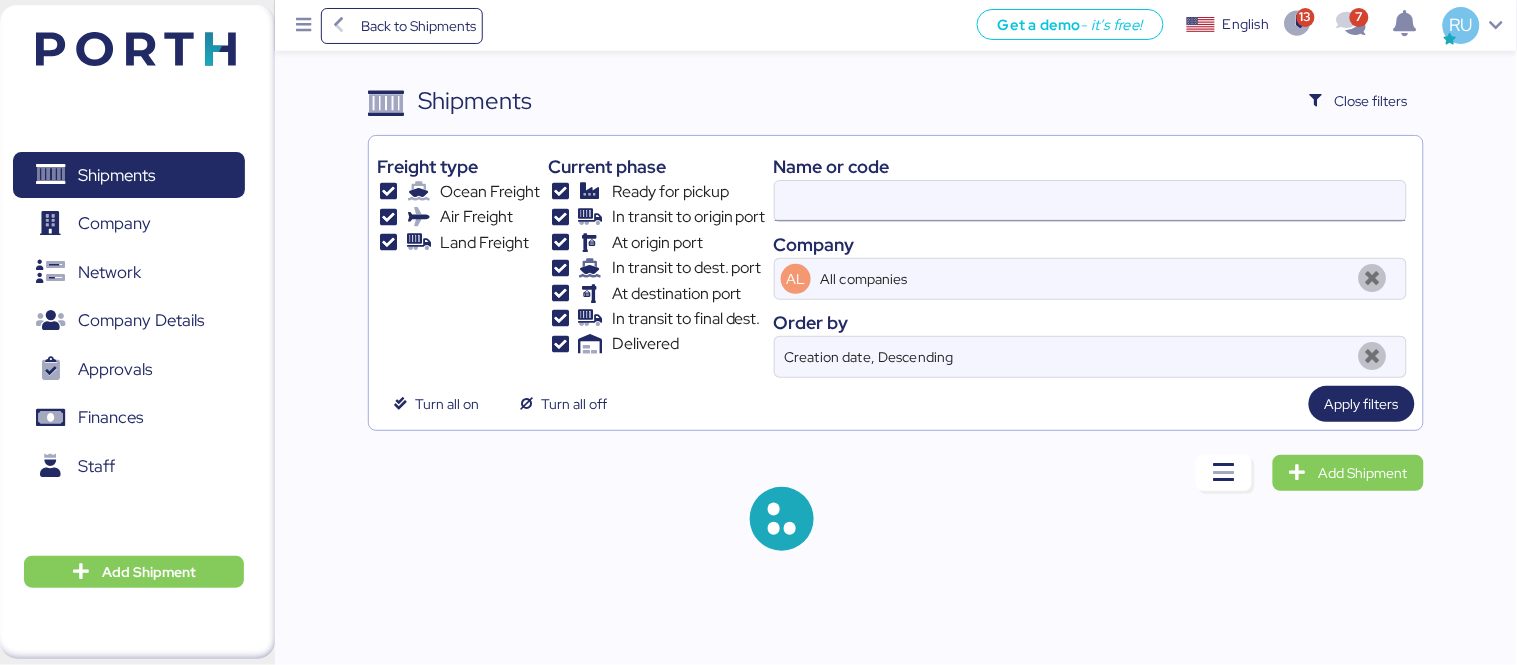 click at bounding box center [1090, 201] 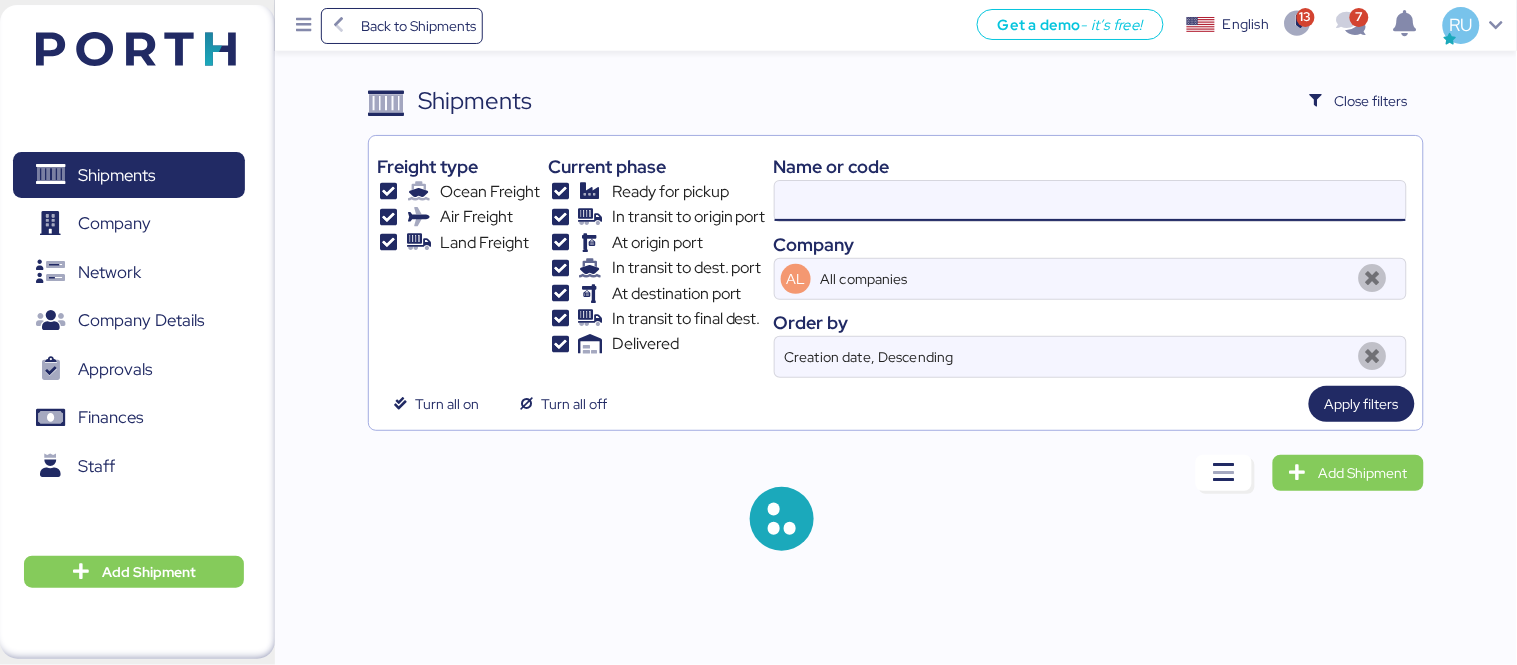 paste on "MXO0753425" 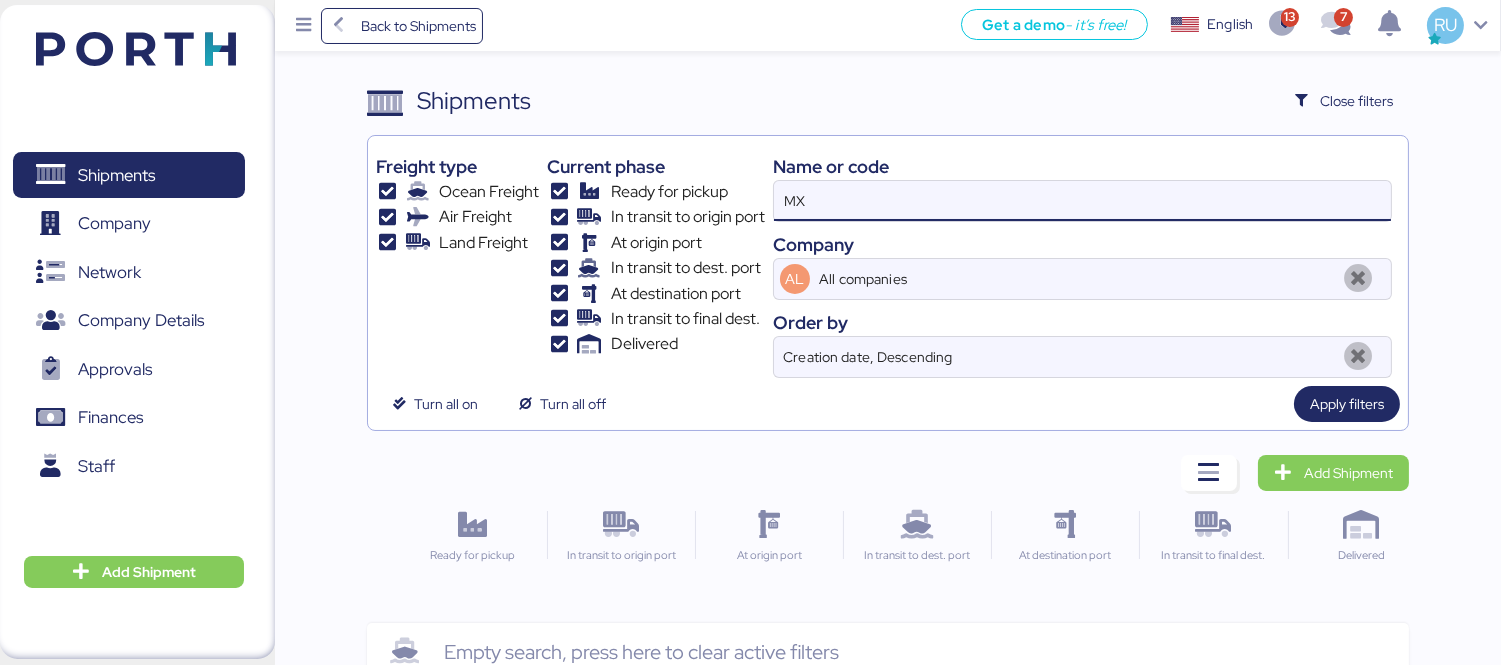 type on "M" 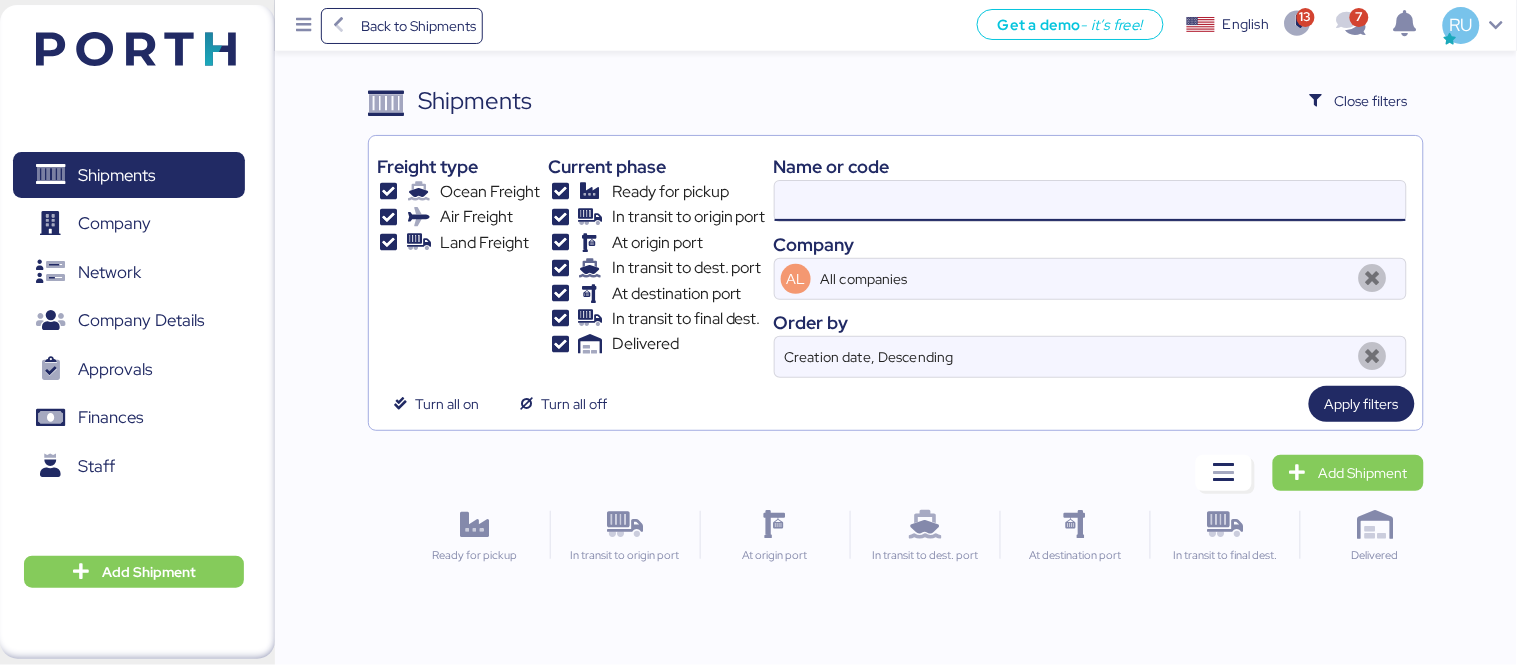 paste on "O0051250" 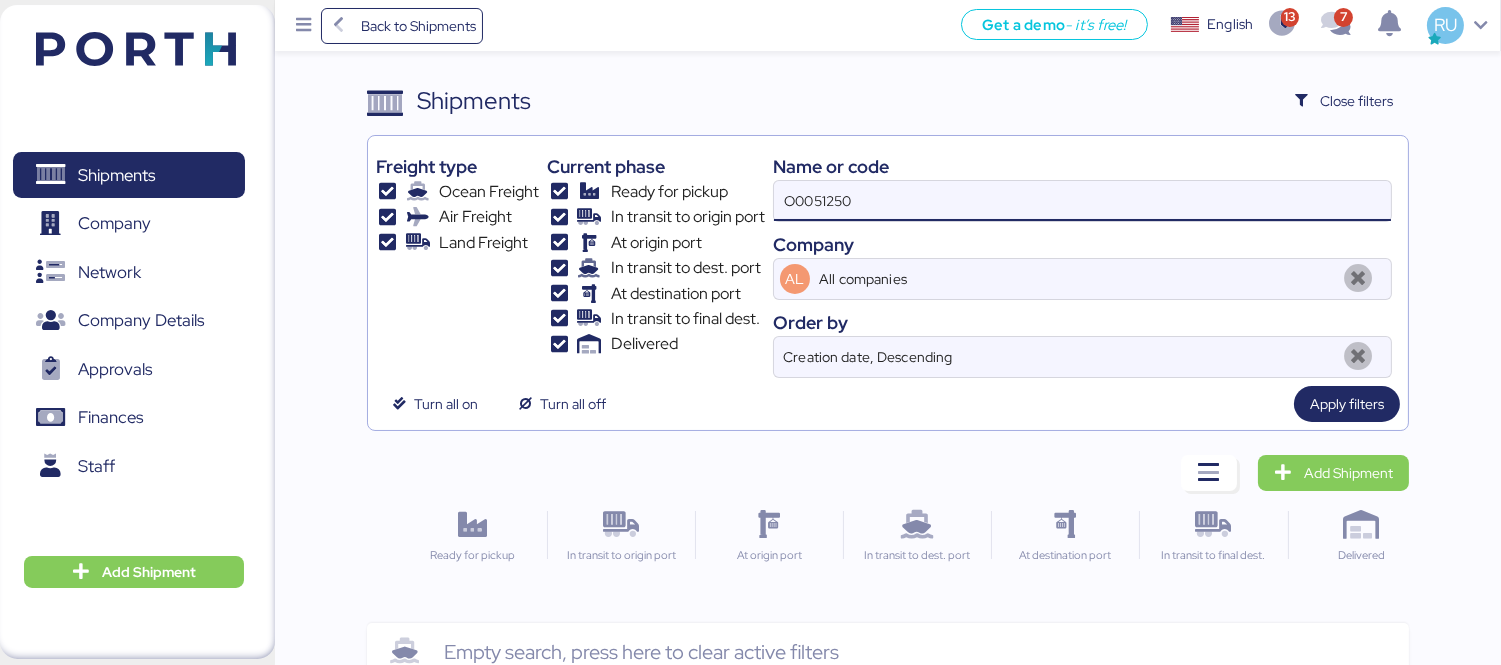 type on "O0051250" 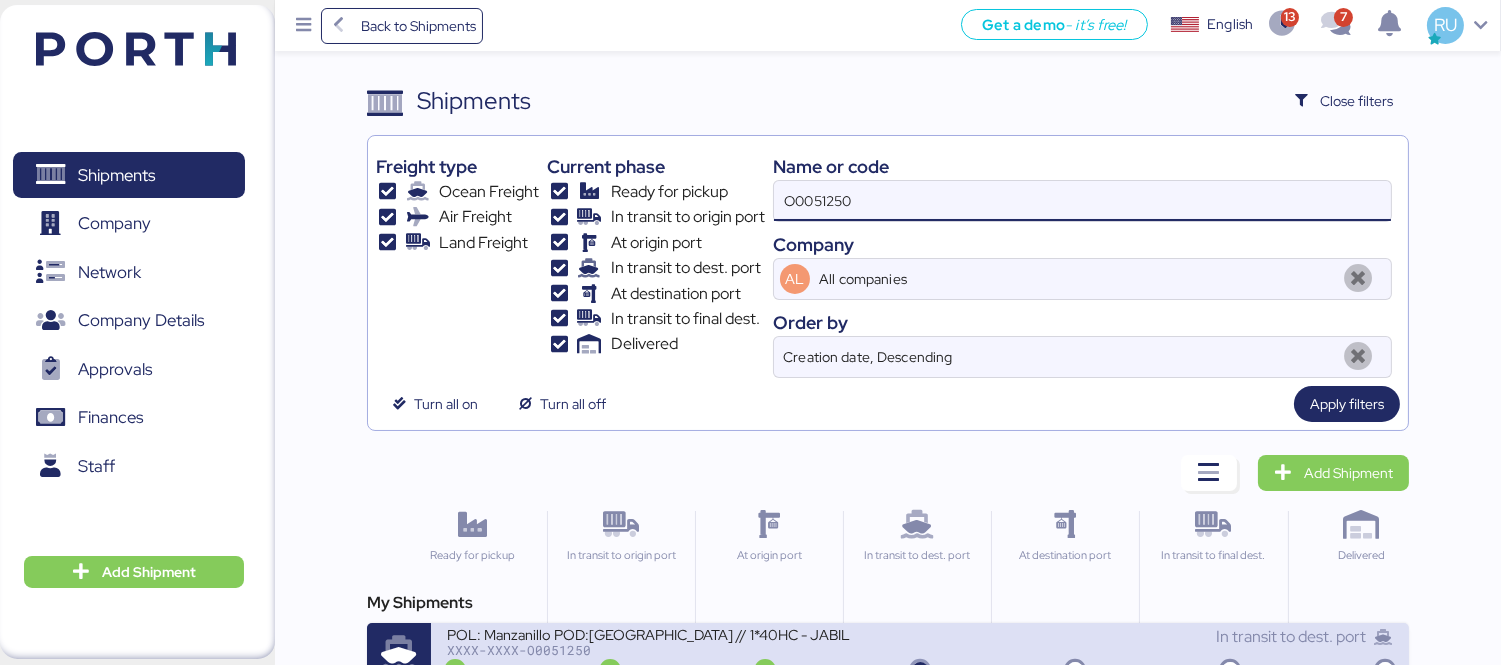 scroll, scrollTop: 37, scrollLeft: 0, axis: vertical 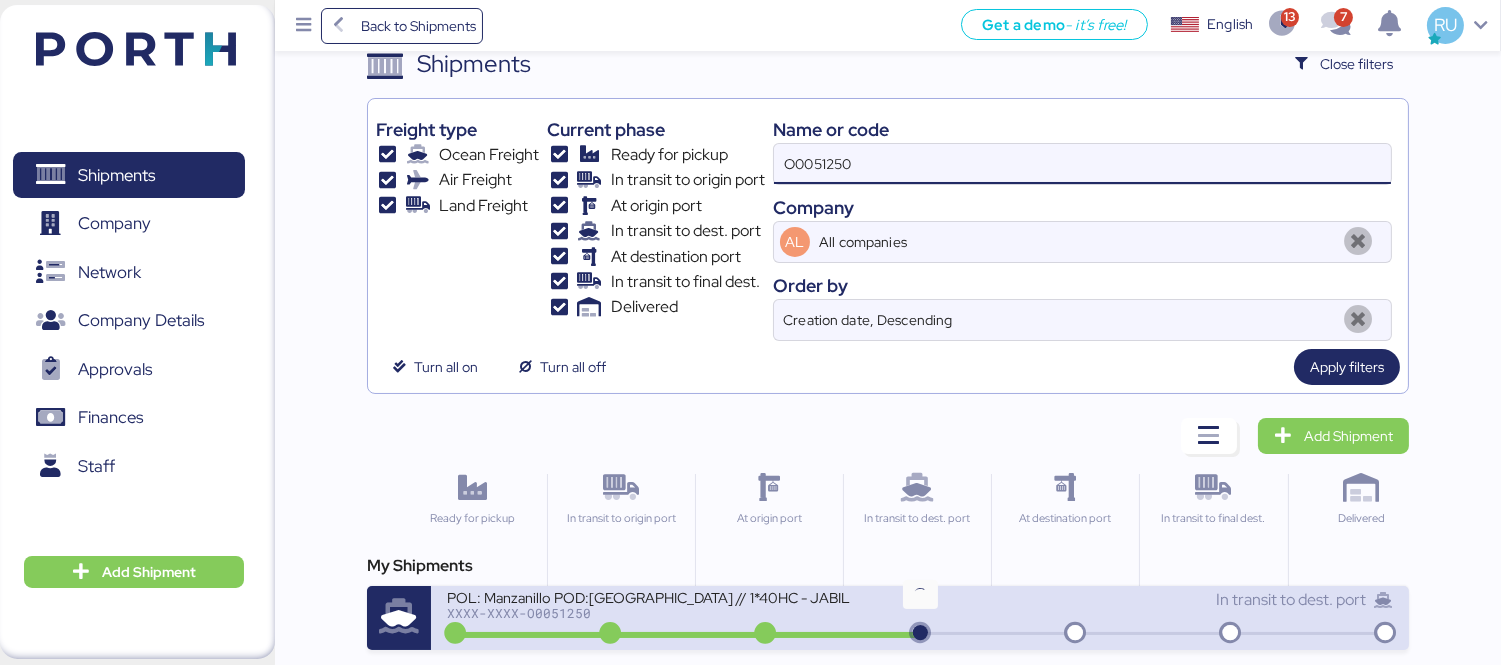 click at bounding box center [920, 634] 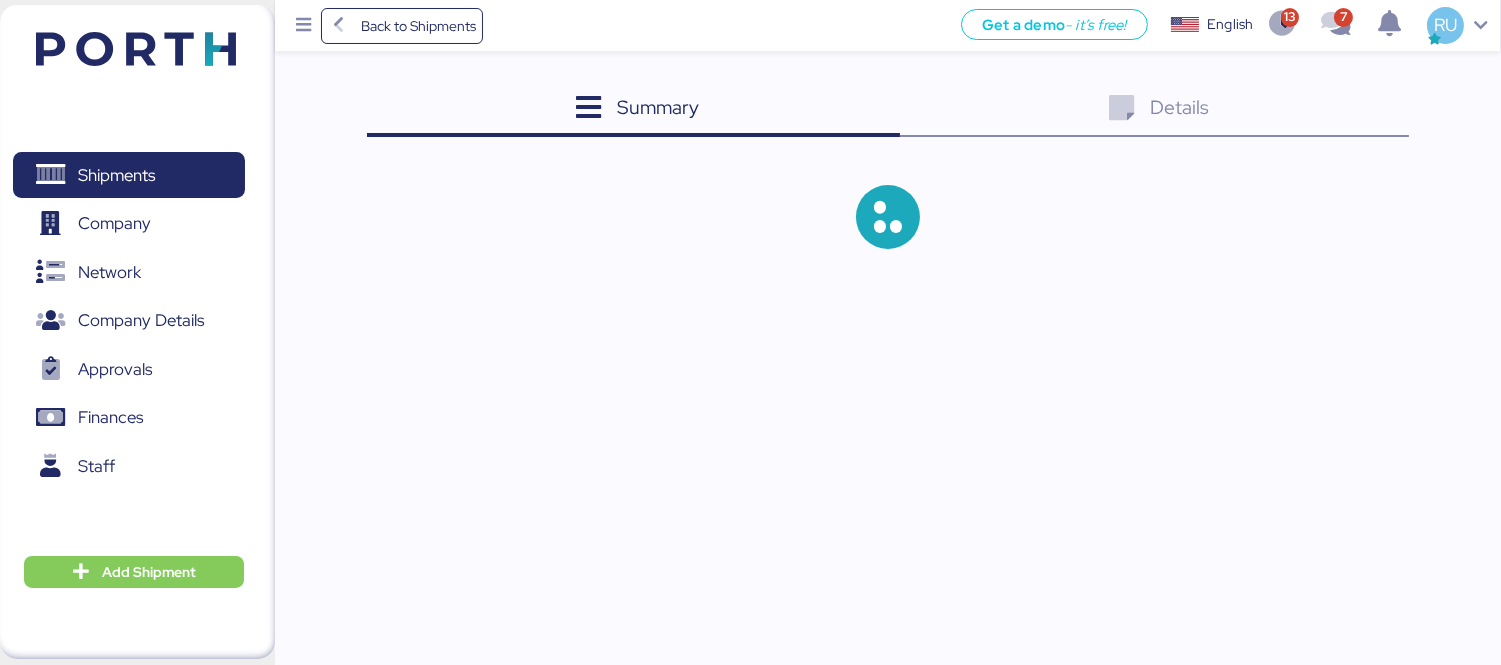 scroll, scrollTop: 0, scrollLeft: 0, axis: both 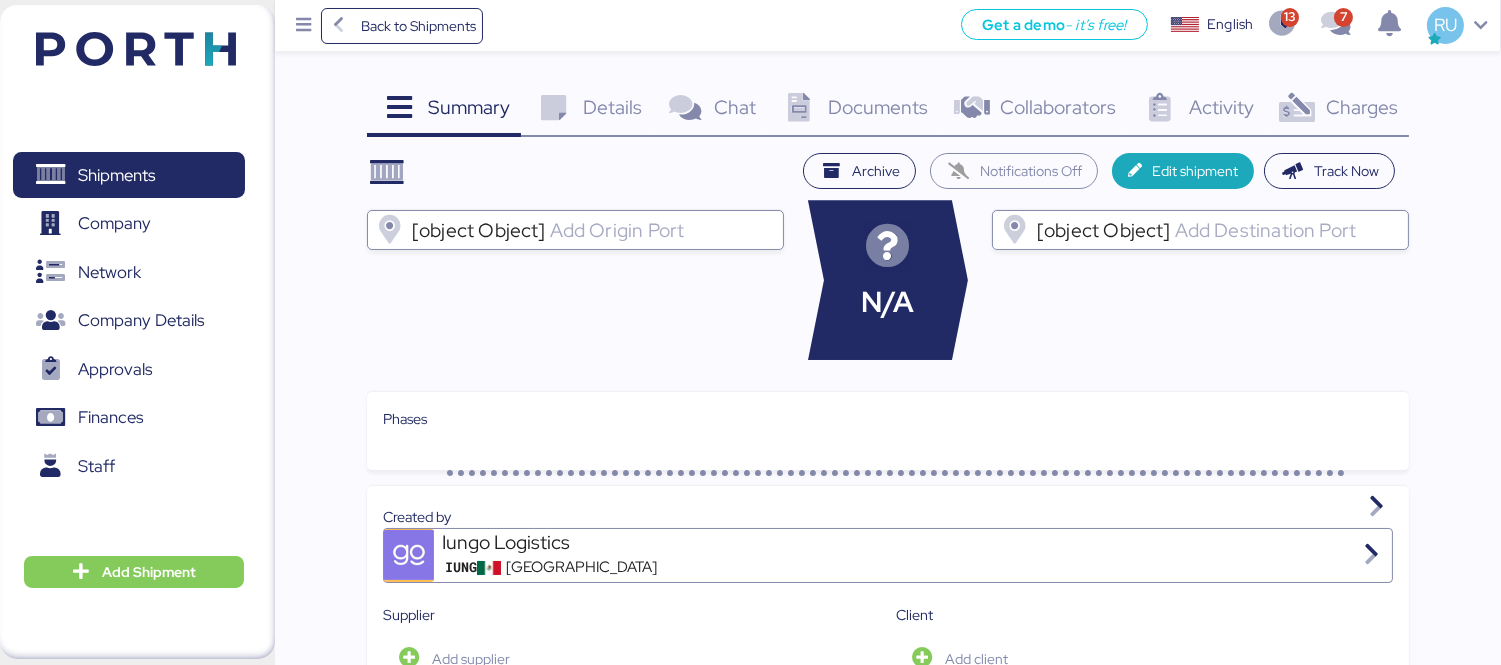click on "Charges 0" at bounding box center [1337, 110] 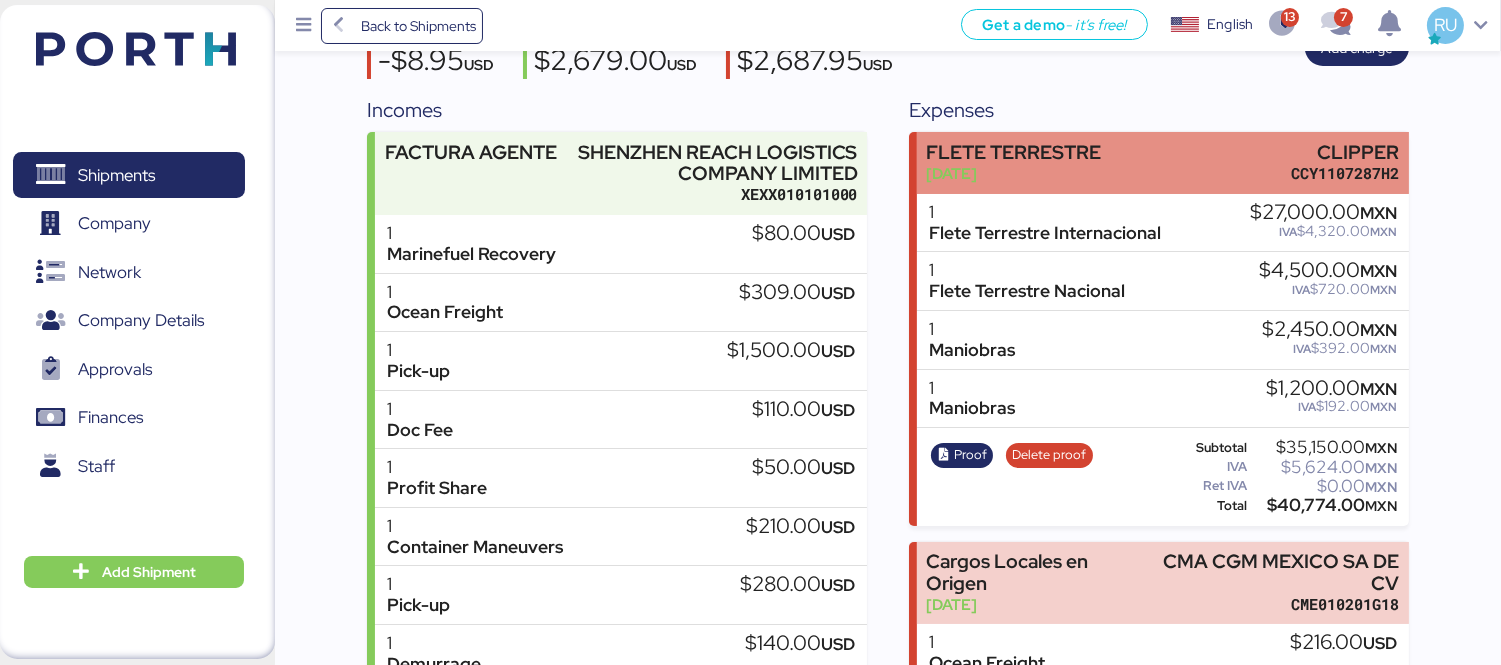scroll, scrollTop: 0, scrollLeft: 0, axis: both 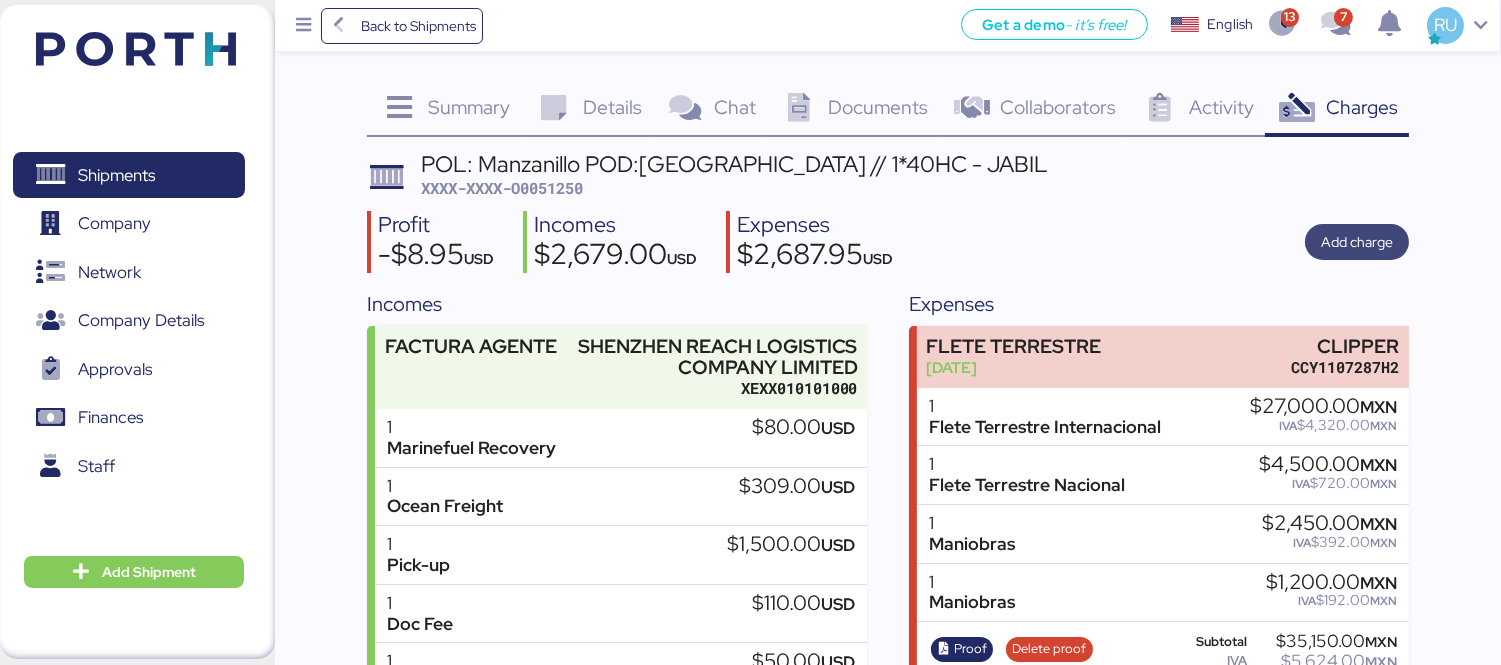 click on "Add charge" at bounding box center (1357, 242) 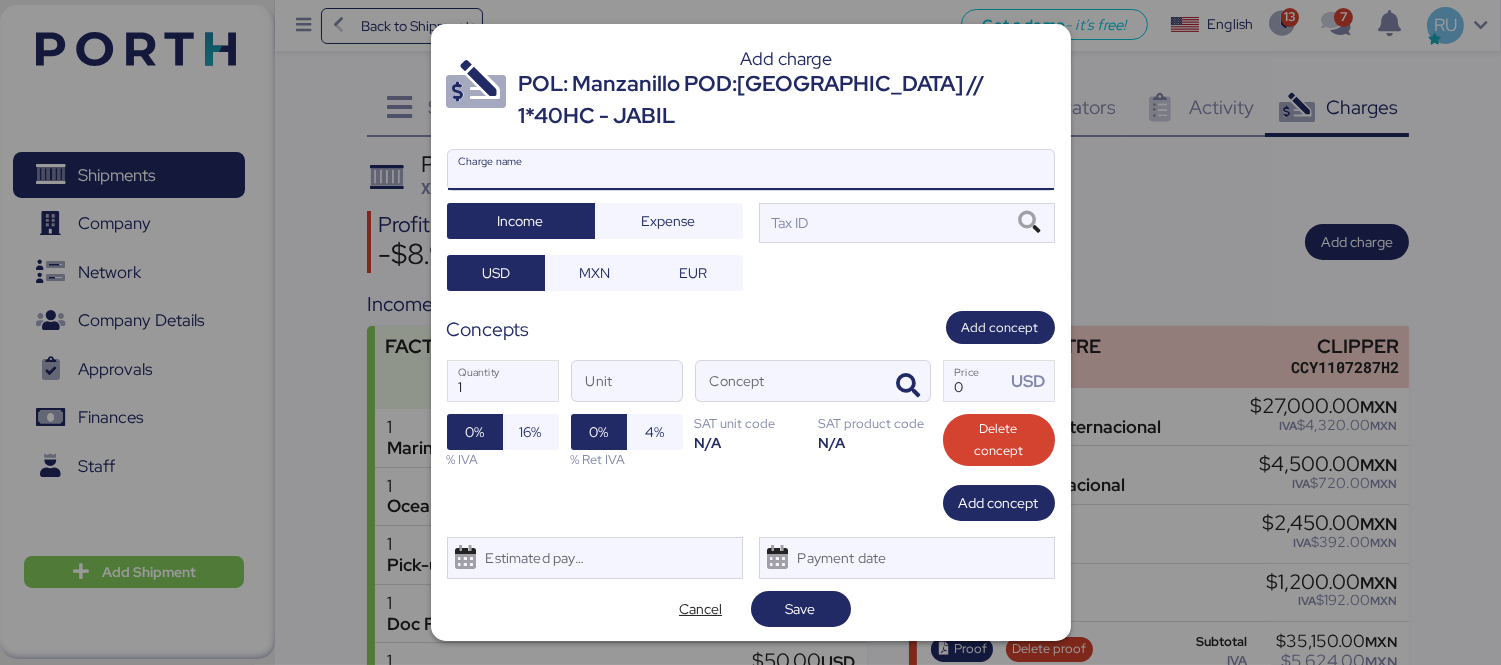 click on "Charge name" at bounding box center (751, 170) 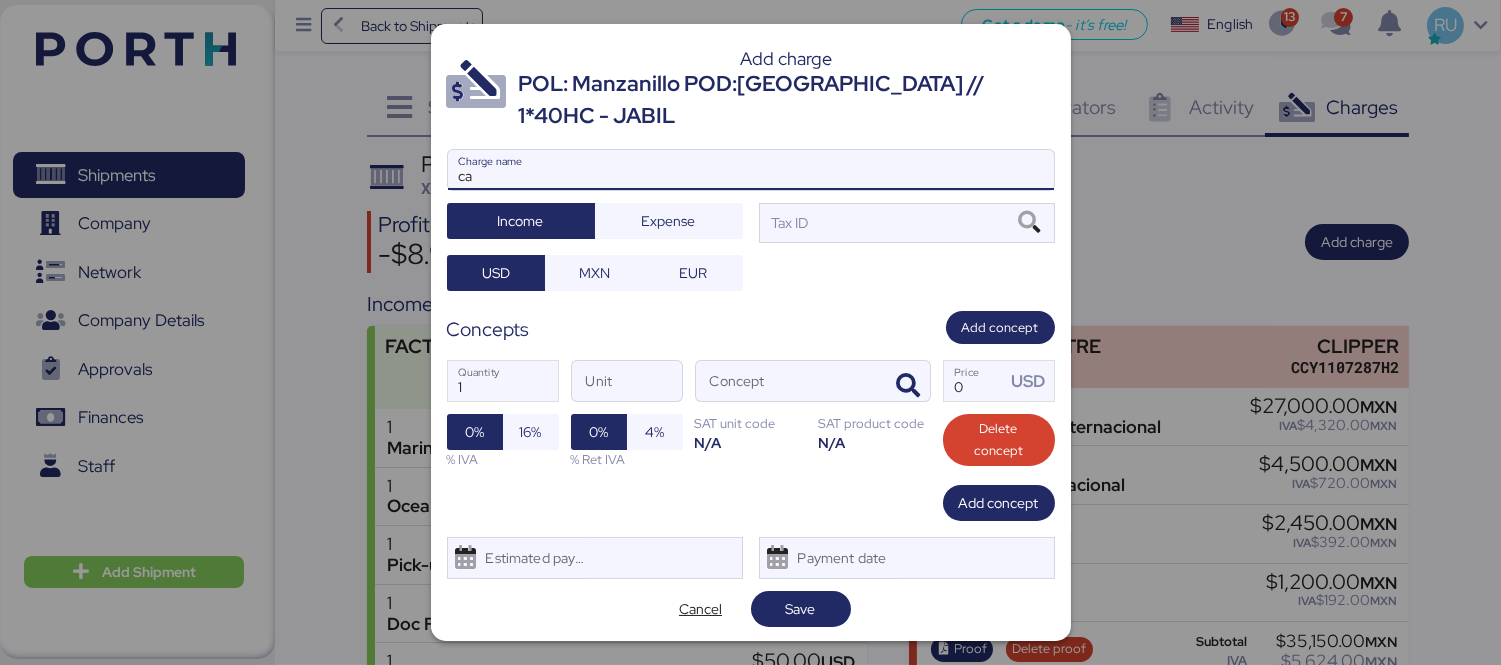 type on "c" 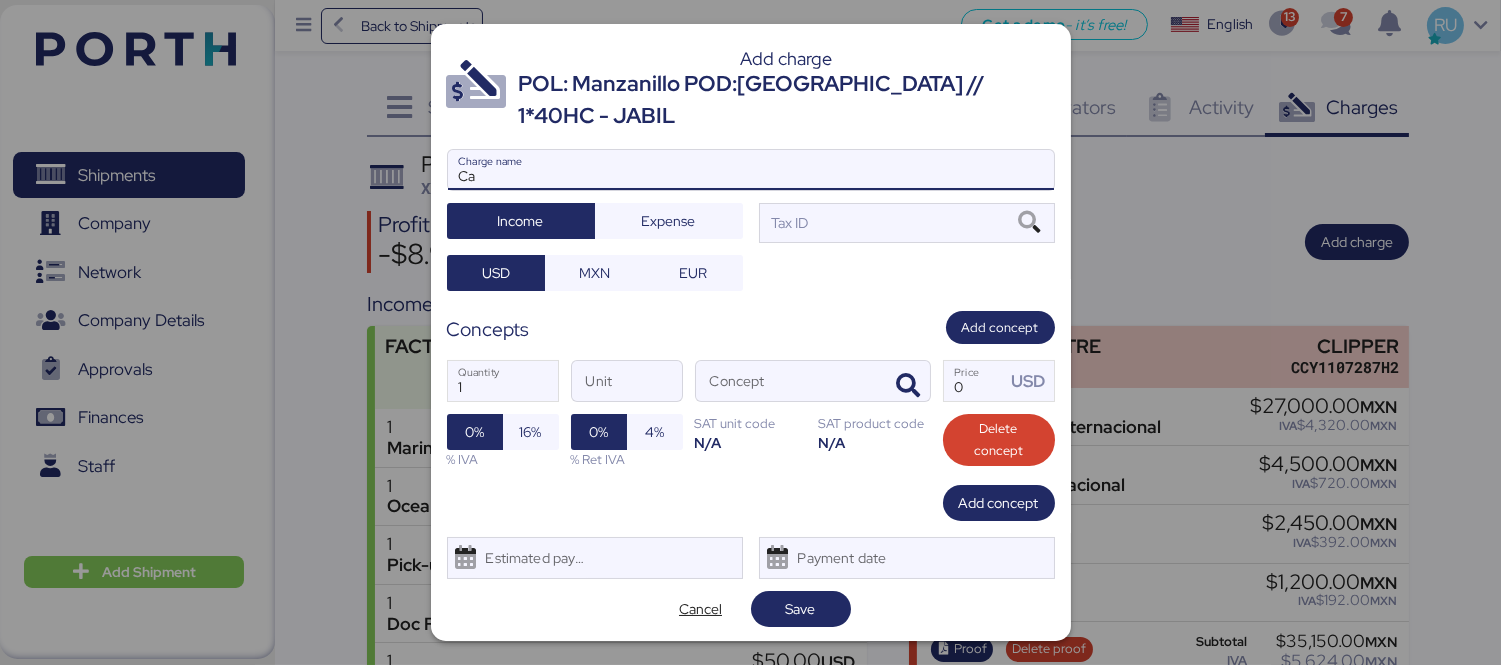 type on "C" 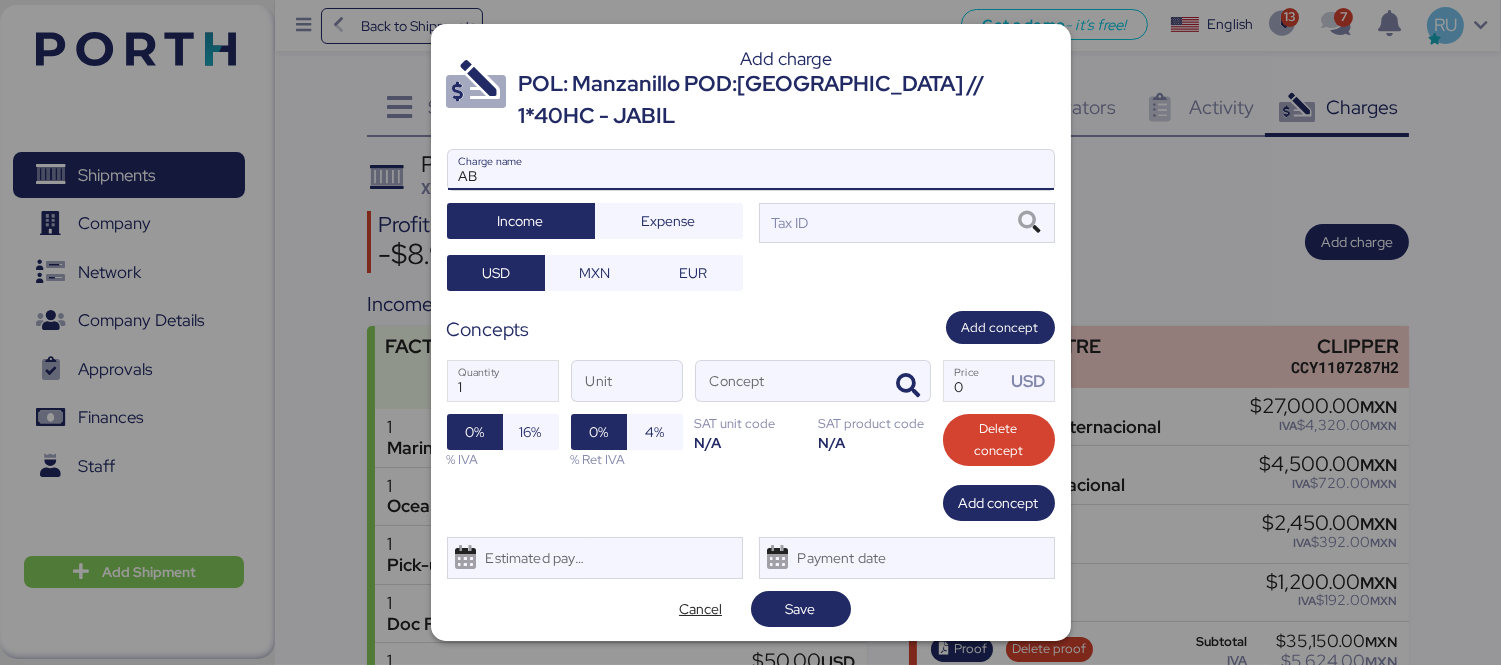 type on "A" 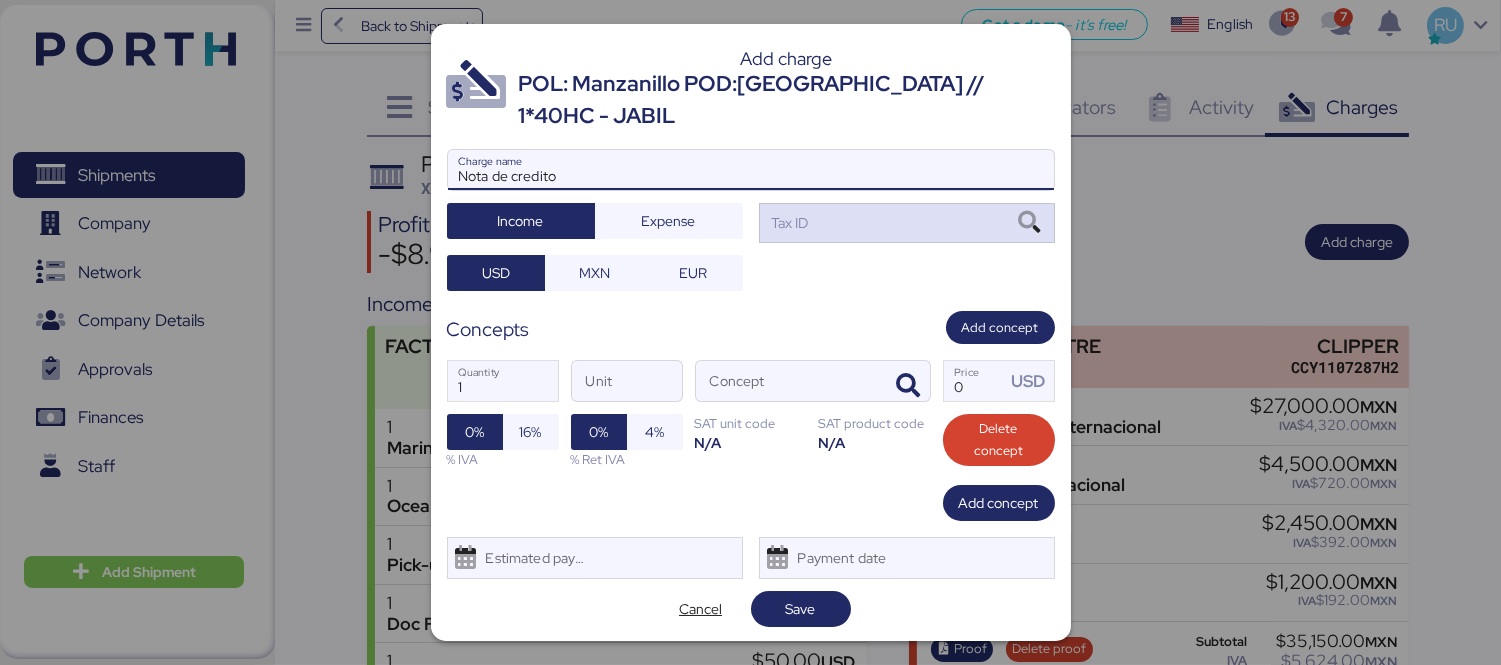 type on "Nota de credito" 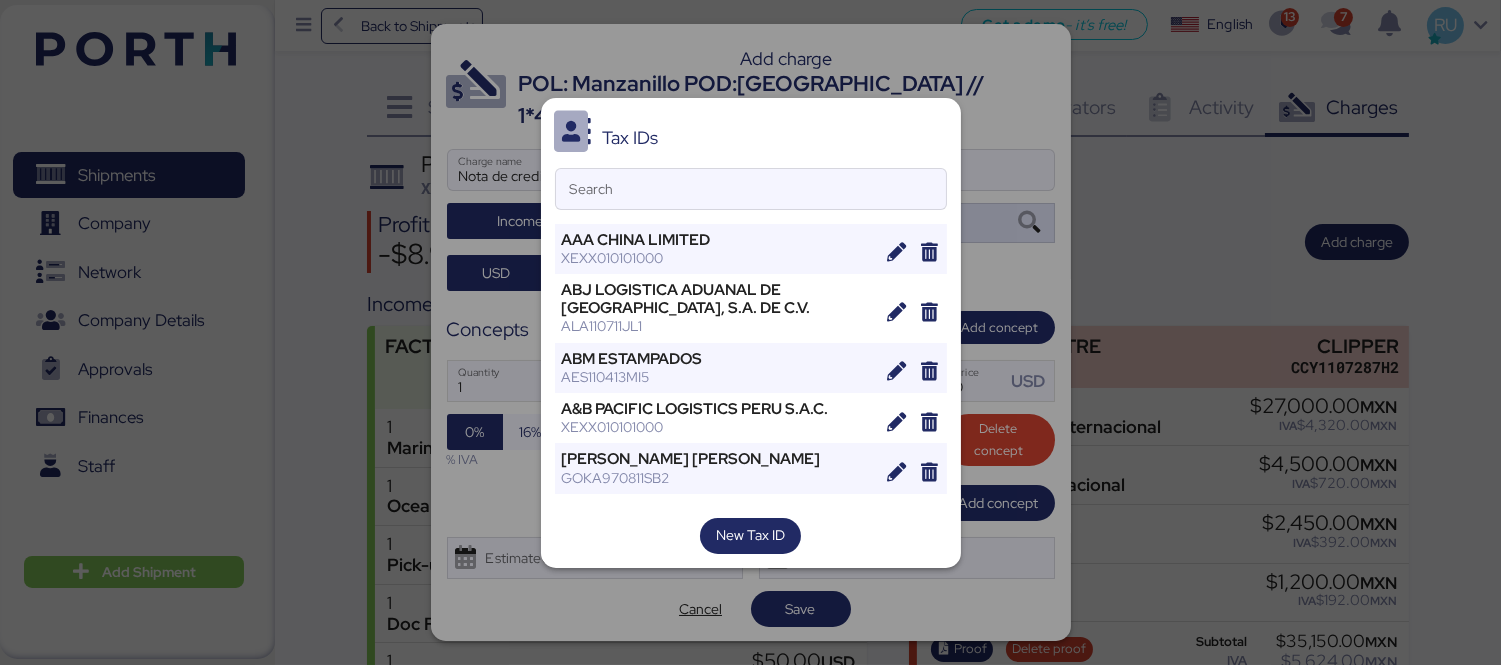 click on "Search" at bounding box center (751, 189) 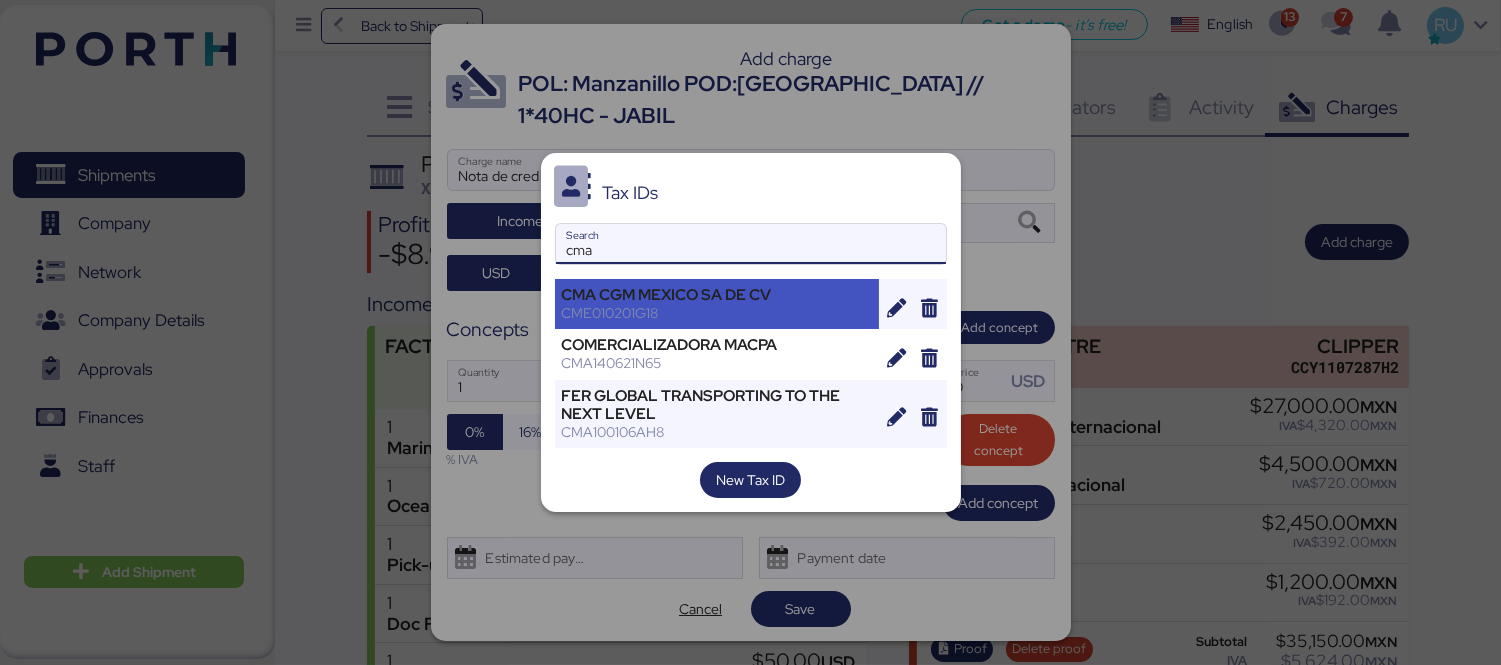 type on "cma" 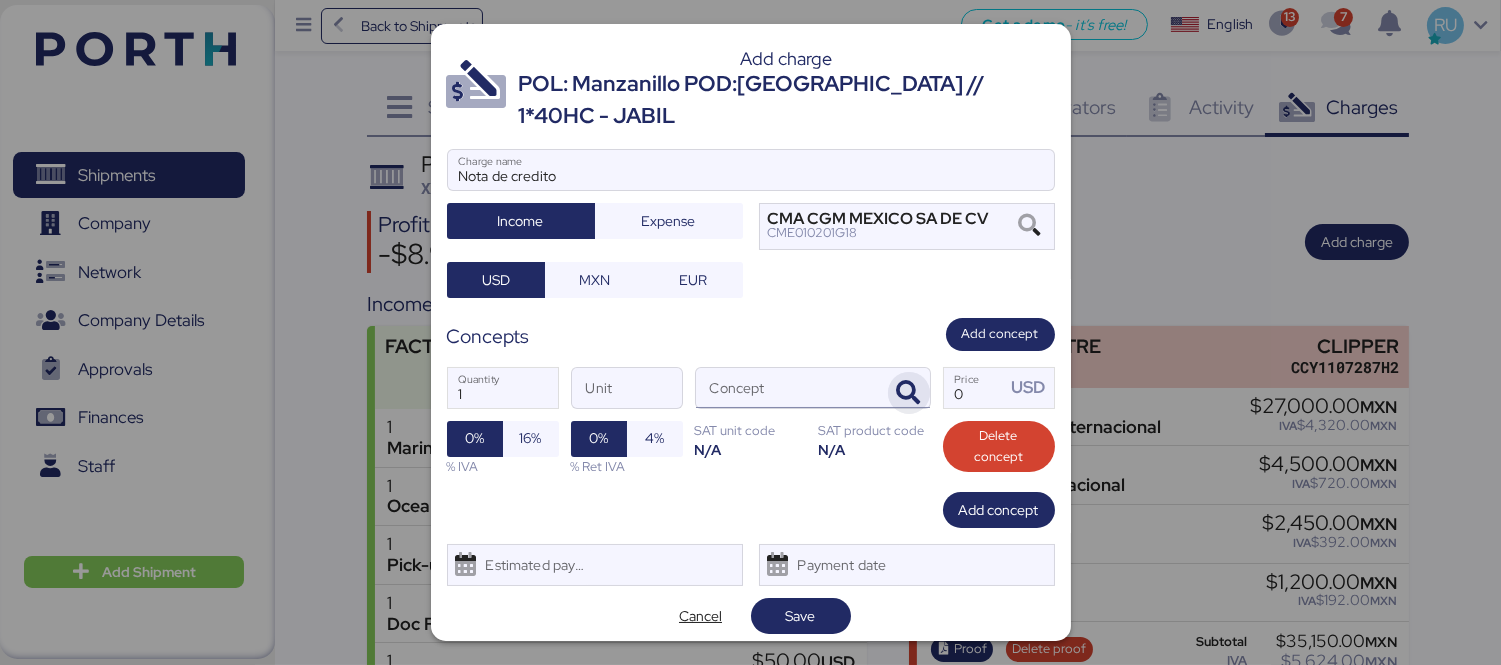 click at bounding box center (909, 393) 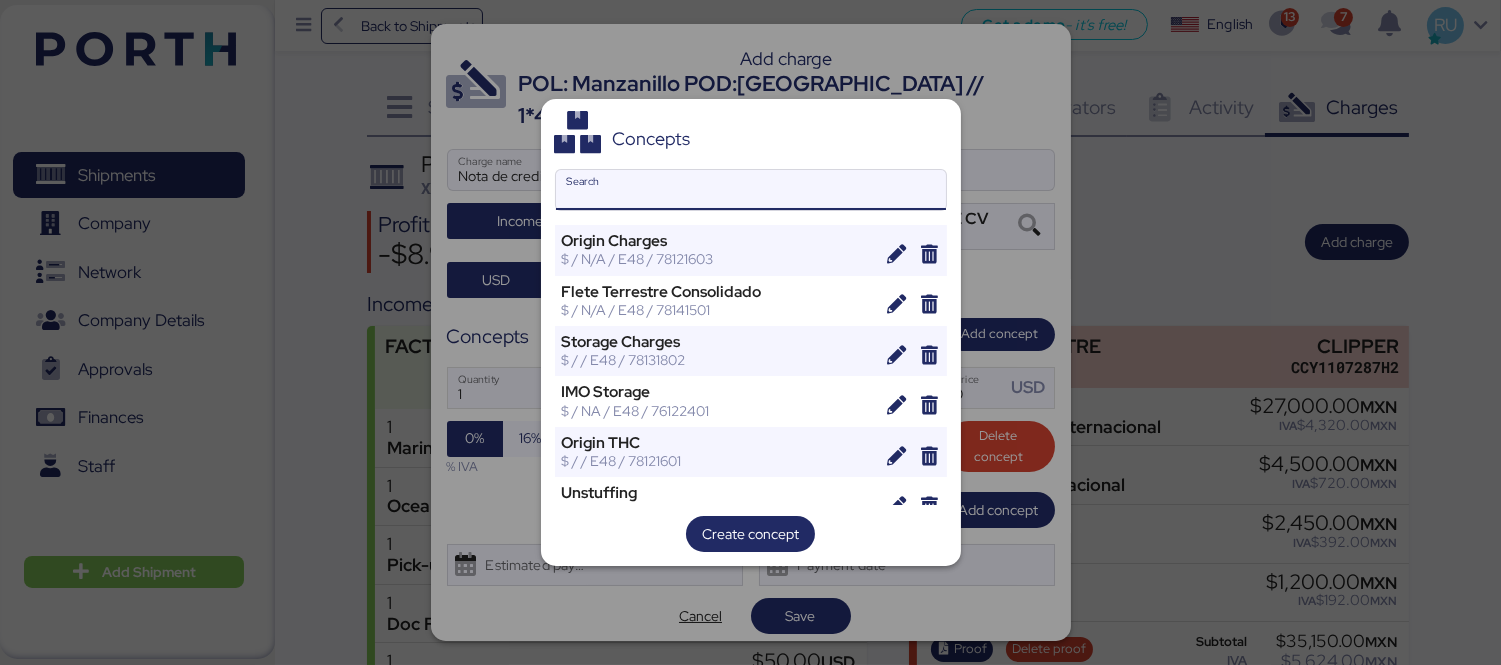 click on "Search" at bounding box center (751, 190) 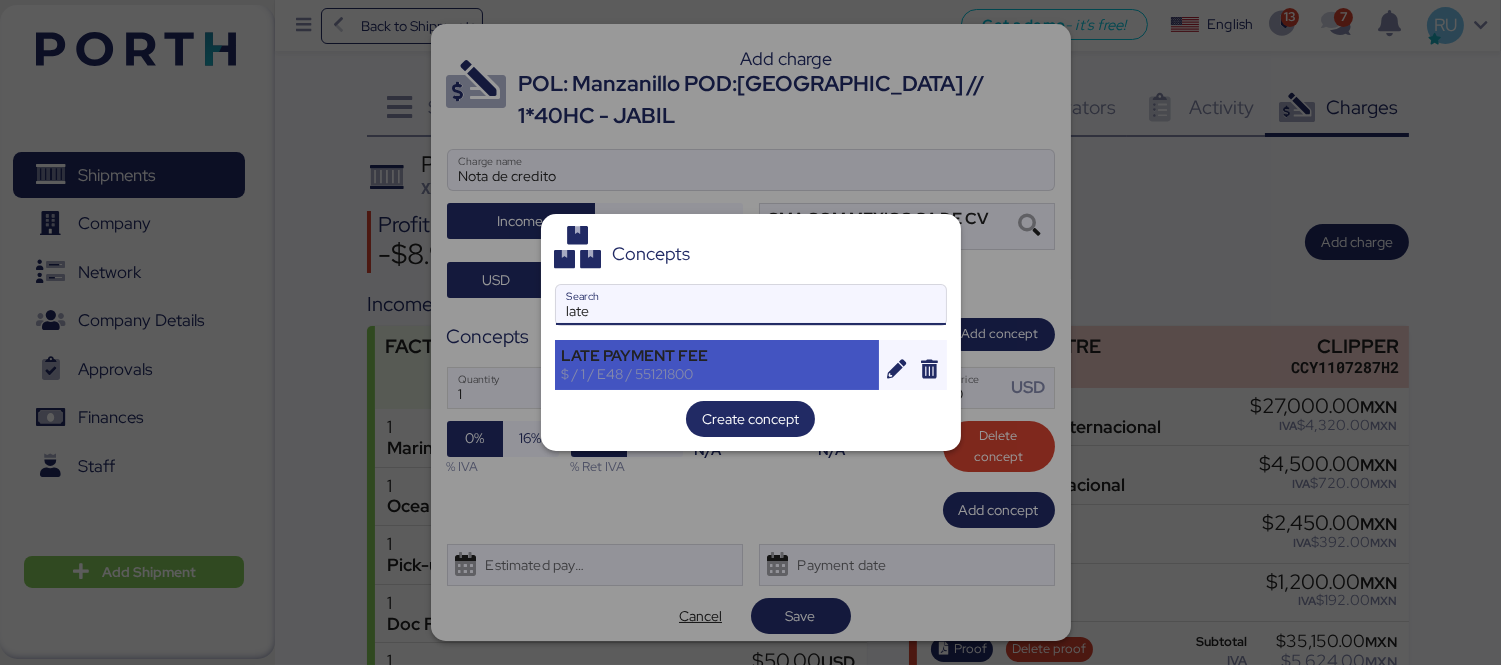 type on "late" 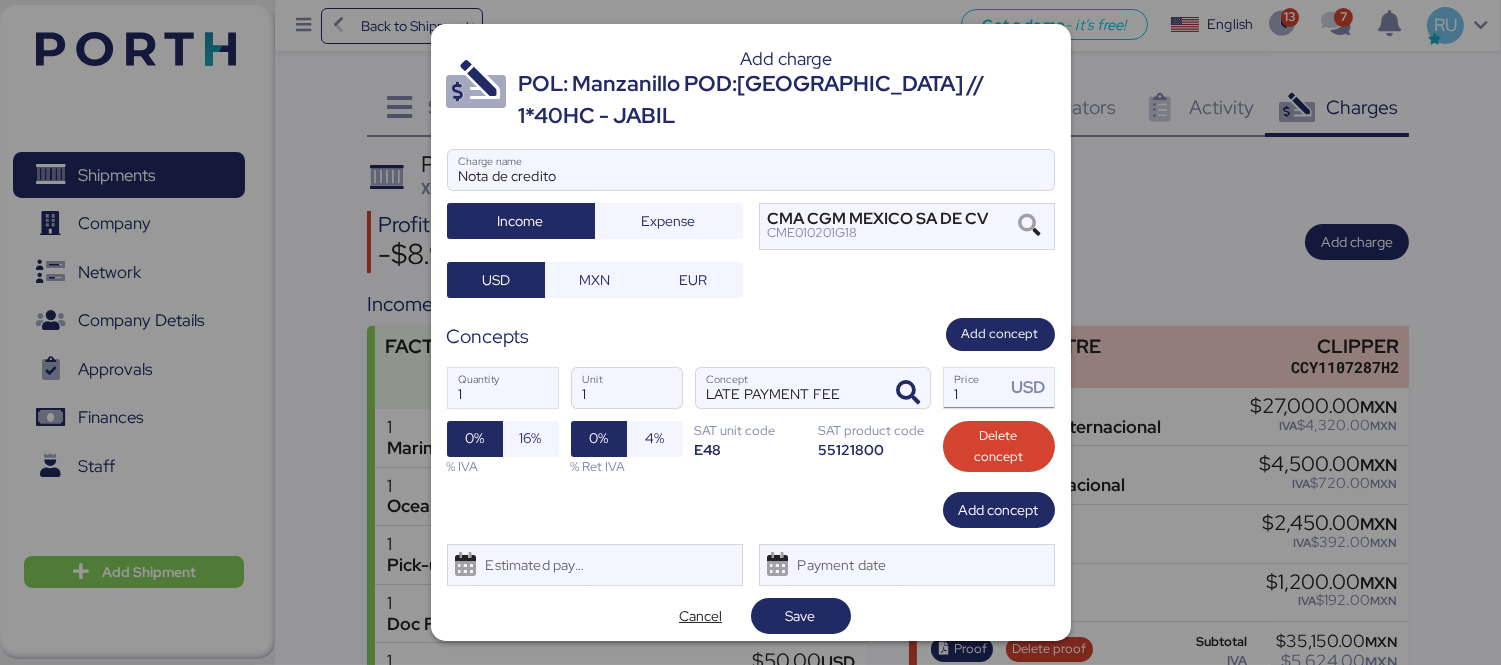 click on "1" at bounding box center [975, 388] 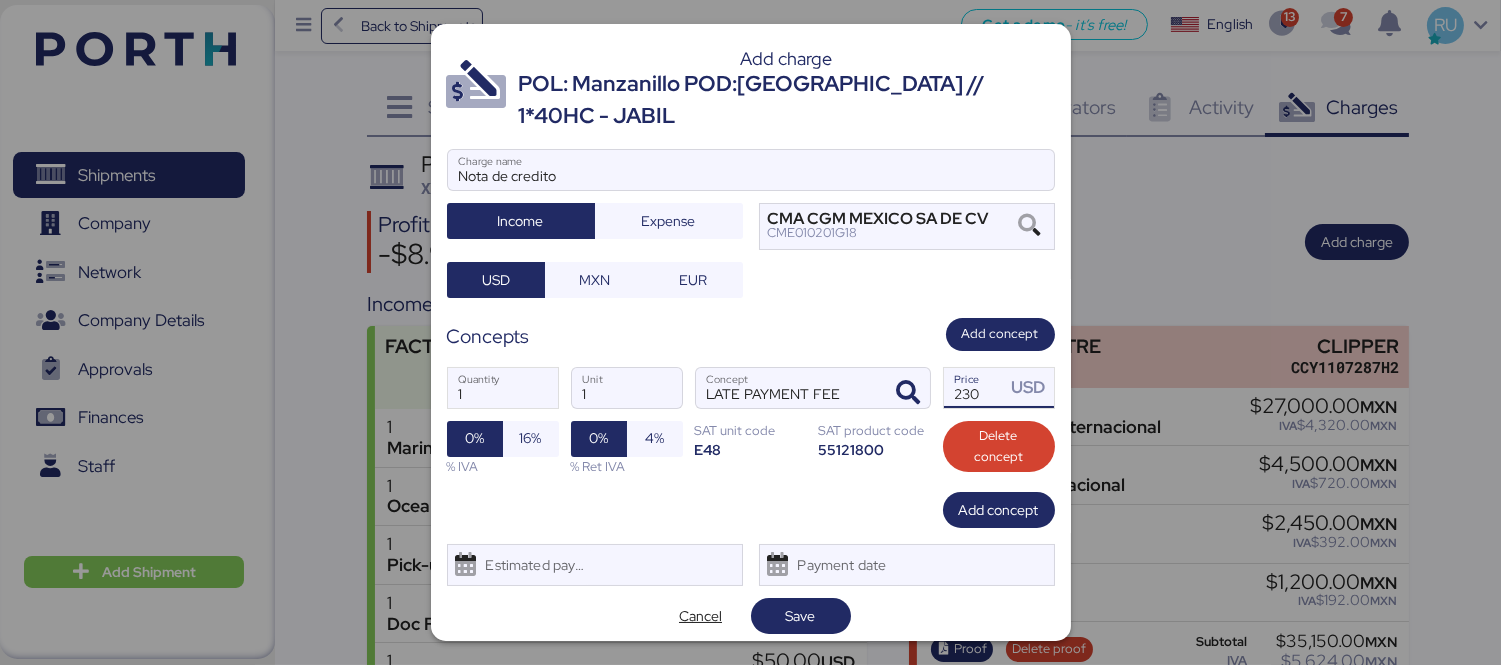 type on "230" 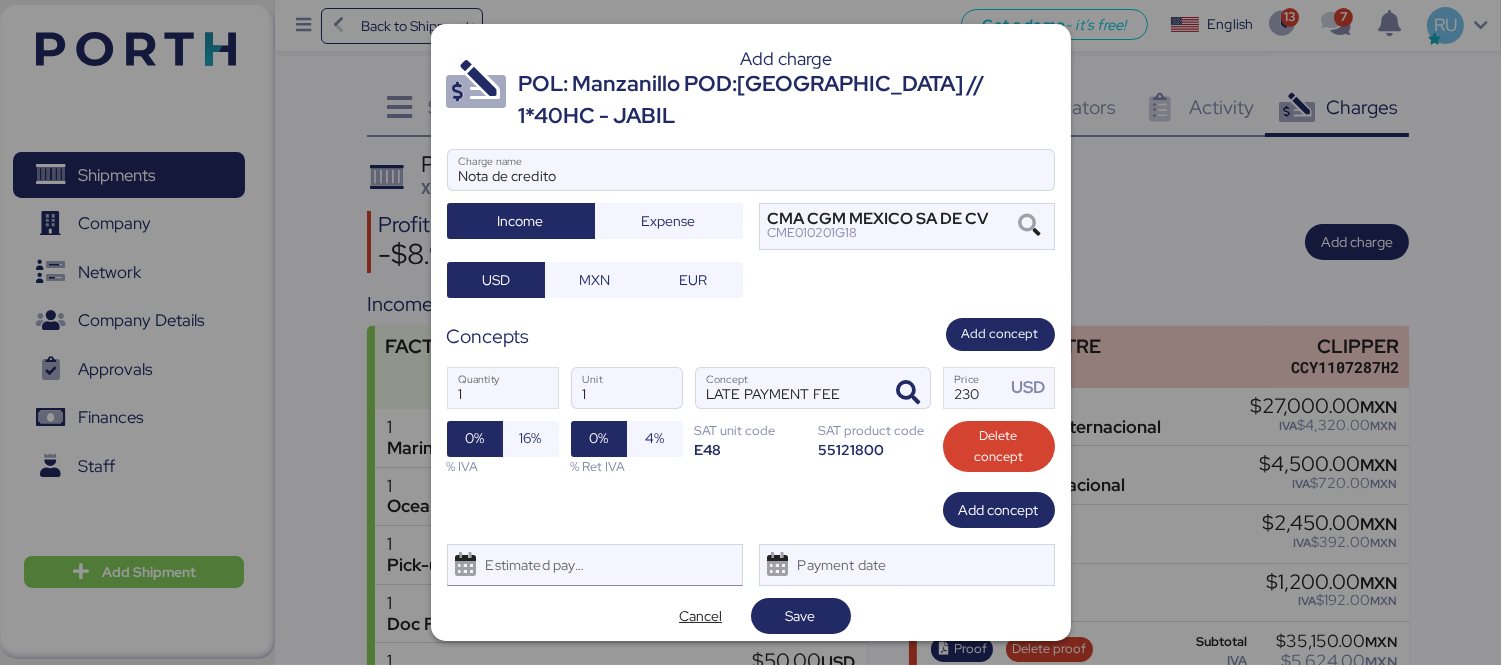 click on "Estimated payment date" at bounding box center (595, 565) 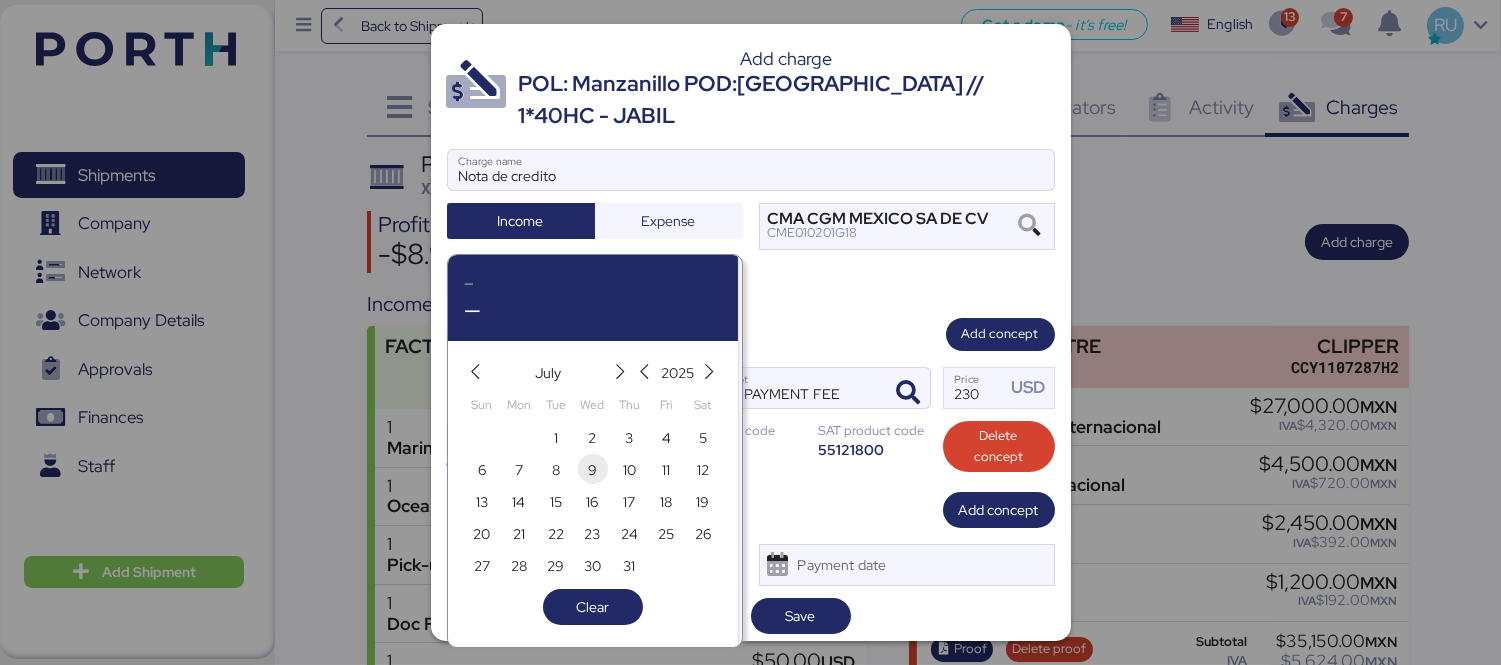 click on "9" at bounding box center [592, 470] 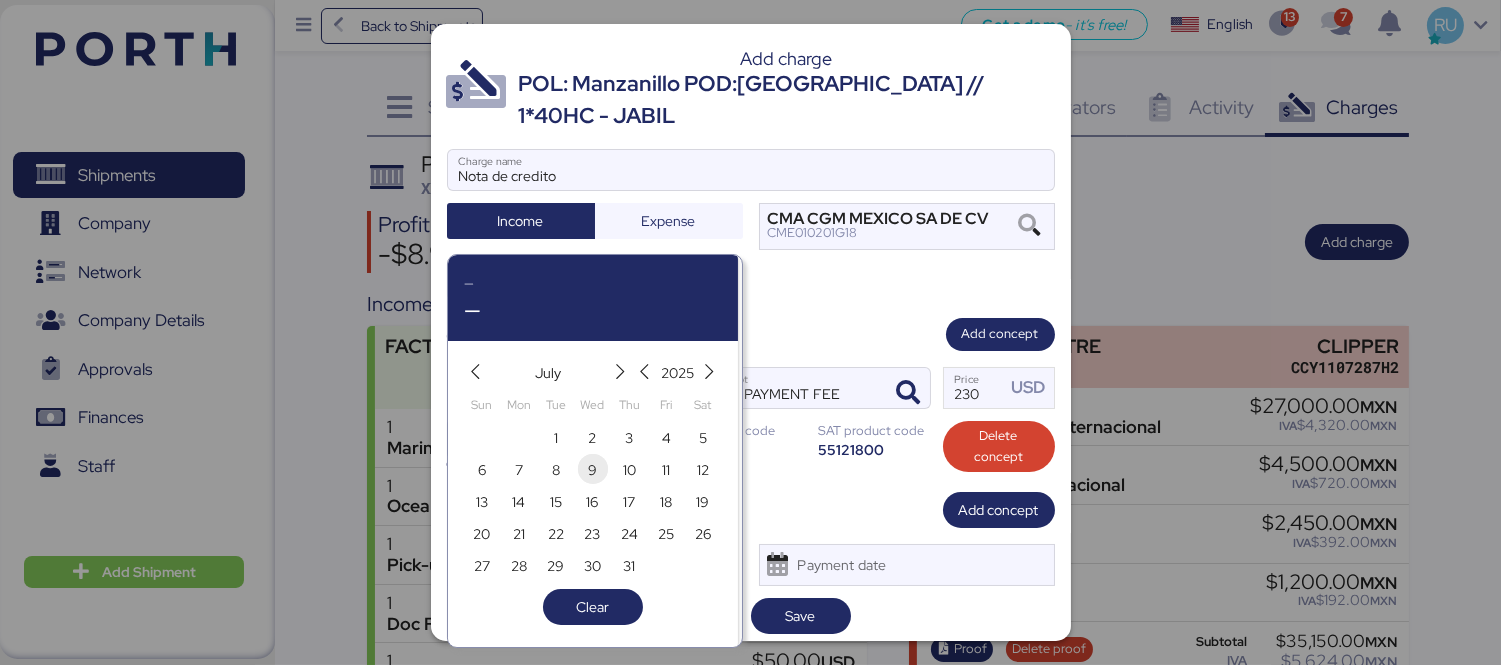 type on "[DATE]" 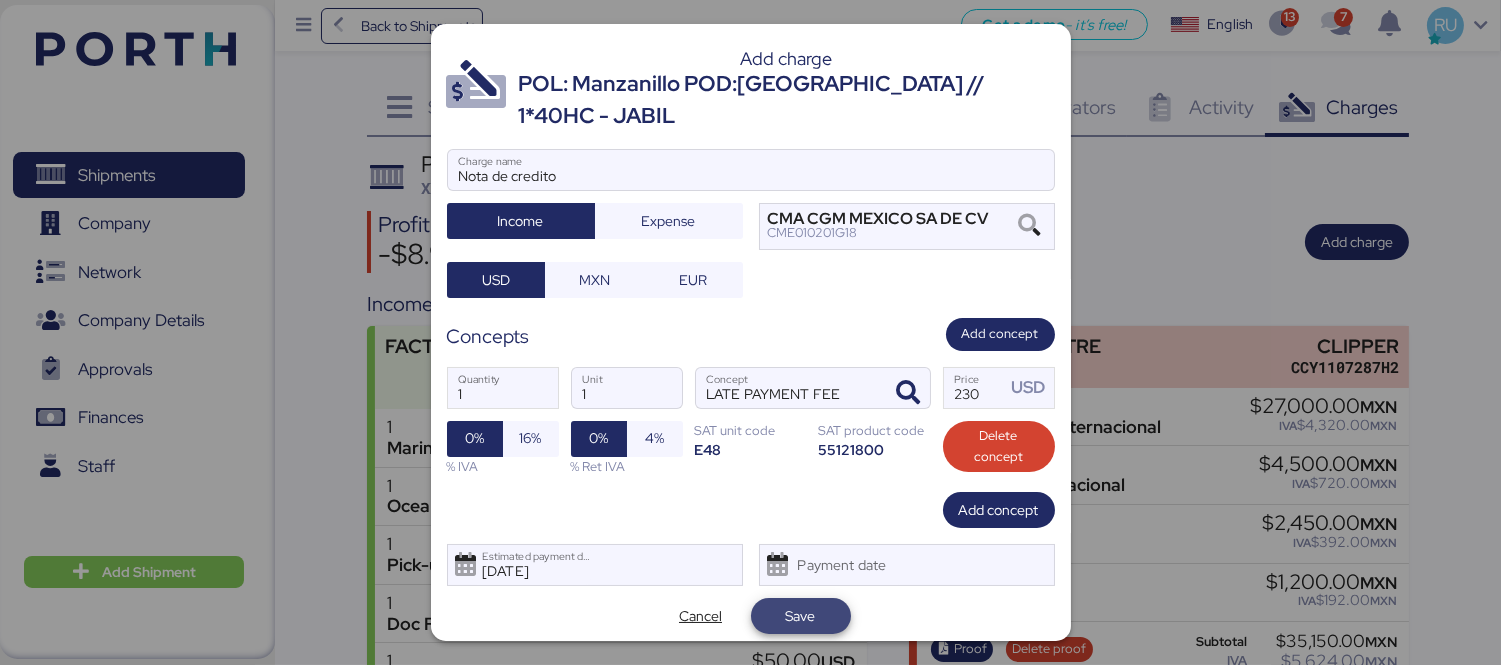 click on "Save" at bounding box center [801, 616] 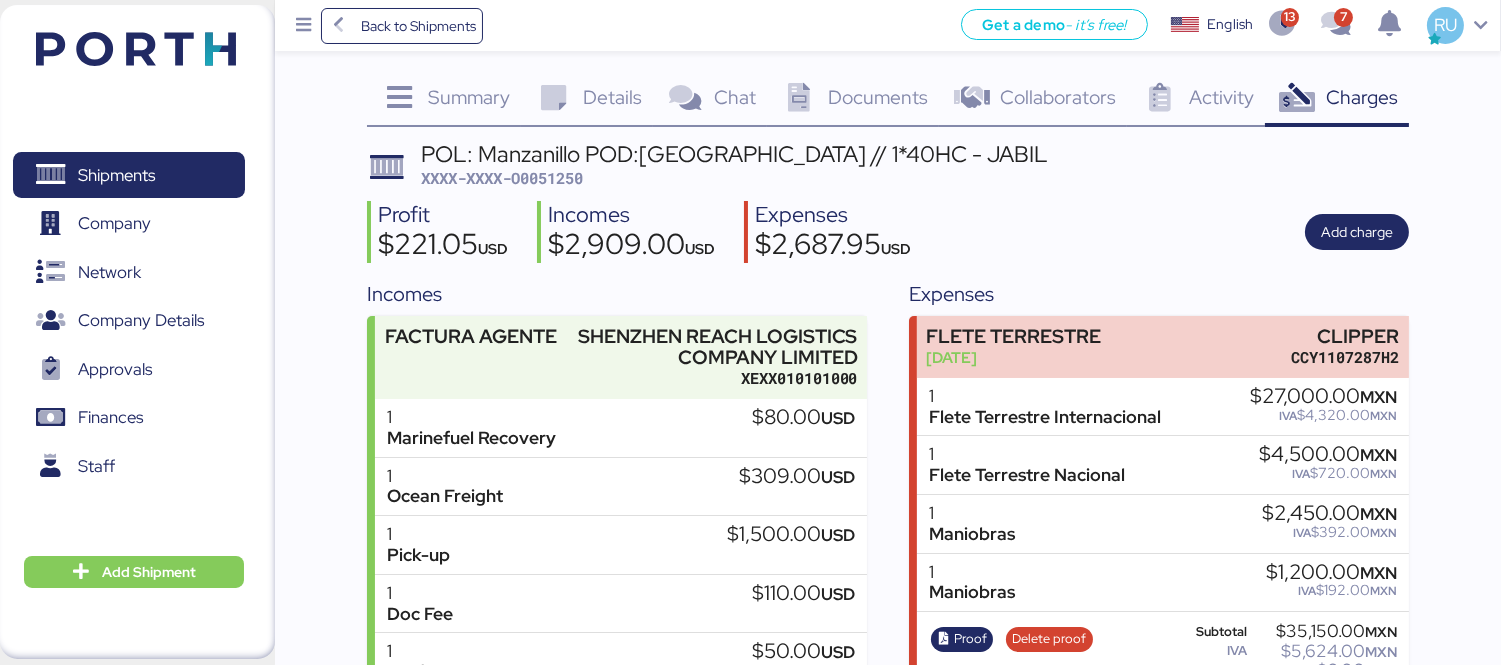 scroll, scrollTop: 0, scrollLeft: 0, axis: both 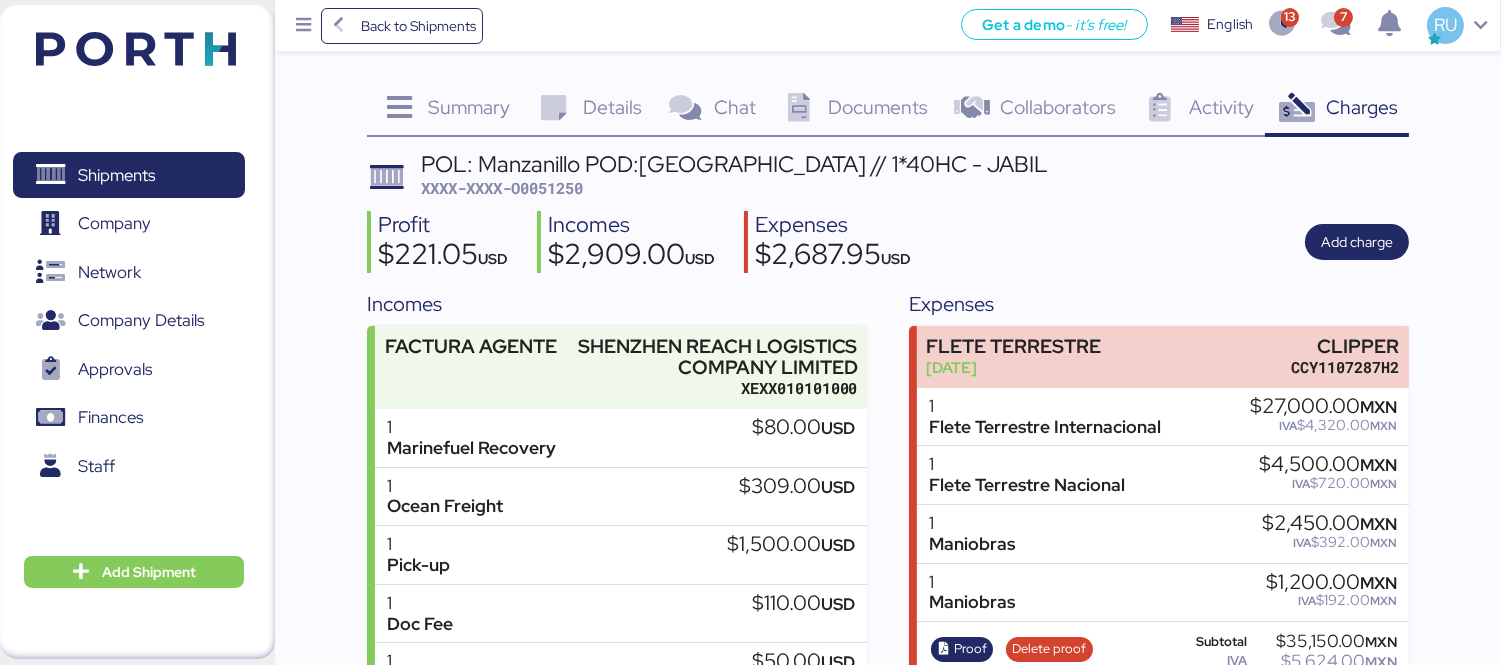 click on "Details 0" at bounding box center (586, 110) 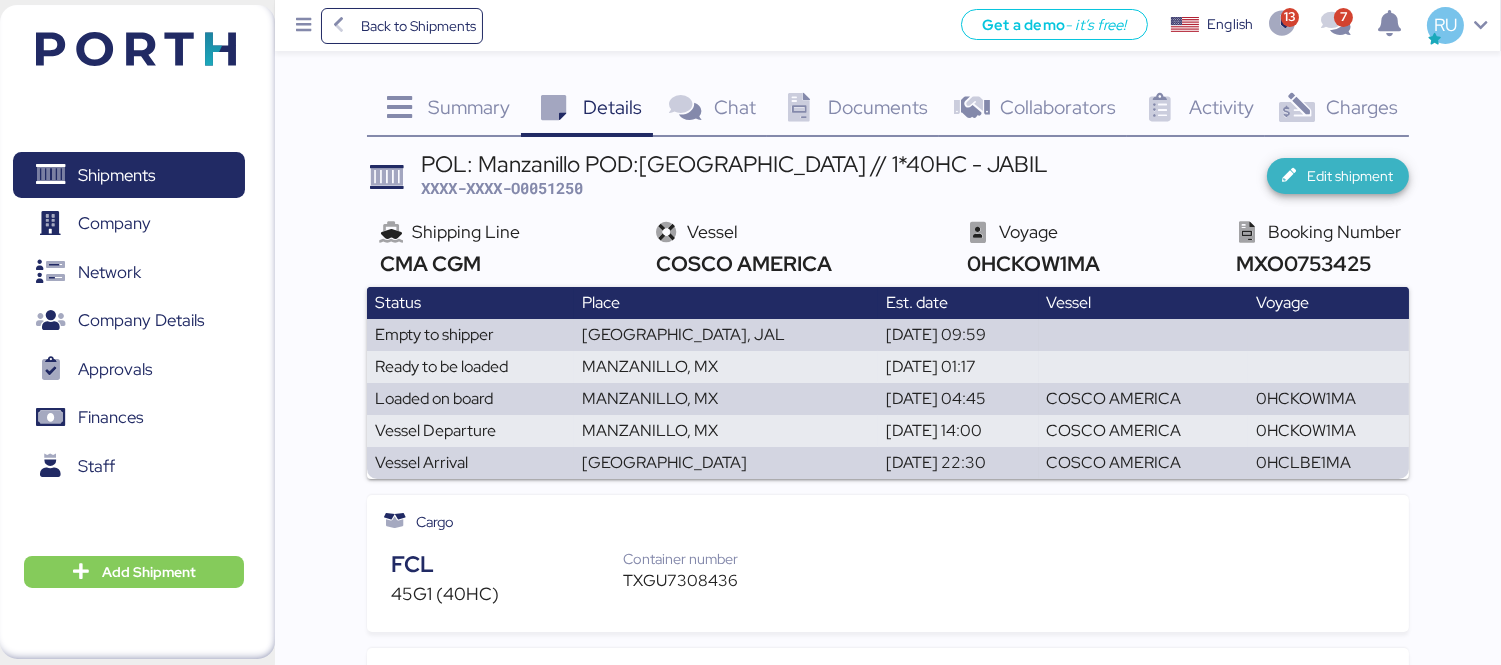click on "Edit shipment" at bounding box center (1350, 176) 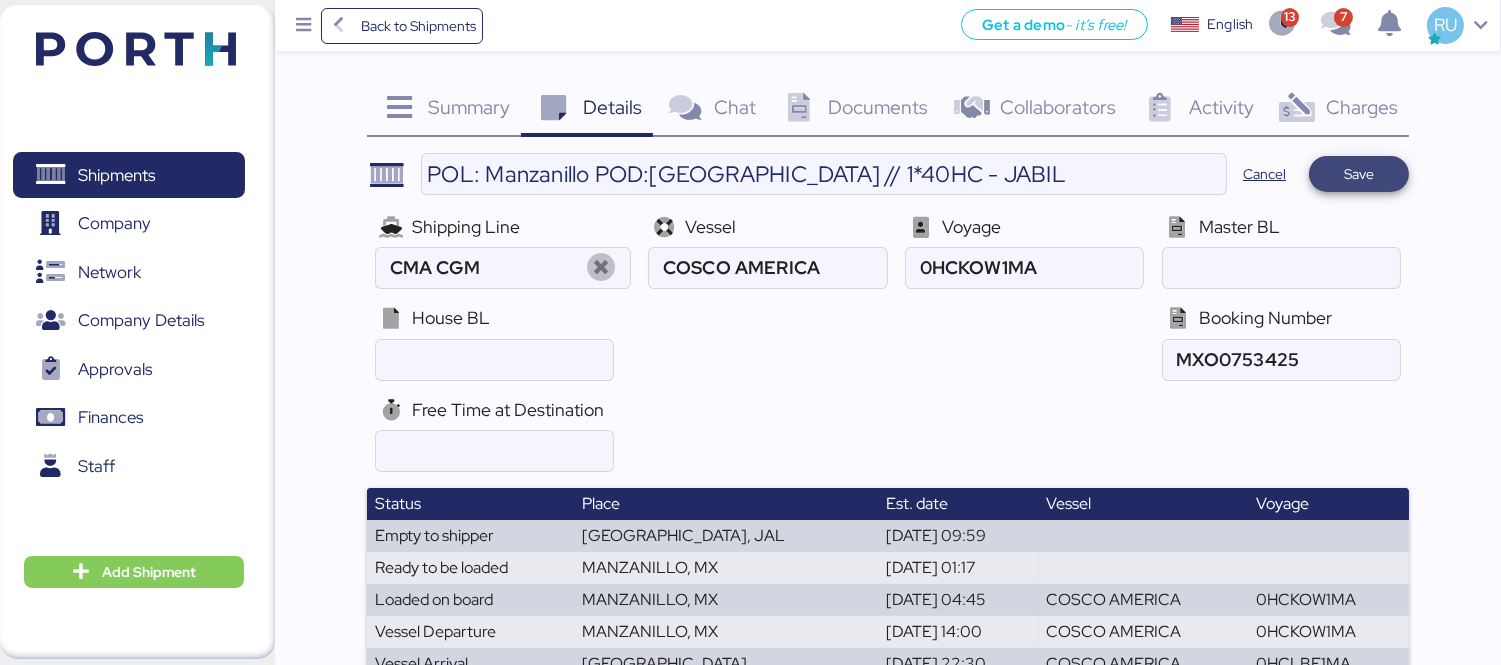 click on "Save" at bounding box center (1359, 174) 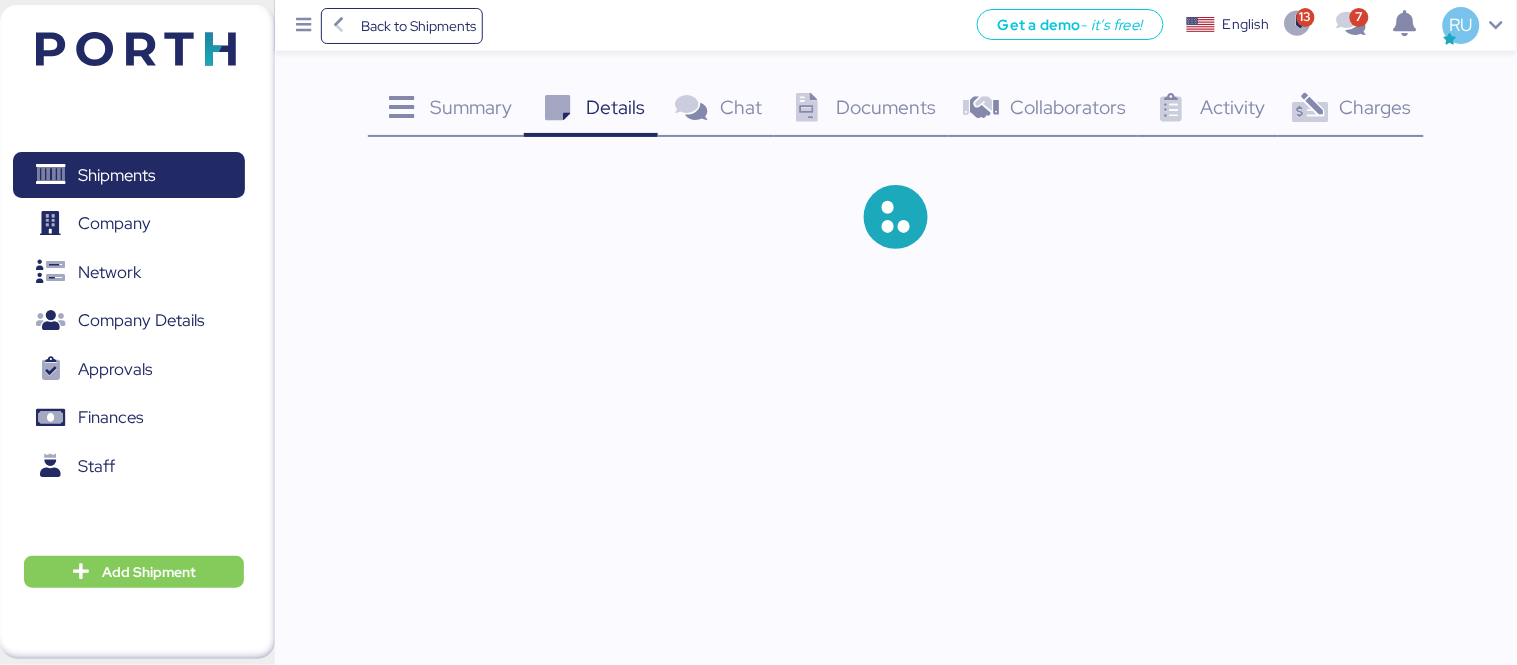 click on "Documents" at bounding box center (886, 107) 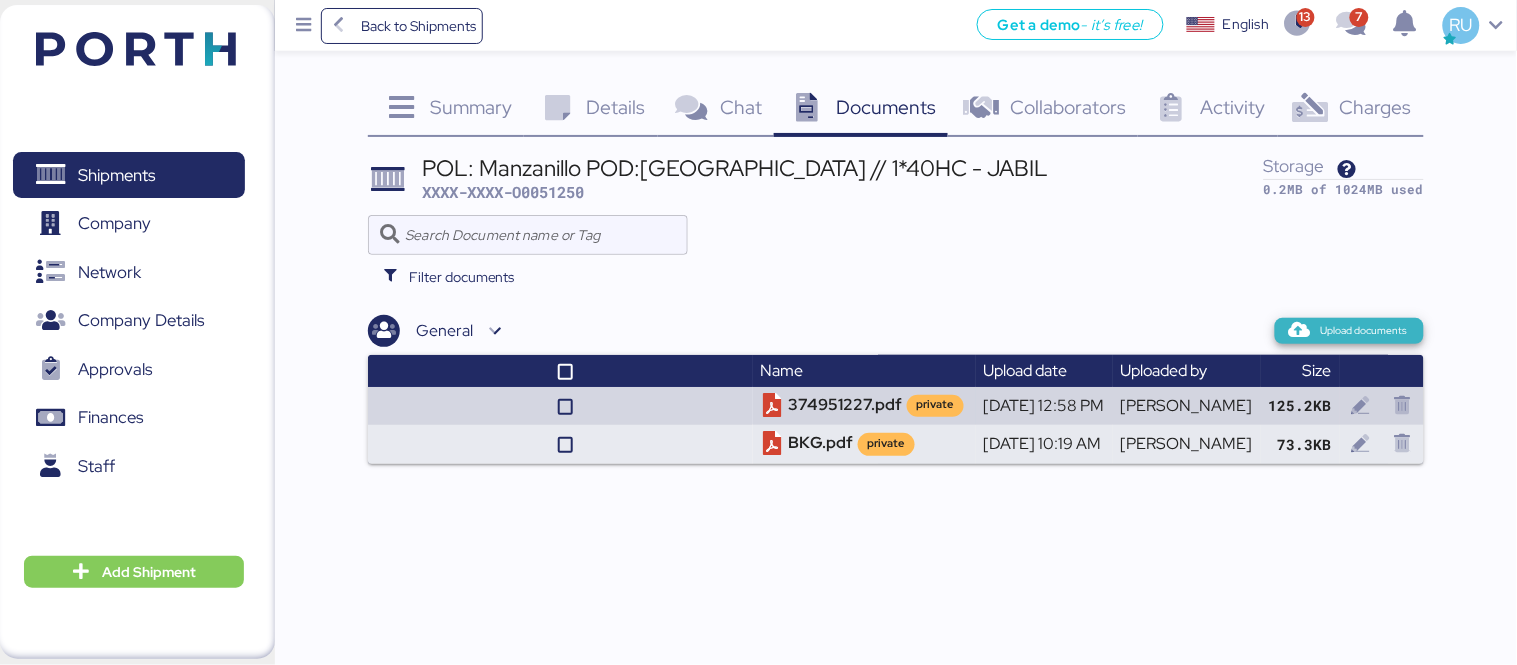 click on "Upload documents" at bounding box center [1364, 331] 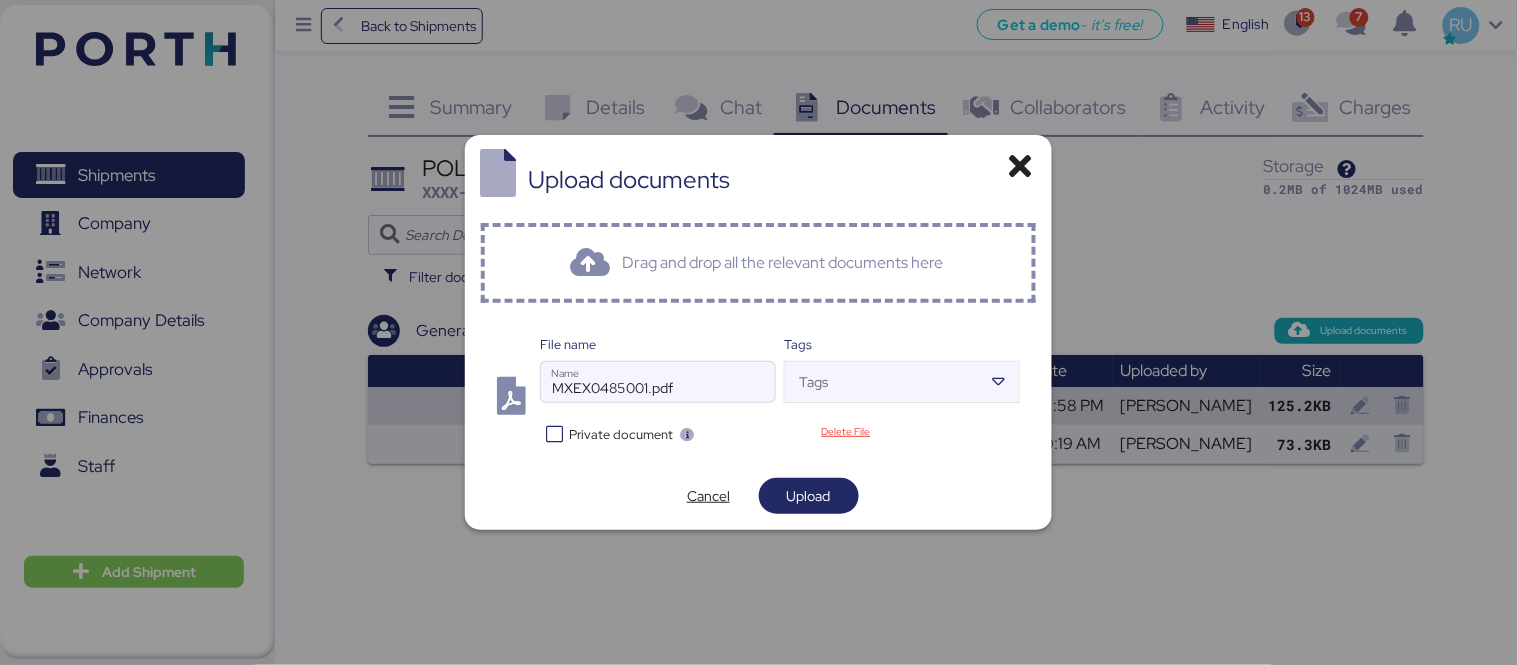 click at bounding box center (554, 434) 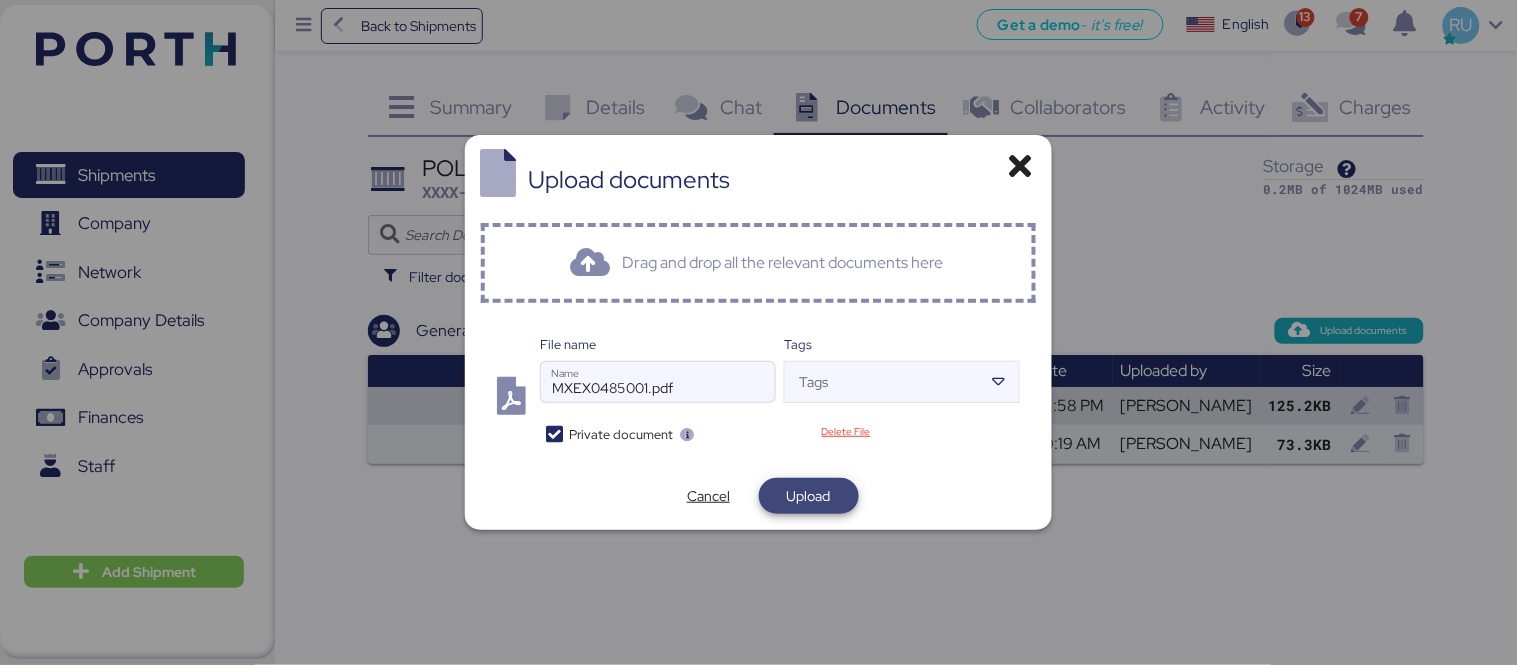 click on "Upload" at bounding box center [809, 496] 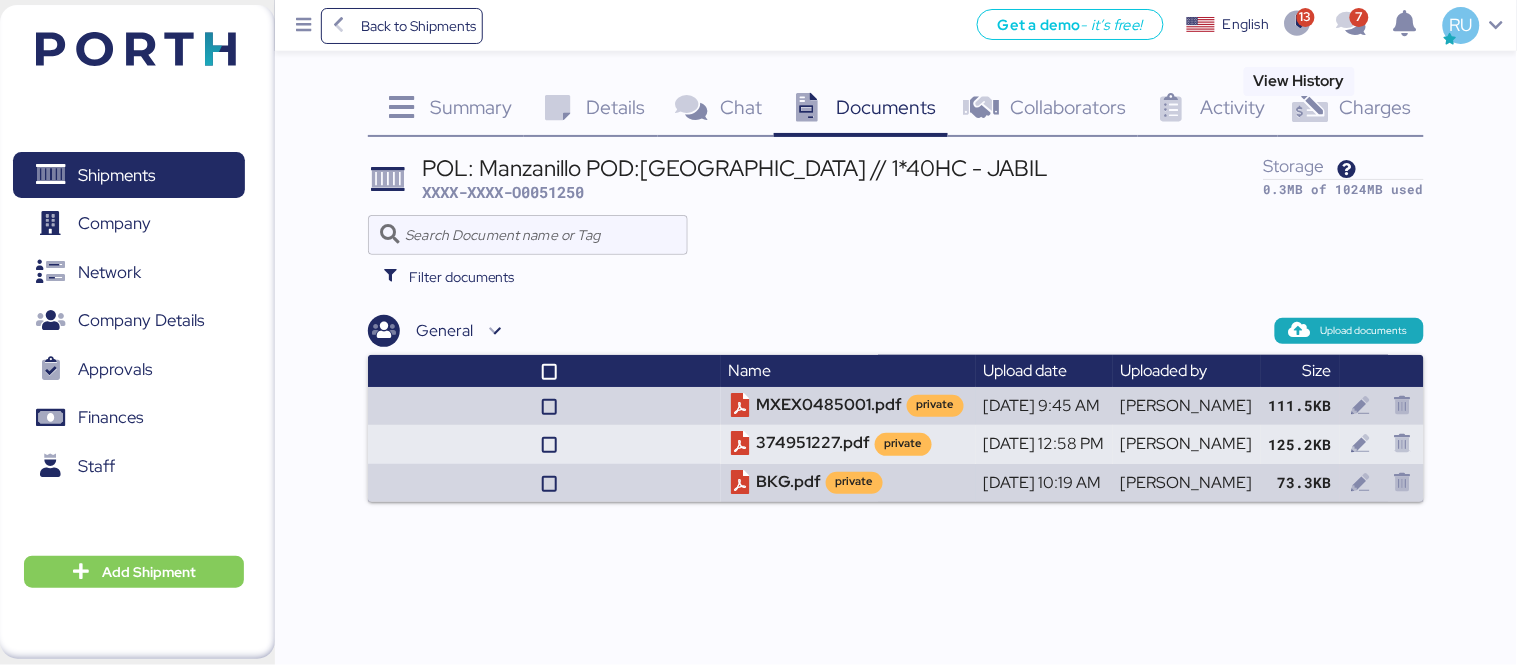 click on "Charges" at bounding box center [1376, 107] 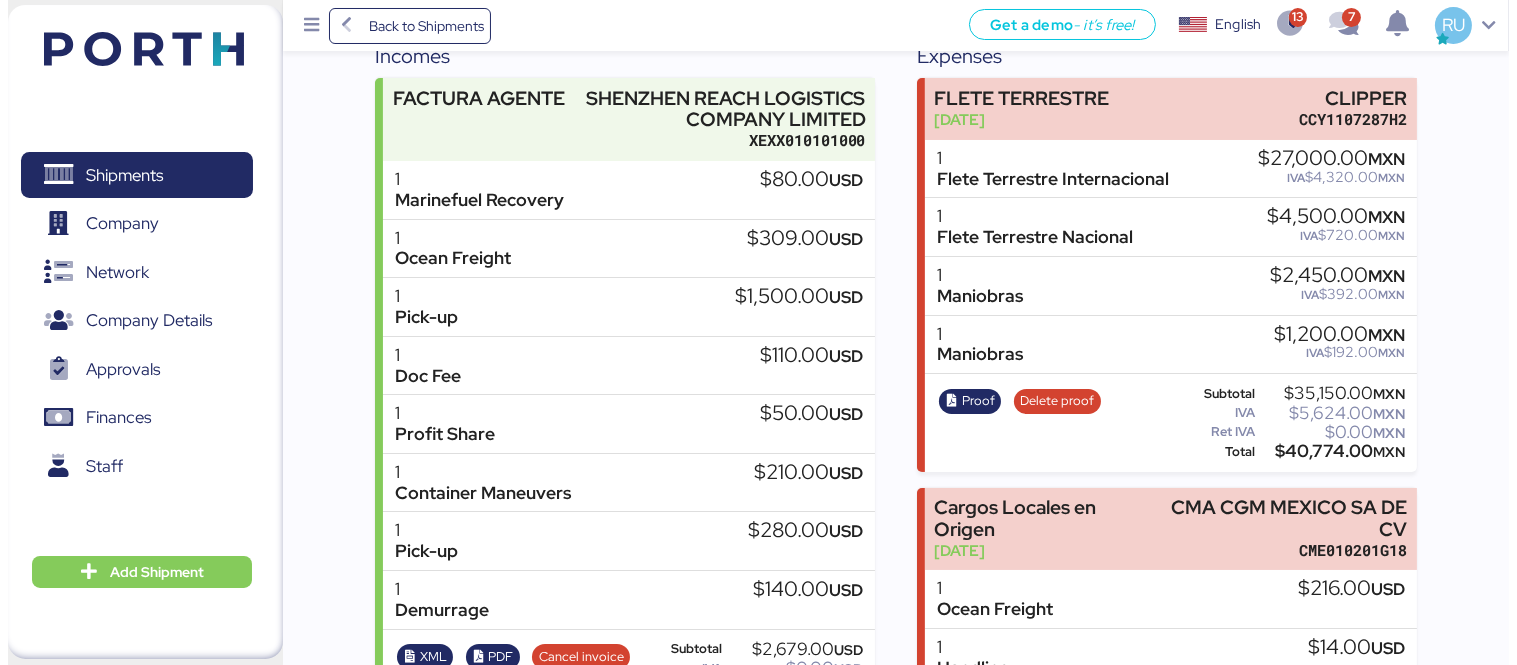 scroll, scrollTop: 0, scrollLeft: 0, axis: both 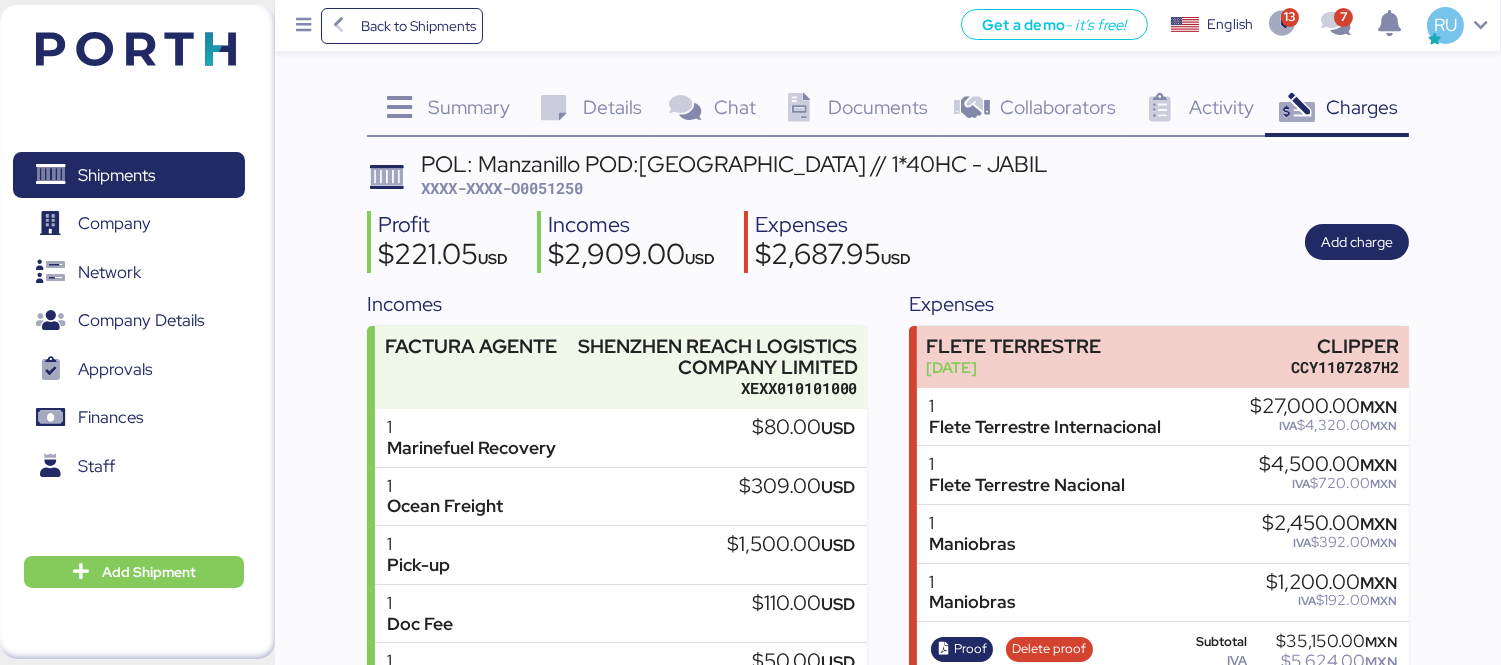 click on "XXXX-XXXX-O0051250" at bounding box center (502, 188) 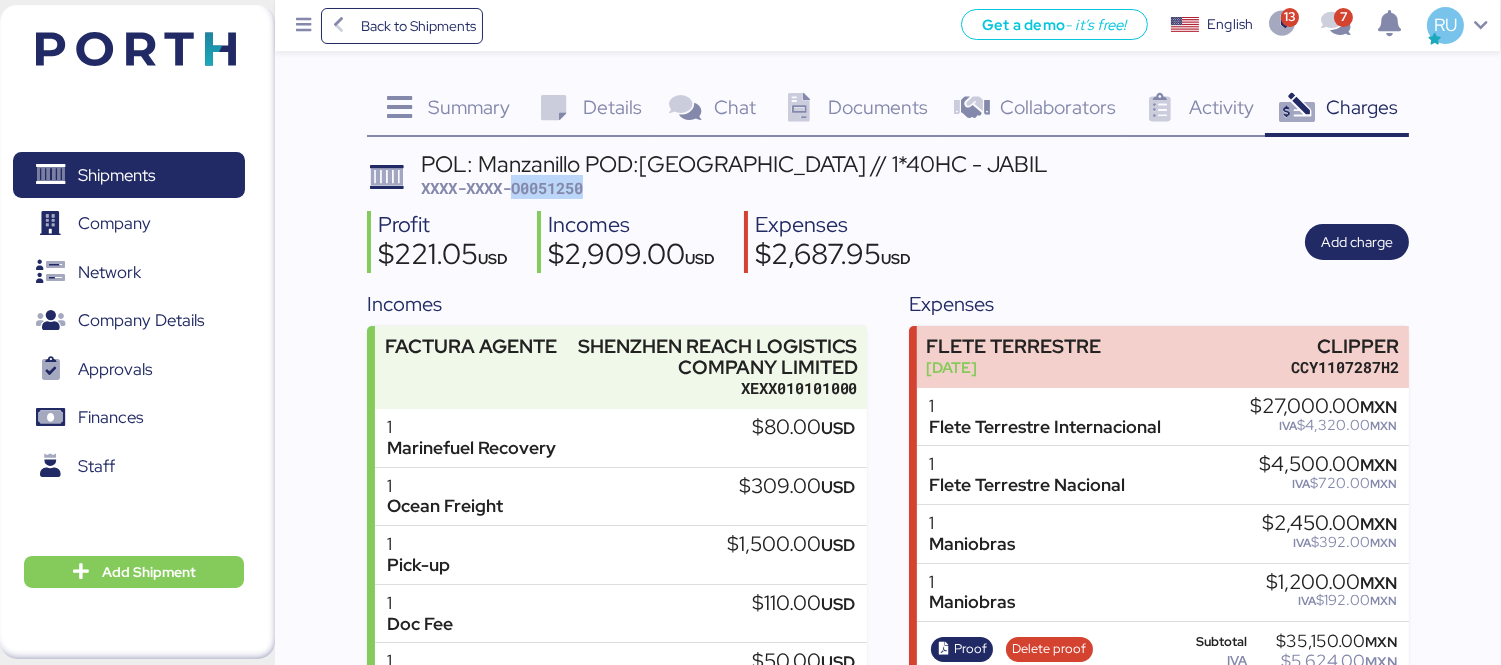 click on "XXXX-XXXX-O0051250" at bounding box center (502, 188) 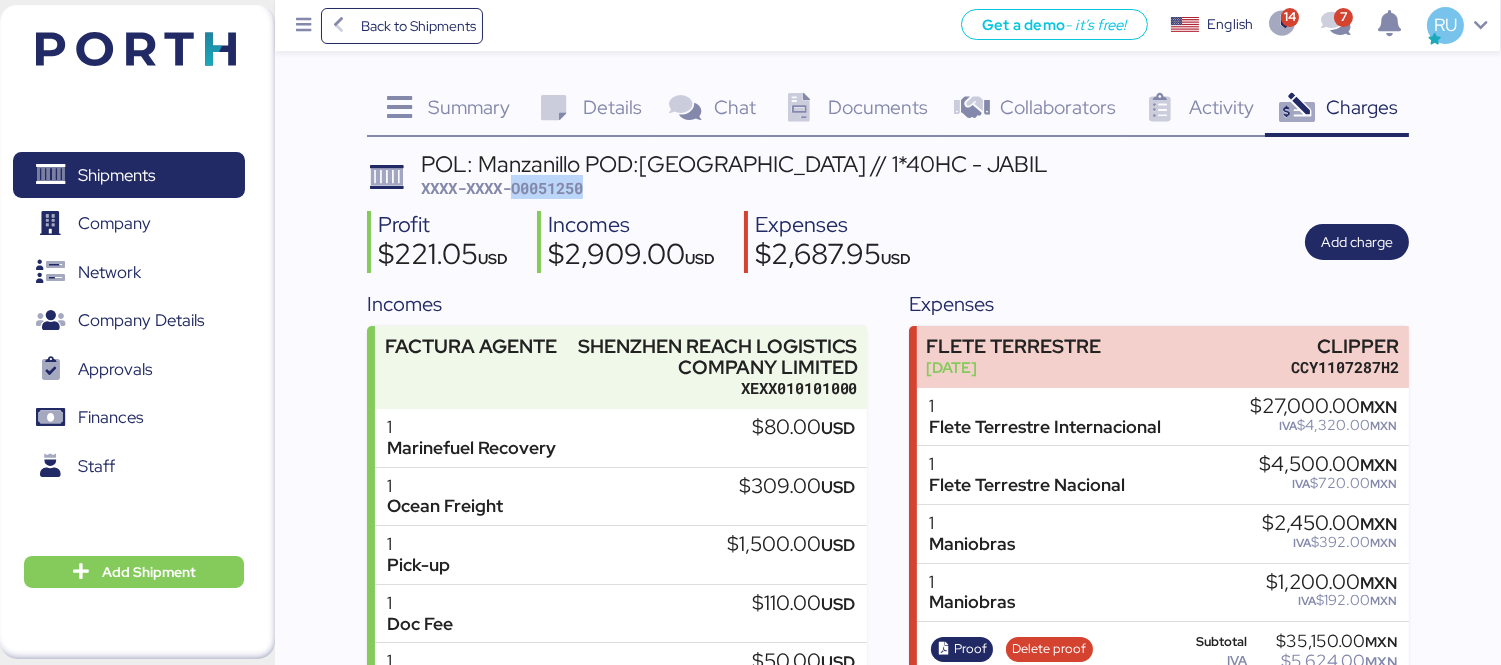 click at bounding box center [136, 49] 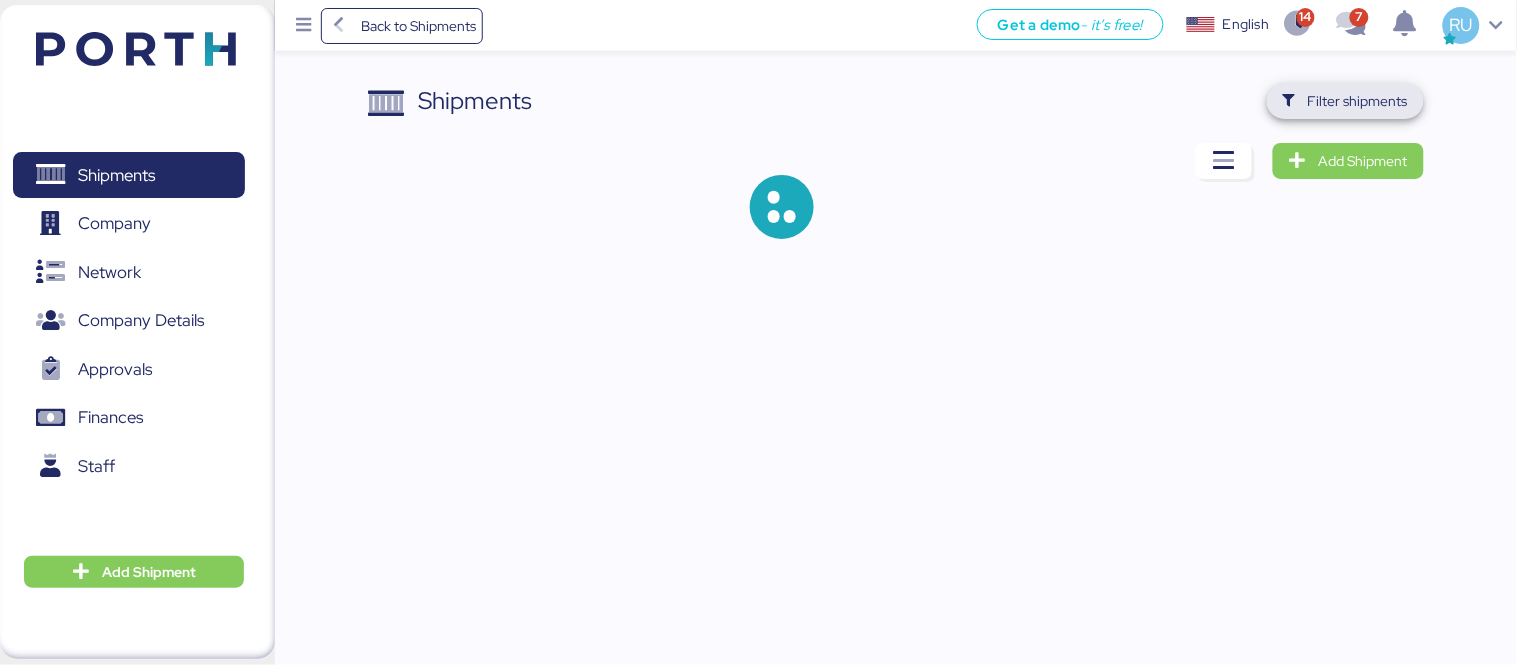 click on "Filter shipments" at bounding box center (1358, 101) 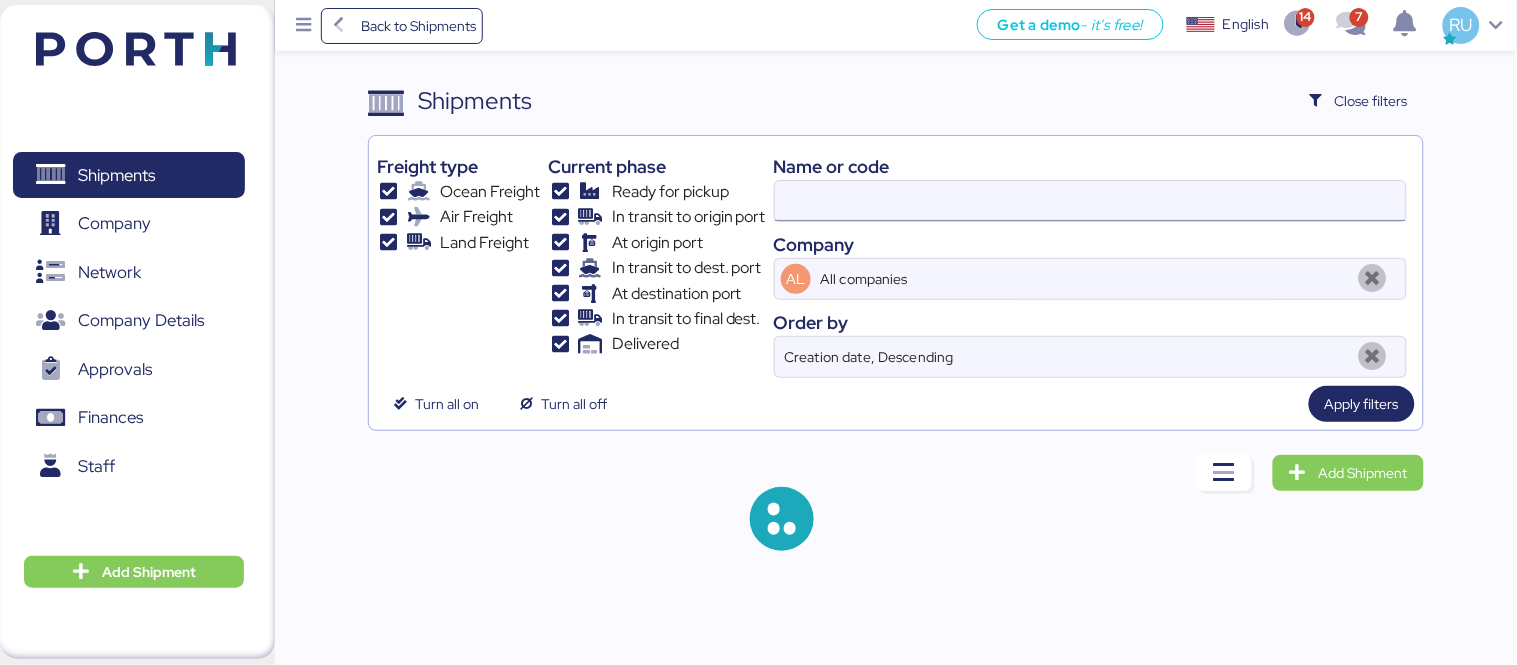 click at bounding box center [1090, 201] 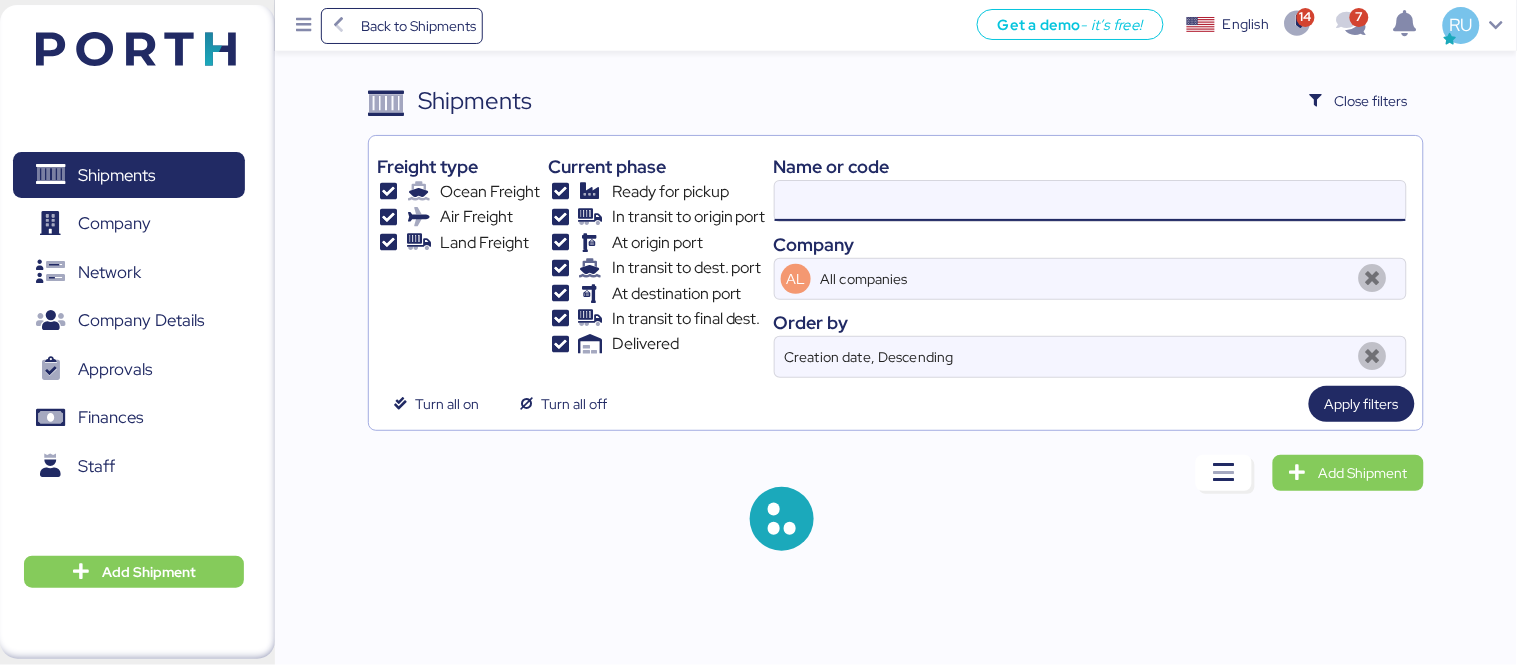 paste on "WQSE2505X17" 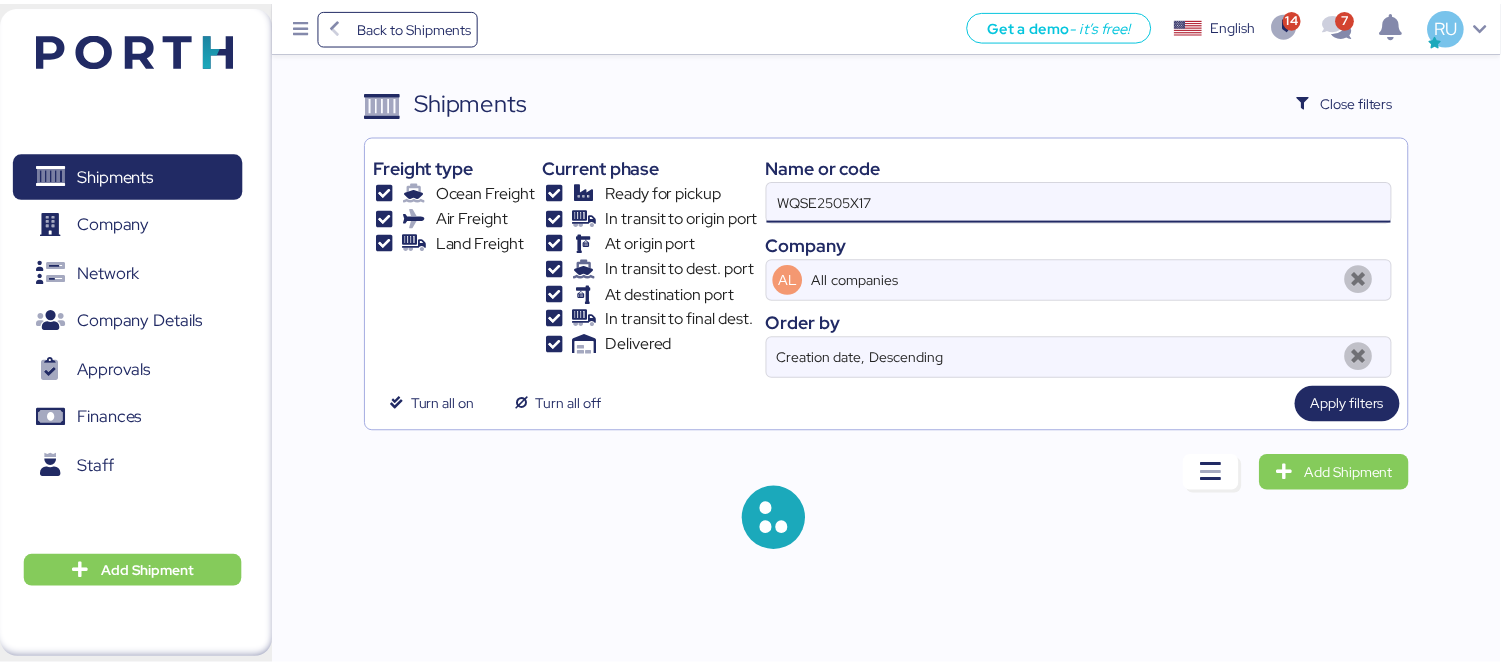 scroll, scrollTop: 47, scrollLeft: 0, axis: vertical 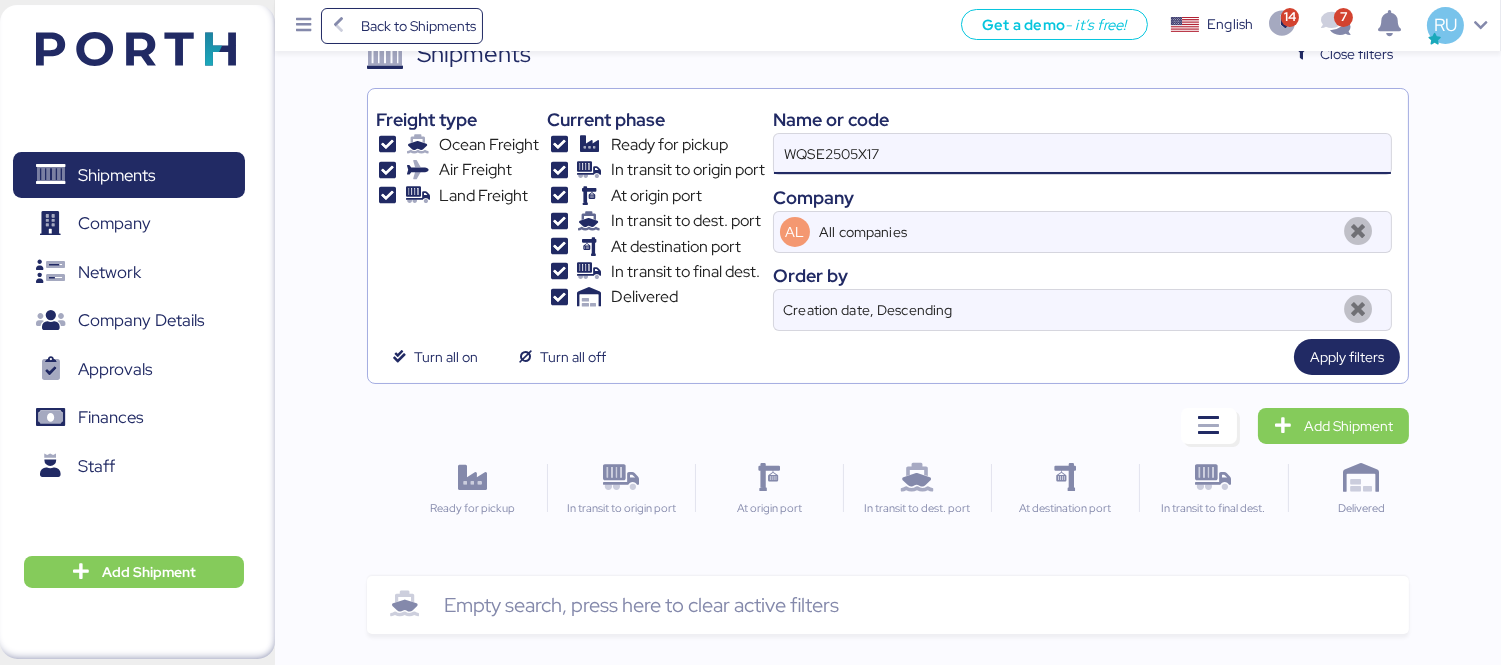 type on "WQSE2505X17" 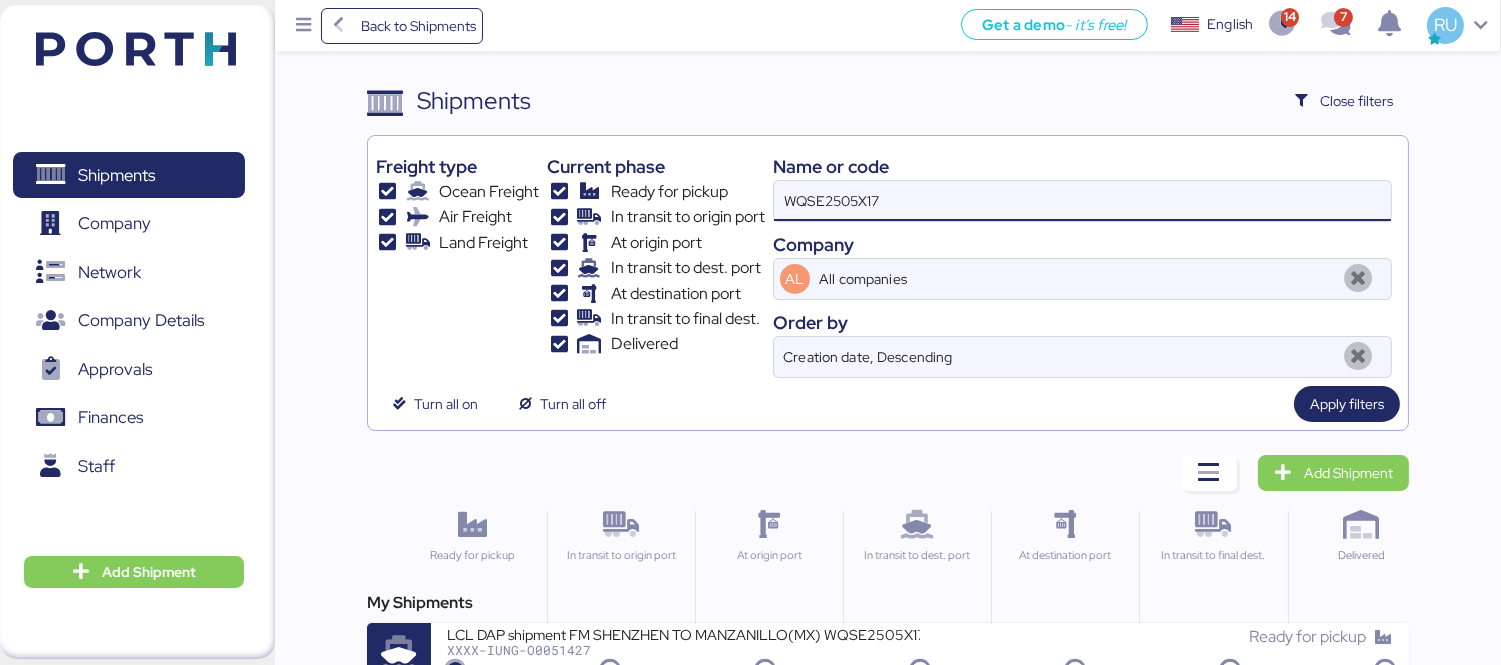 scroll, scrollTop: 37, scrollLeft: 0, axis: vertical 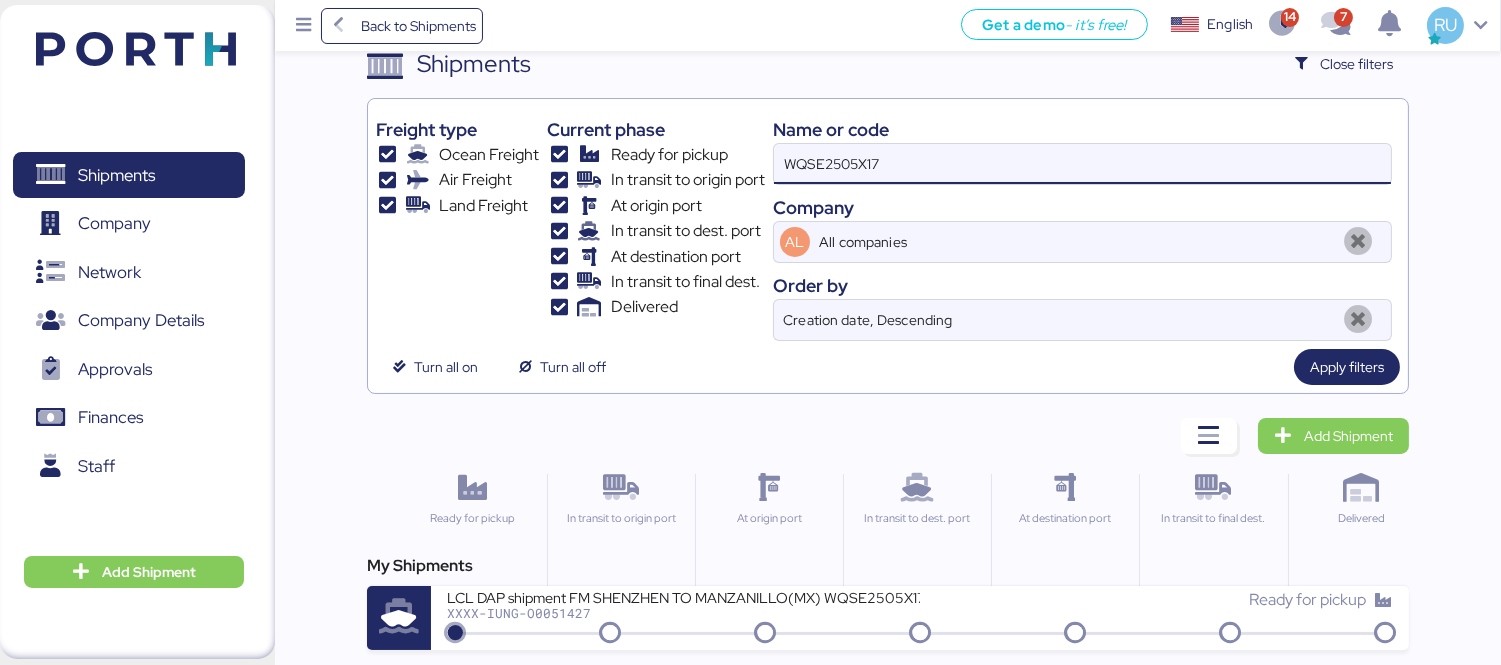 click on "My Shipments" at bounding box center [888, 566] 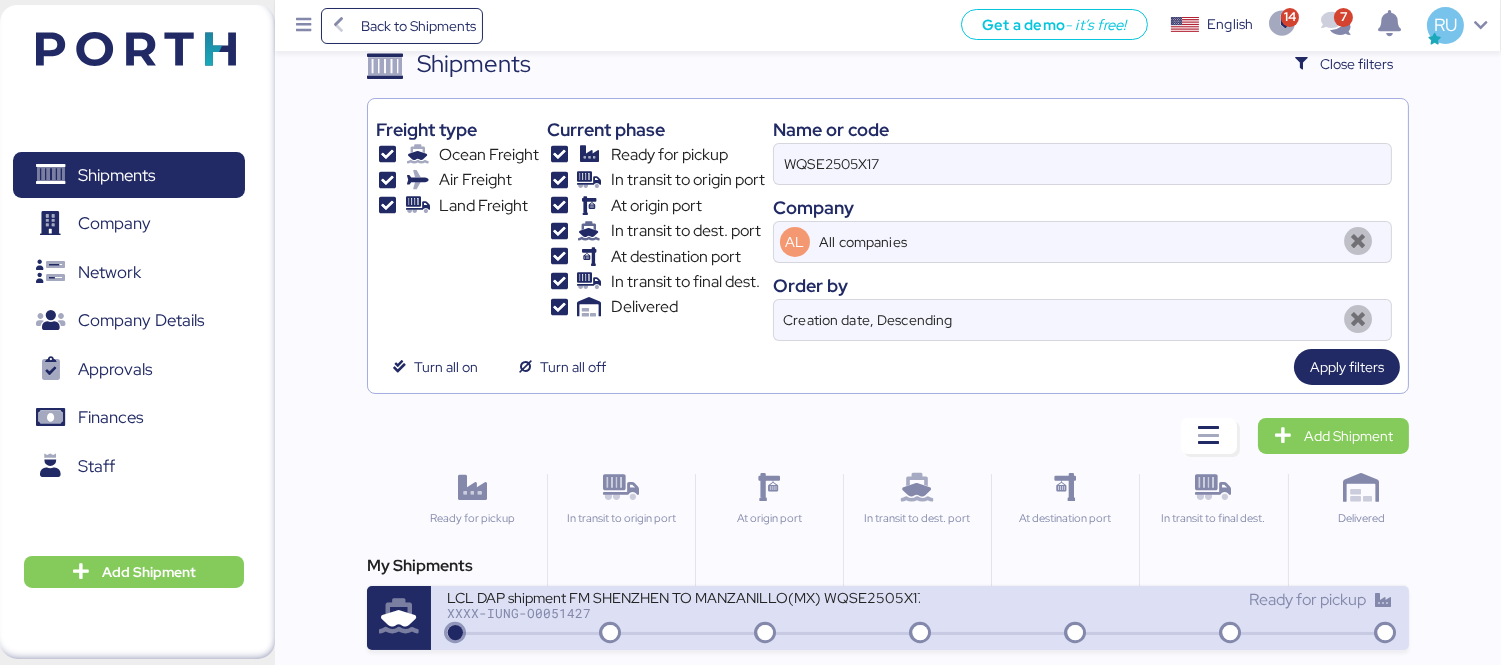 click on "LCL DAP shipment FM SHENZHEN TO MANZANILLO(MX) WQSE2505X17 XXXX-IUNG-O0051427" at bounding box center [683, 609] 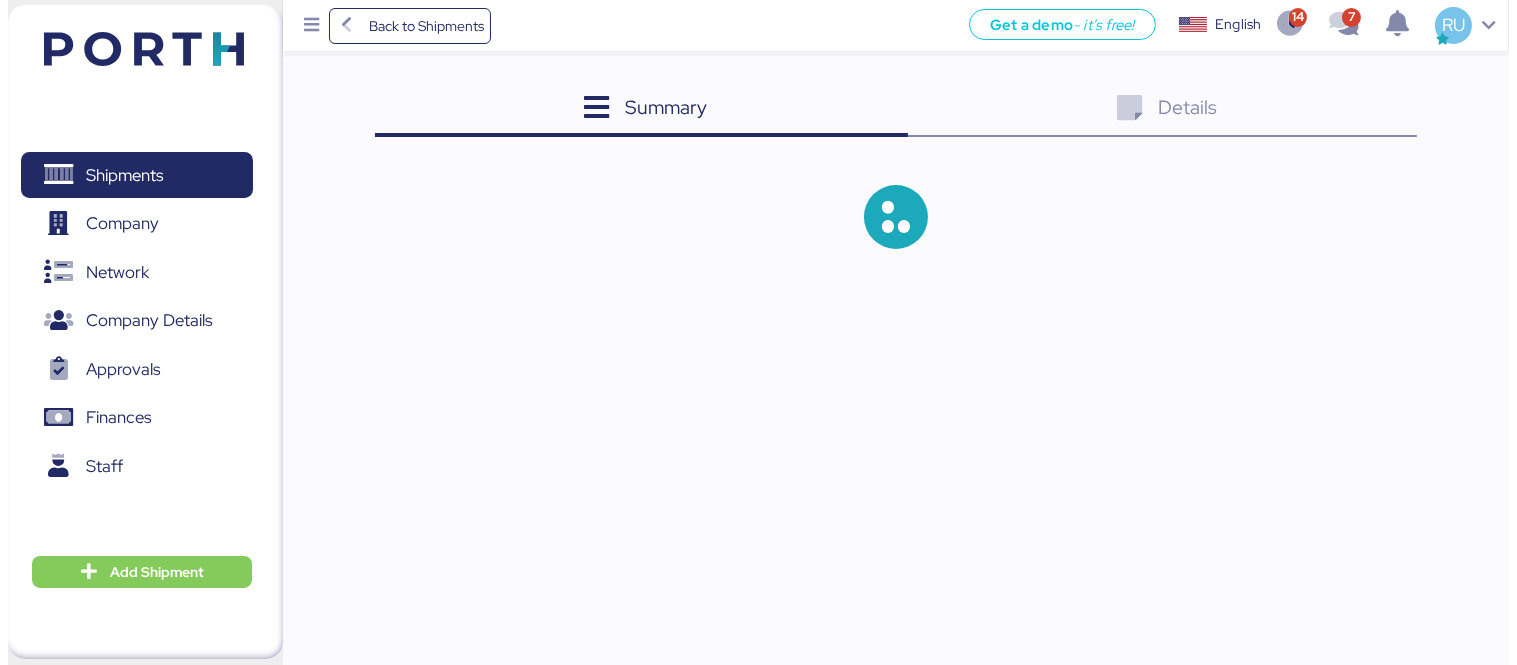 scroll, scrollTop: 0, scrollLeft: 0, axis: both 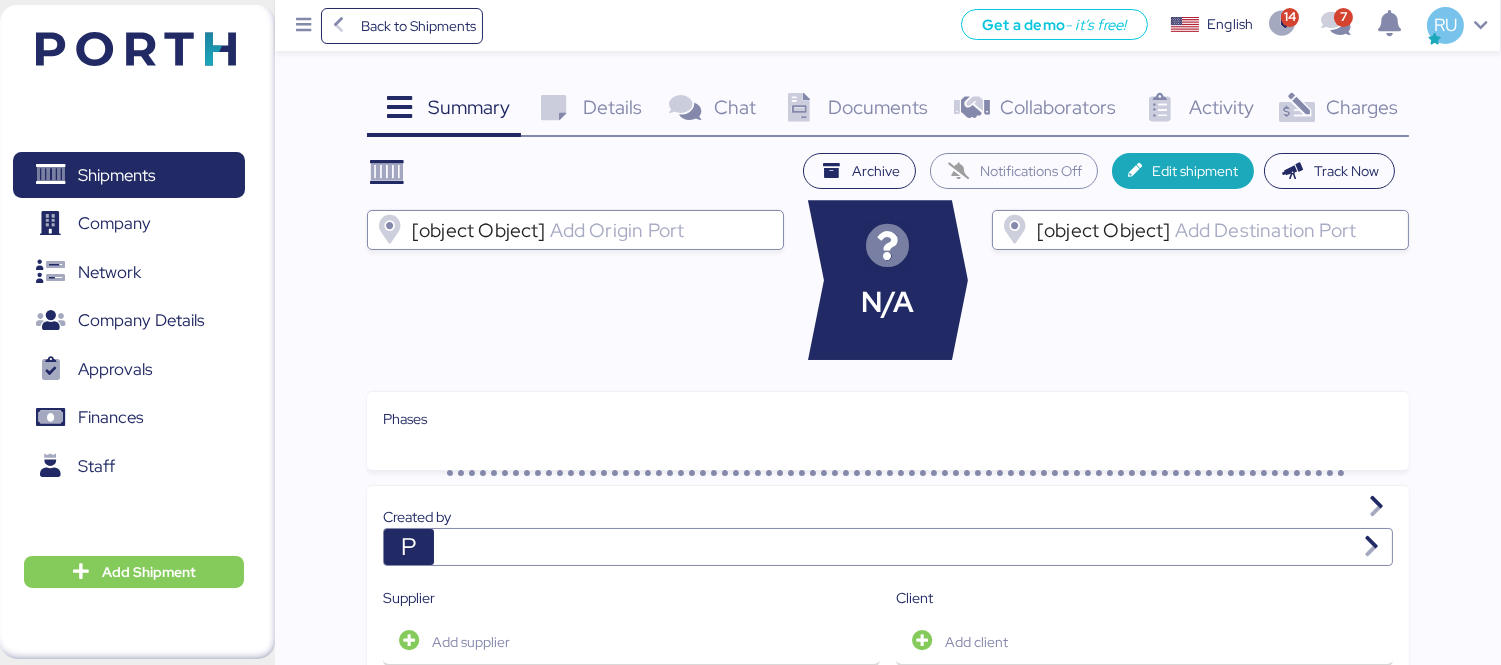click on "Charges" at bounding box center [1362, 107] 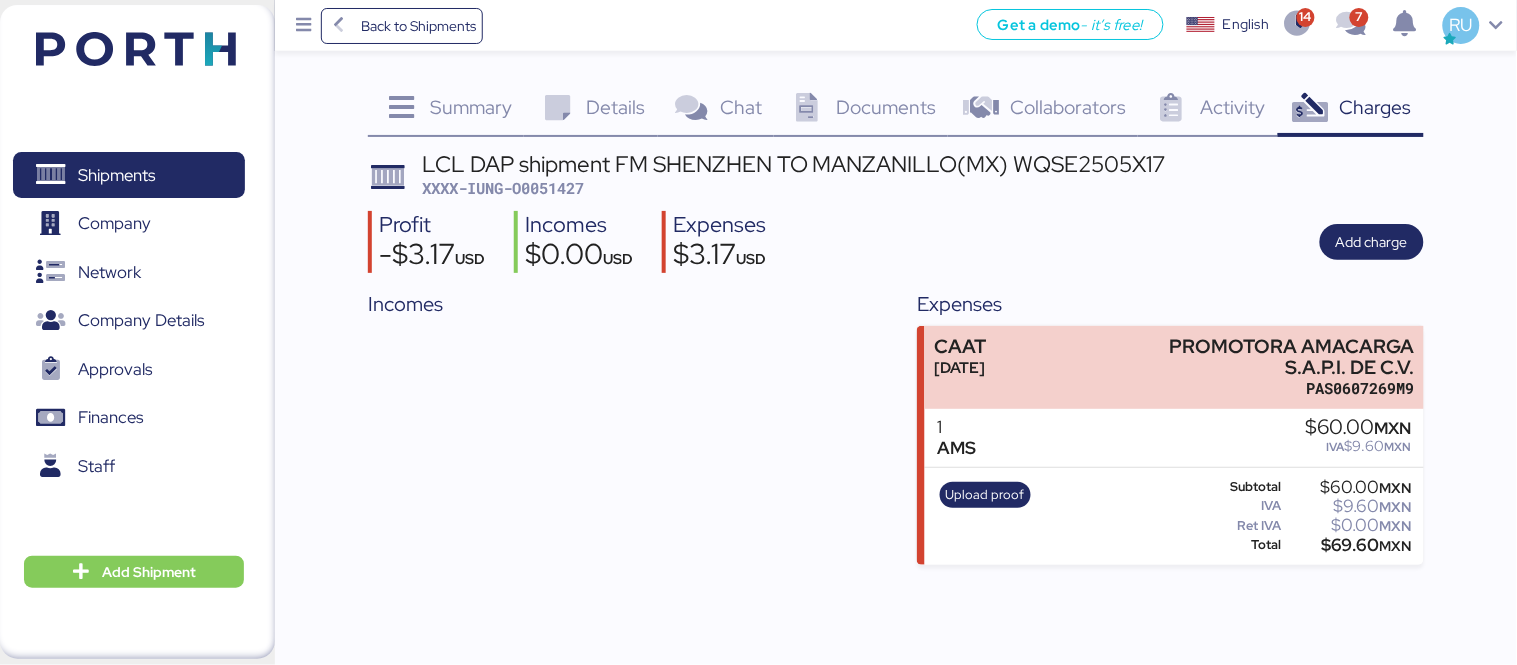click on "XXXX-IUNG-O0051427" at bounding box center [503, 188] 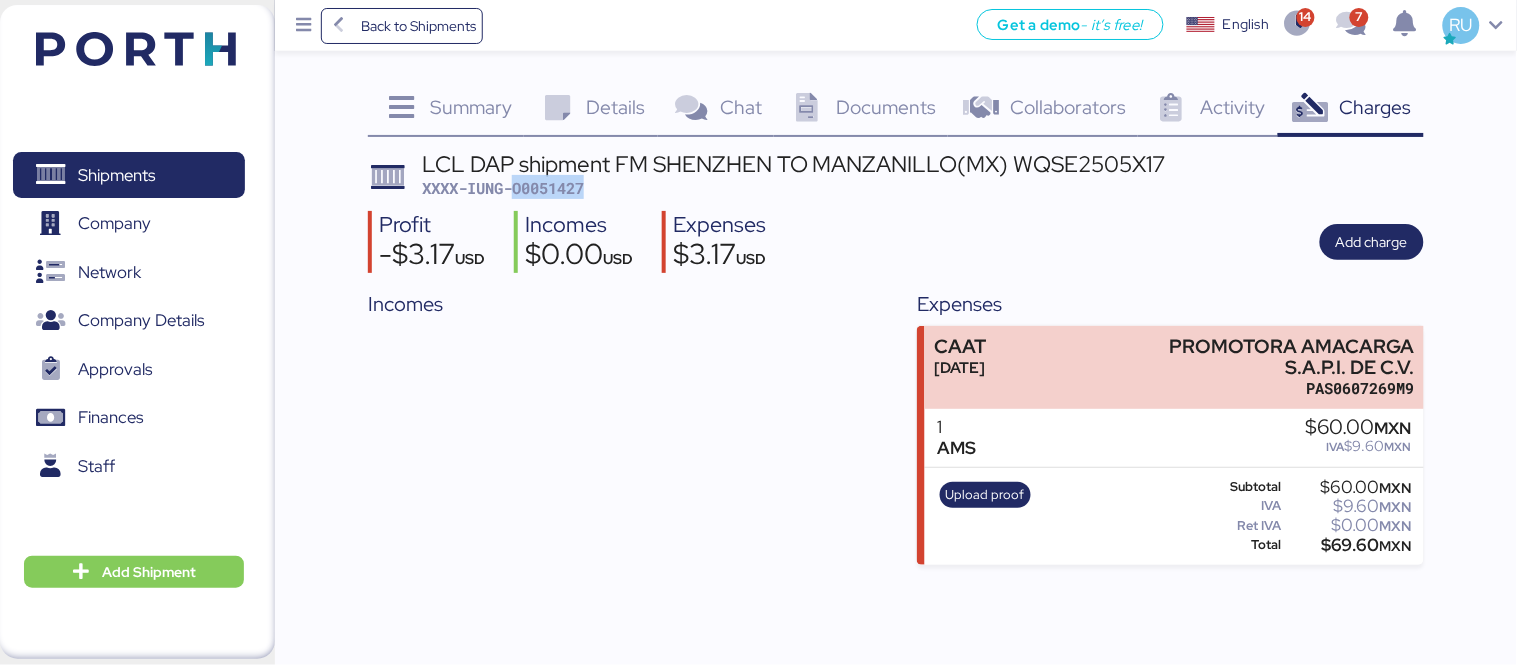 click on "XXXX-IUNG-O0051427" at bounding box center (503, 188) 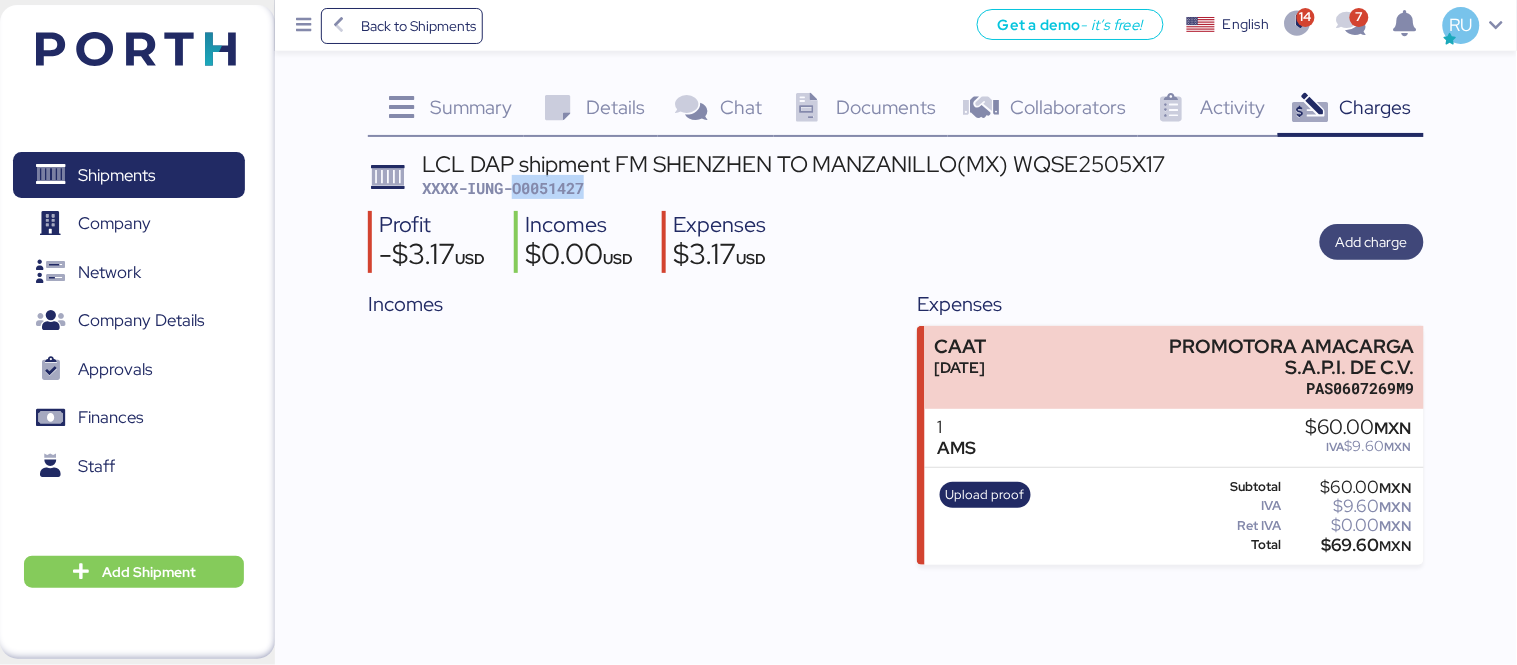 click on "Add charge" at bounding box center [1372, 242] 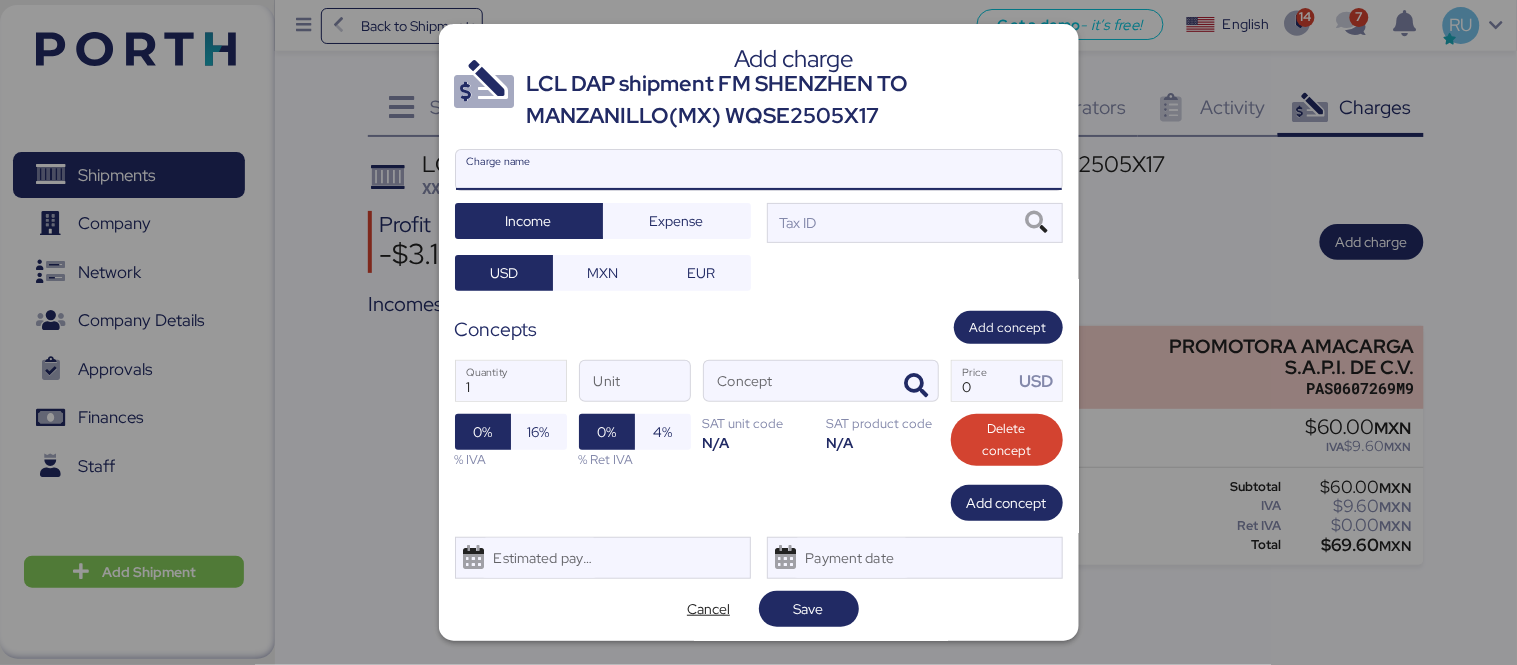 click on "Charge name" at bounding box center (759, 170) 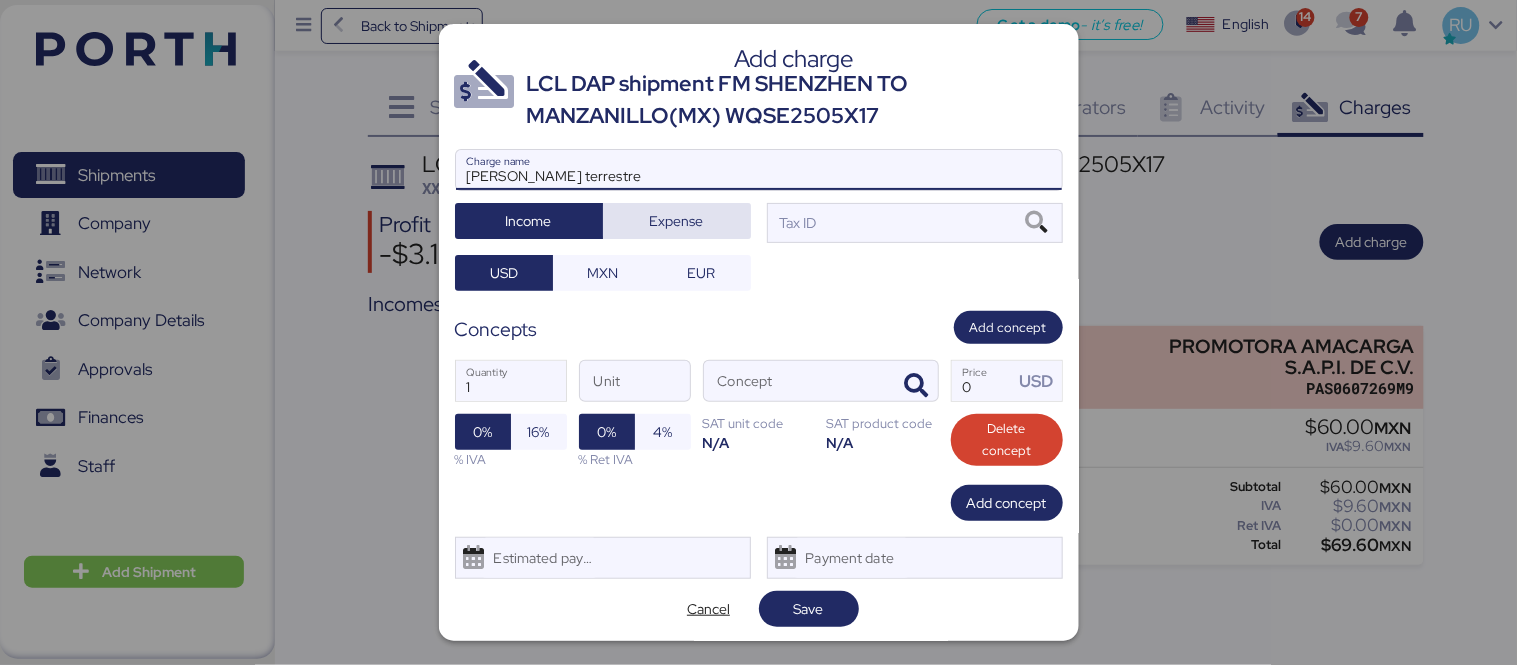 type on "[PERSON_NAME] terrestre" 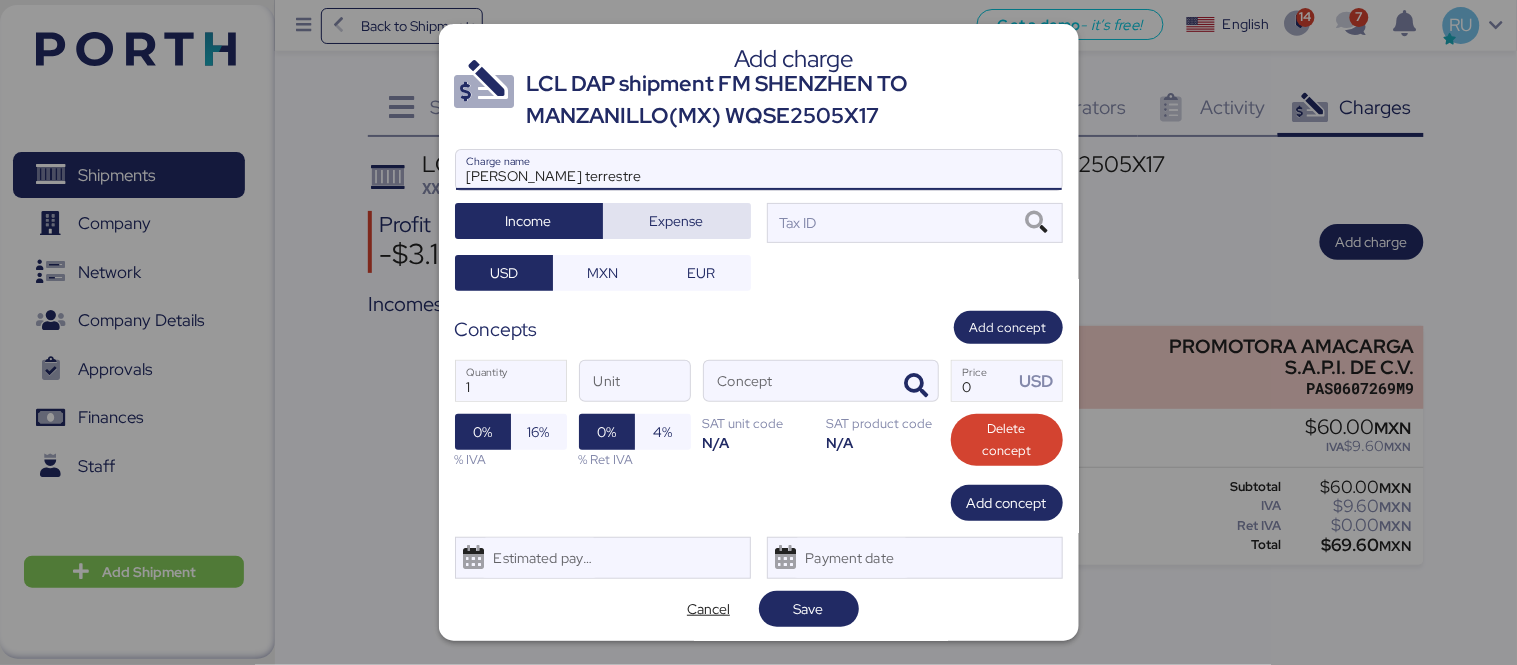 click on "Expense" at bounding box center [677, 221] 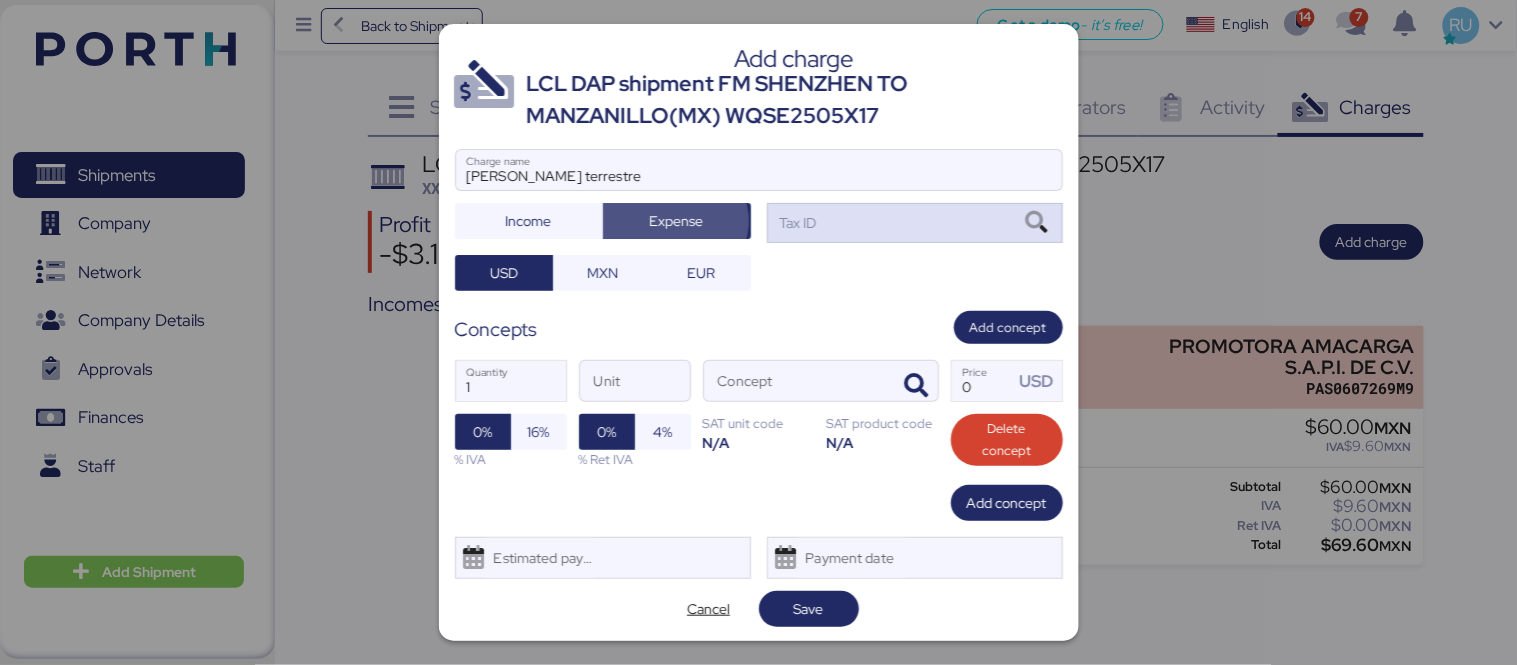 click on "Tax ID" at bounding box center [915, 223] 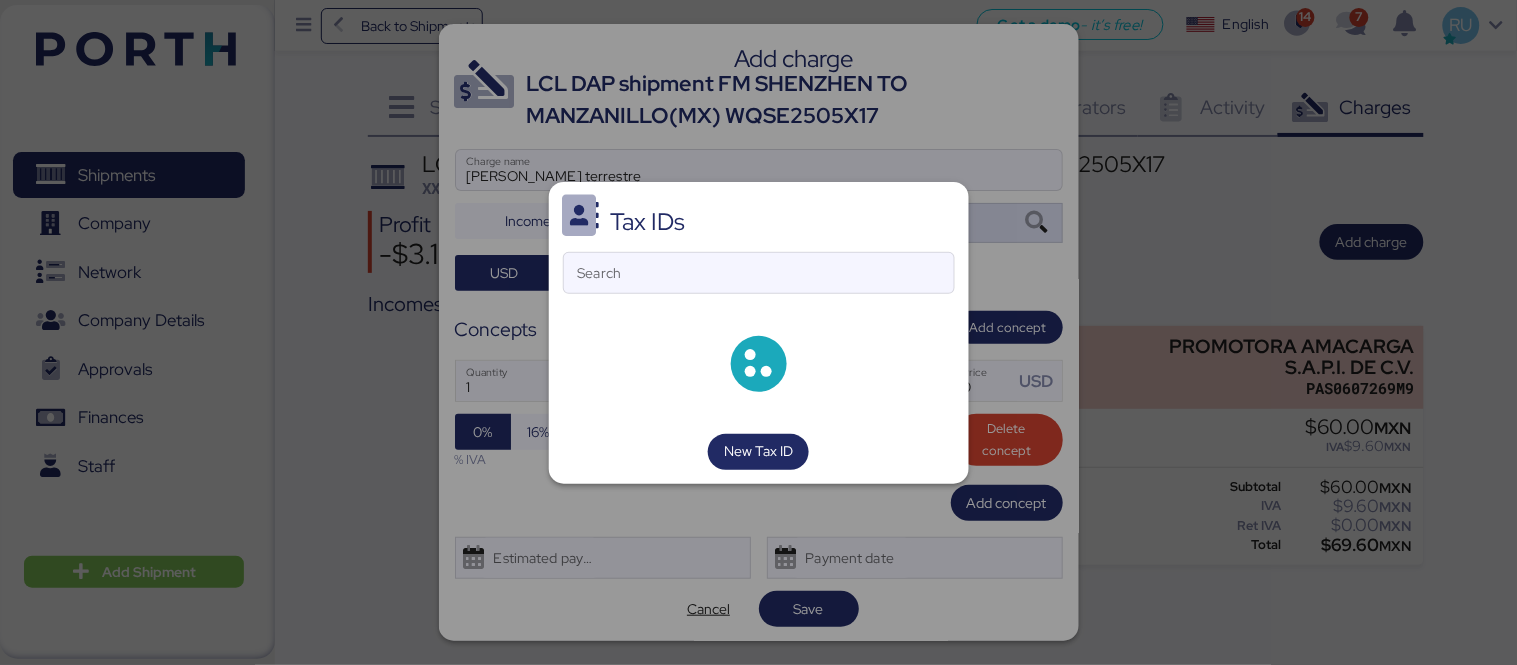 scroll, scrollTop: 2, scrollLeft: 0, axis: vertical 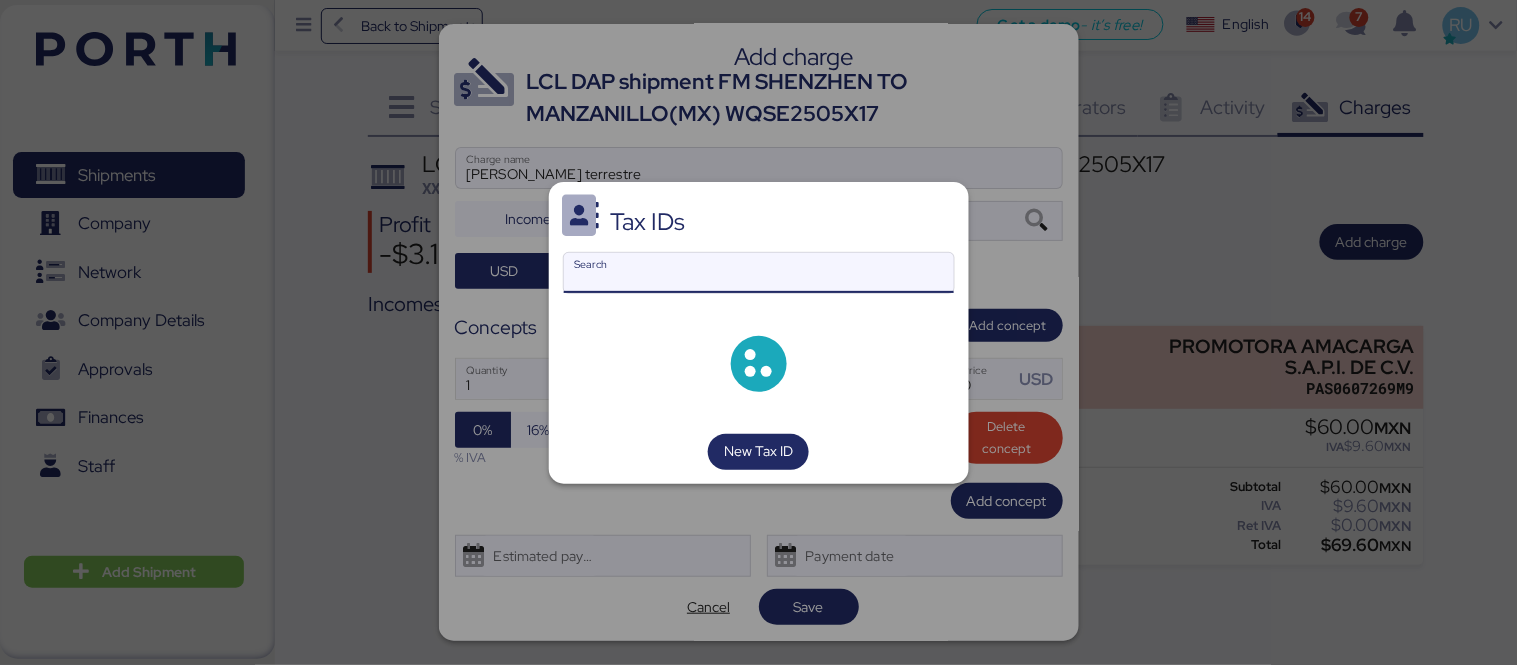 click on "Search" at bounding box center [759, 273] 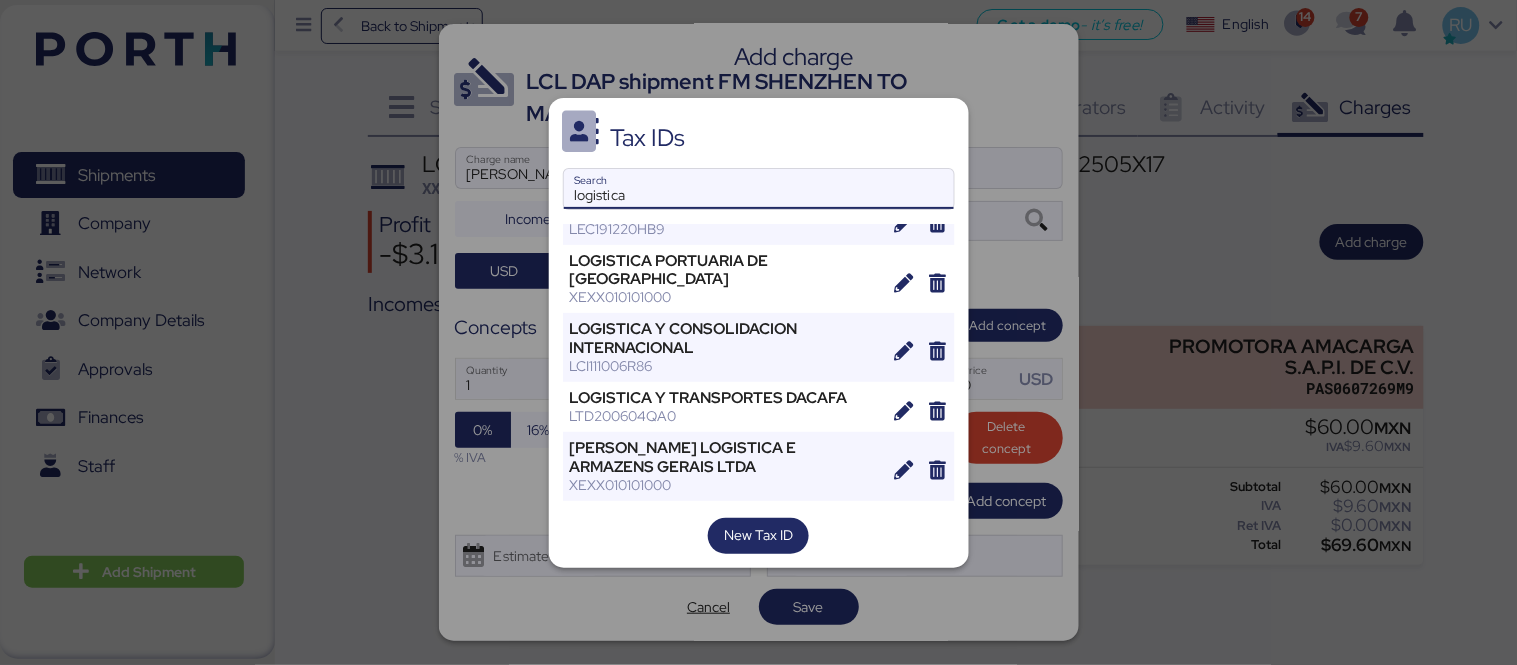 scroll, scrollTop: 491, scrollLeft: 0, axis: vertical 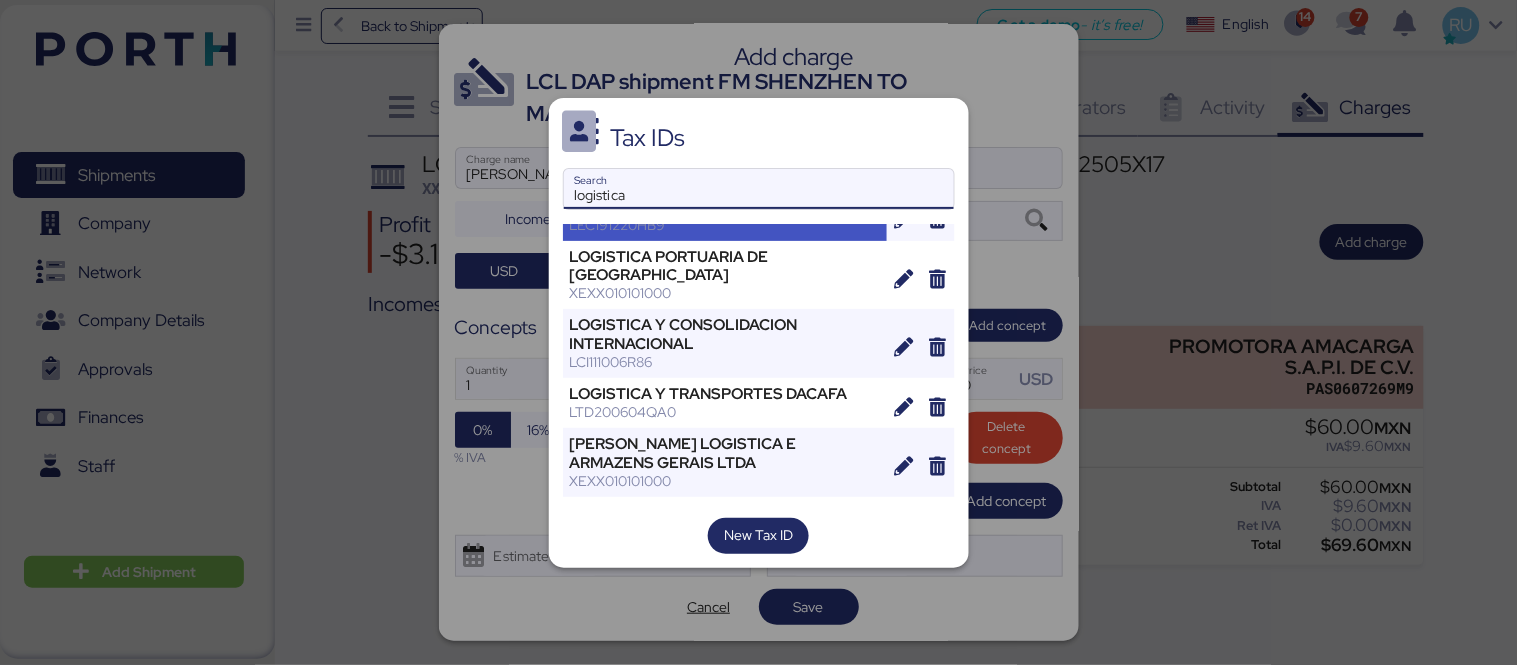 type on "logistica" 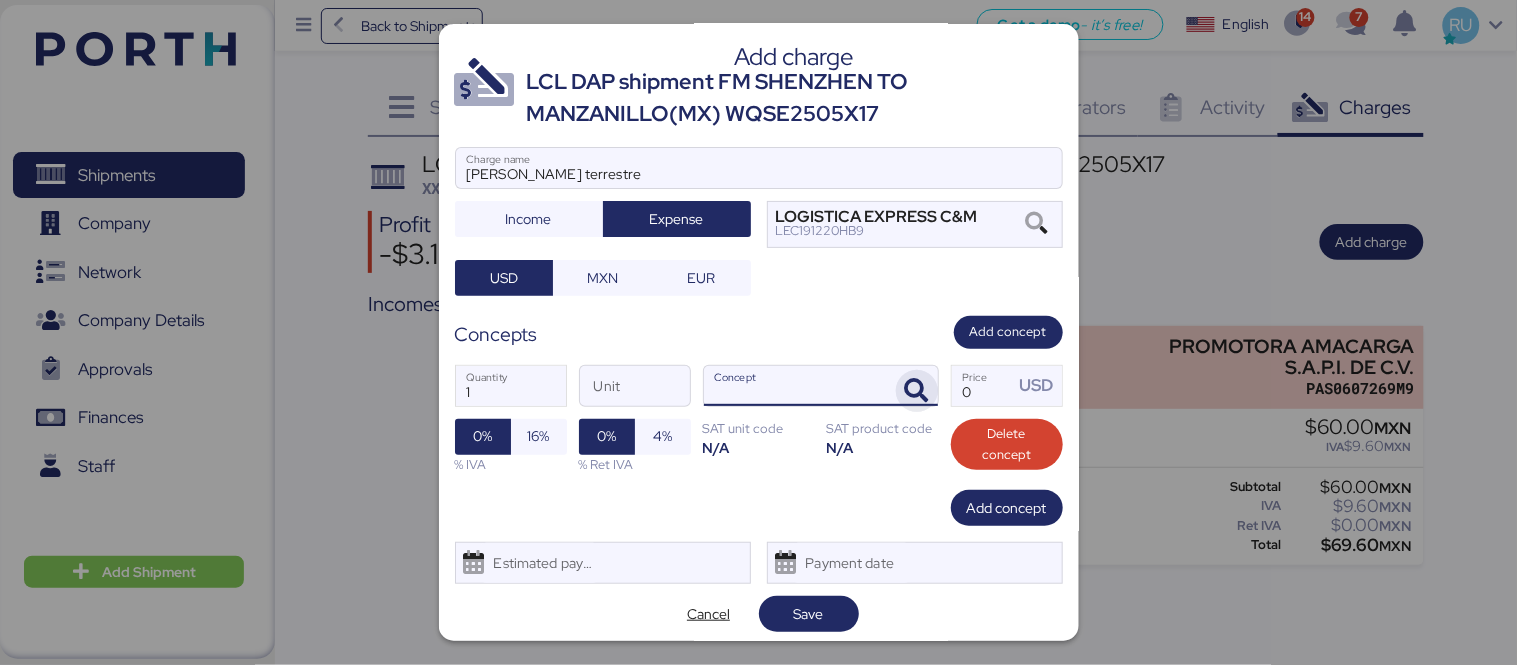 click at bounding box center [917, 391] 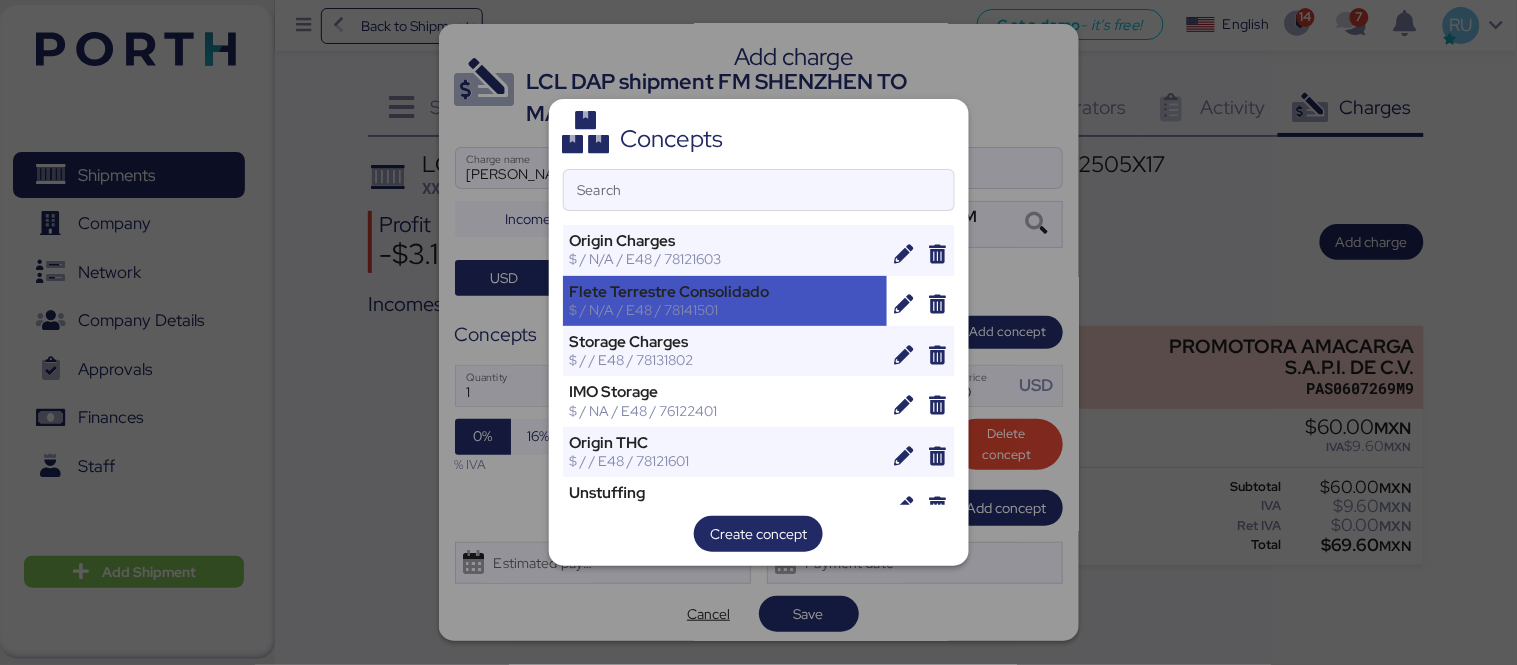 click on "Flete Terrestre Consolidado" at bounding box center (725, 292) 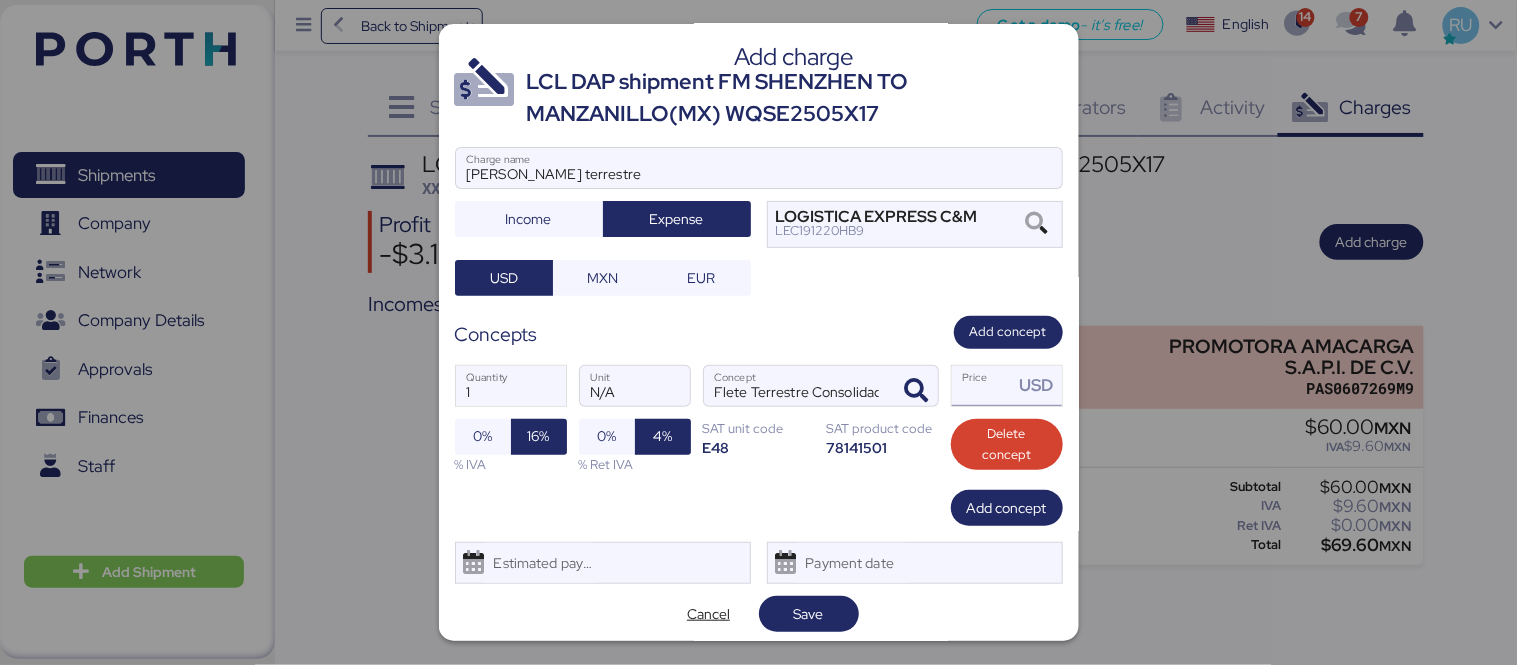 click on "Price USD" at bounding box center [983, 386] 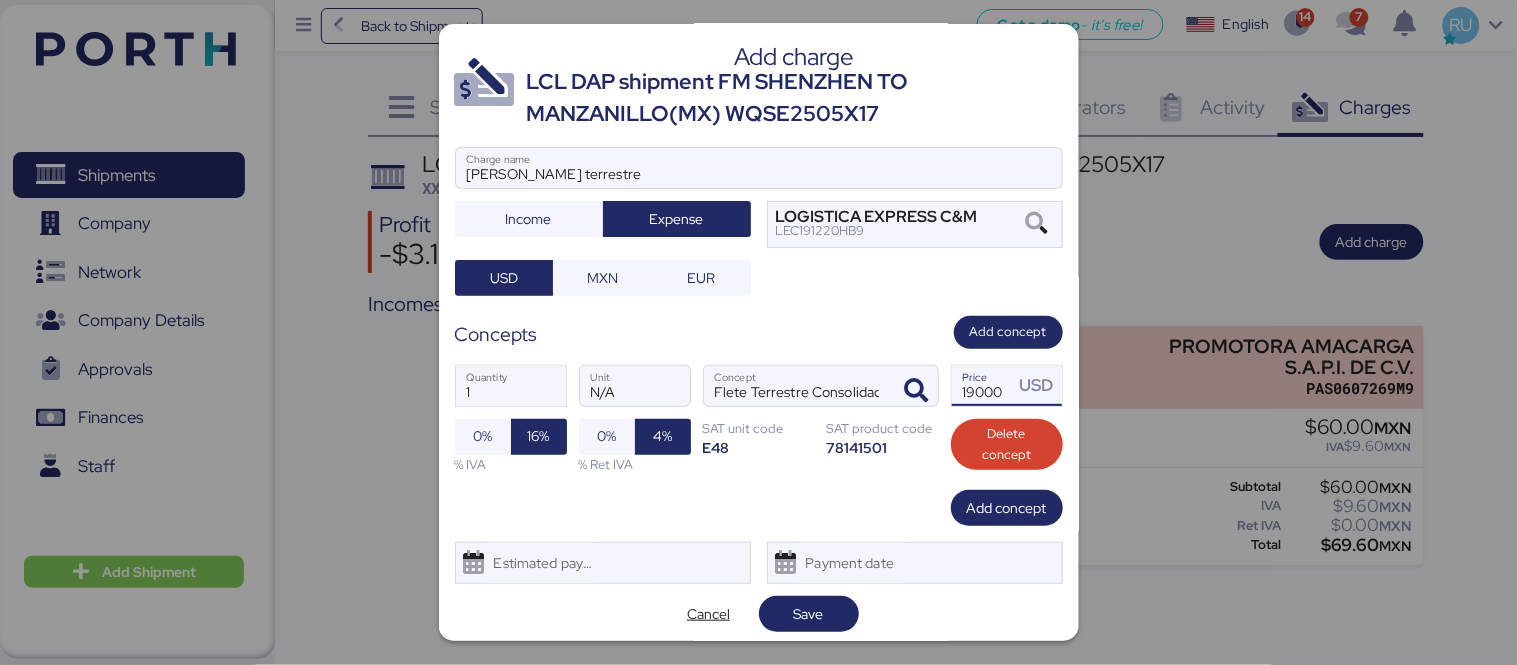scroll, scrollTop: 0, scrollLeft: 4, axis: horizontal 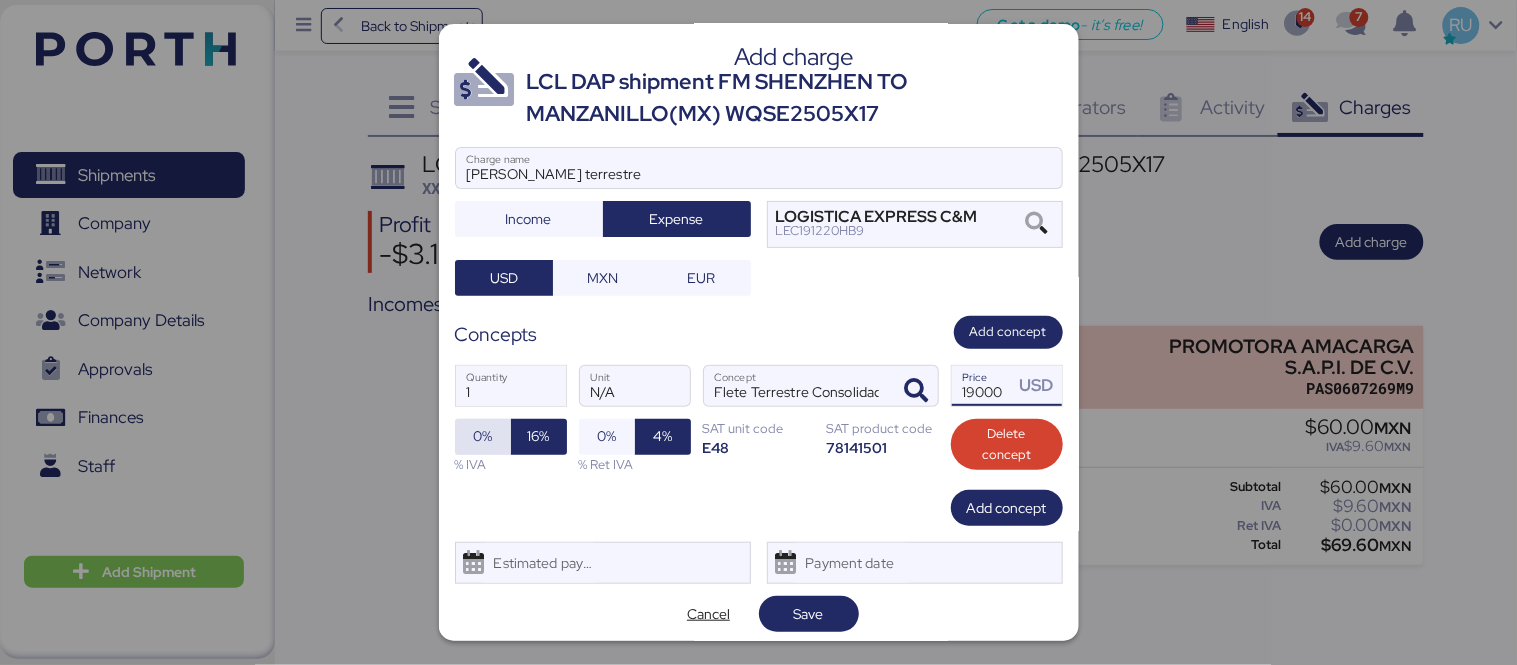 type on "19000" 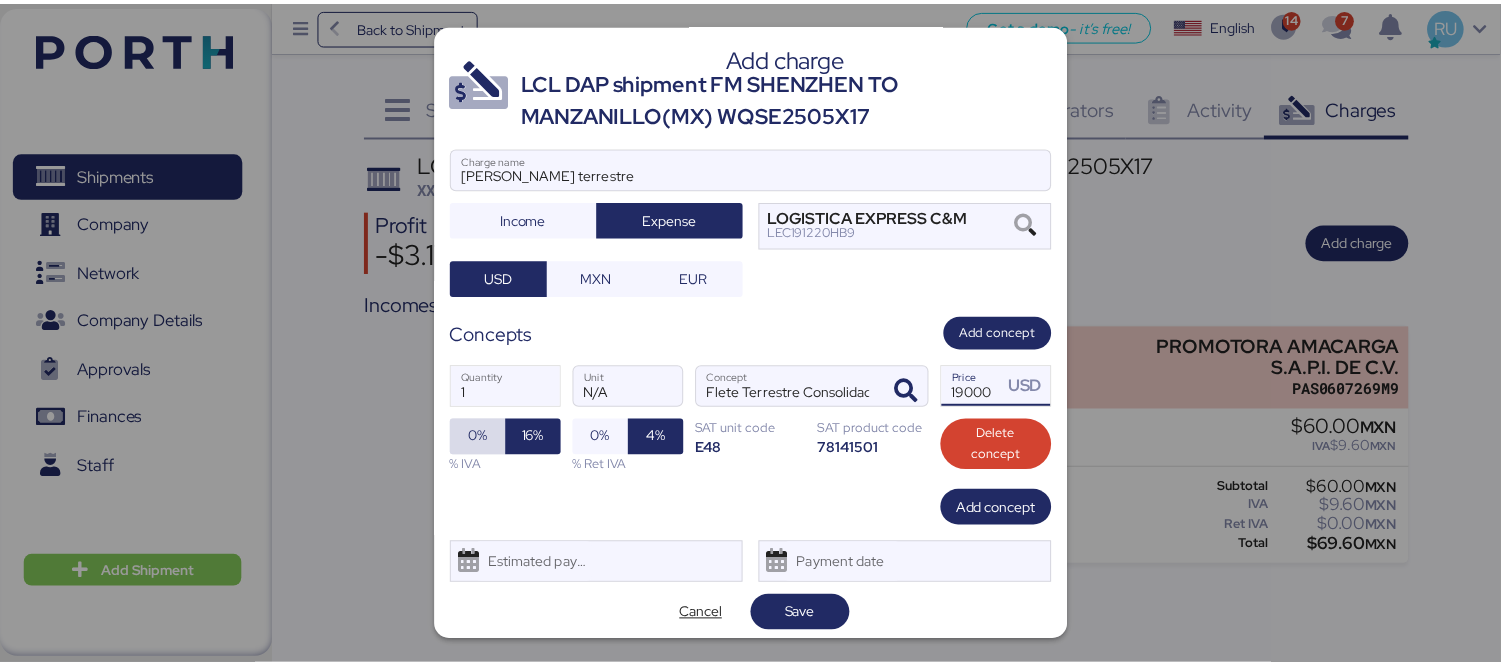 scroll, scrollTop: 0, scrollLeft: 0, axis: both 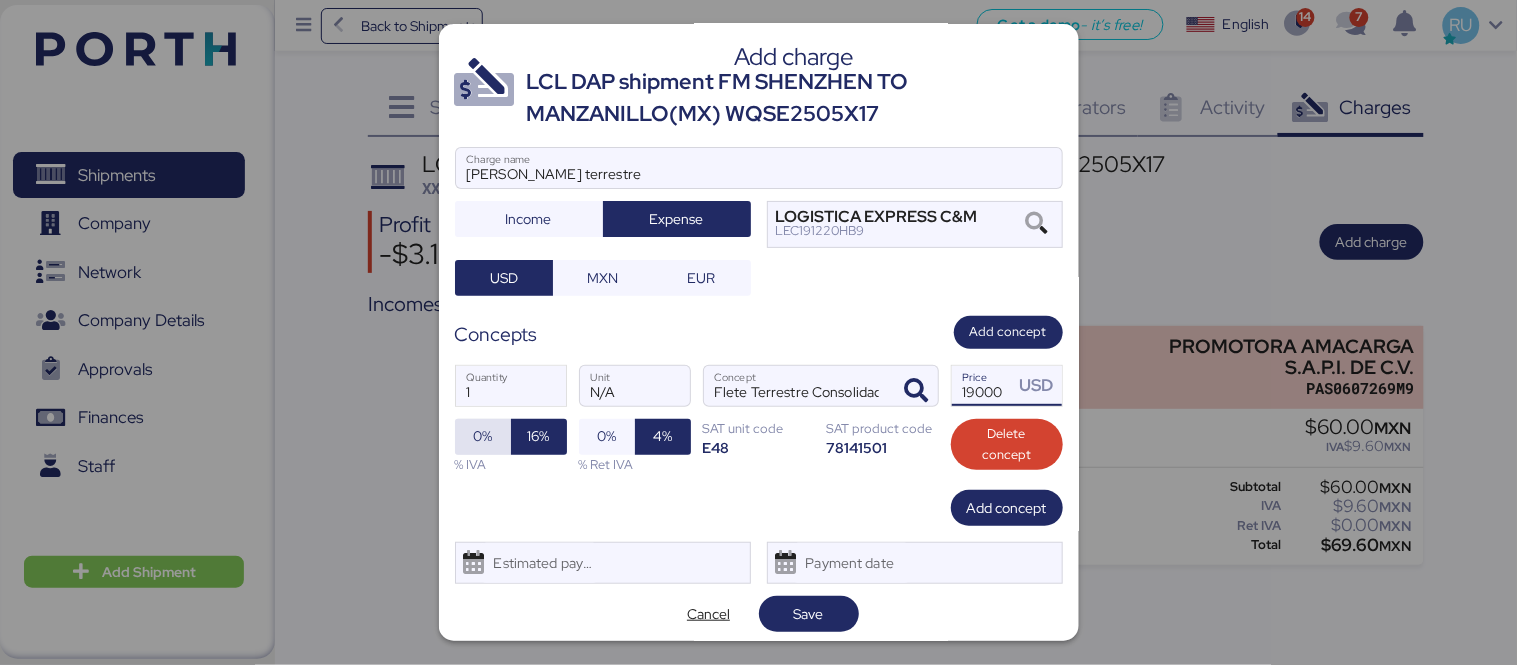click on "0%" at bounding box center [483, 437] 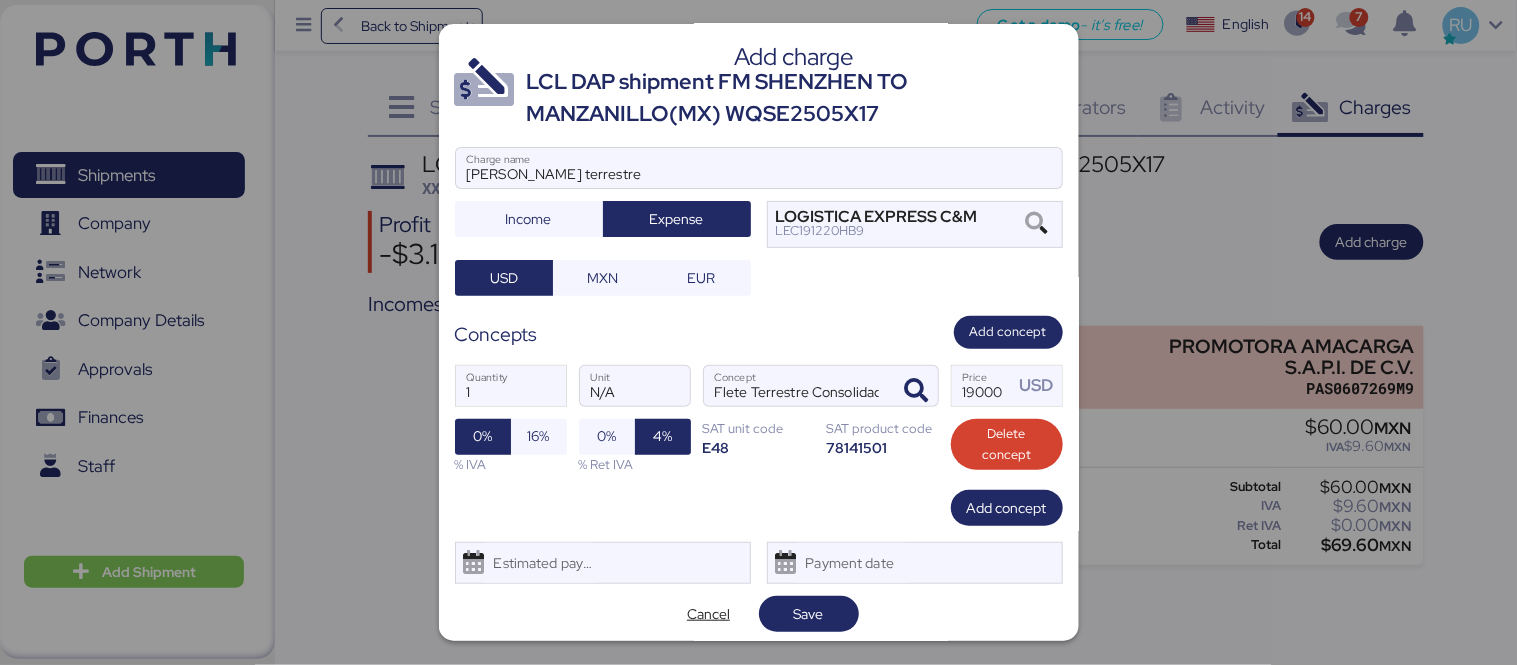click on "% IVA" at bounding box center [511, 464] 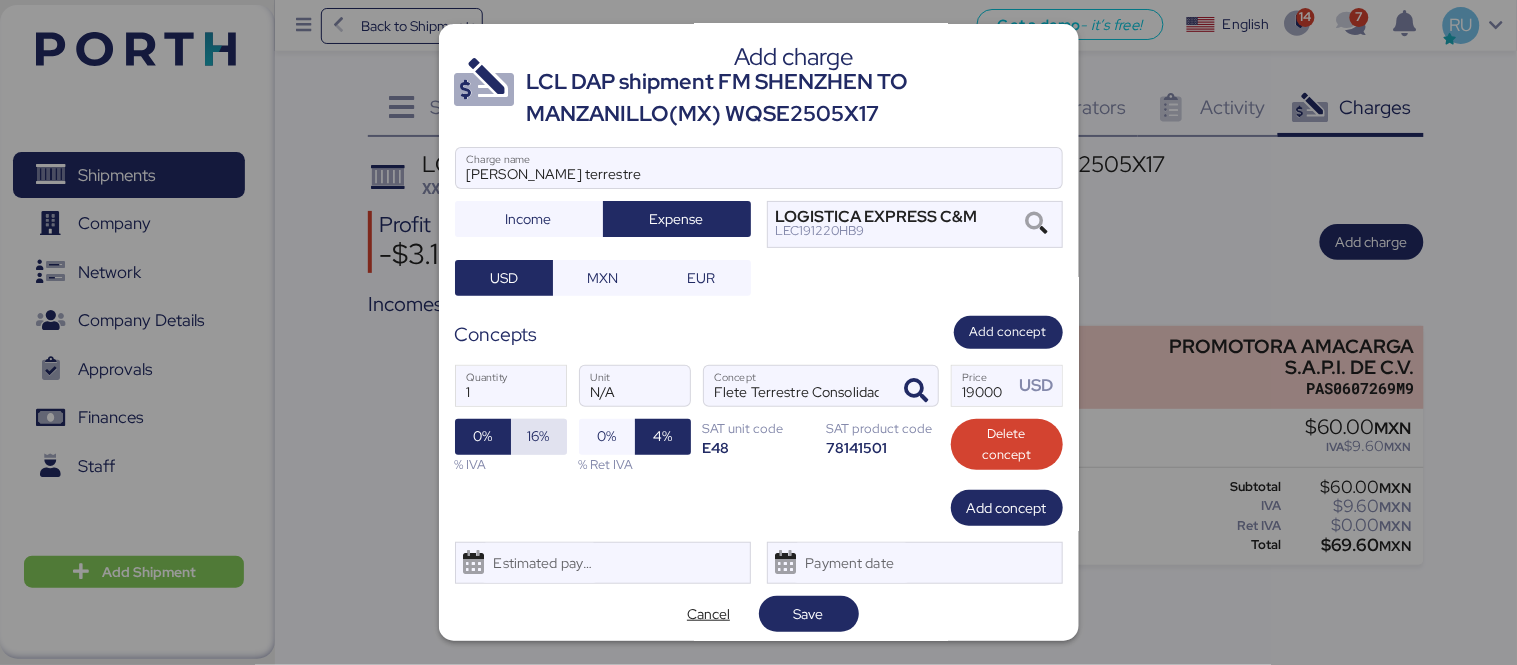 click on "16%" at bounding box center [539, 436] 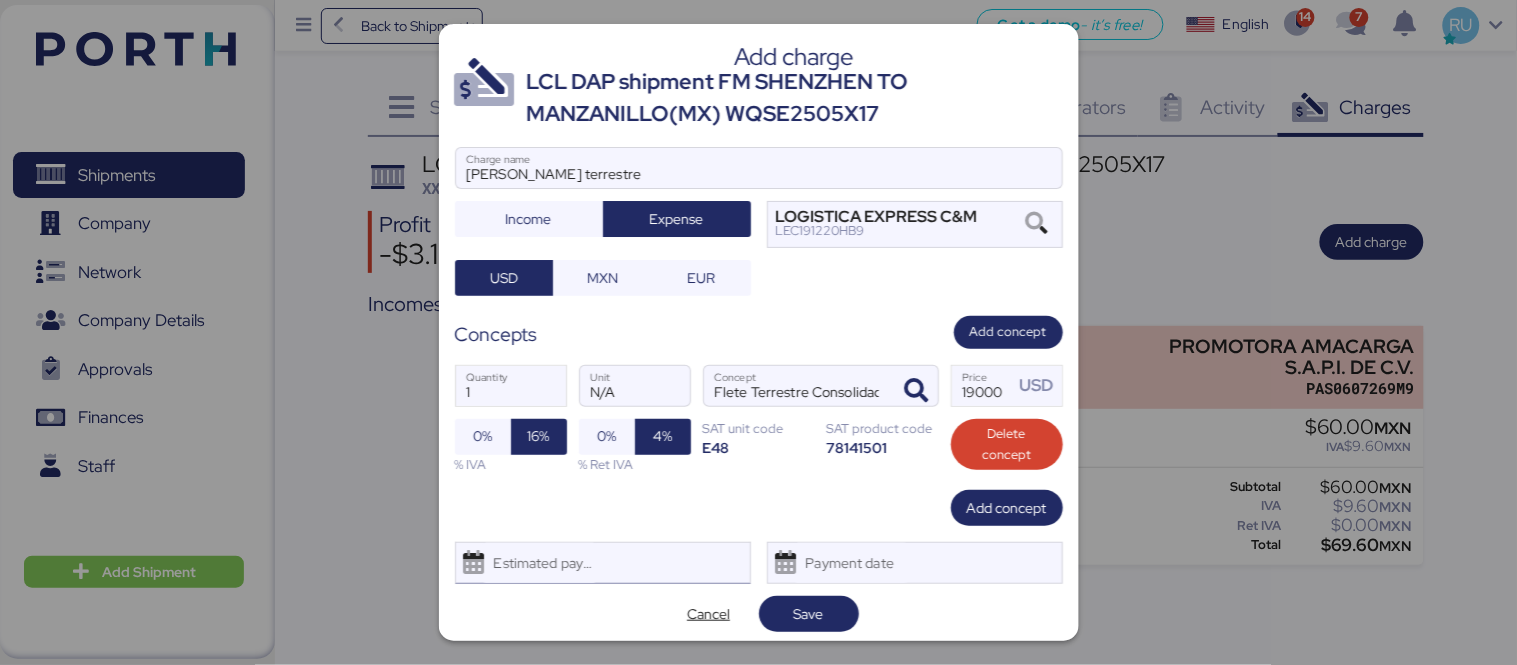 click on "Estimated payment date" at bounding box center (603, 563) 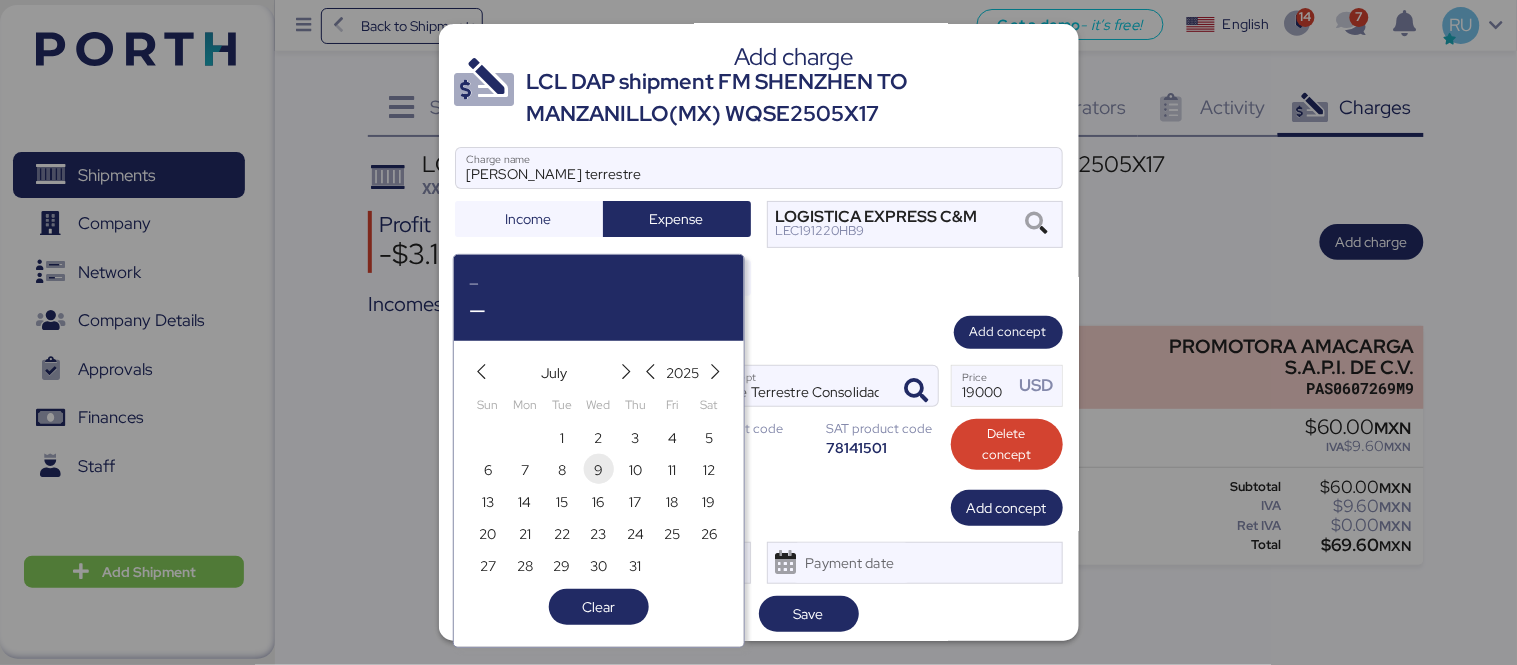 click on "9" at bounding box center [598, 470] 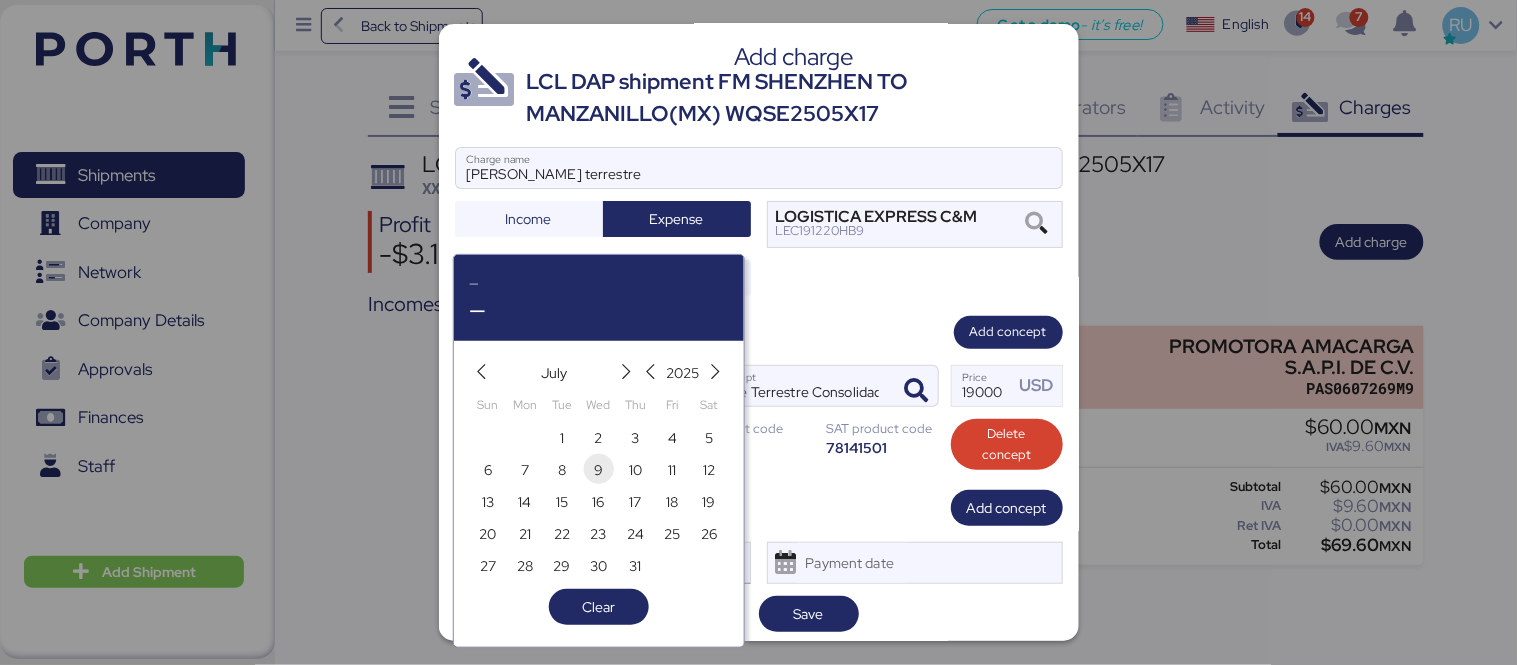 type on "[DATE]" 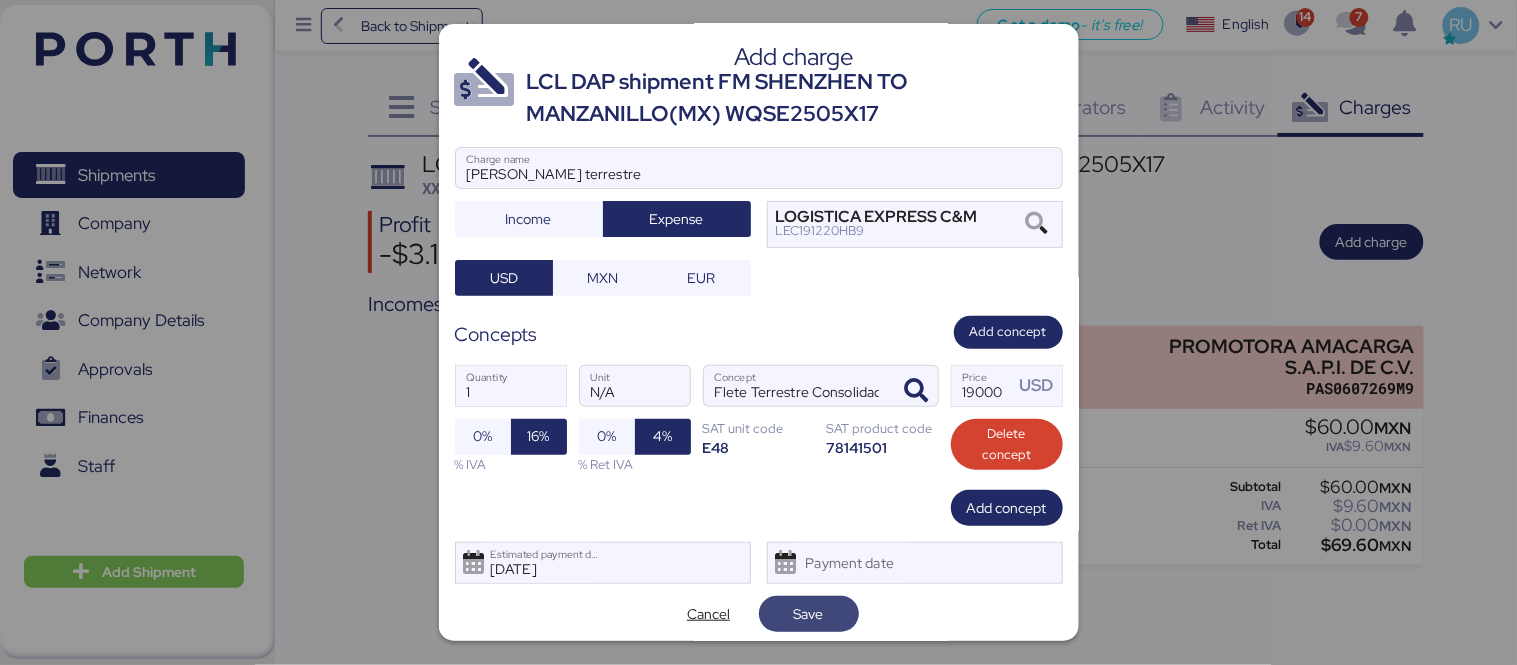 click on "Save" at bounding box center (809, 614) 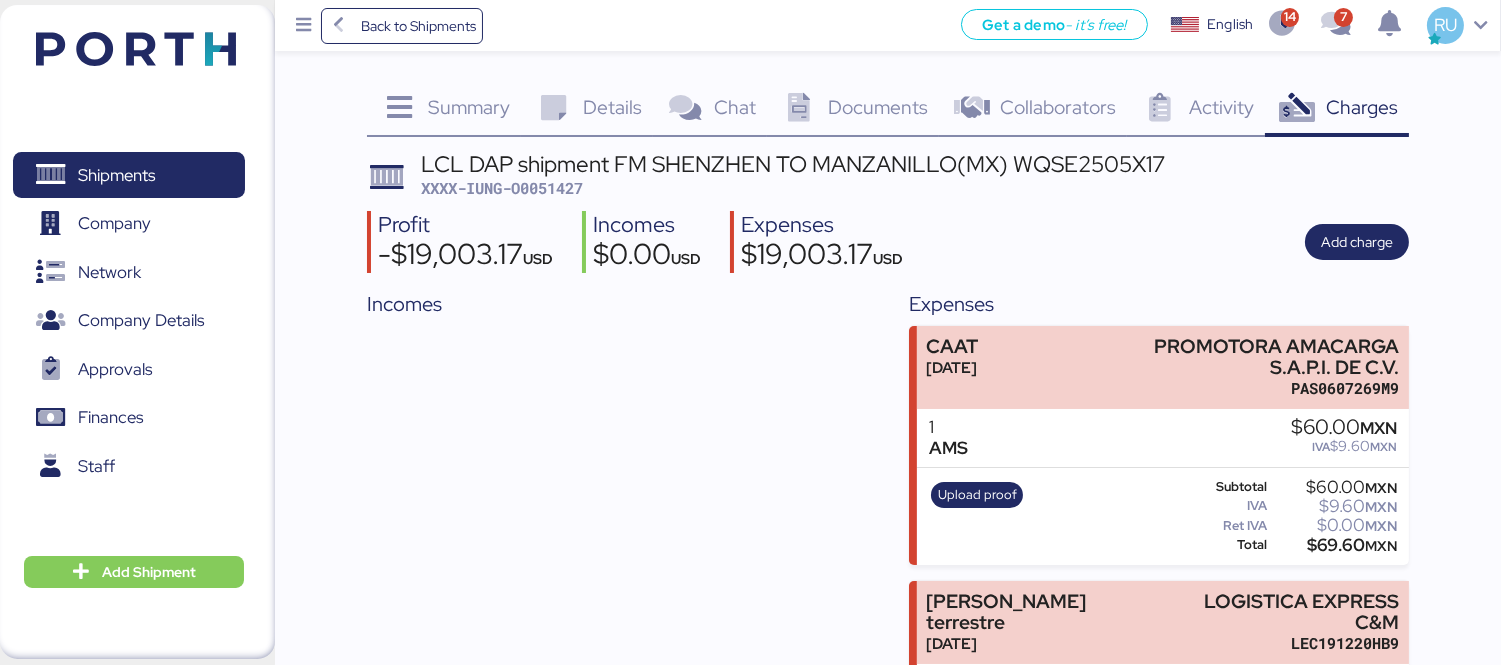 scroll, scrollTop: 157, scrollLeft: 0, axis: vertical 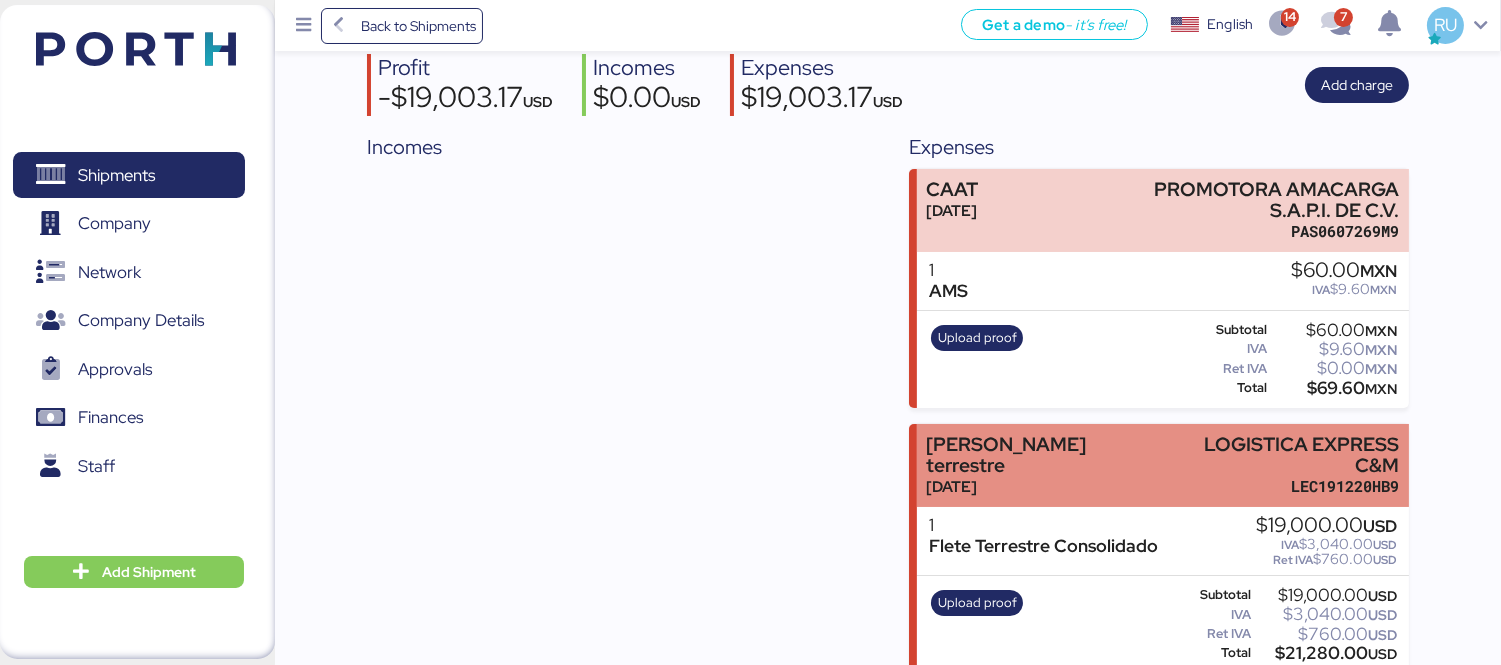 click on "[PERSON_NAME] terrestre  [DATE] LOGISTICA EXPRESS C&M LEC191220HB9" at bounding box center [1163, 465] 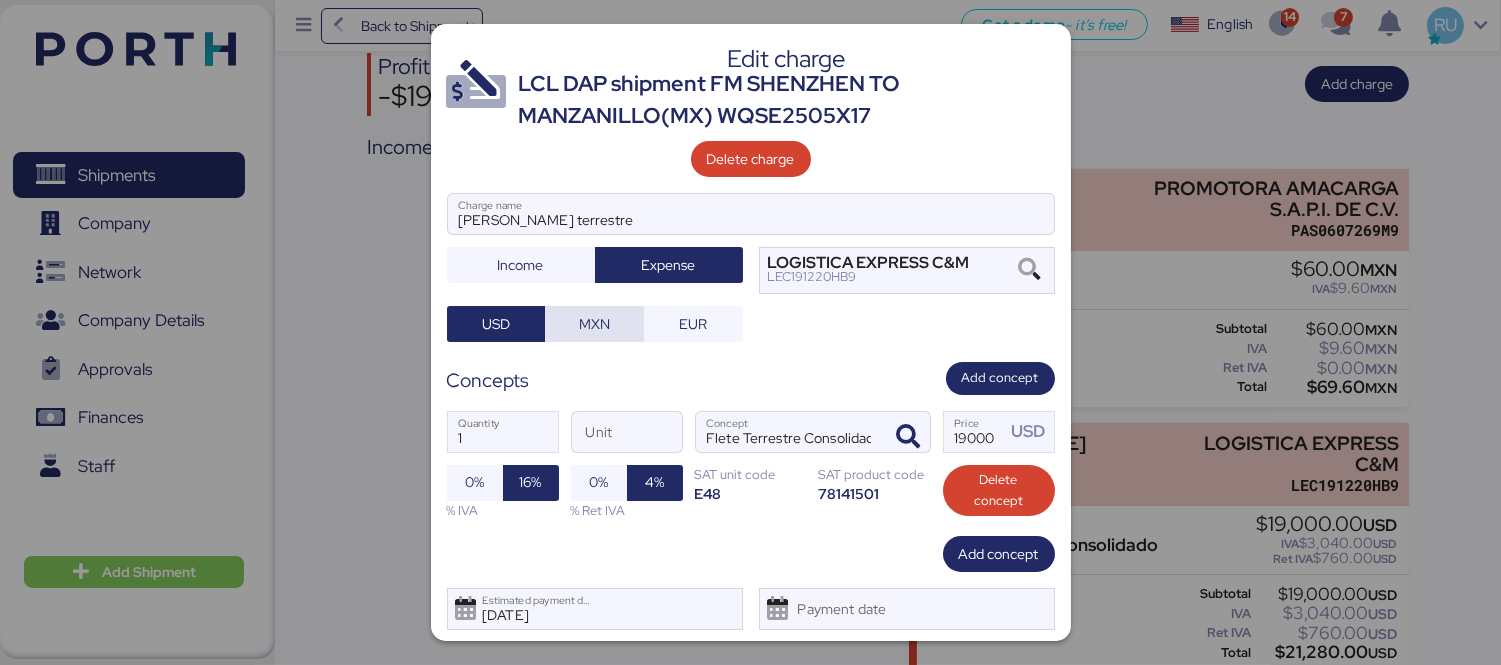 click on "MXN" at bounding box center [594, 324] 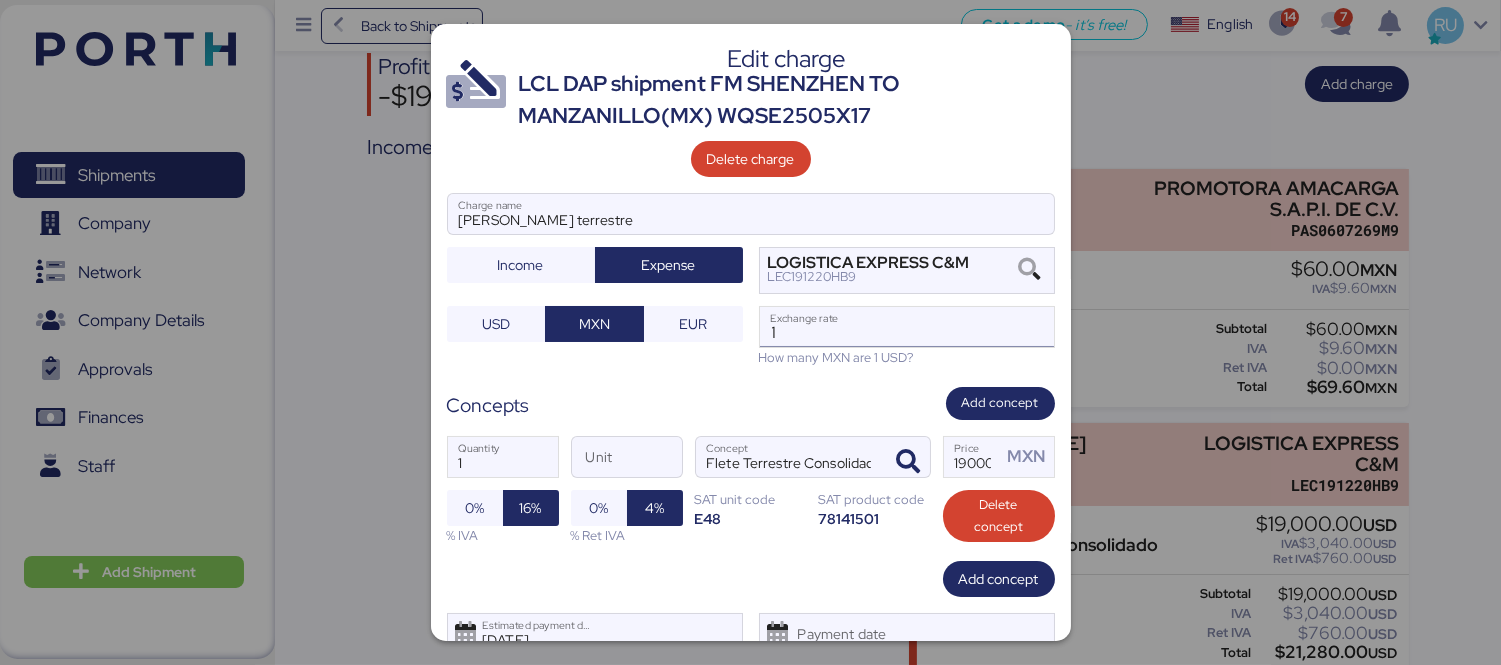 click on "1" at bounding box center (907, 327) 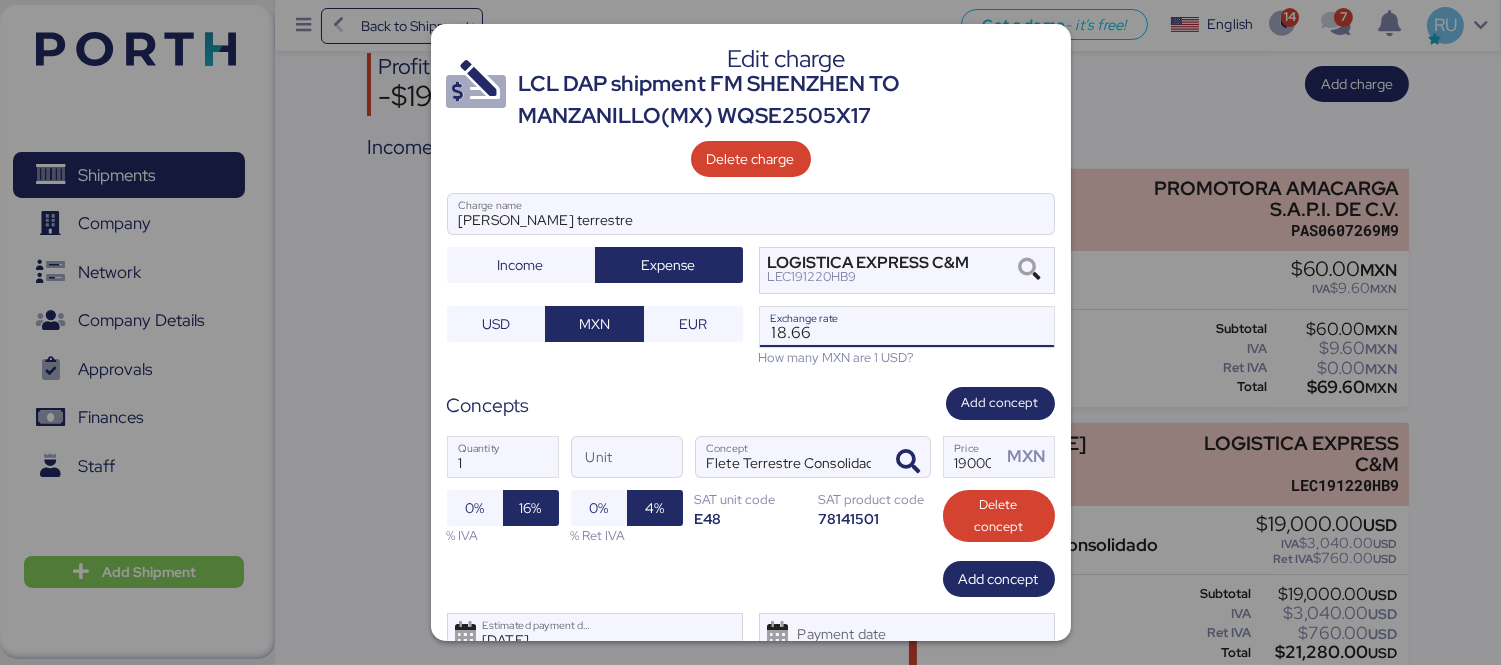 scroll, scrollTop: 77, scrollLeft: 0, axis: vertical 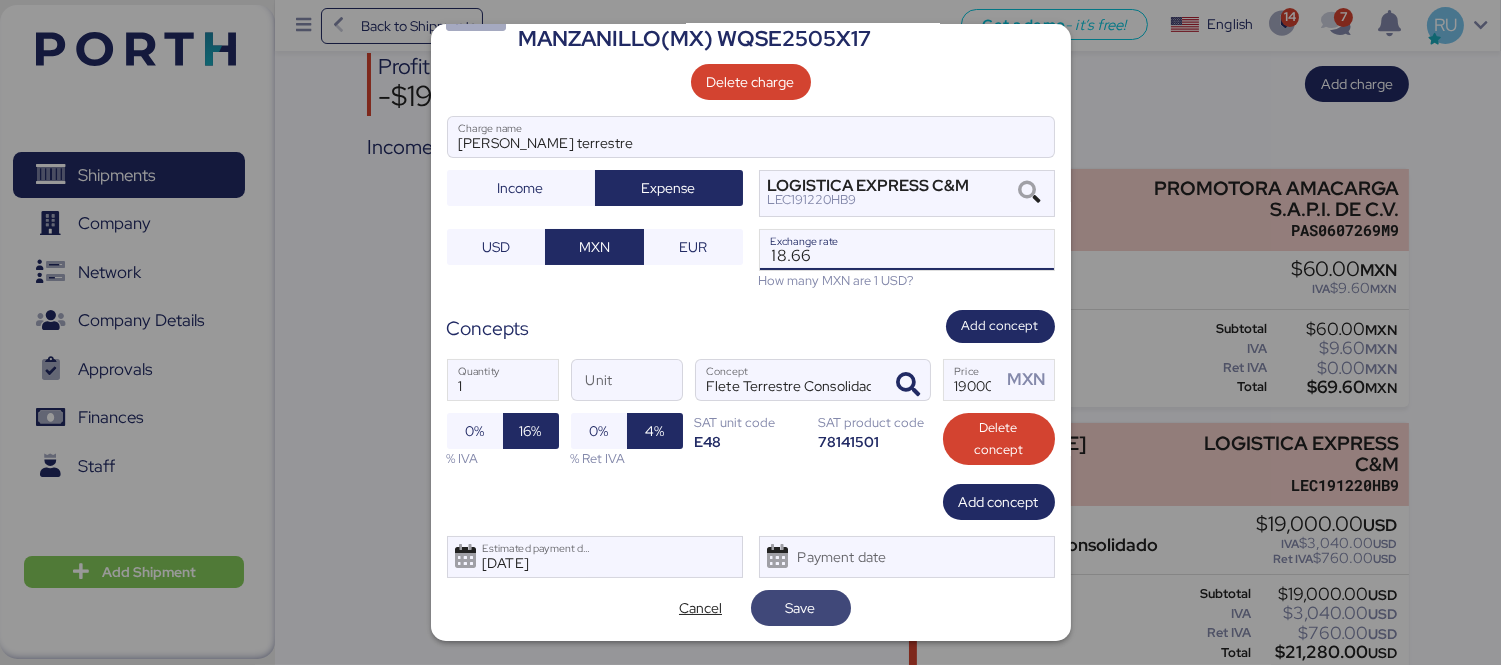 type on "18.66" 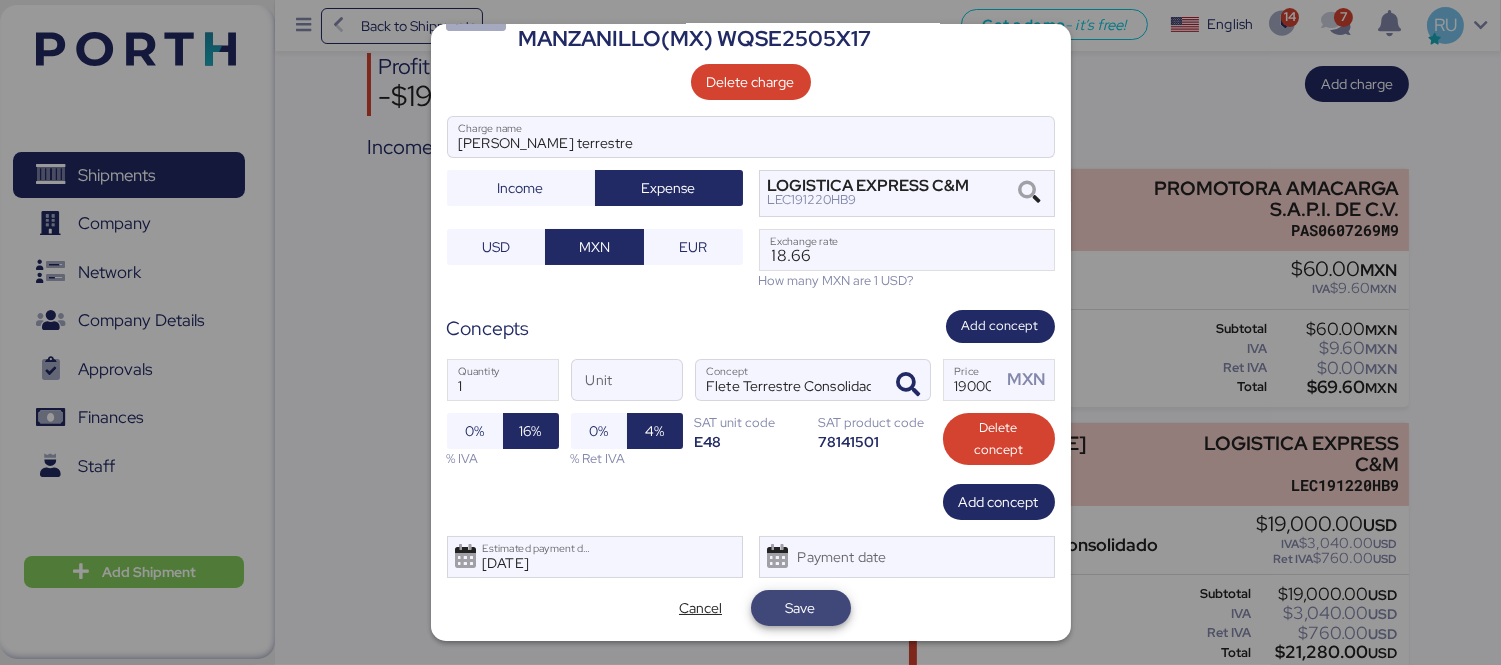 click on "Save" at bounding box center (801, 608) 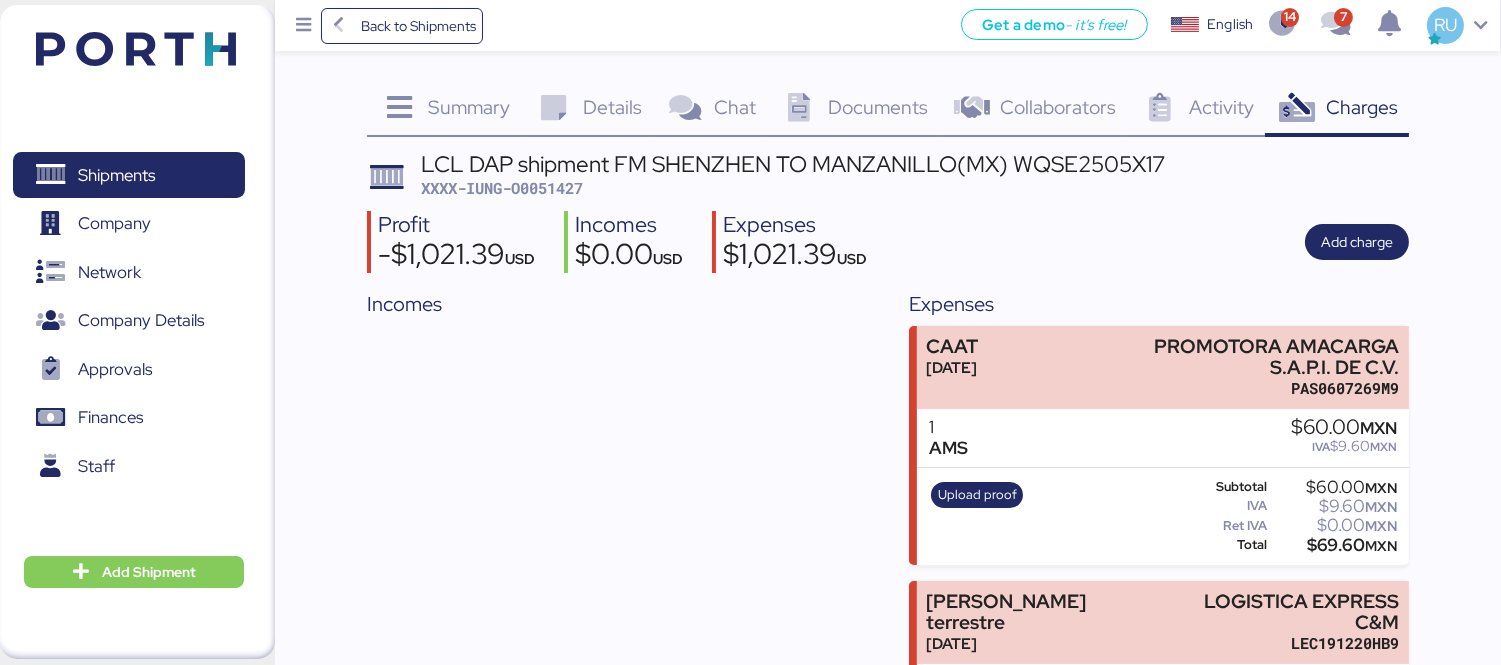 scroll, scrollTop: 157, scrollLeft: 0, axis: vertical 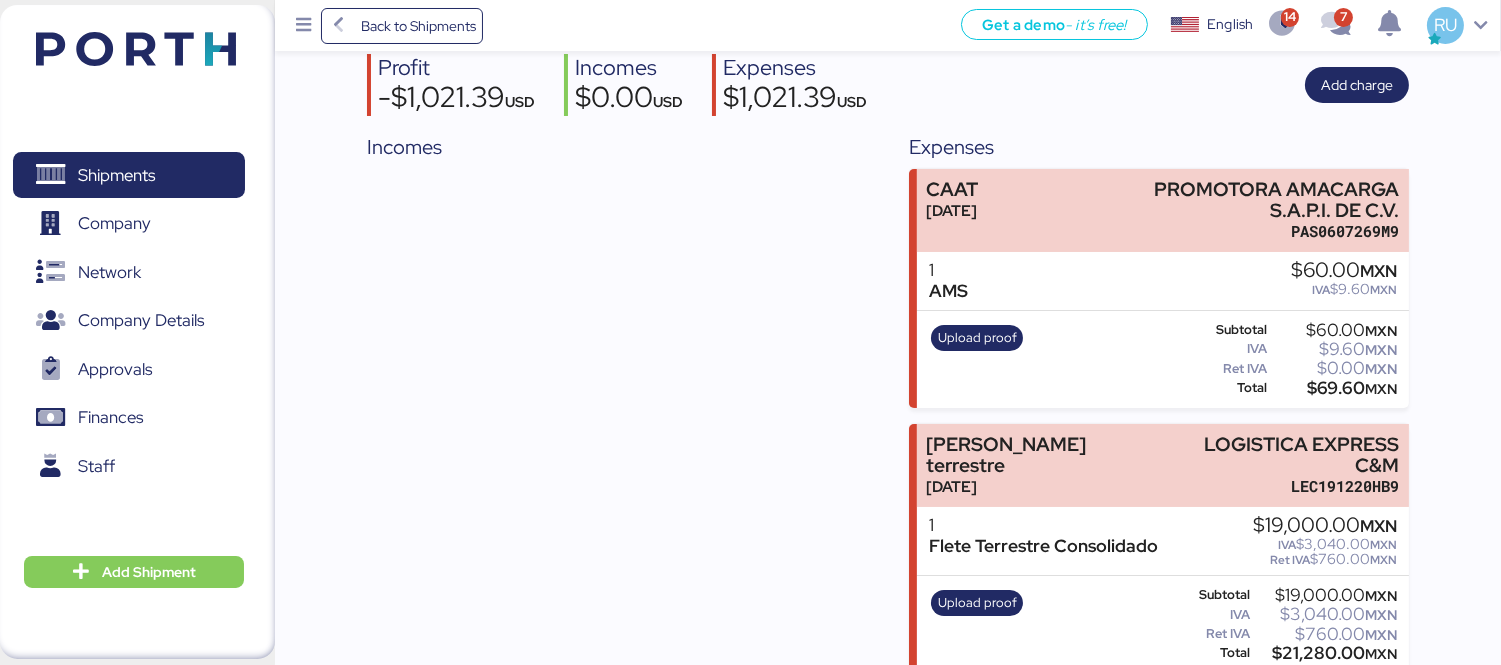 click at bounding box center [136, 49] 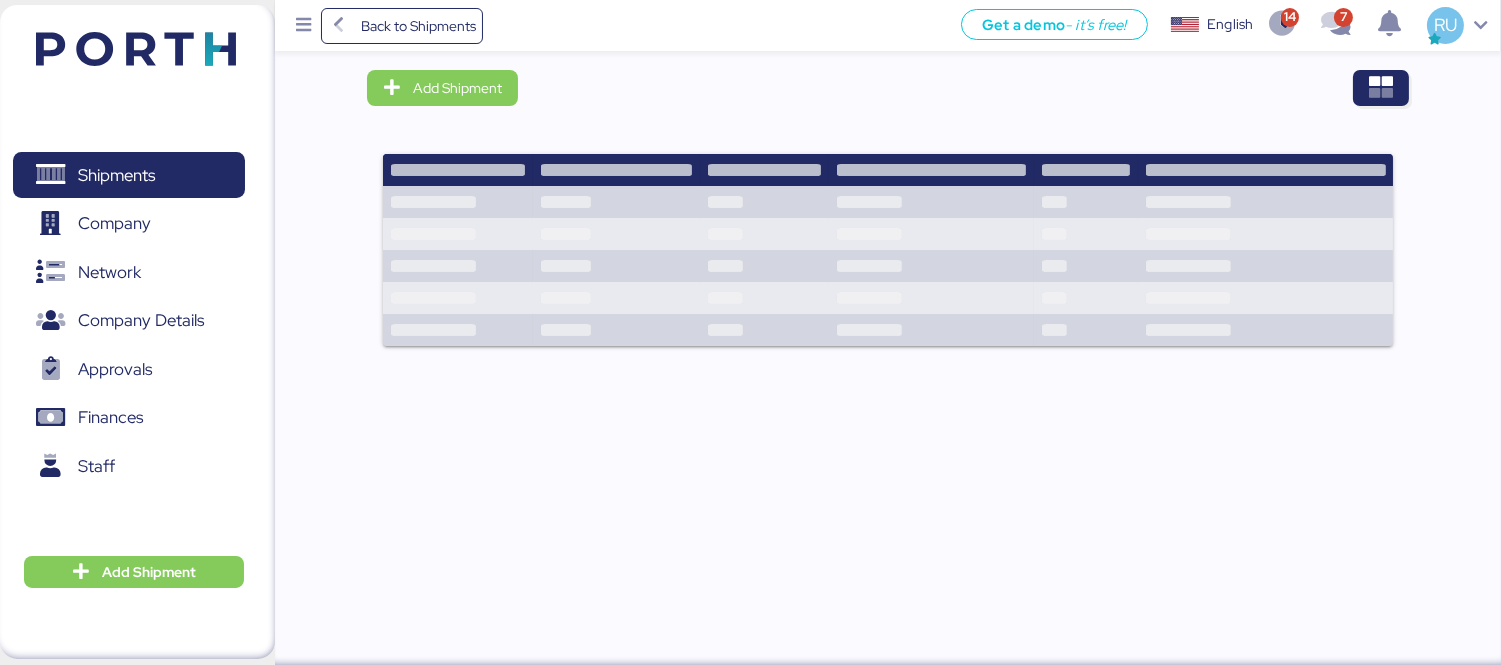 scroll, scrollTop: 0, scrollLeft: 0, axis: both 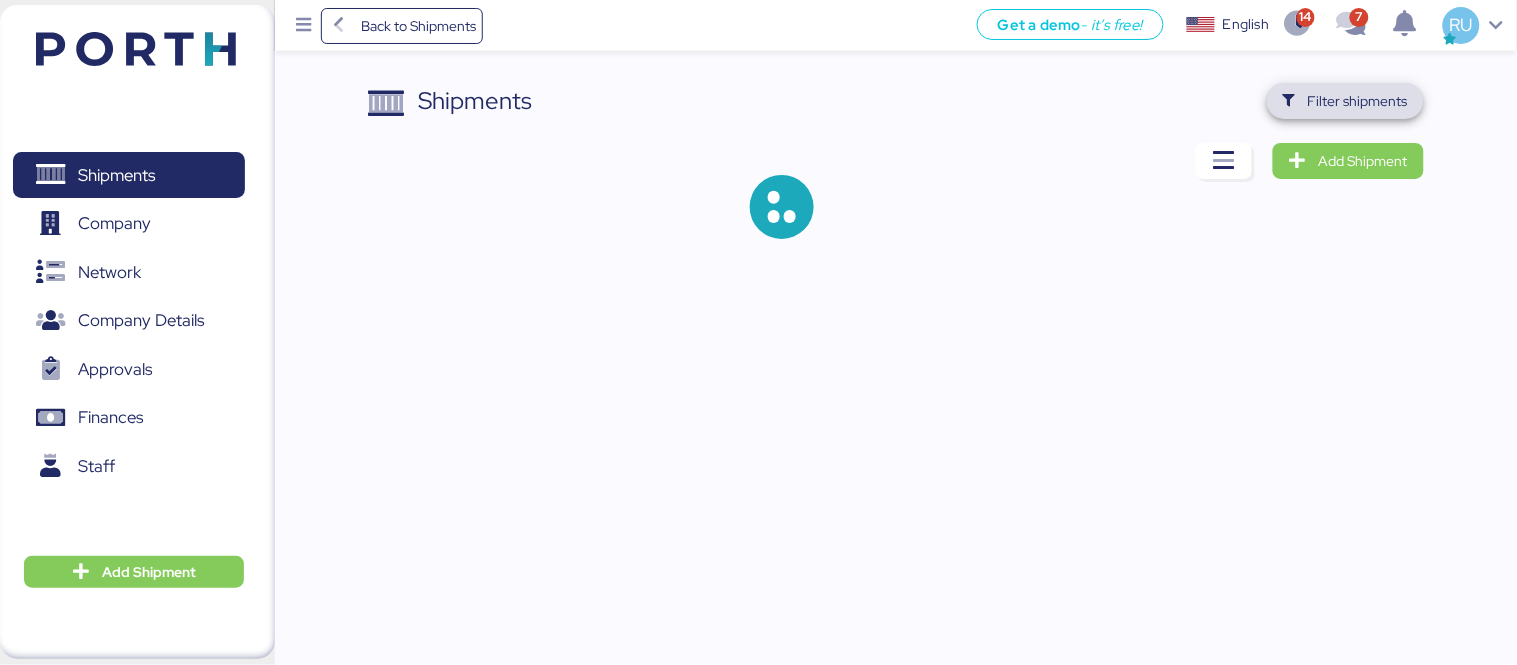 click on "Filter shipments" at bounding box center (1345, 101) 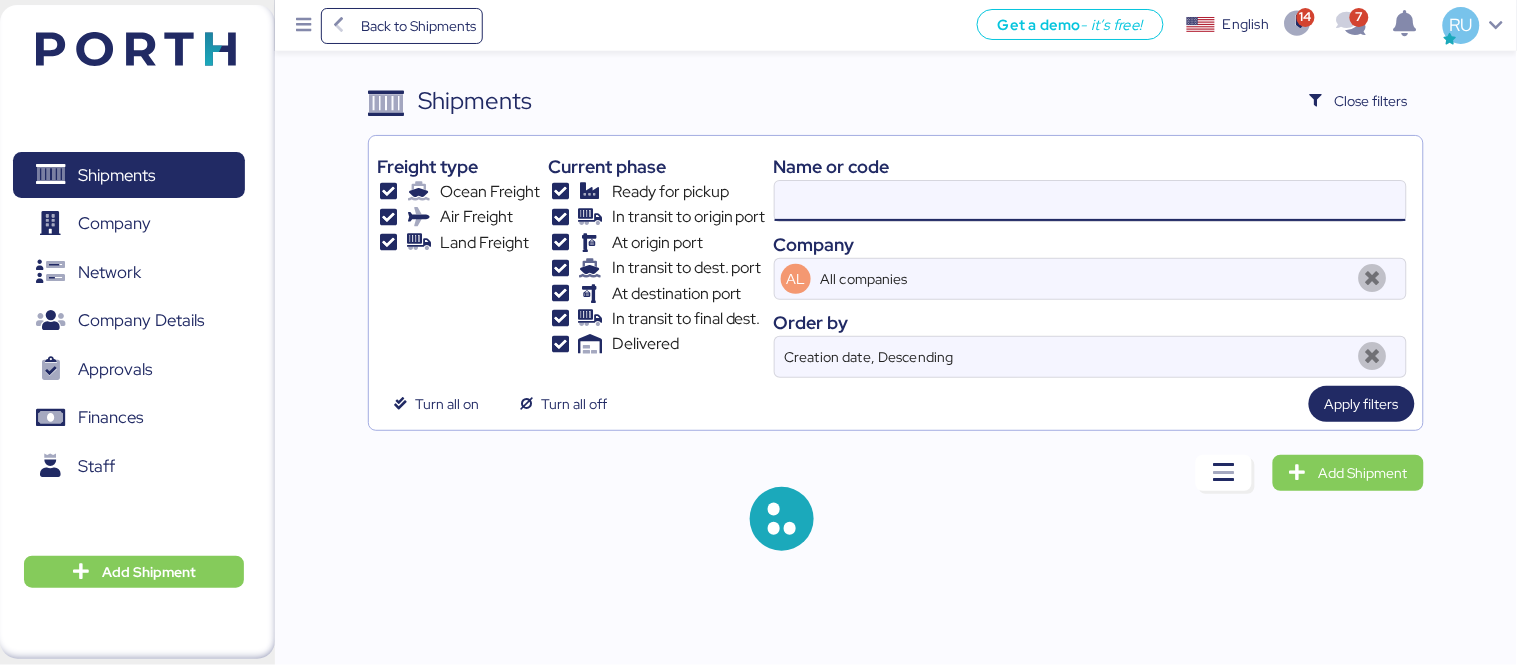 click at bounding box center (1090, 201) 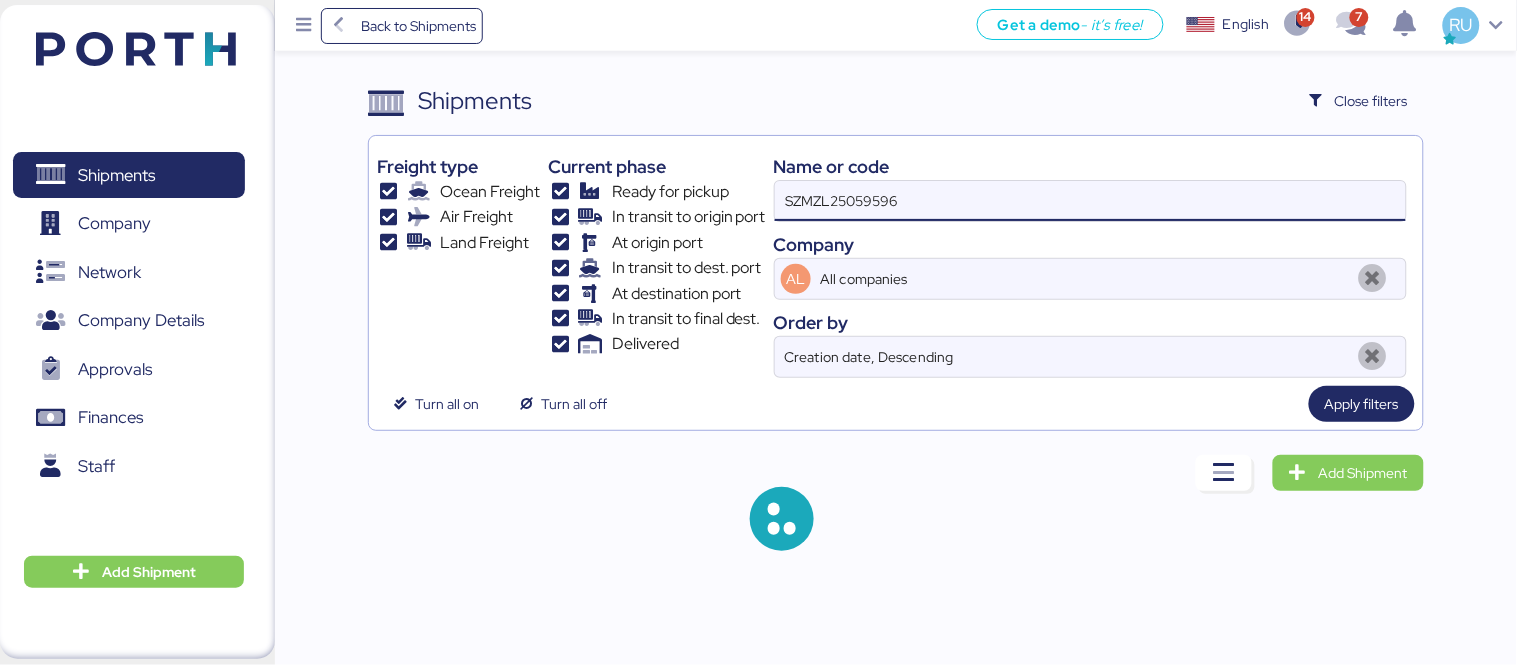 type on "SZMZL25059596" 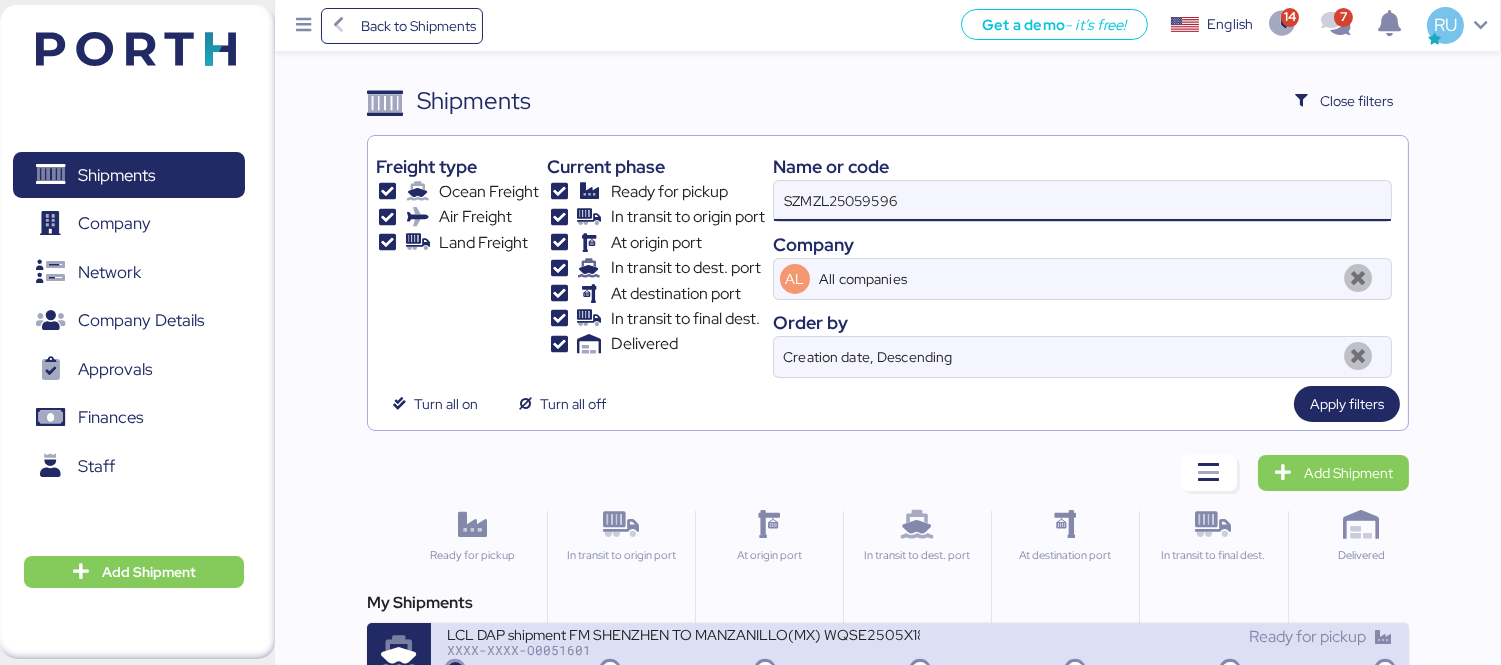 click on "LCL DAP shipment FM SHENZHEN TO MANZANILLO(MX) WQSE2505X18" at bounding box center [683, 633] 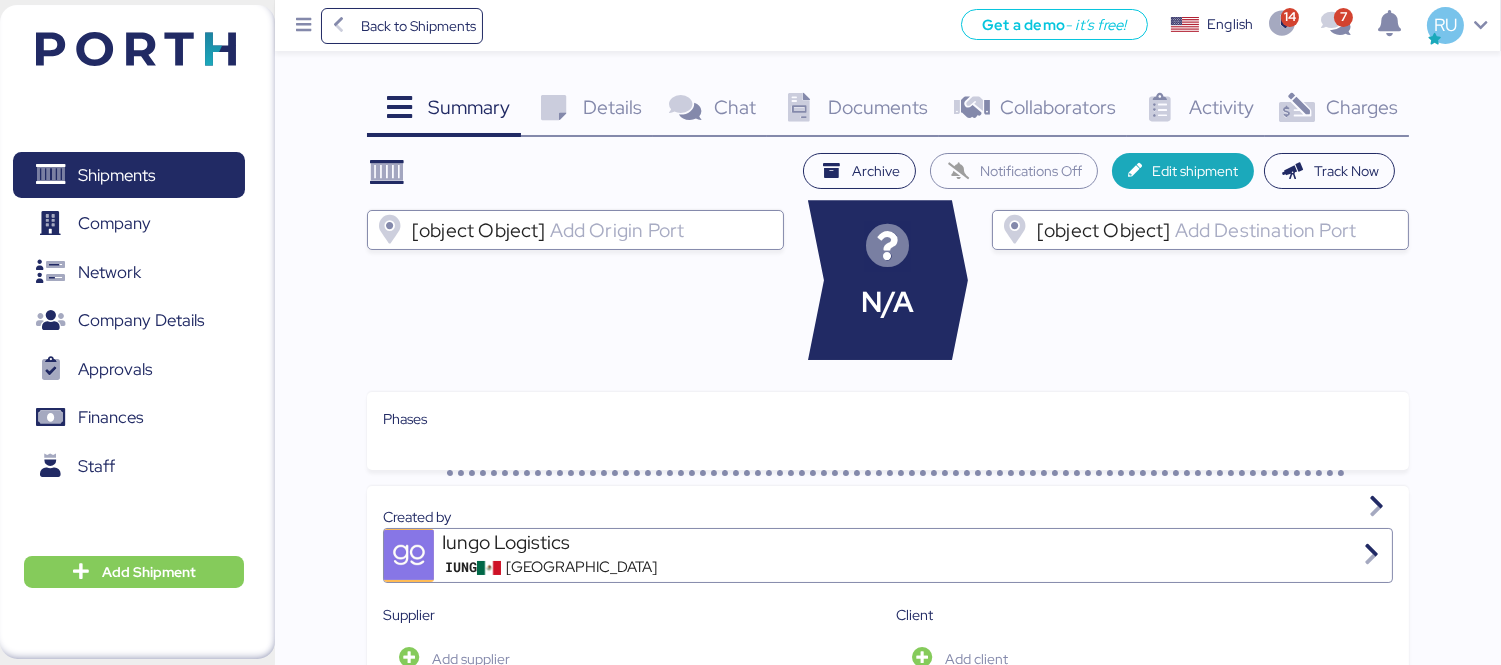 click on "Add supplier" at bounding box center (631, 659) 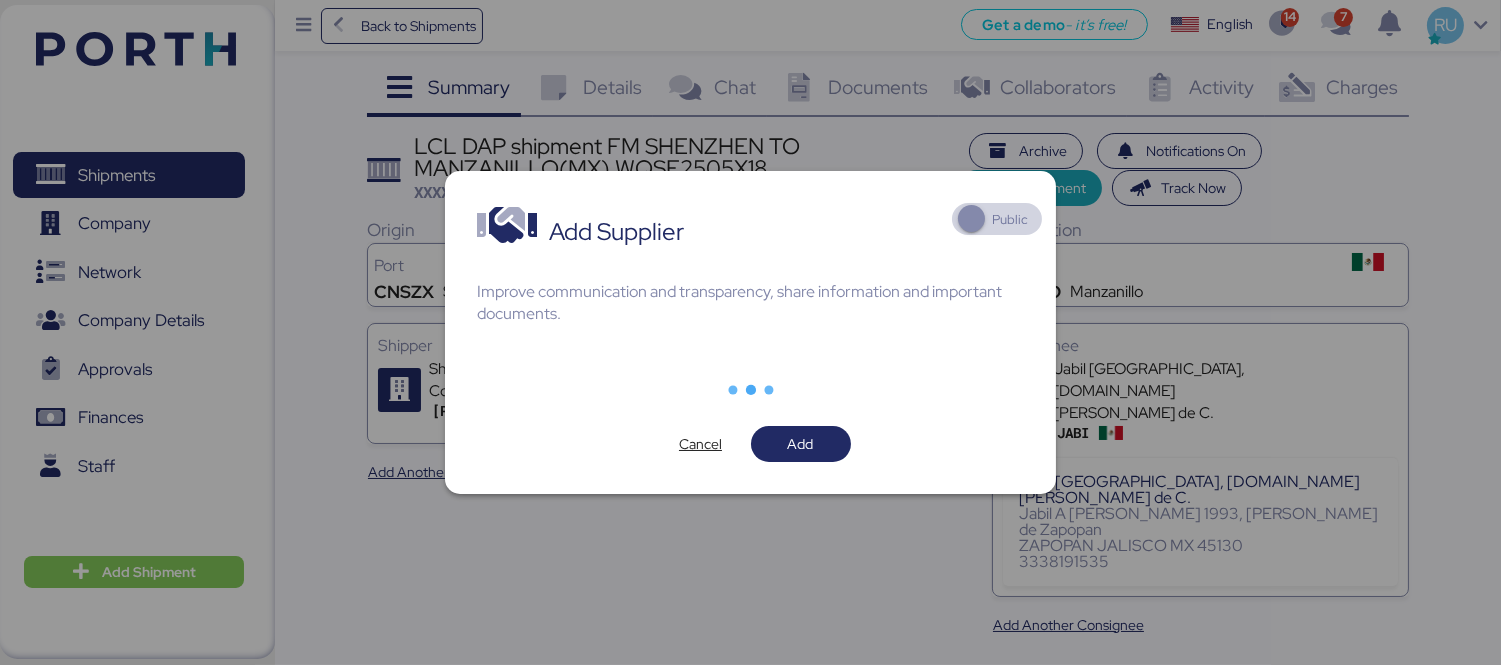 click at bounding box center [750, 332] 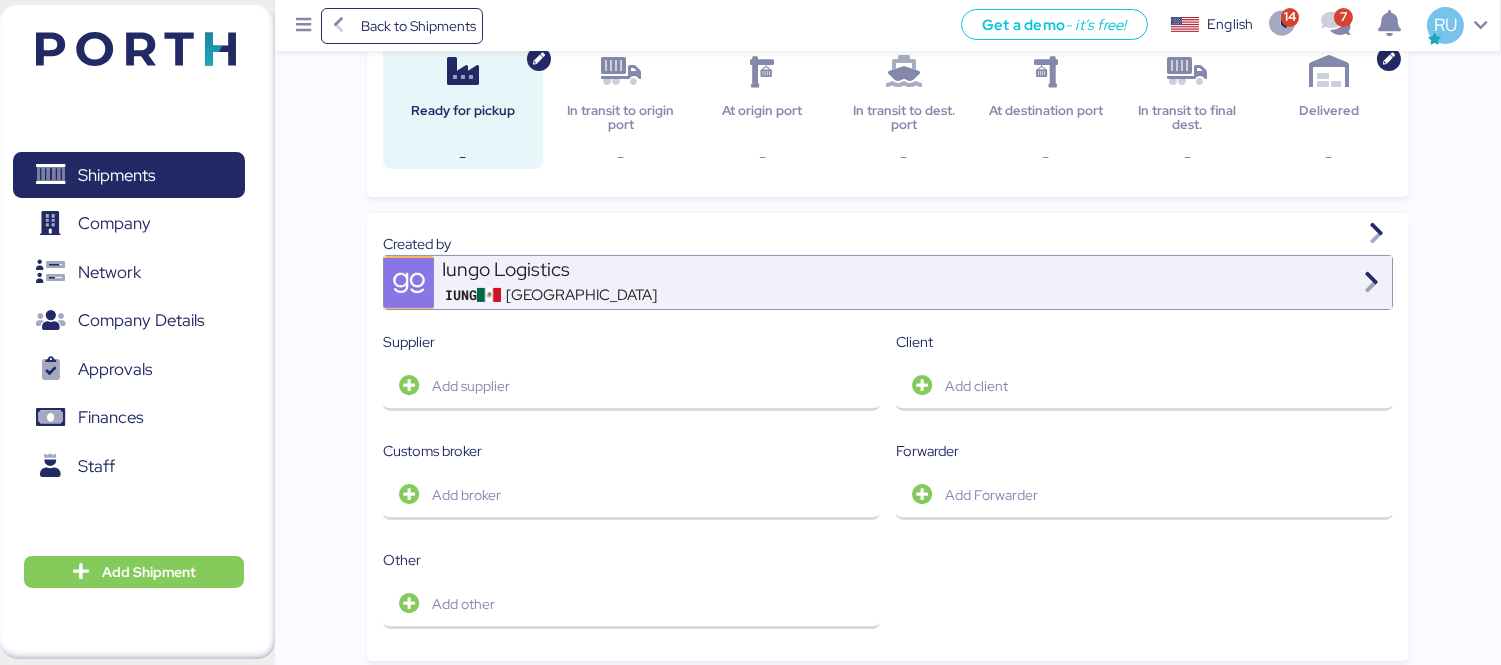 scroll, scrollTop: 0, scrollLeft: 0, axis: both 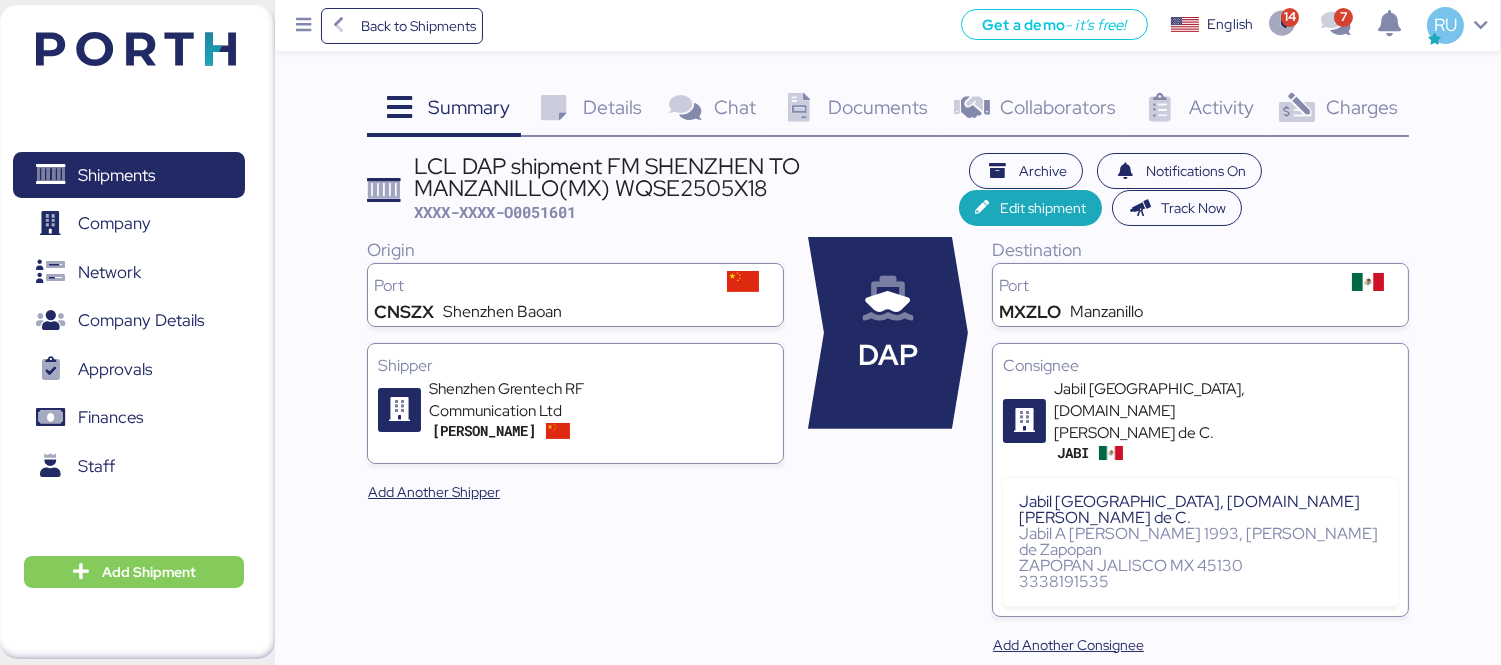 click on "Charges 0" at bounding box center [1337, 110] 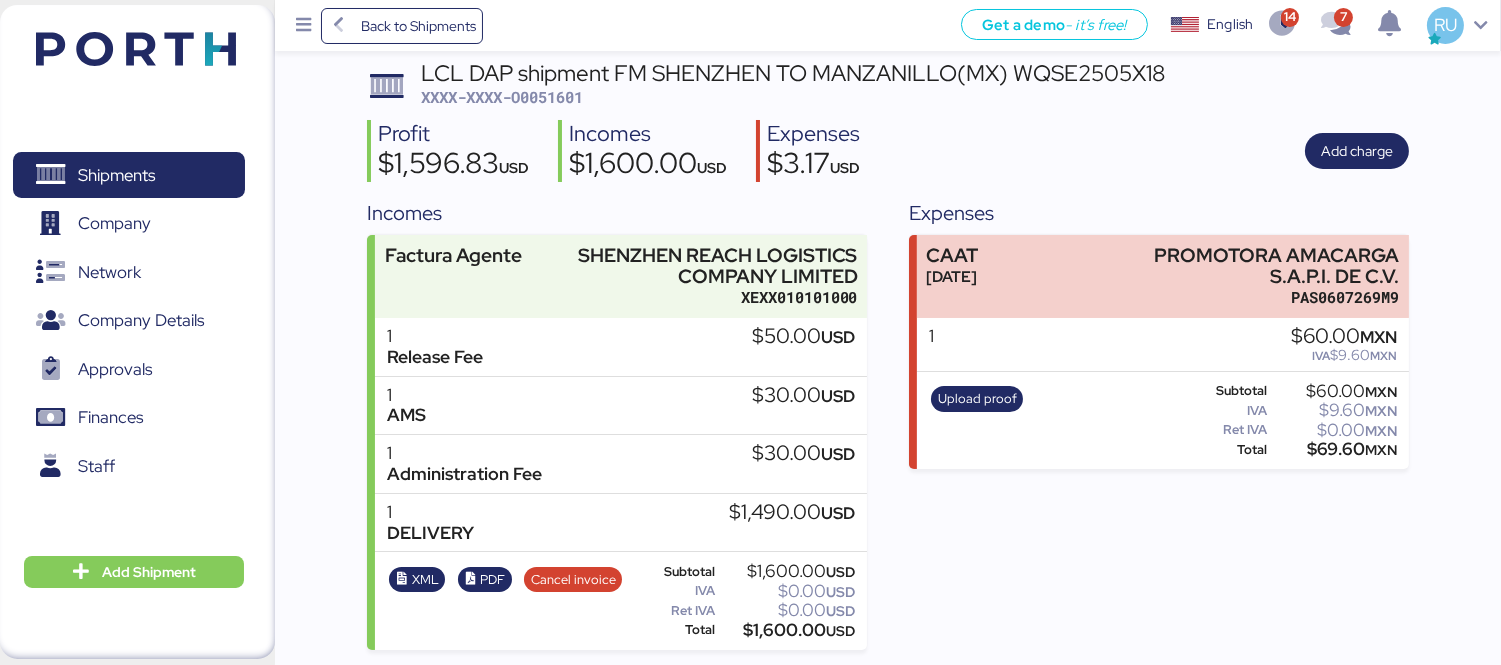 scroll, scrollTop: 0, scrollLeft: 0, axis: both 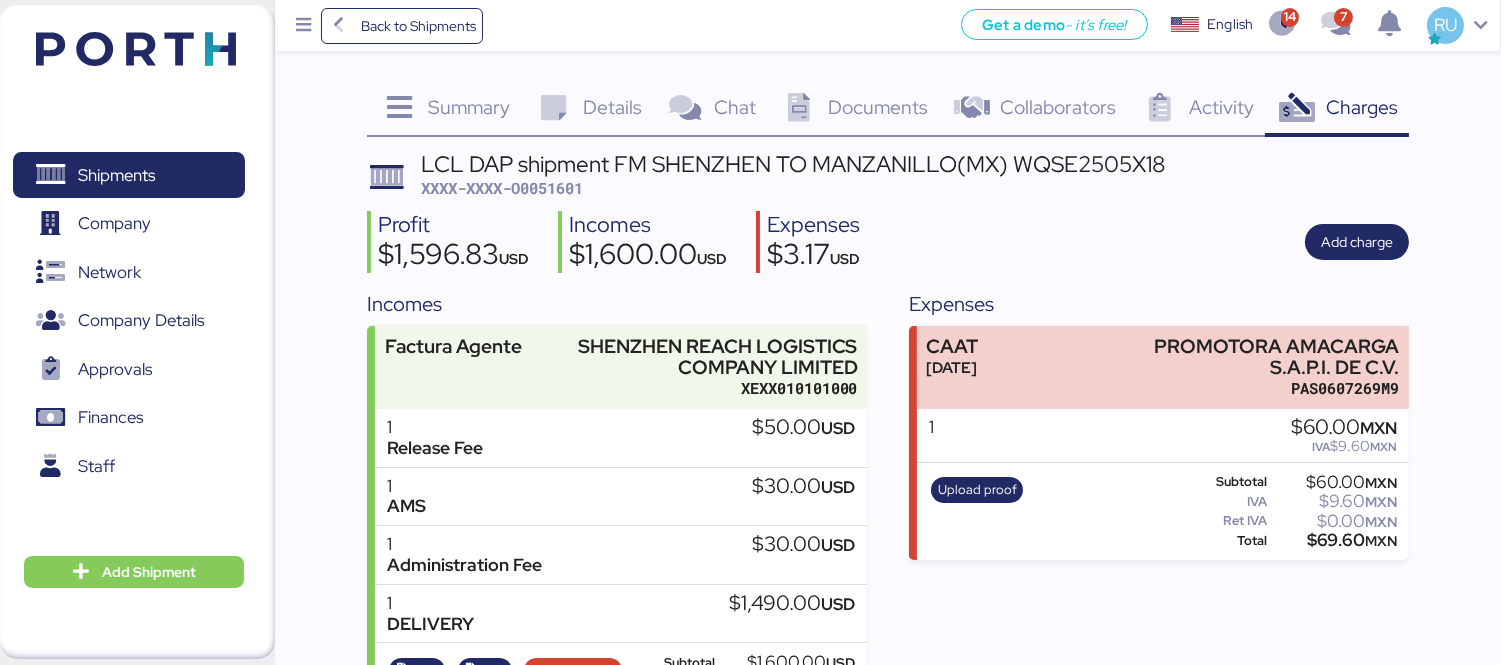 click on "LCL DAP shipment FM SHENZHEN TO MANZANILLO(MX) WQSE2505X18 XXXX-XXXX-O0051601" at bounding box center [793, 176] 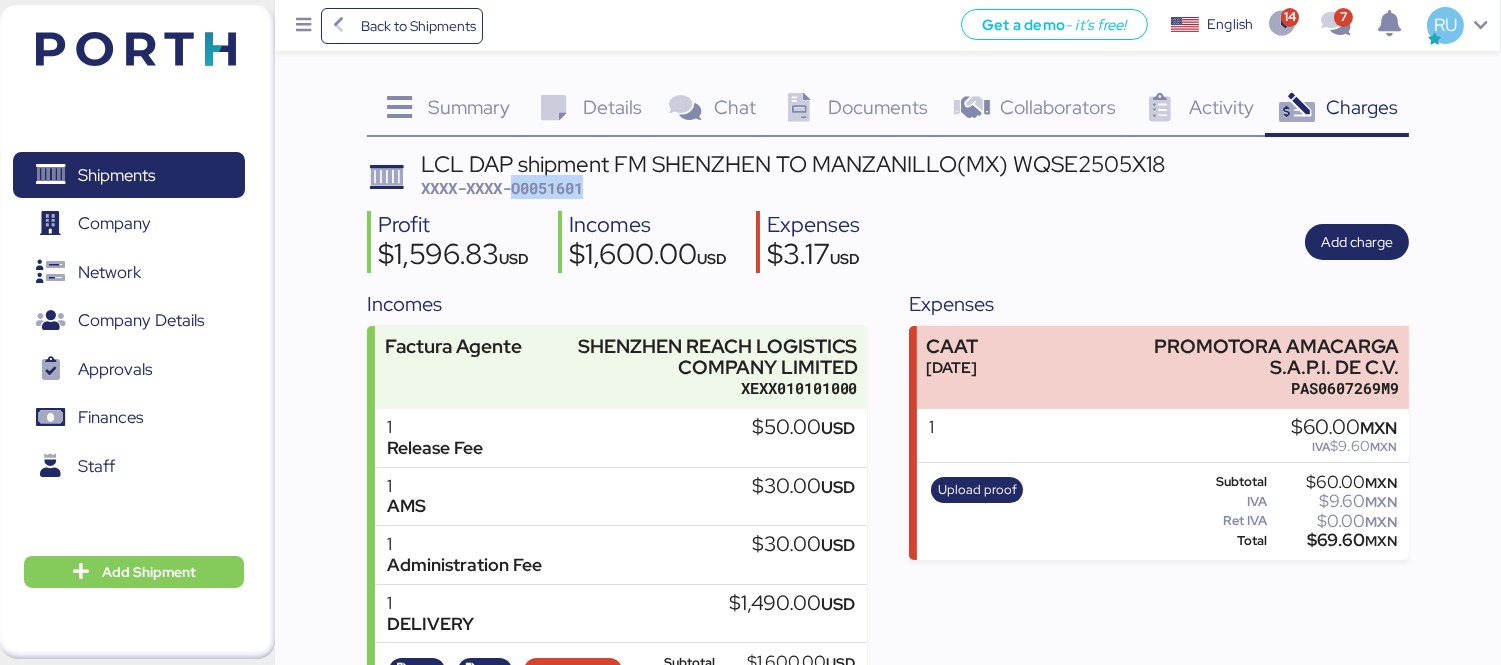 click on "XXXX-XXXX-O0051601" at bounding box center (502, 188) 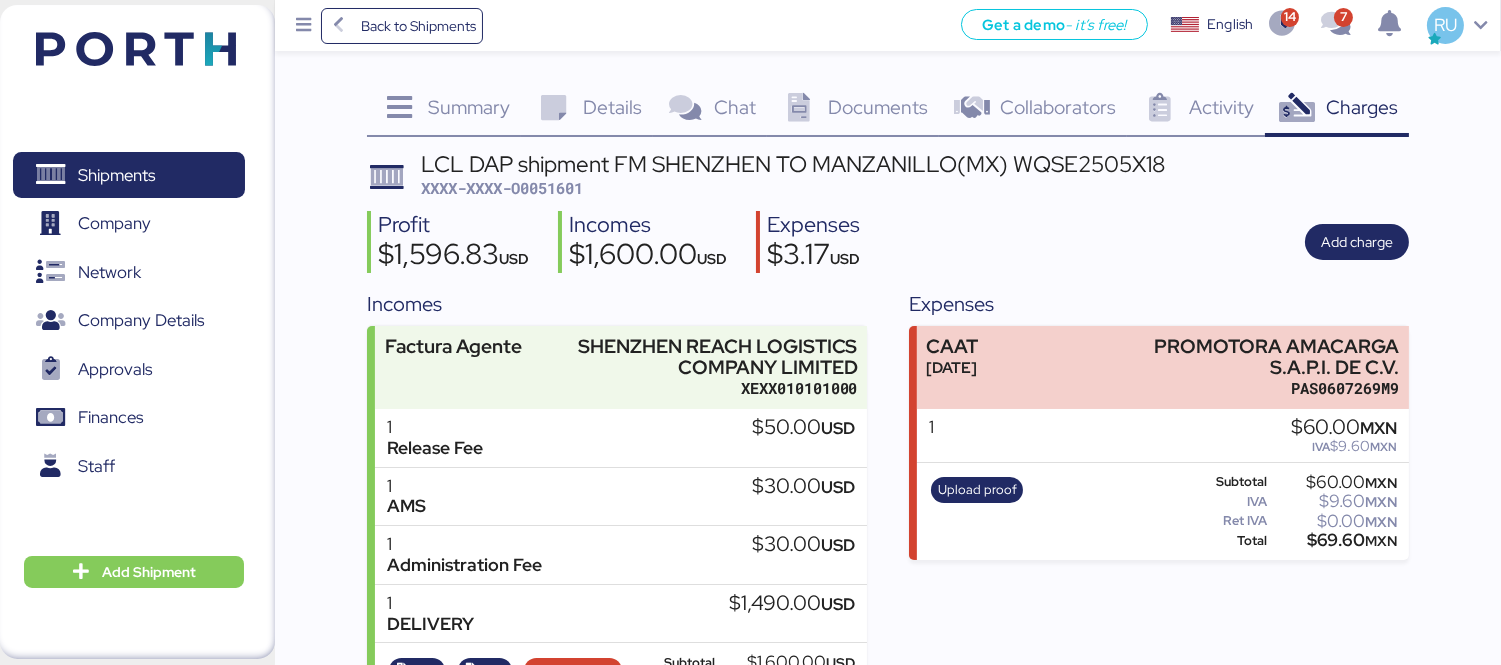 click on "Incomes Factura Agente  SHENZHEN REACH LOGISTICS COMPANY LIMITED XEXX010101000 1  Release Fee
$50.00  USD 1  AMS
$30.00  USD 1  Administration Fee
$30.00  USD 1  DELIVERY
$1,490.00  USD   XML   PDF Cancel invoice Subtotal
$1,600.00  USD IVA
$0.00  USD Ret IVA
$0.00  USD Total
$1,600.00  USD Expenses CAAT [DATE] PROMOTORA AMACARGA S.A.P.I. DE C.V. PAS0607269M9 1
$60.00  MXN IVA
$9.60
MXN Upload proof Subtotal
$60.00  MXN IVA
$9.60  MXN Ret IVA
$0.00  MXN Total
$69.60  MXN" at bounding box center [888, 515] 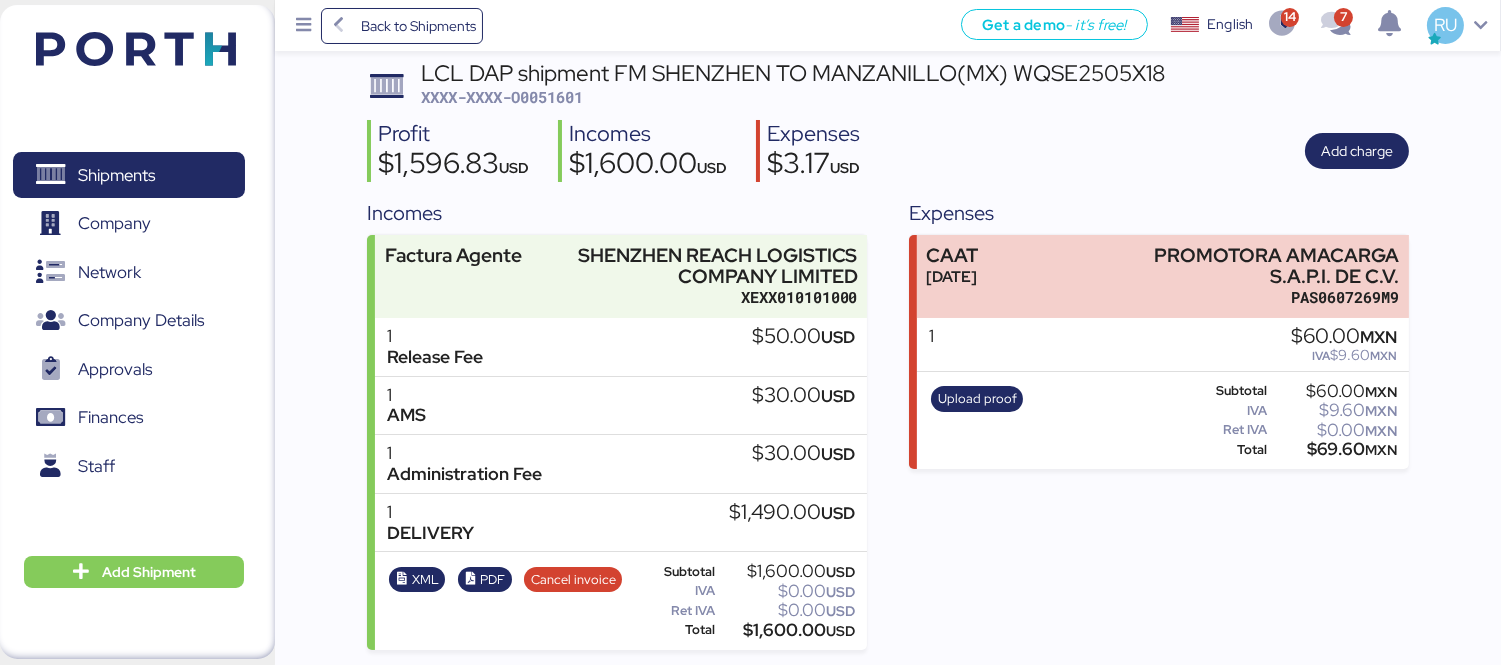 click at bounding box center [136, 49] 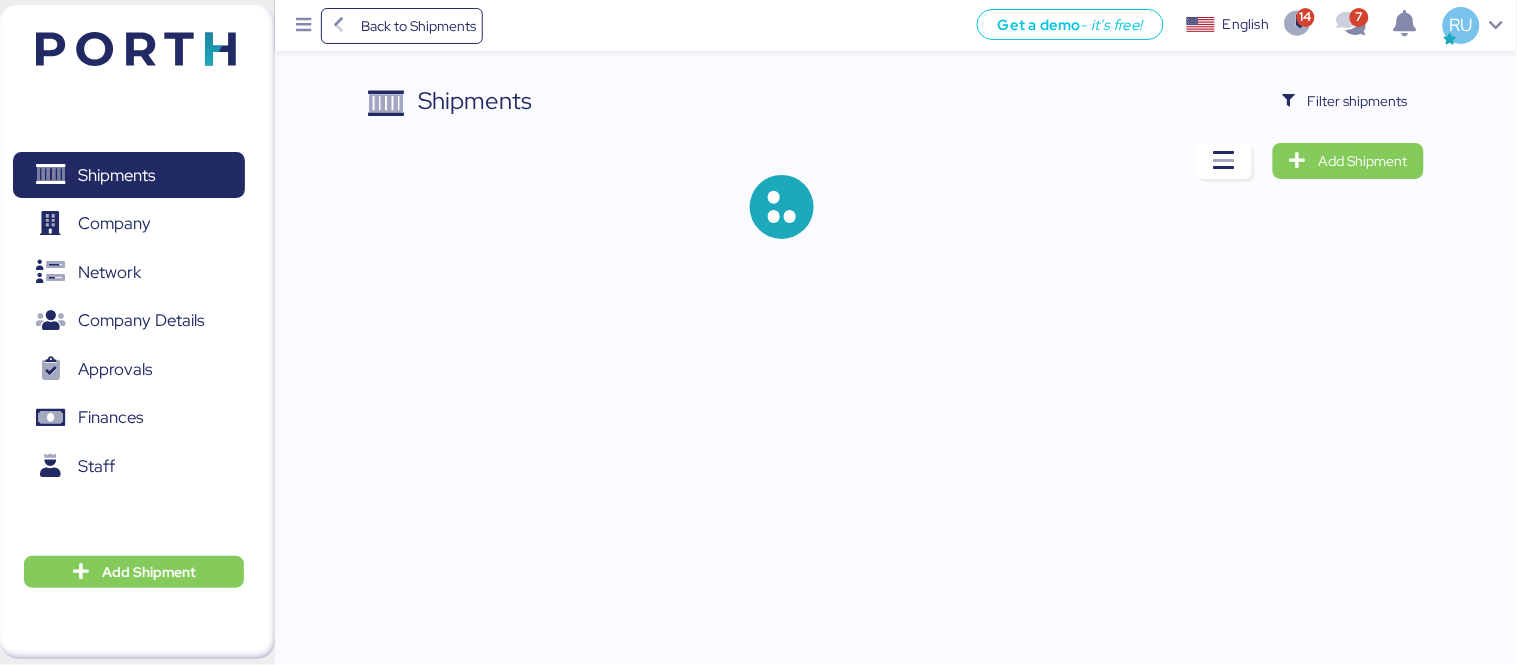 click on "Shipments   Filter shipments     Add Shipment" at bounding box center (896, 177) 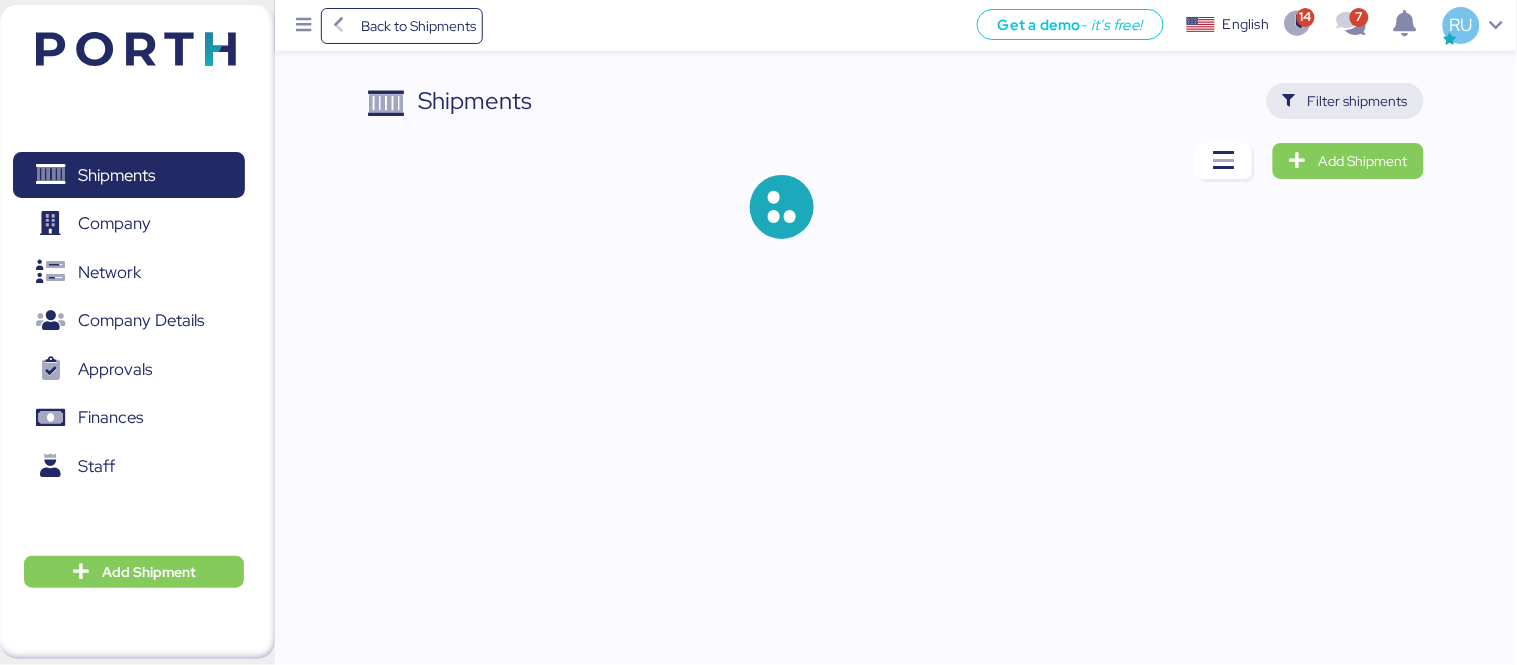 click on "Filter shipments" at bounding box center [1358, 101] 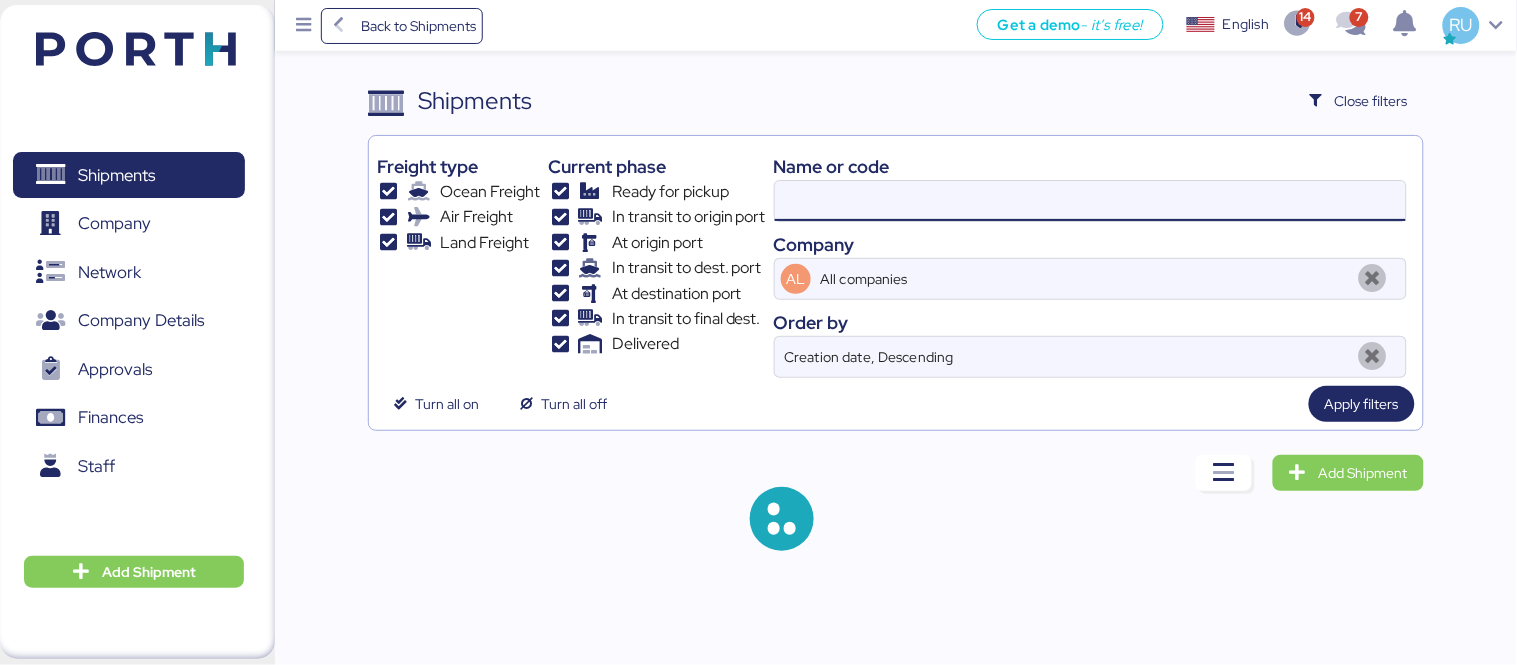 click at bounding box center [1090, 201] 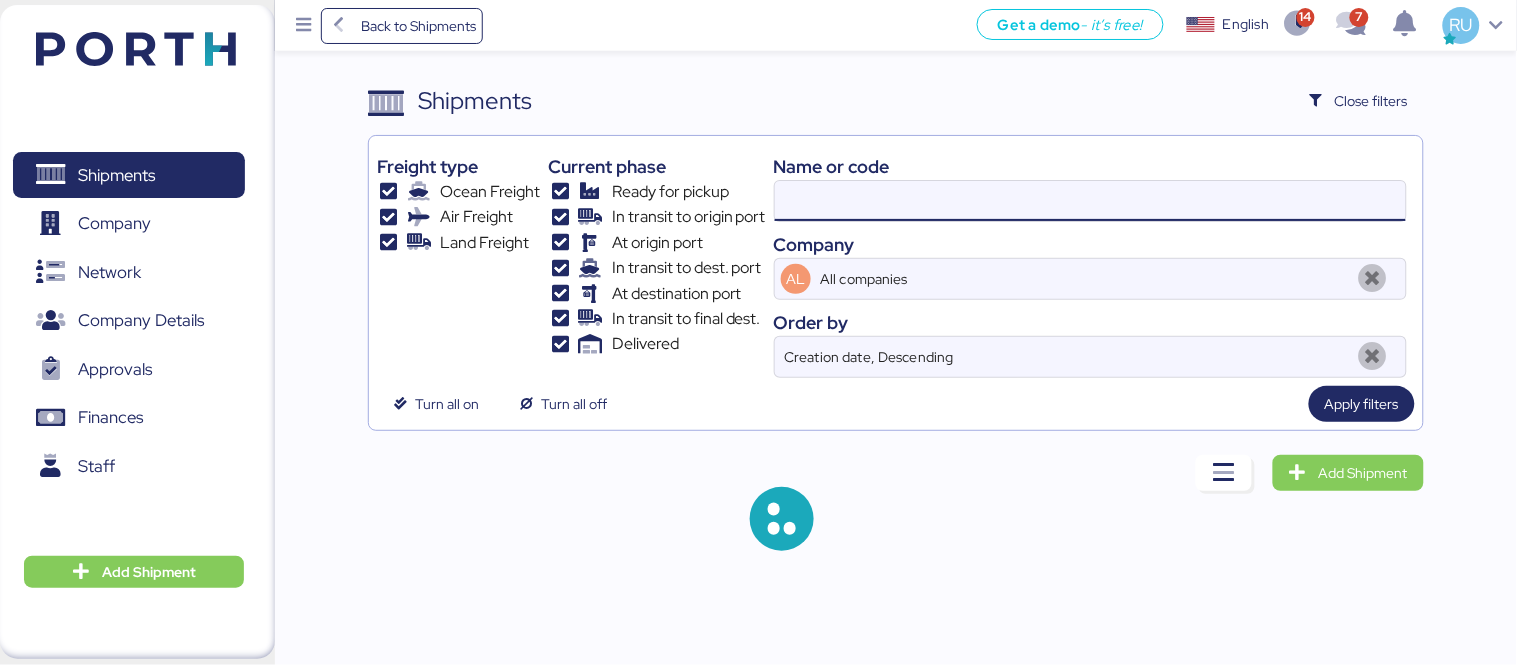 paste on "O0051599" 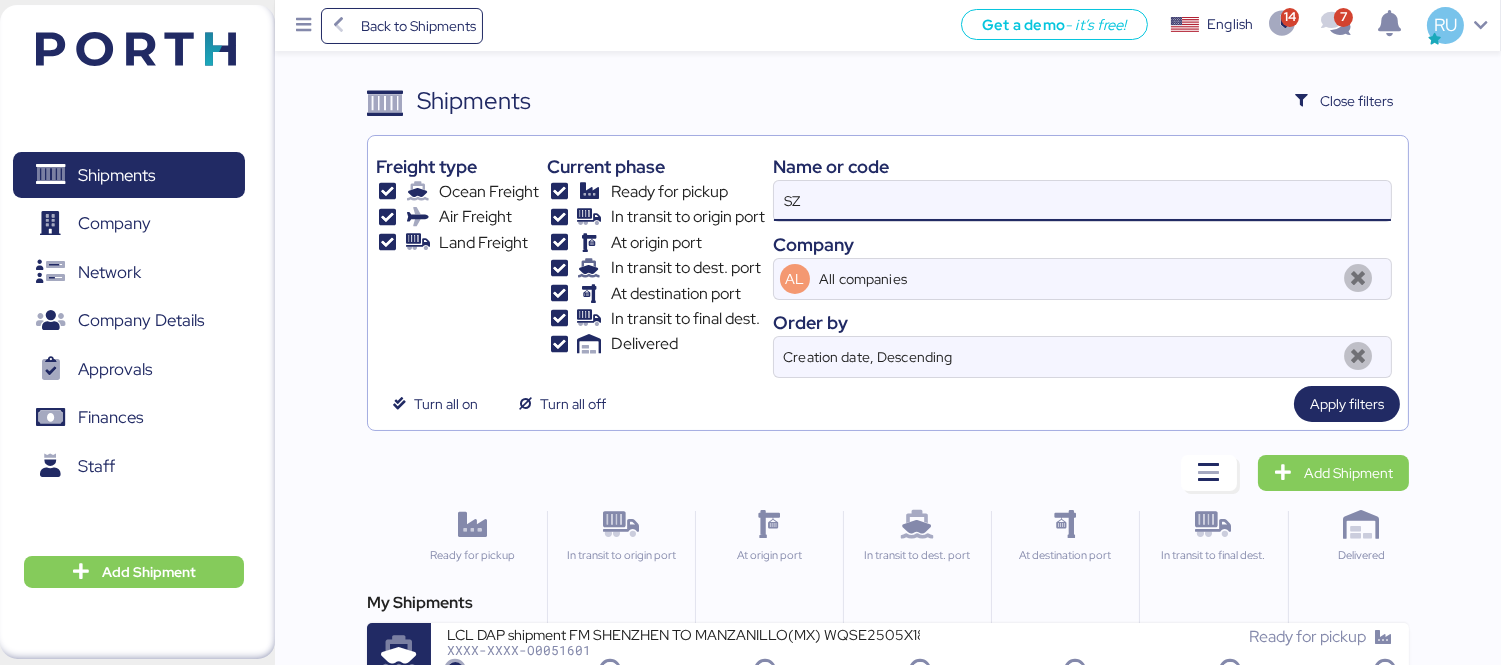type on "S" 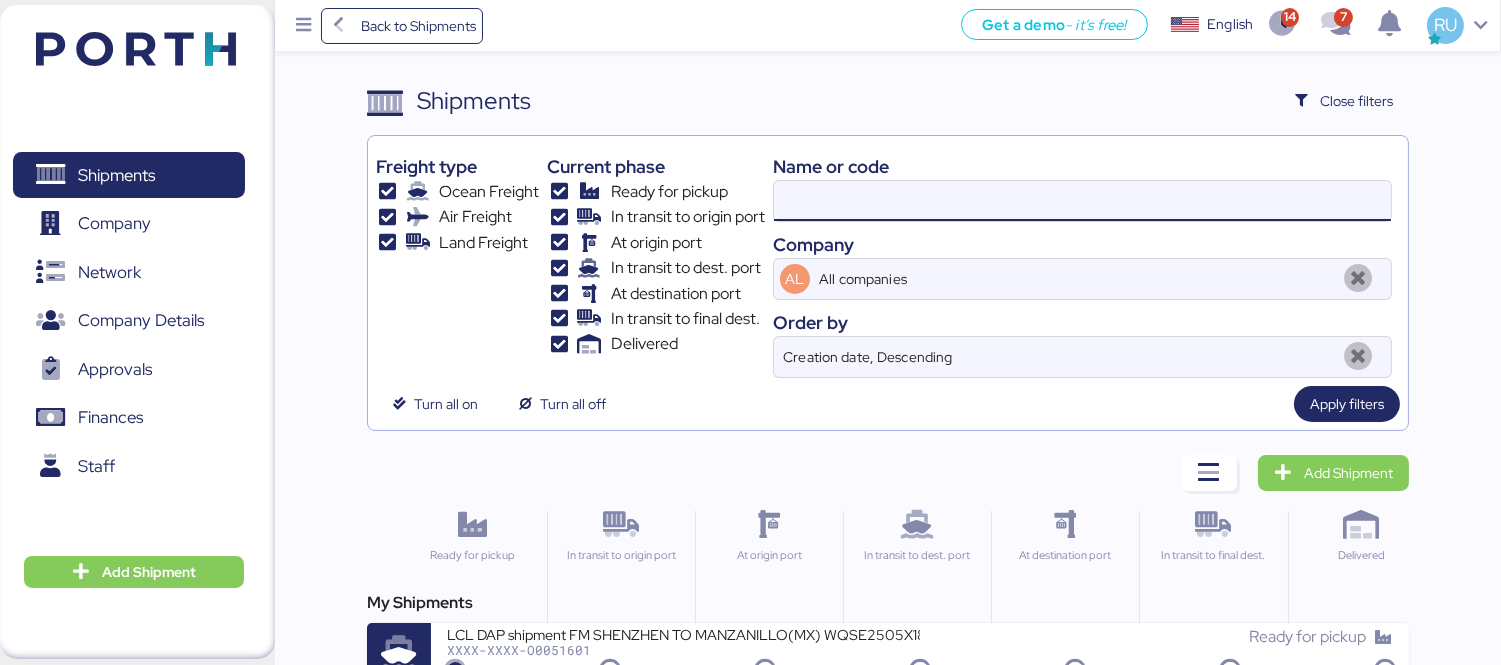 paste on "O0051599" 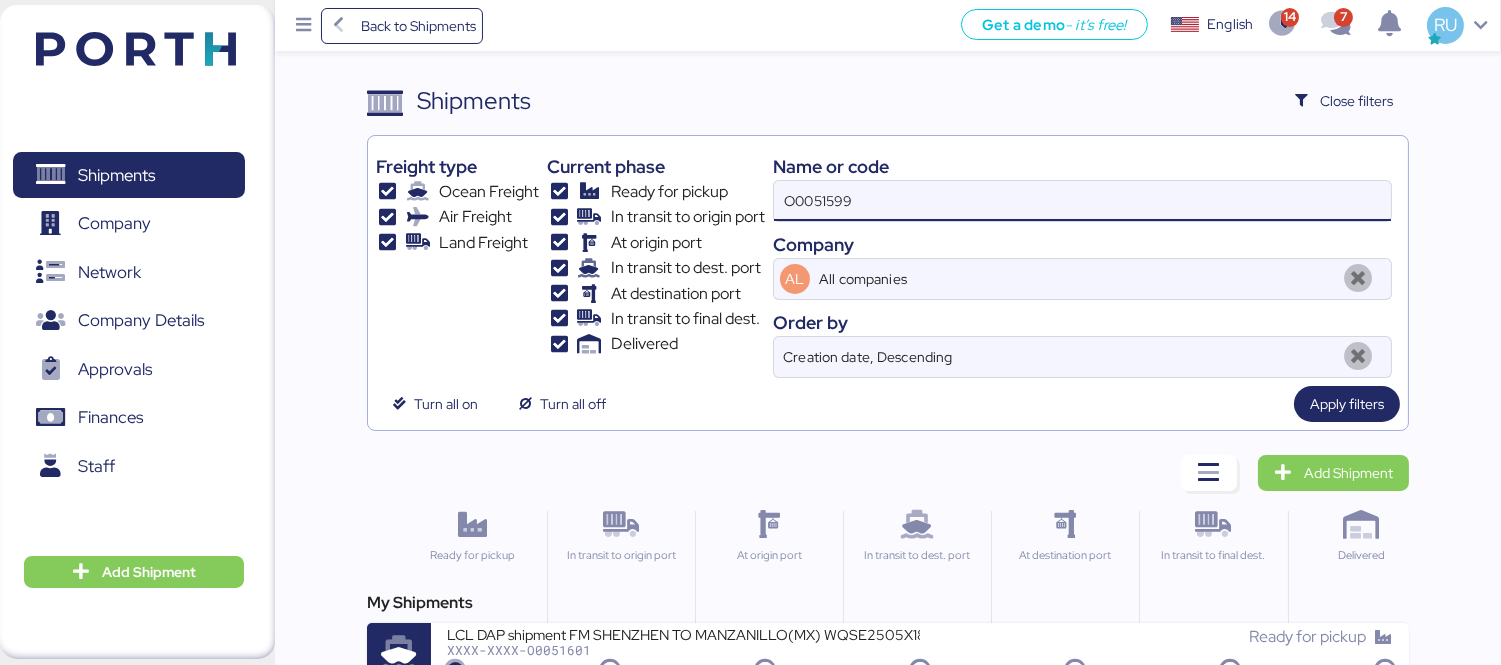 type on "O0051599" 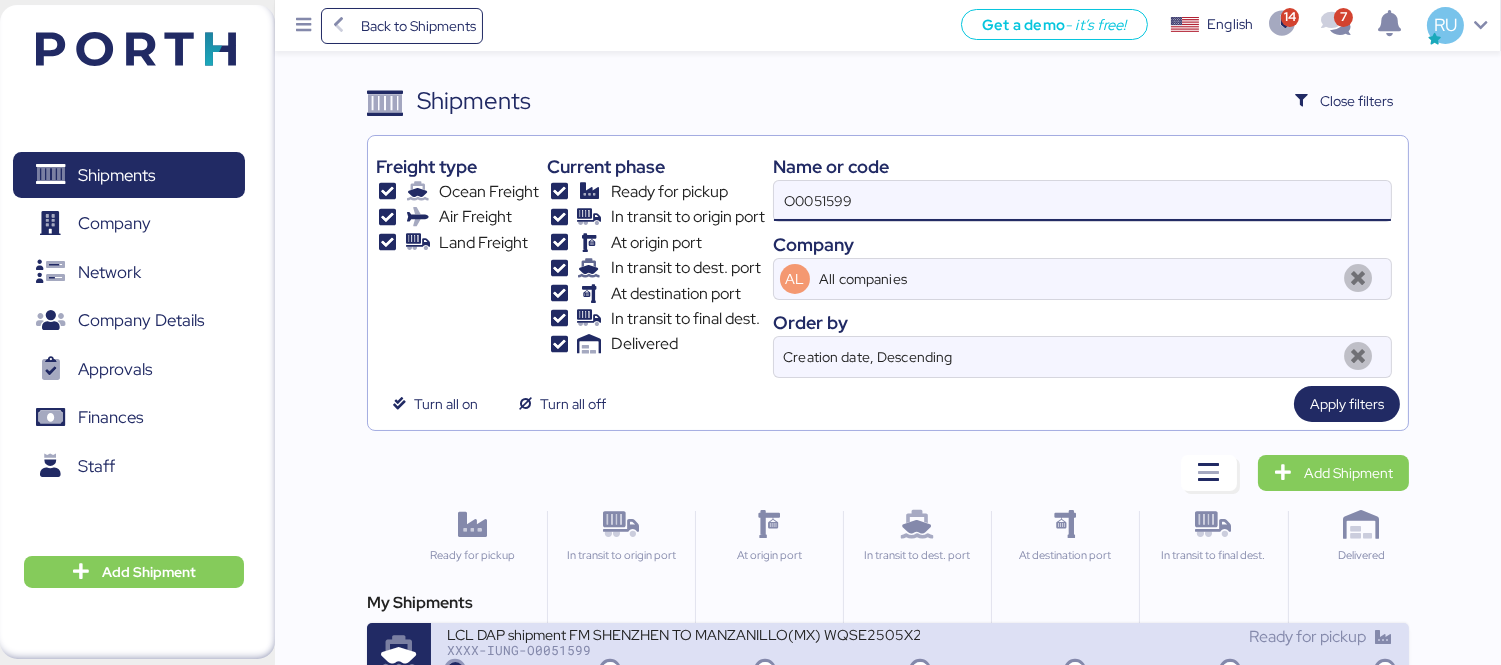 click on "LCL DAP shipment FM SHENZHEN TO MANZANILLO(MX) WQSE2505X20" at bounding box center [683, 633] 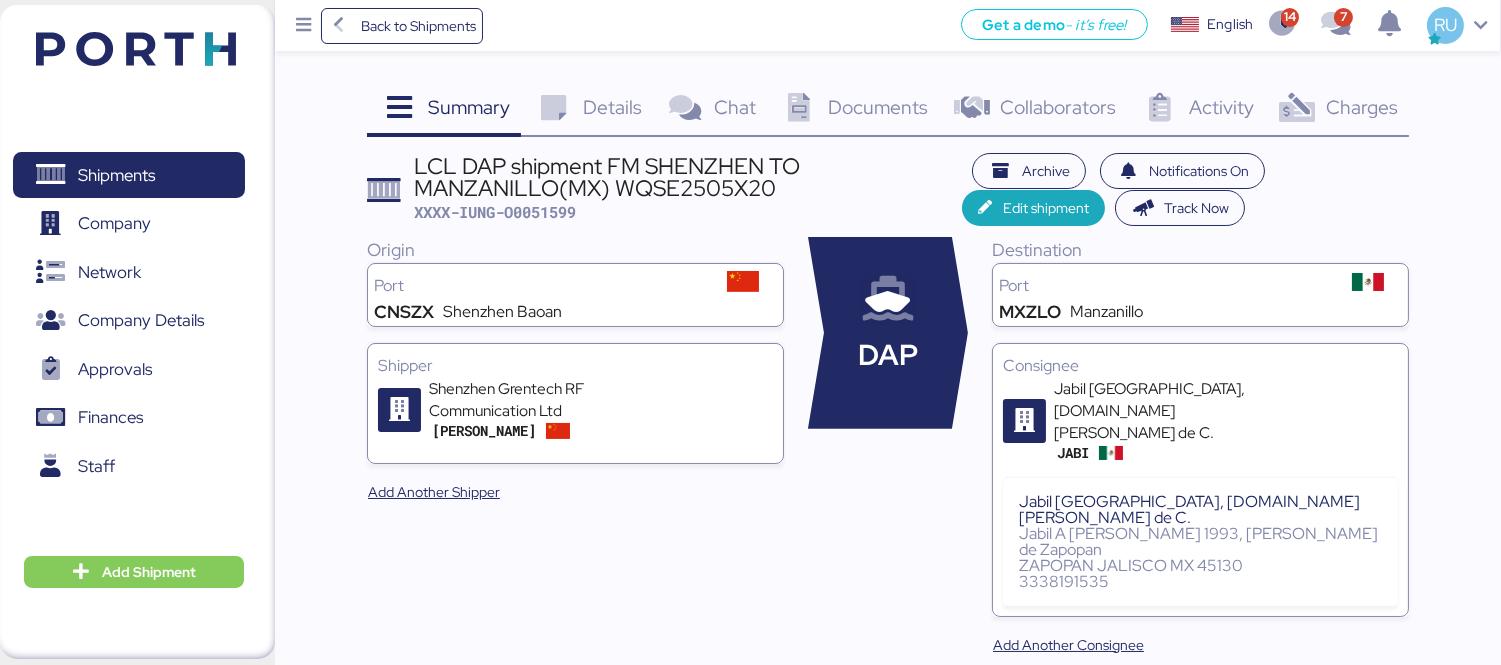 click on "Summary 0   Details 0   Chat 0   Documents 0   Collaborators 0   Activity 0   Charges 0    LCL DAP shipment FM SHENZHEN TO MANZANILLO(MX) WQSE2505X20 XXXX-IUNG-O0051599   Archive   Notifications On   Edit shipment   Track Now Origin Port CNSZX [GEOGRAPHIC_DATA] Baoan Shipper   [GEOGRAPHIC_DATA] Grentech RF Communication Ltd SHEN Add Another Shipper   DAP Destination Port MXZLO Manzanillo Consignee   Jabil [GEOGRAPHIC_DATA], [DOMAIN_NAME] [PERSON_NAME] de C. 		 JABI [GEOGRAPHIC_DATA], [DOMAIN_NAME] [PERSON_NAME] de C.		 Jabil A [PERSON_NAME] 1993, [PERSON_NAME] de Zapopan
ZAPOPAN JALISCO
MX 45130
3338191535 Add Another Consignee Phases     Ready for pickup -   In transit to origin port -   At origin port -   In transit to dest. port -   At destination port -   In transit to final dest. -     Delivered -   Created by Iungo Logistics IUNG Guadalajara   Supplier   Add supplier Client   Add client Customs broker   Add broker Forwarder   Add Forwarder Other   Add other Documents   Name
MBL SZMZL25059608.pdf" at bounding box center [750, 1023] 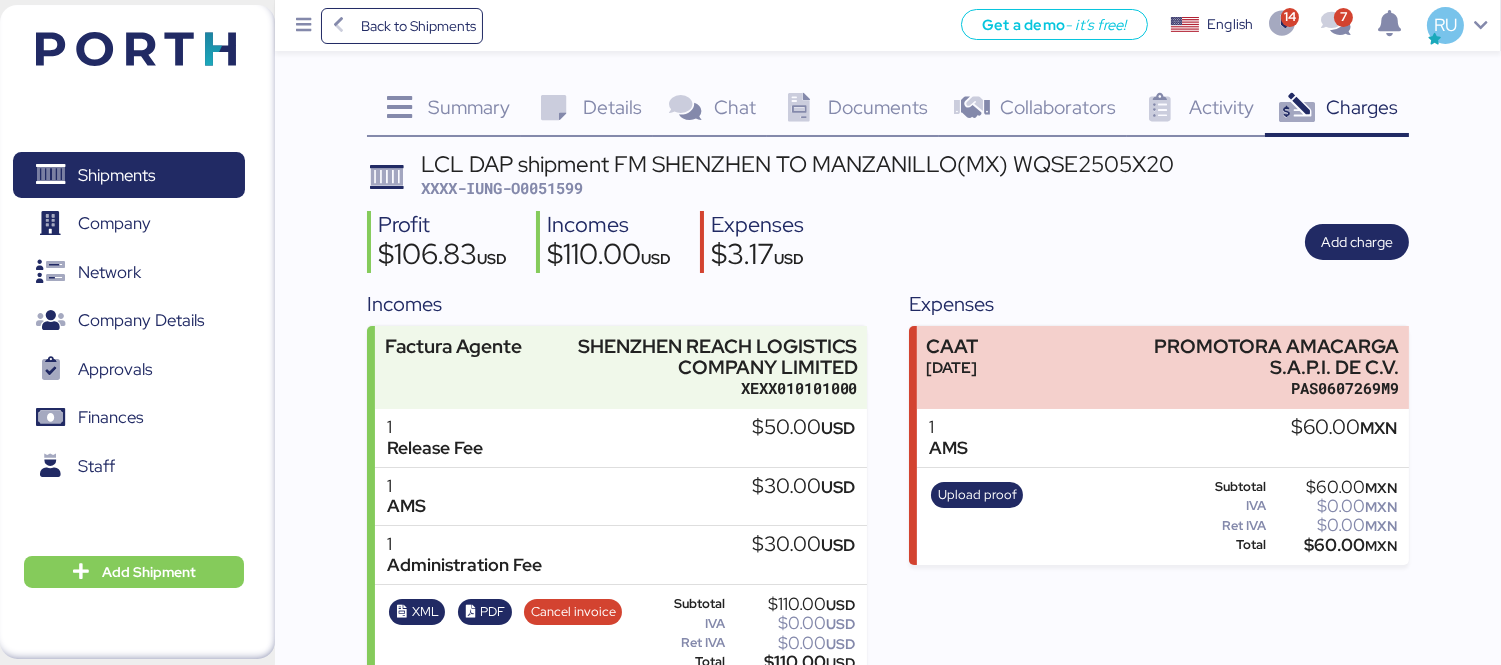 scroll, scrollTop: 32, scrollLeft: 0, axis: vertical 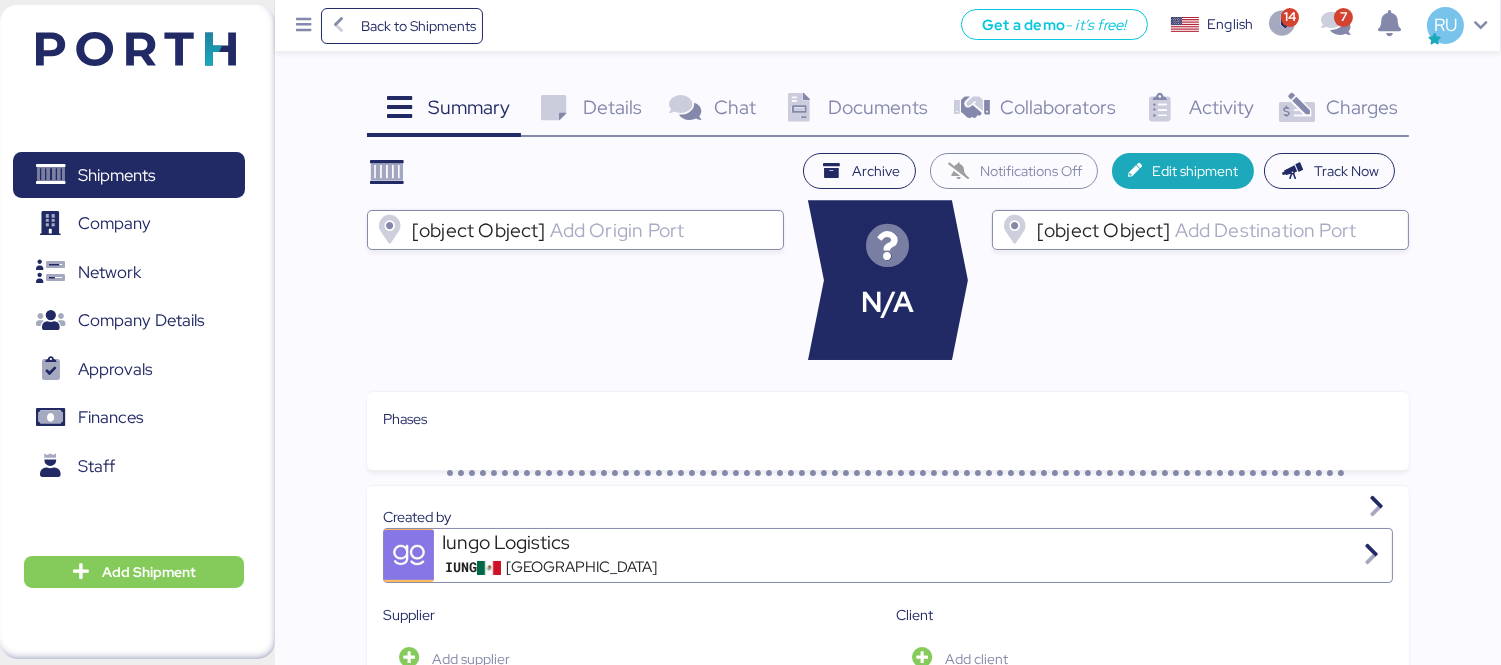 click on "Charges" at bounding box center (1362, 107) 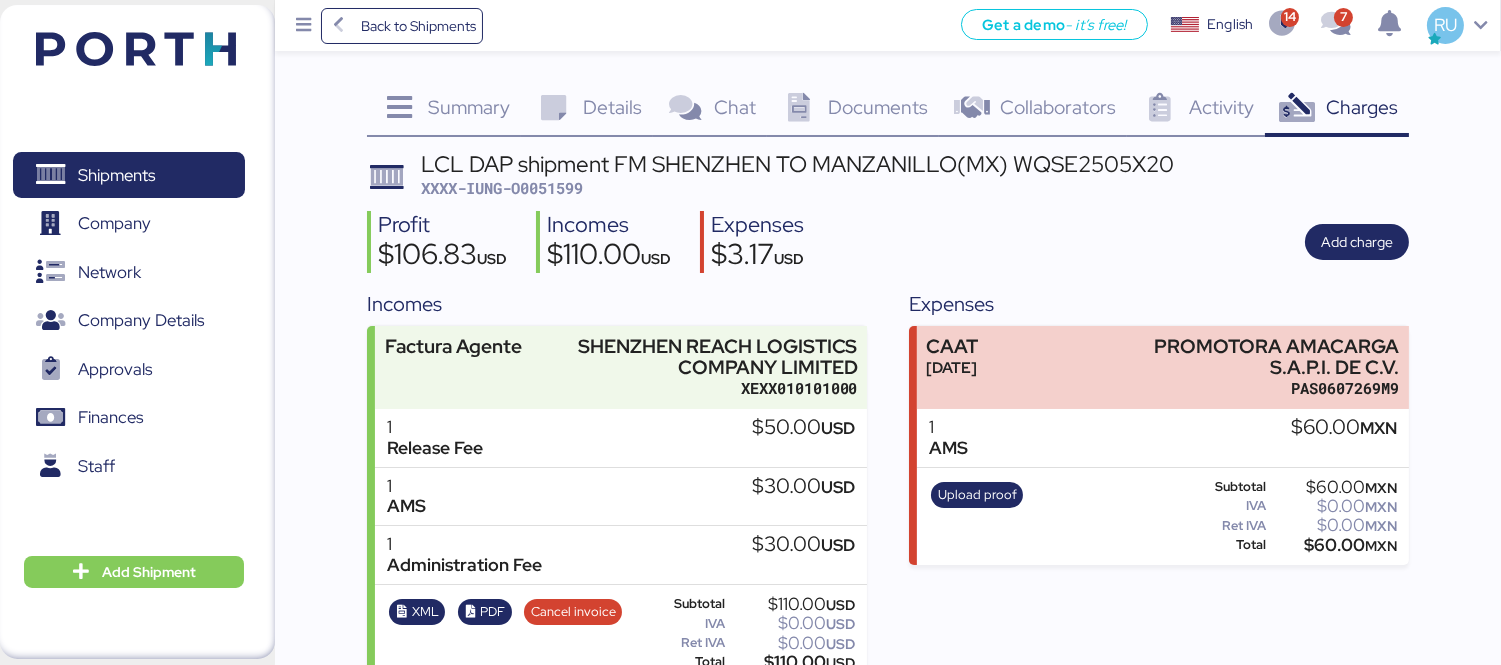 scroll, scrollTop: 32, scrollLeft: 0, axis: vertical 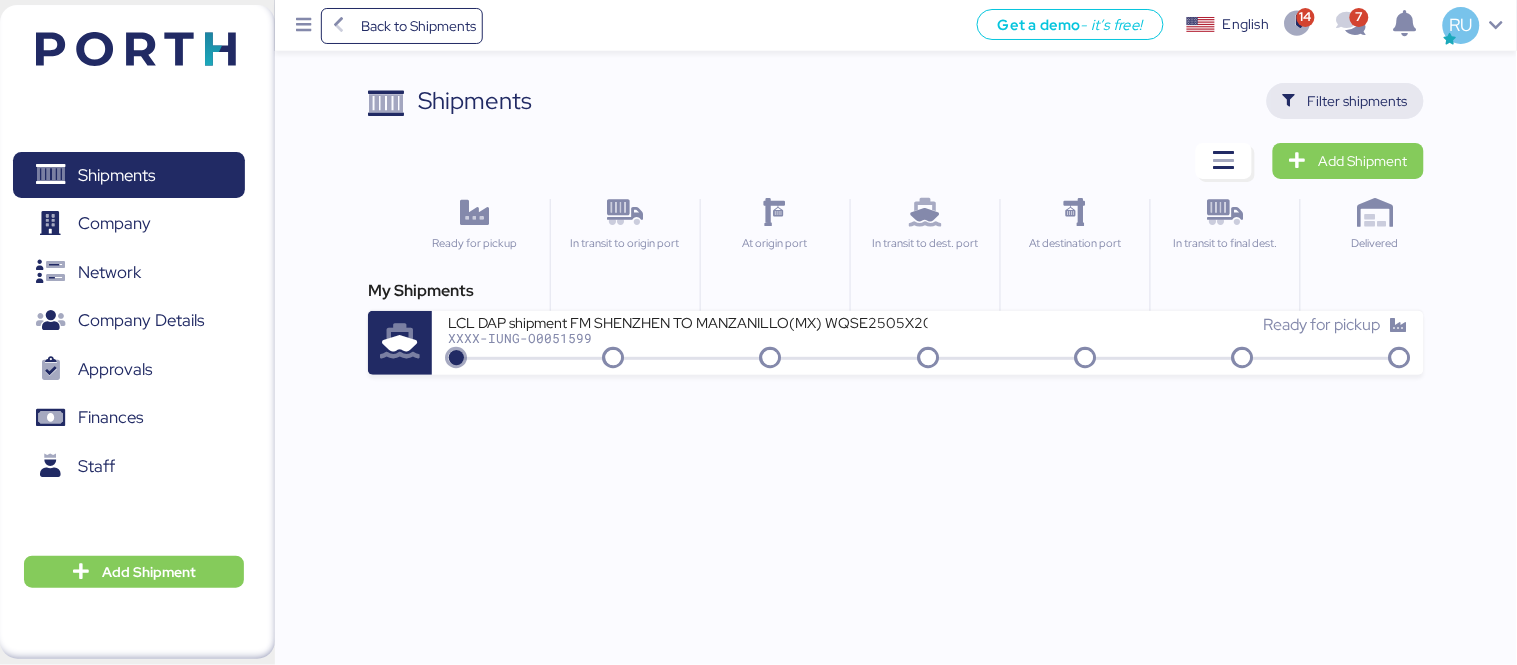 click on "Filter shipments" at bounding box center [1358, 101] 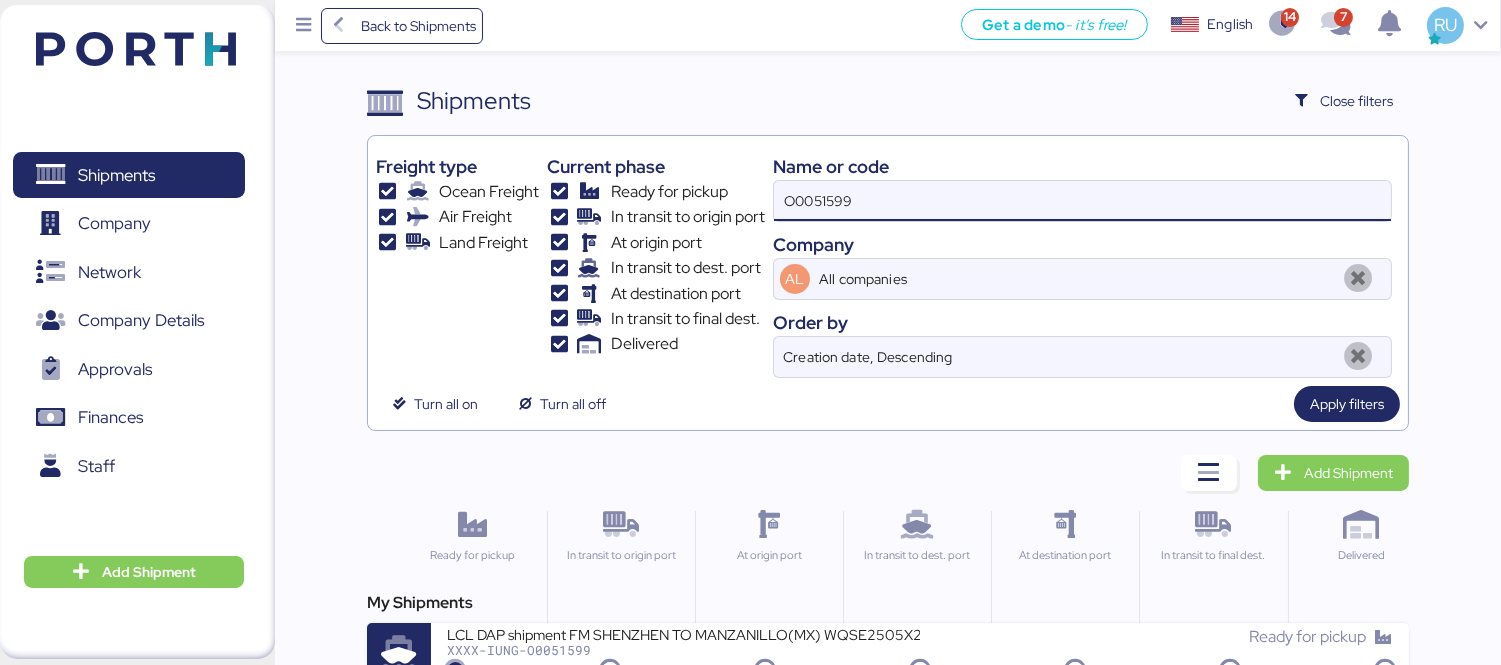 click on "O0051599" at bounding box center [1082, 201] 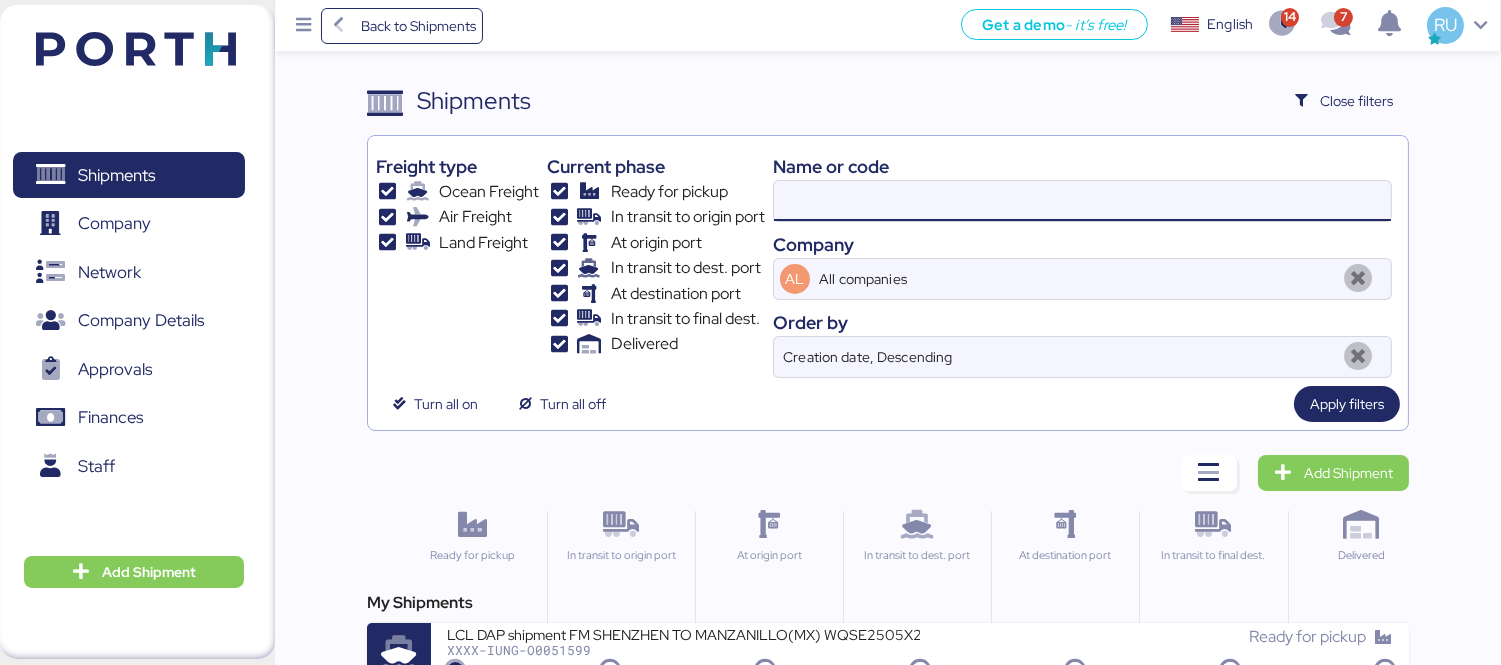 paste on "O0051601" 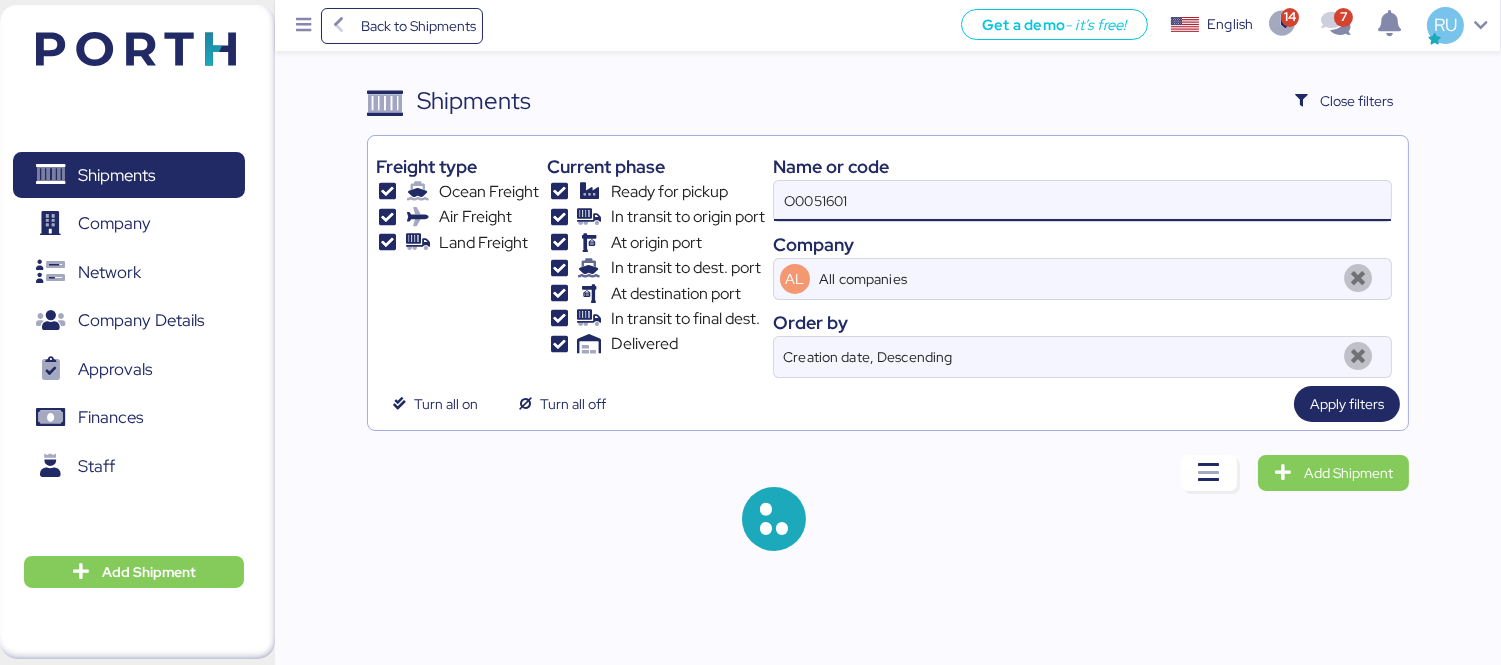 type on "O0051601" 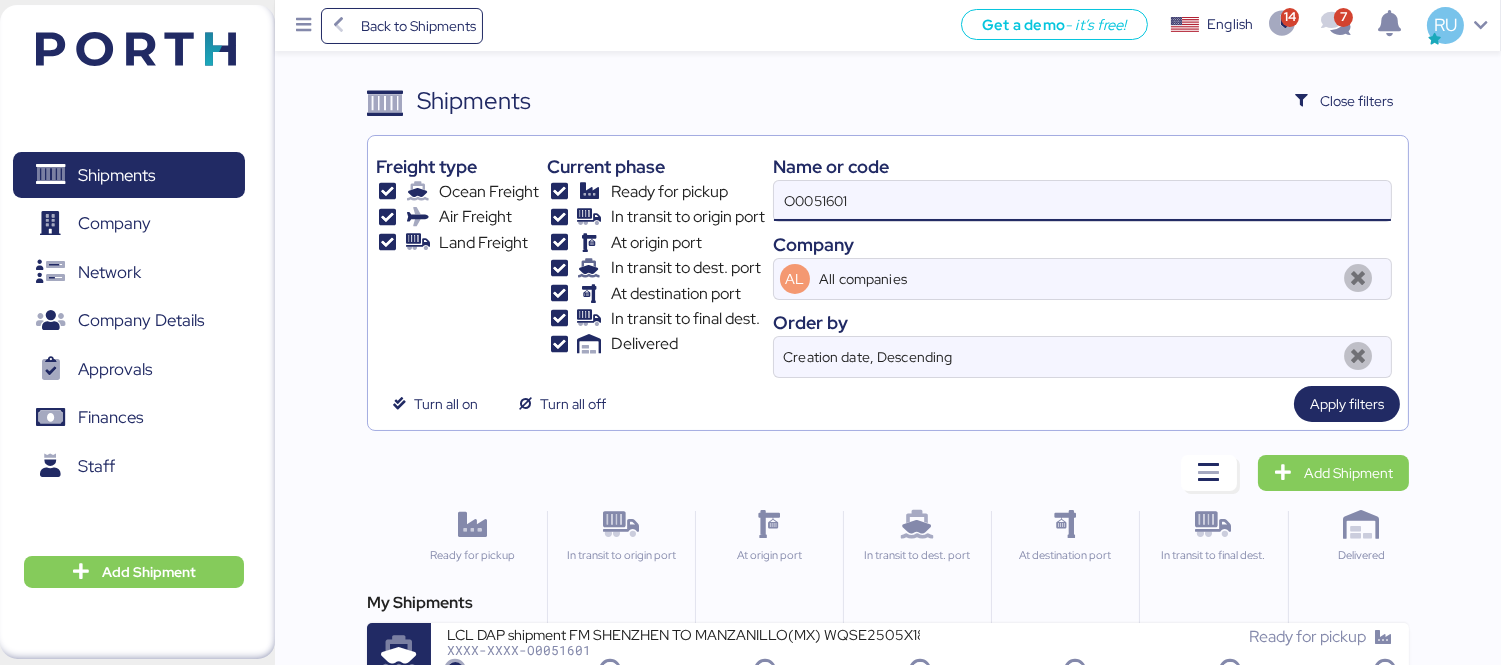 scroll, scrollTop: 37, scrollLeft: 0, axis: vertical 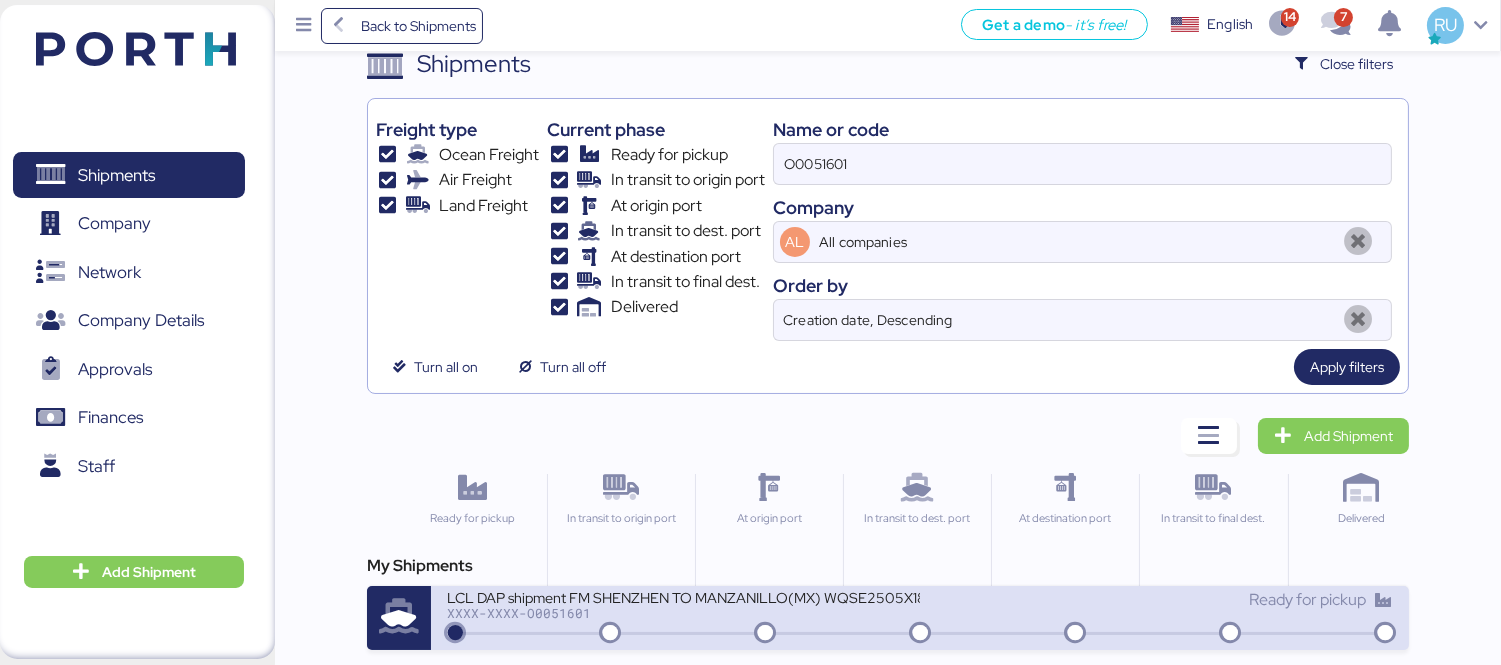 click on "LCL DAP shipment FM SHENZHEN TO MANZANILLO(MX) WQSE2505X18" at bounding box center (683, 596) 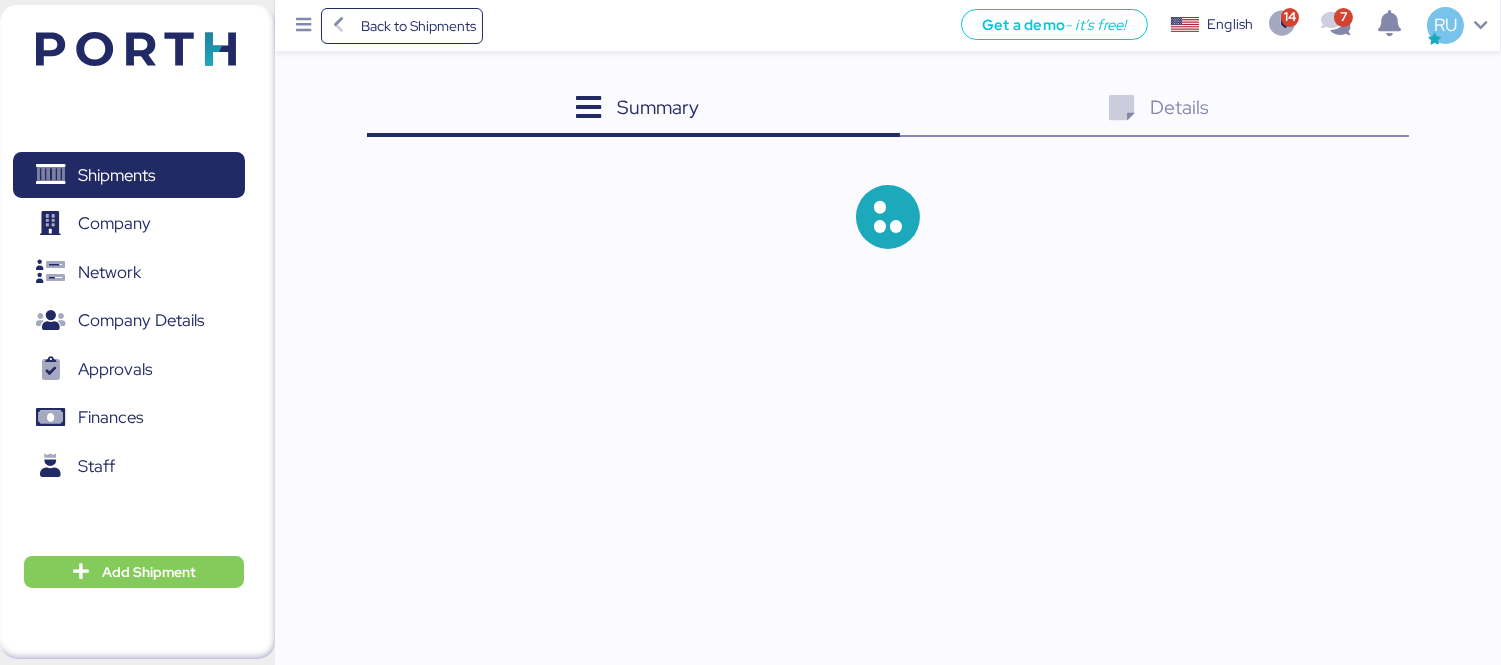 scroll, scrollTop: 0, scrollLeft: 0, axis: both 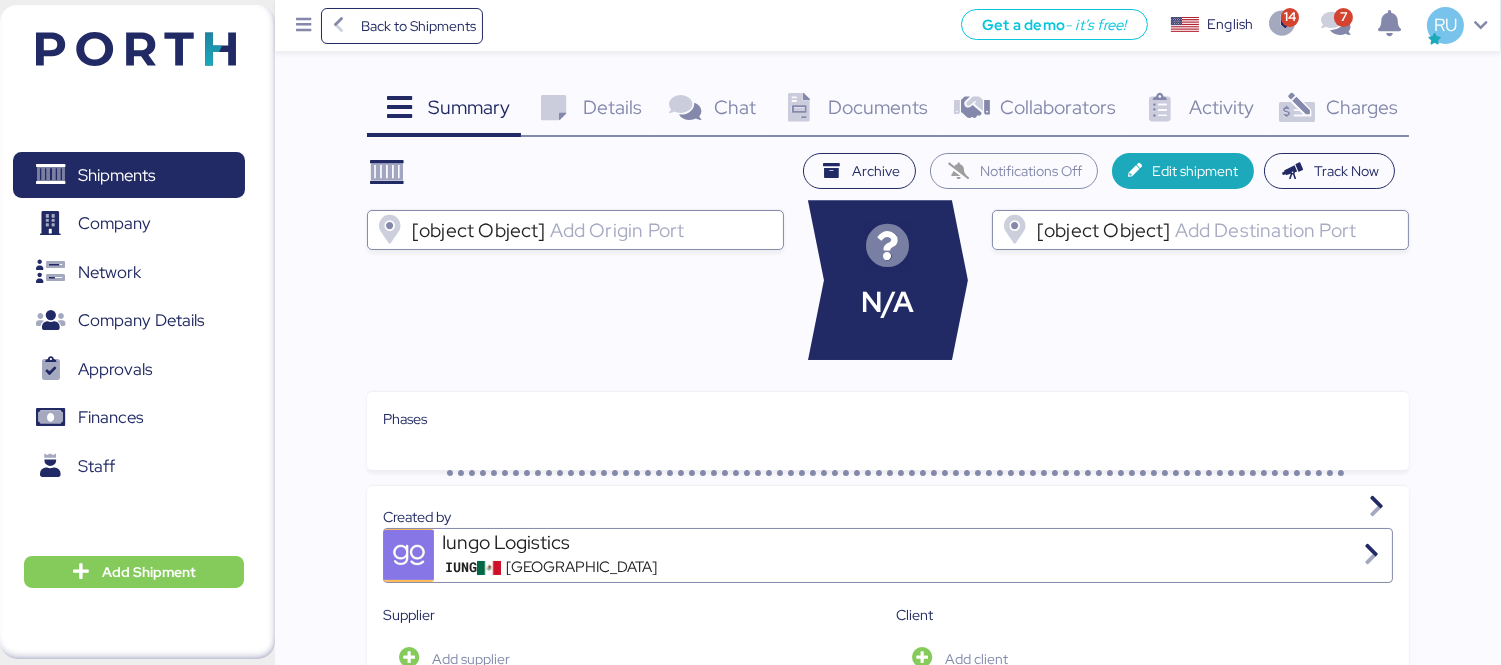 click on "Charges" at bounding box center [1362, 107] 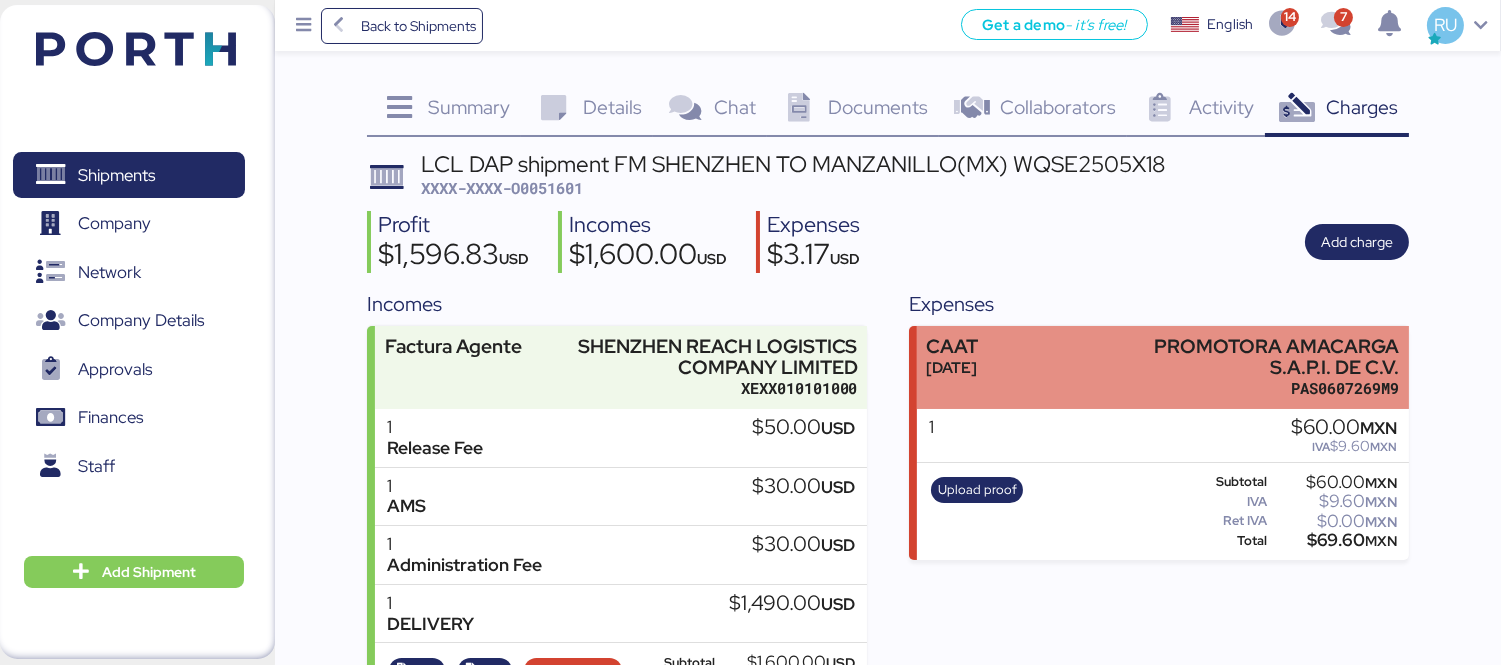 scroll, scrollTop: 91, scrollLeft: 0, axis: vertical 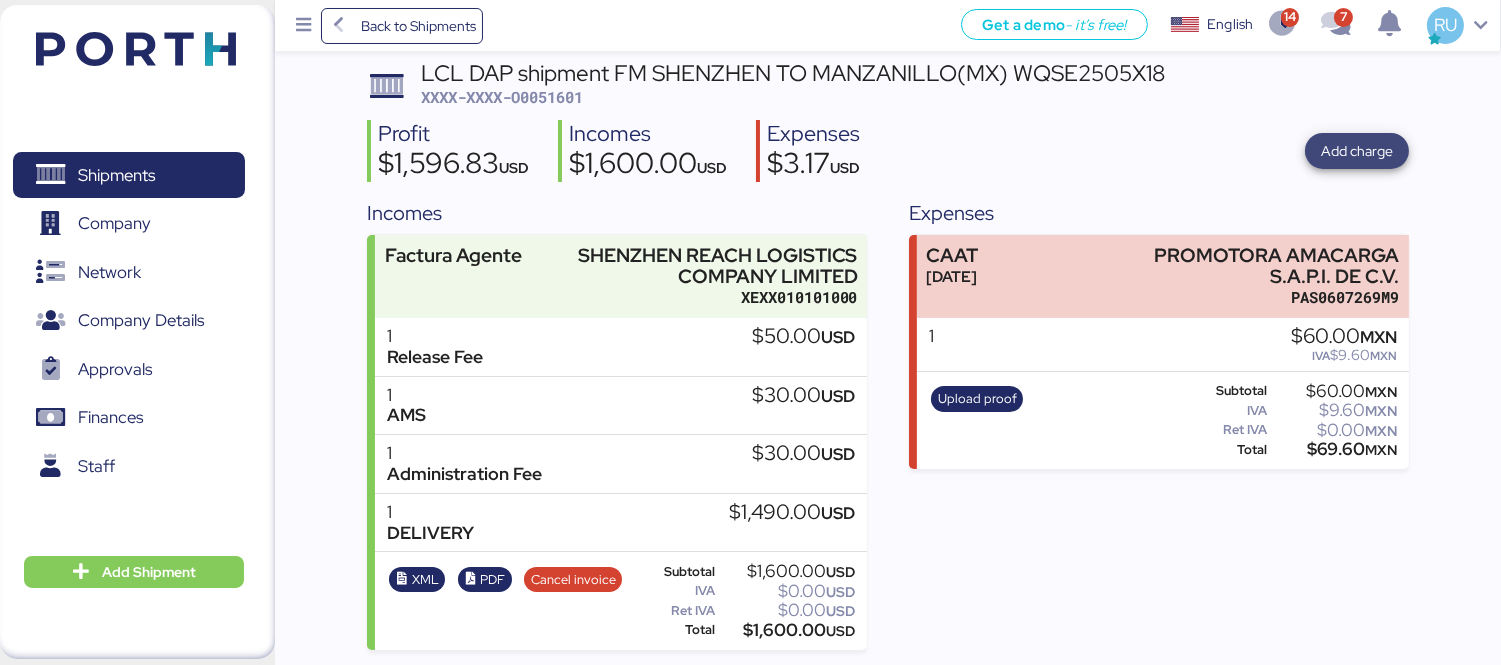 click on "Add charge" at bounding box center (1357, 151) 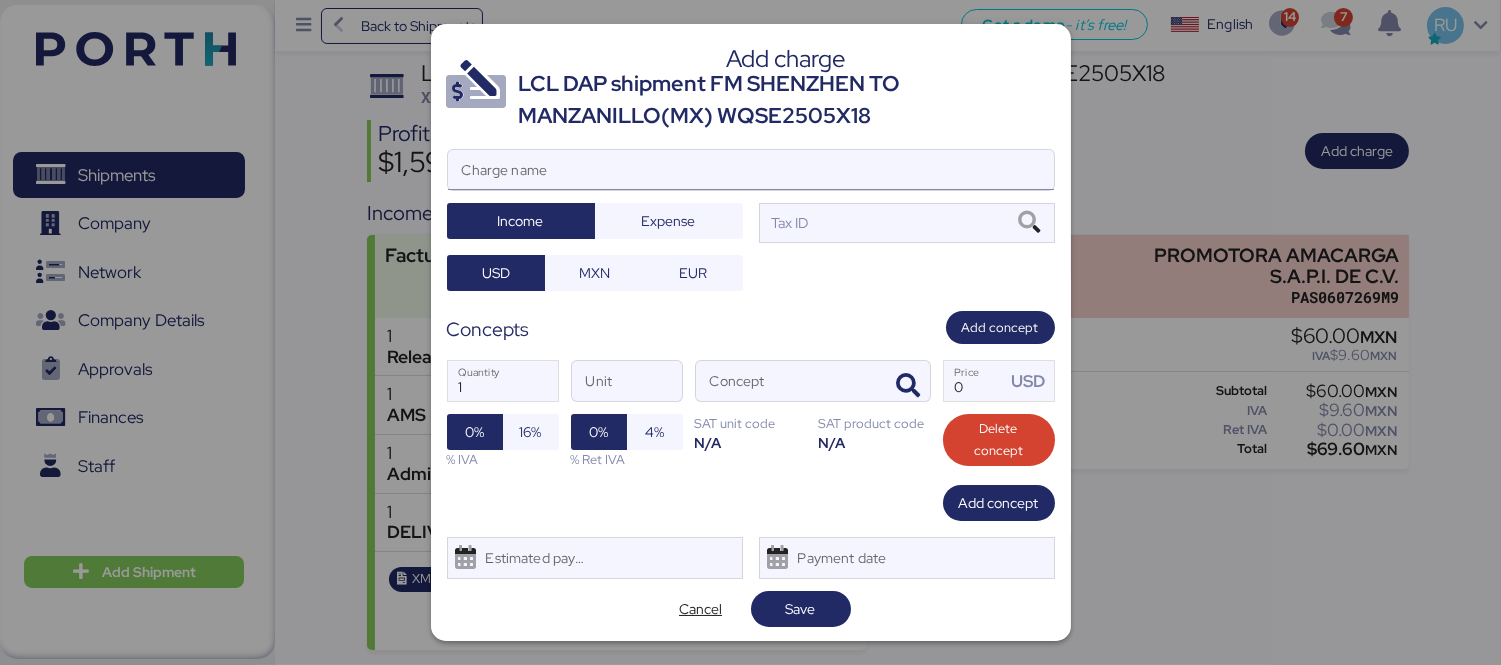 click on "Charge name" at bounding box center [751, 170] 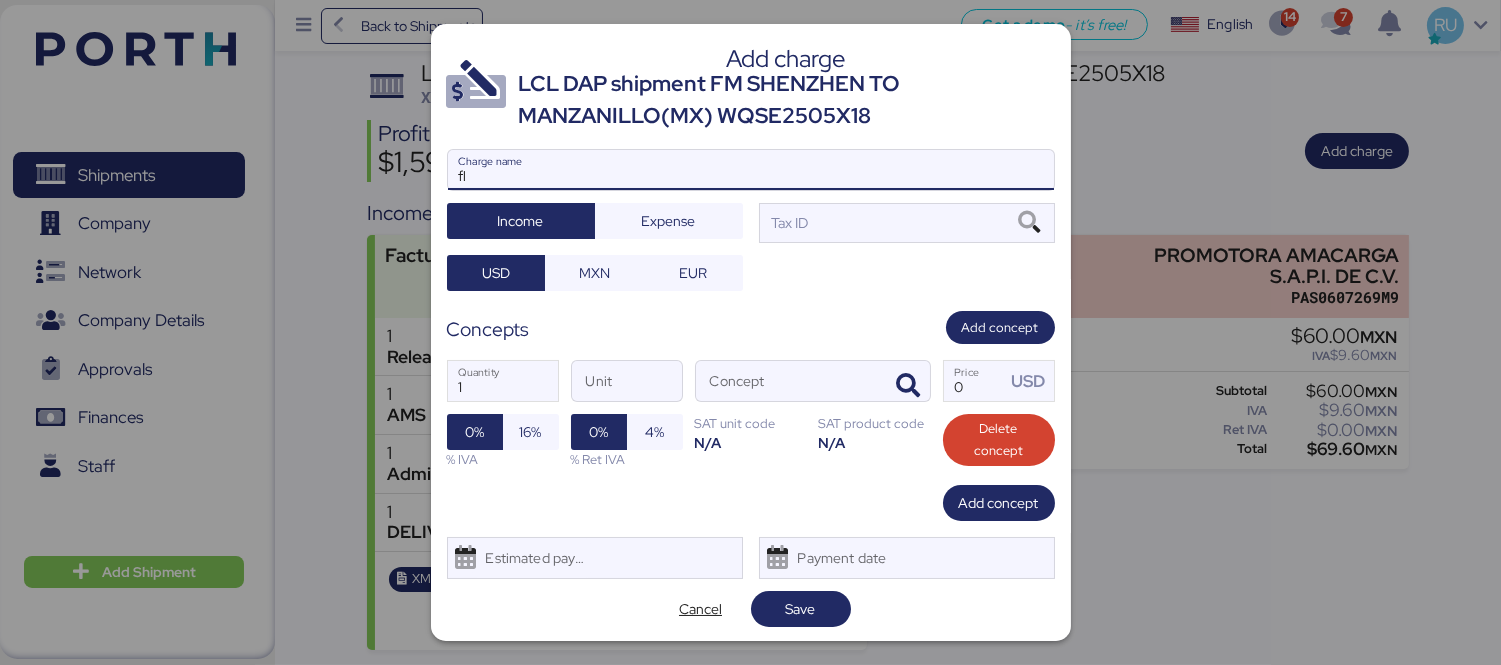 type on "f" 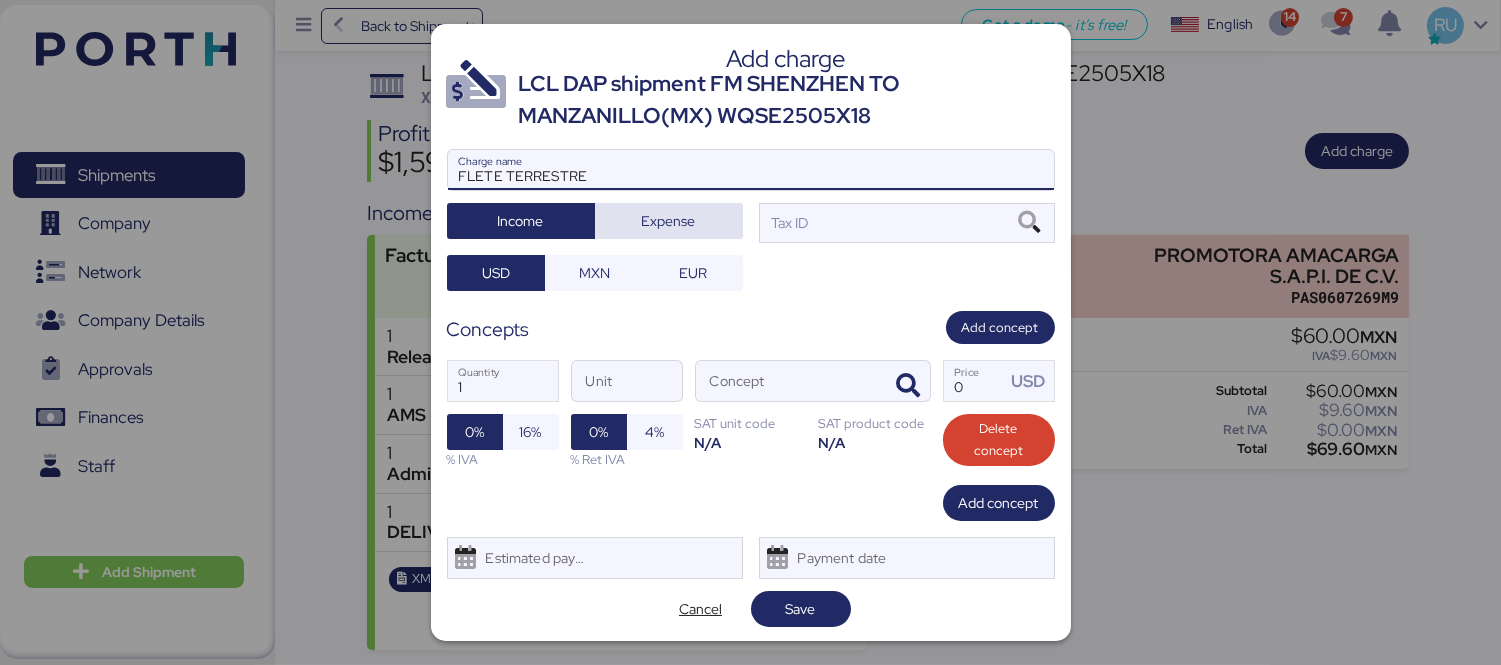 type on "FLETE TERRESTRE" 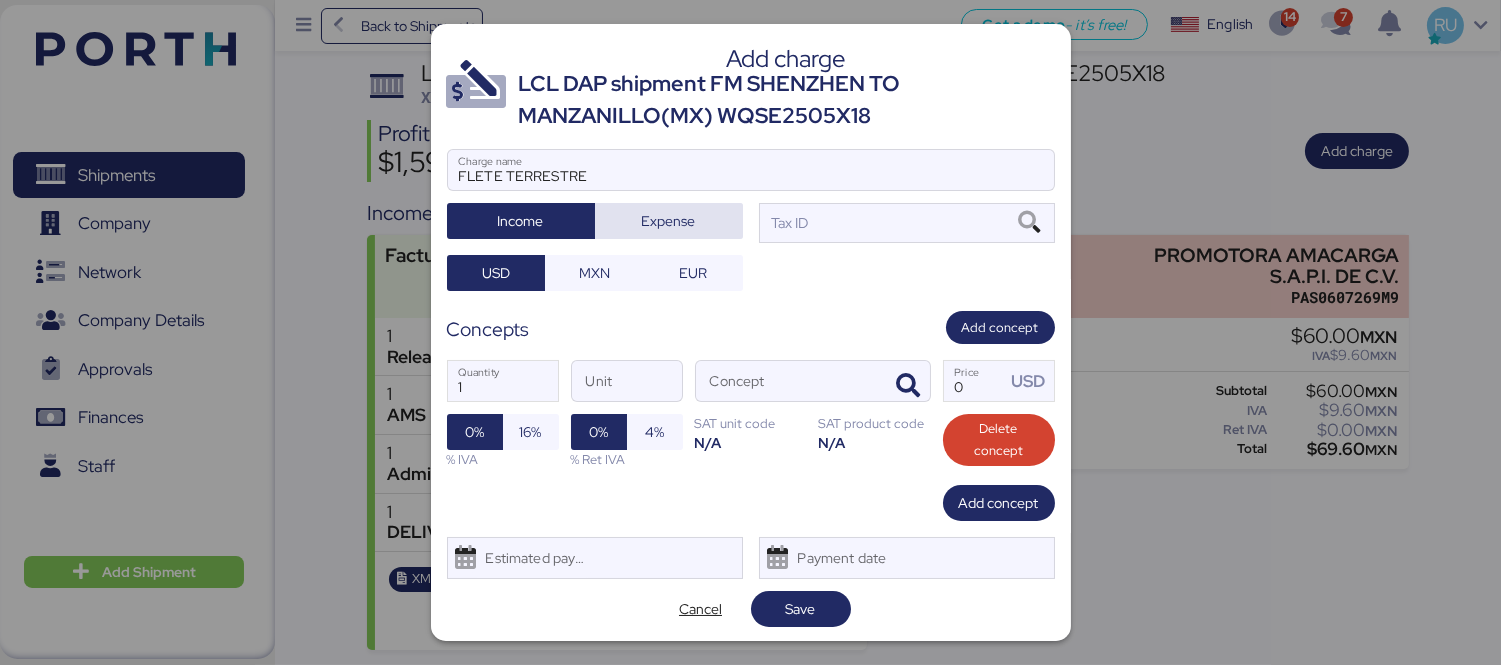 click on "Expense" at bounding box center [669, 221] 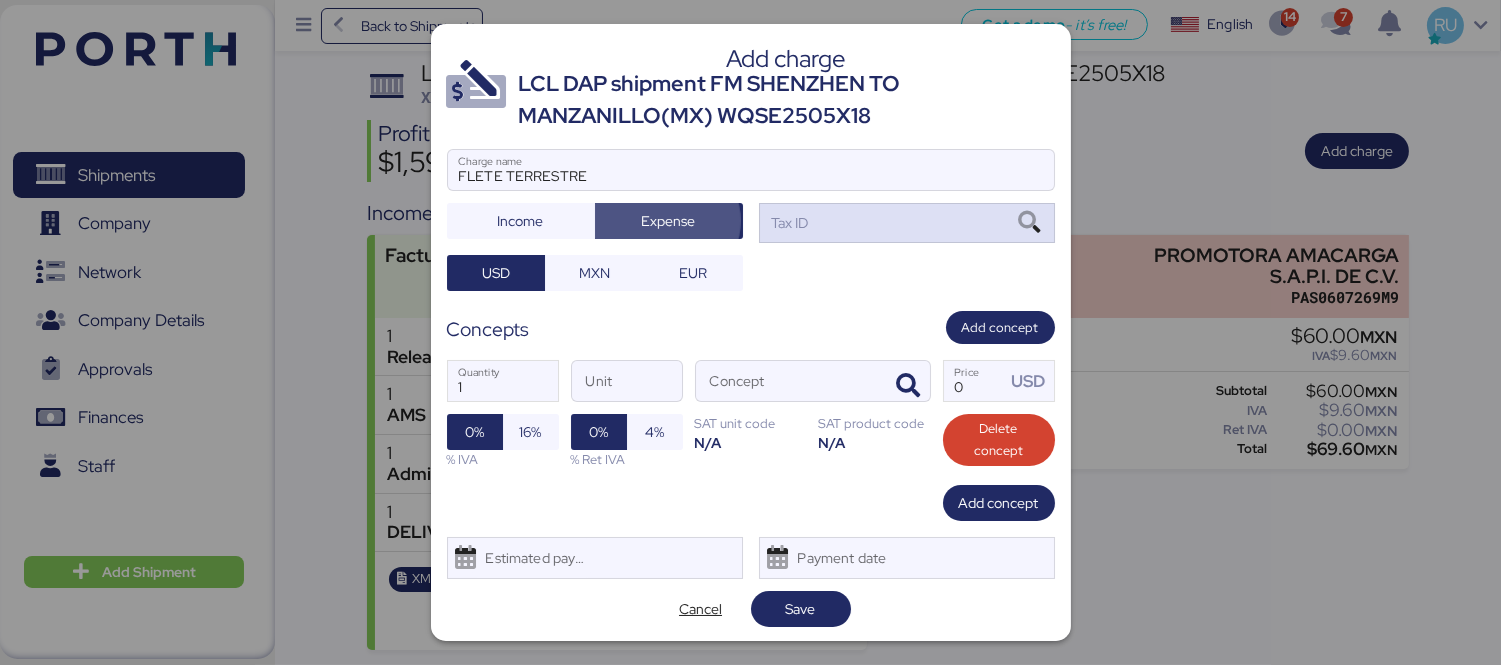 click on "Tax ID" at bounding box center [907, 223] 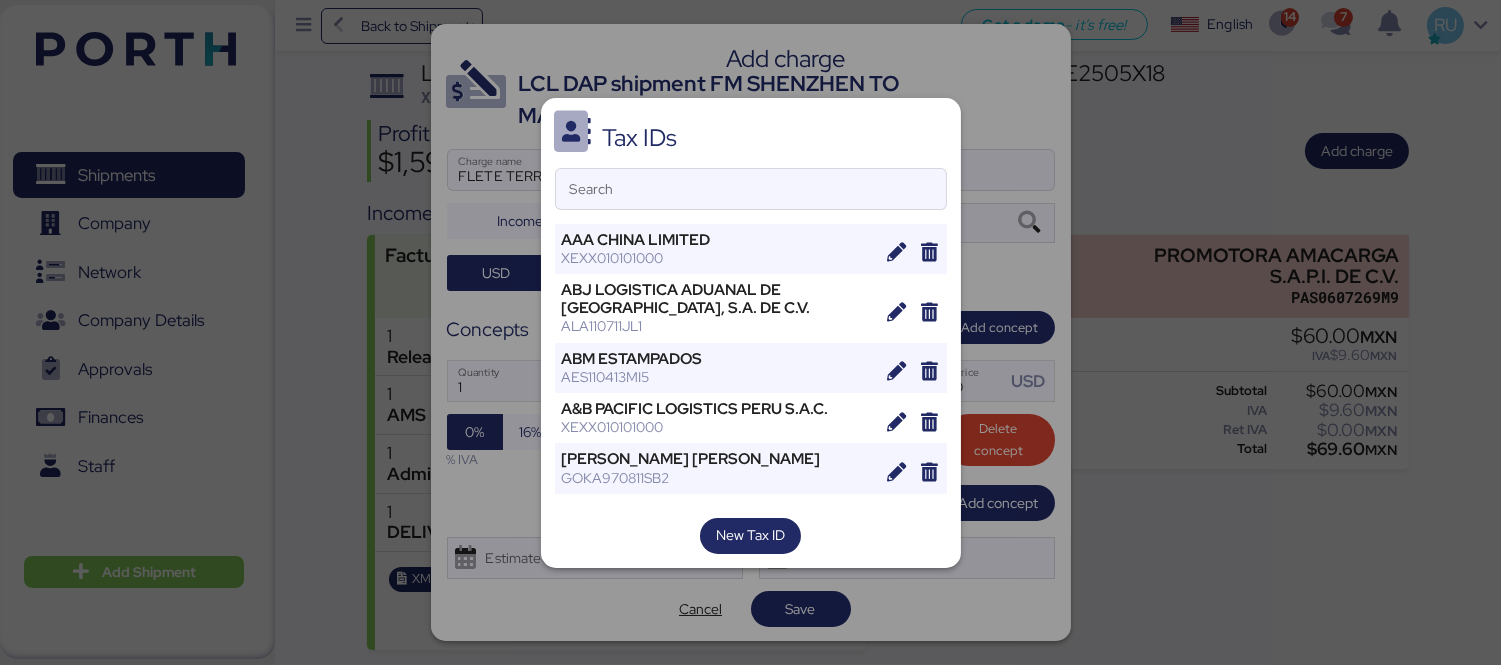 click on "Tax IDs Search AAA CHINA LIMITED XEXX010101000     ABJ LOGISTICA ADUANAL DE [GEOGRAPHIC_DATA], S.A. DE C.V. ALA110711JL1     ABM ESTAMPADOS AES110413MI5     A&B PACIFIC LOGISTICS PERU S.A.C. XEXX010101000     [PERSON_NAME] [PERSON_NAME] GOKA970811SB2     AC IMPORTADORA TURRUCARRES  XEXX010101000     ADMERCE ADM130509UQ0     AD SHIPPING AGENCIAMENTO [PERSON_NAME] XEXX010101000     Advanced Technology Research SA de CV ATR930429221     aerocharter de méxico sa de cv  ACM9209217X3     AERO TRANSPORTE DE CARGA UNIÓN, S.A. DE C.V. ATC990305LM1     AEROTRANSPORTES MAS DE CARGA, S.A. DE C.V. AMC9009136Q1      AGENCIA ADUANAL DEL [PERSON_NAME] AAV090819Q62     AGENCIA ADUANAL DOCTOR DE LA FUENTE  AAD990329BP1     AGENCIA ADUANAL [PERSON_NAME]  [PERSON_NAME] AAF900913RT9     Agencia Aduanal [PERSON_NAME] de CV AAZ070709463     Agencia Martima Navegacion del [PERSON_NAME] de C.V. AMN110505P70     AGENCIA NAVIERA TAILANDIA SA DE CV/MARITIMEX GROUP XEXX010101000     AGENCIA TECNICA ADUANAL [PERSON_NAME] & ASOC XEXX010101000" at bounding box center [751, 333] 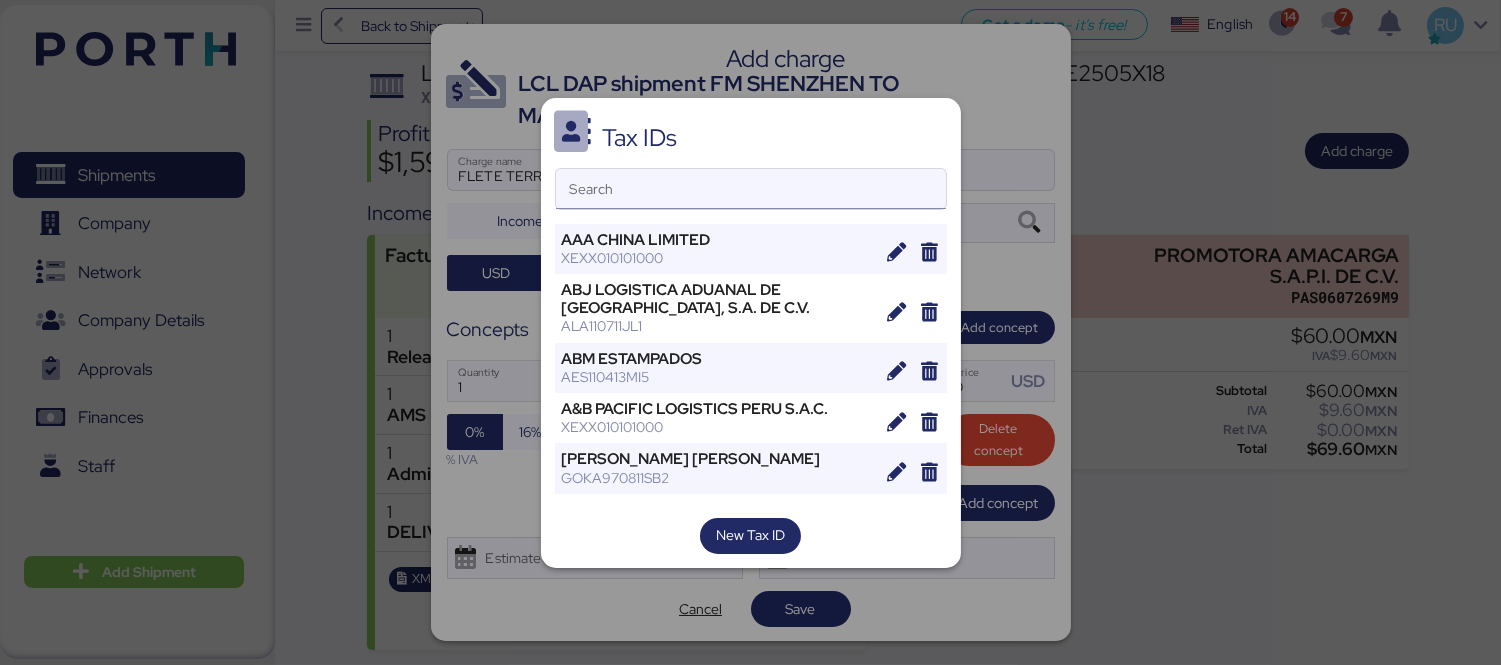 click on "Search" at bounding box center [751, 189] 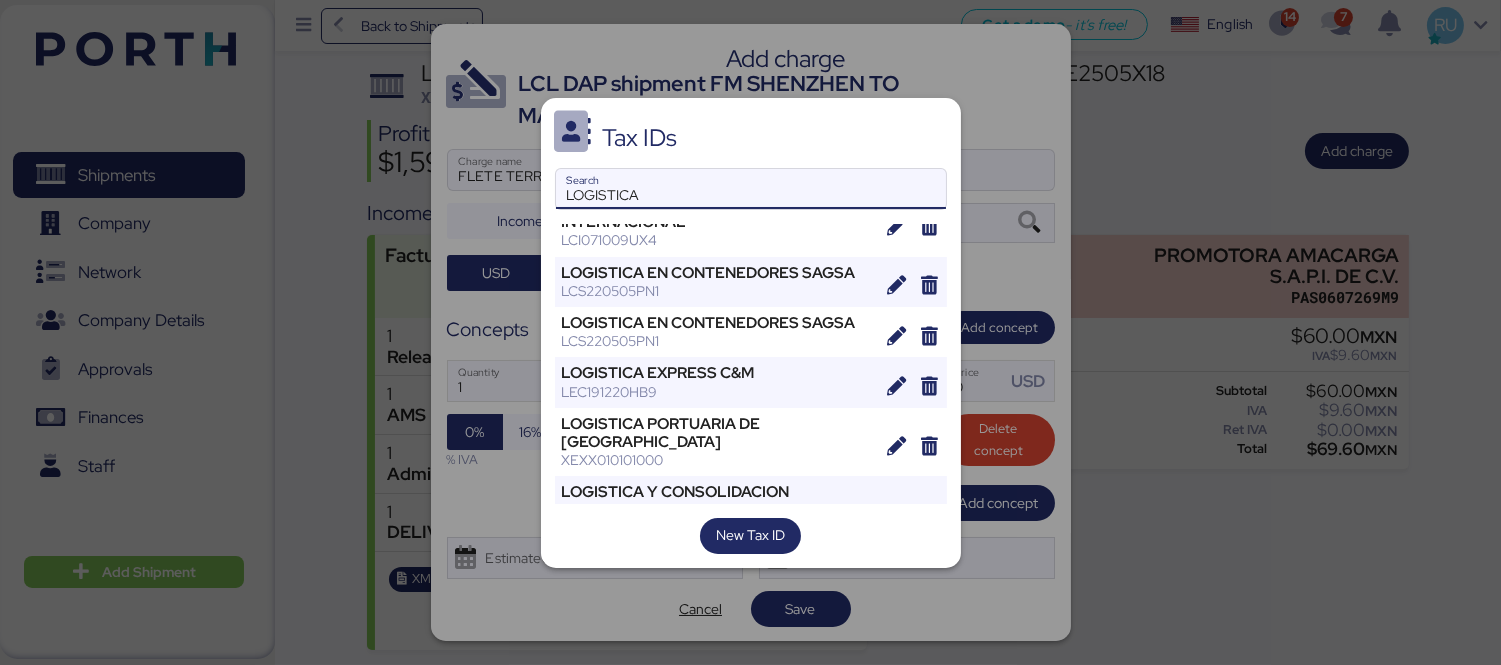 scroll, scrollTop: 325, scrollLeft: 0, axis: vertical 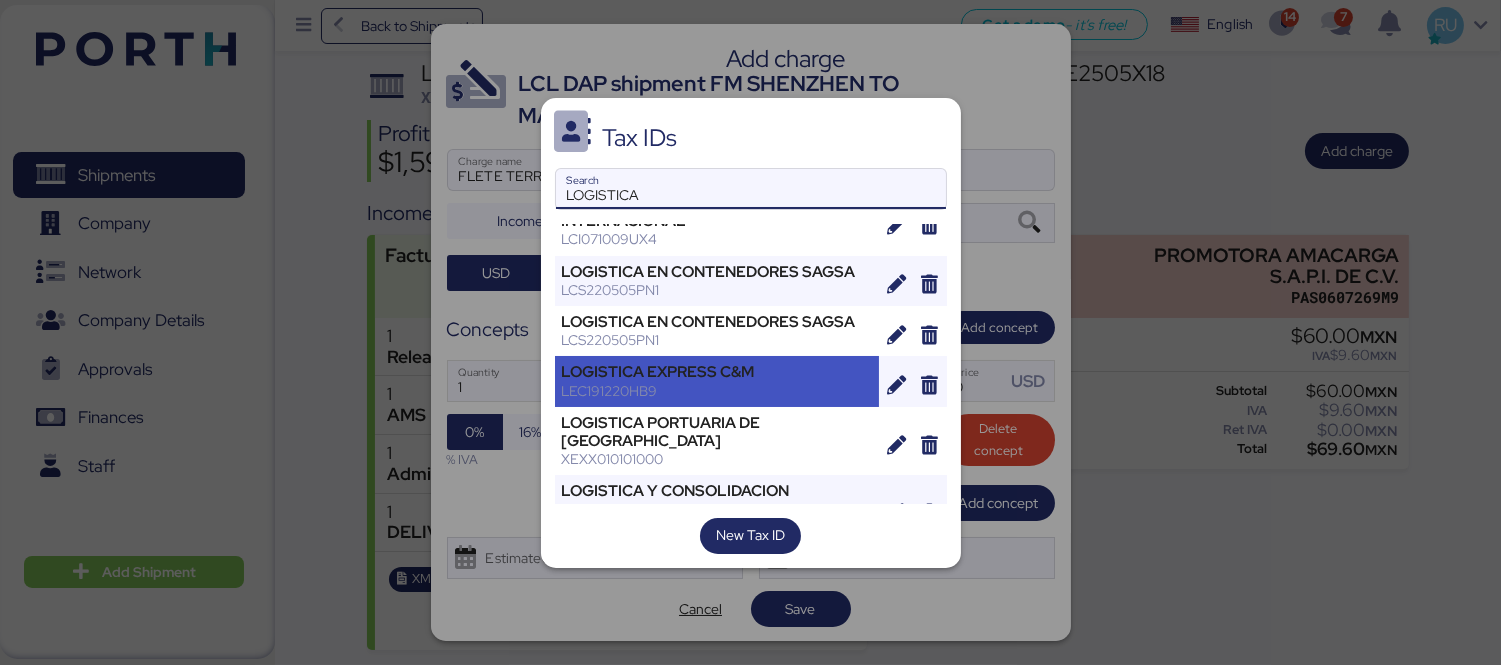 type on "LOGISTICA" 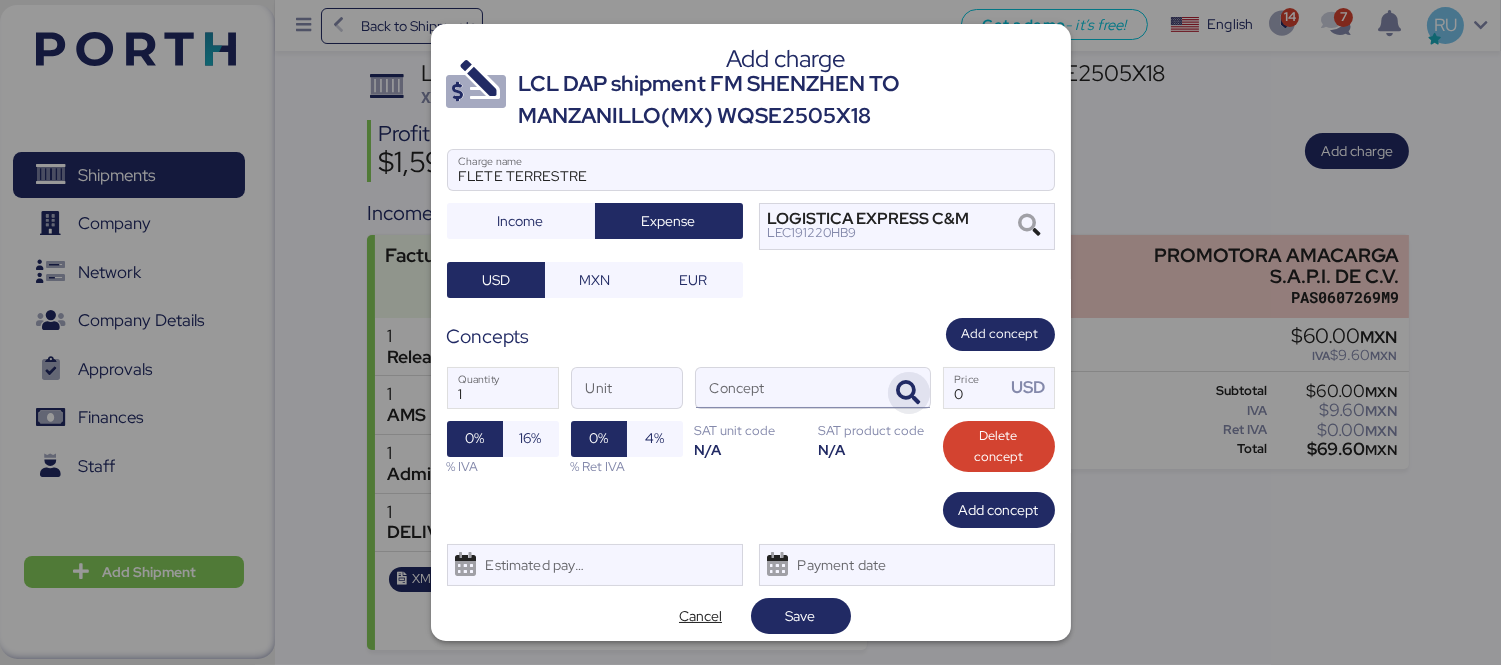 click at bounding box center [909, 393] 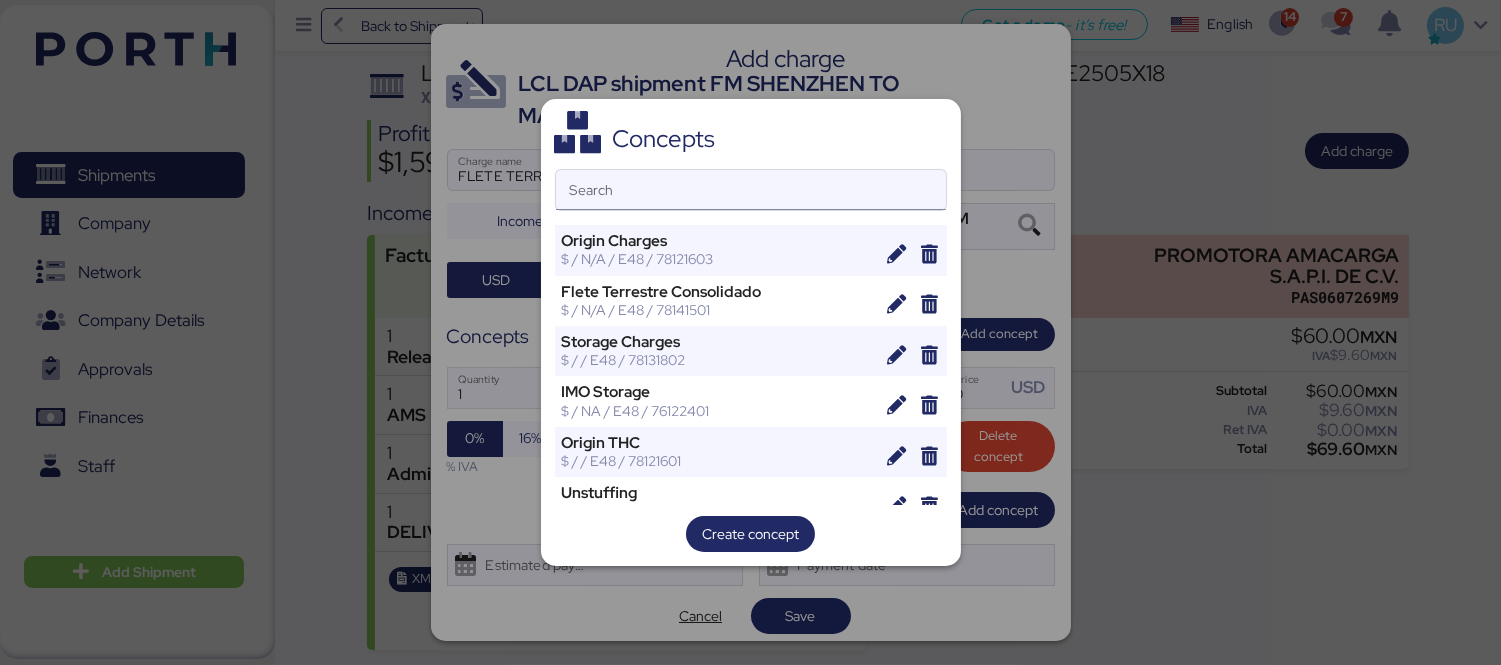 click on "Search" at bounding box center (751, 190) 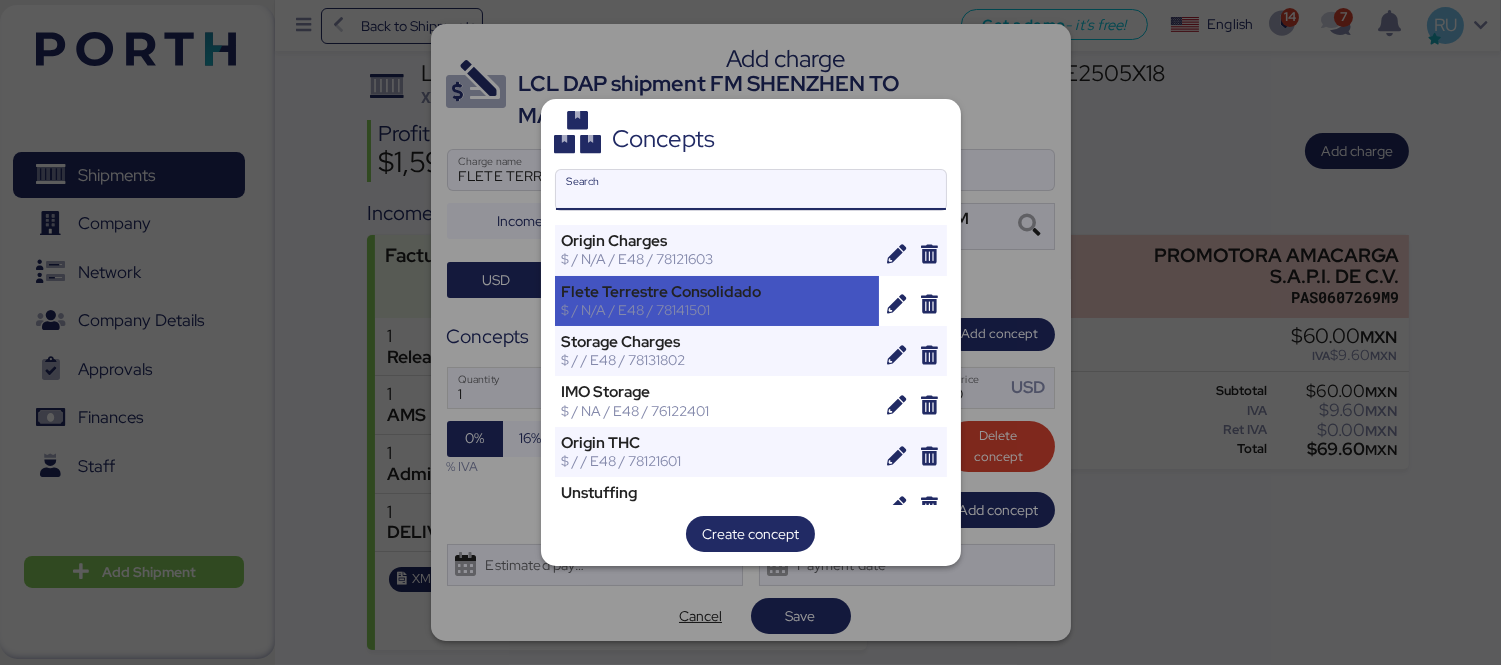 click on "$ / N/A /
E48 / 78141501" at bounding box center [717, 310] 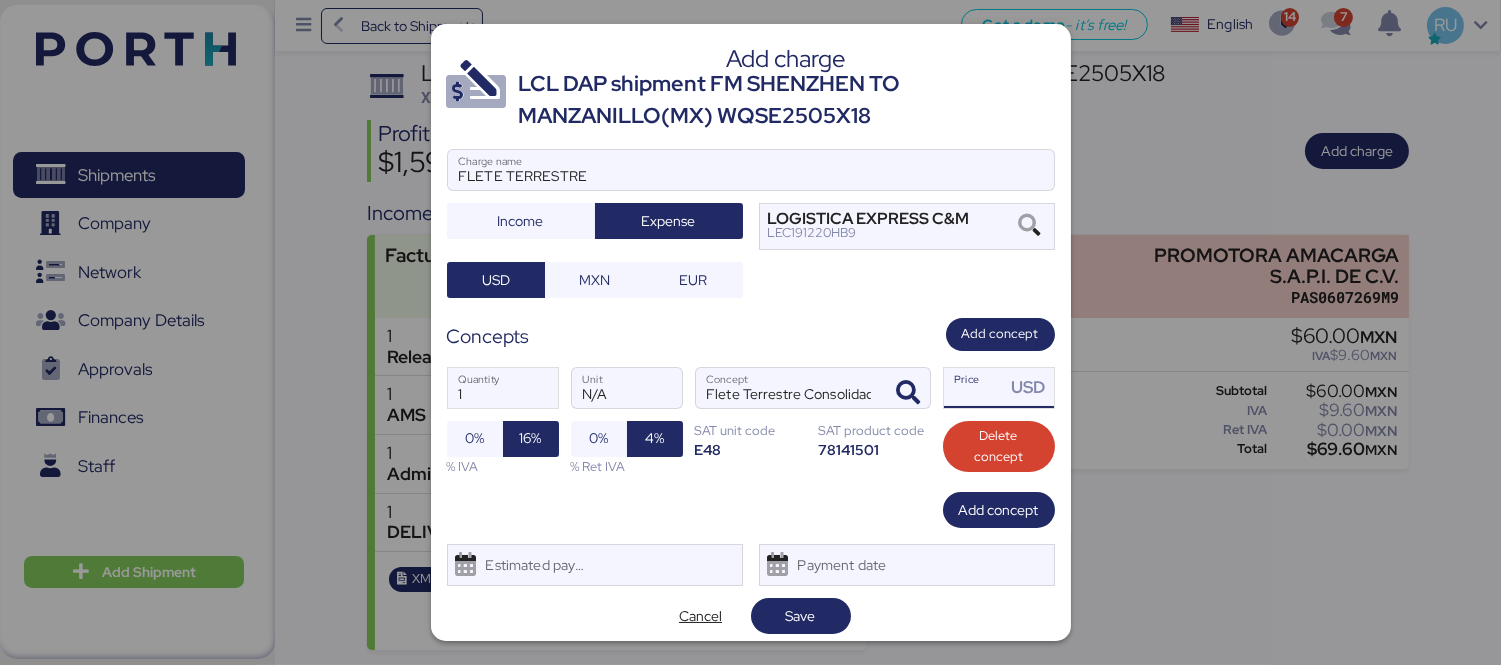click on "Price USD" at bounding box center (975, 388) 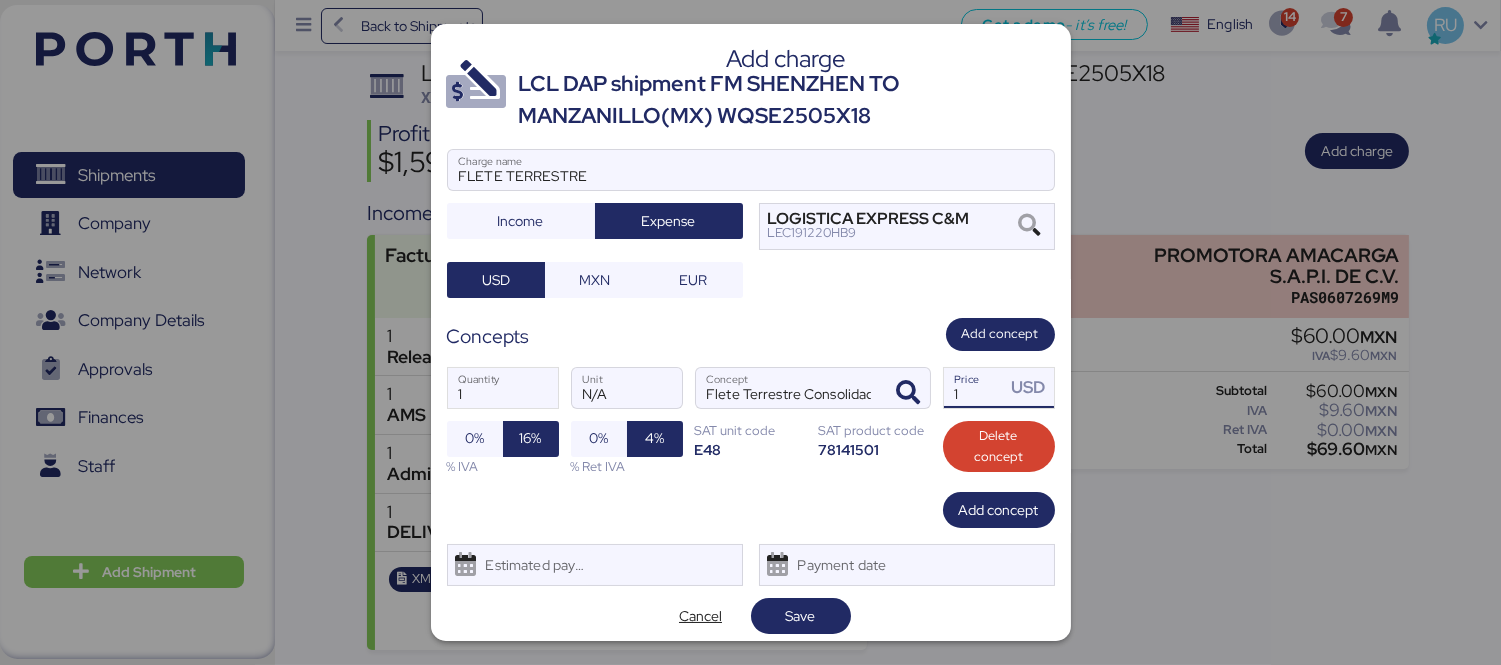 type on "1" 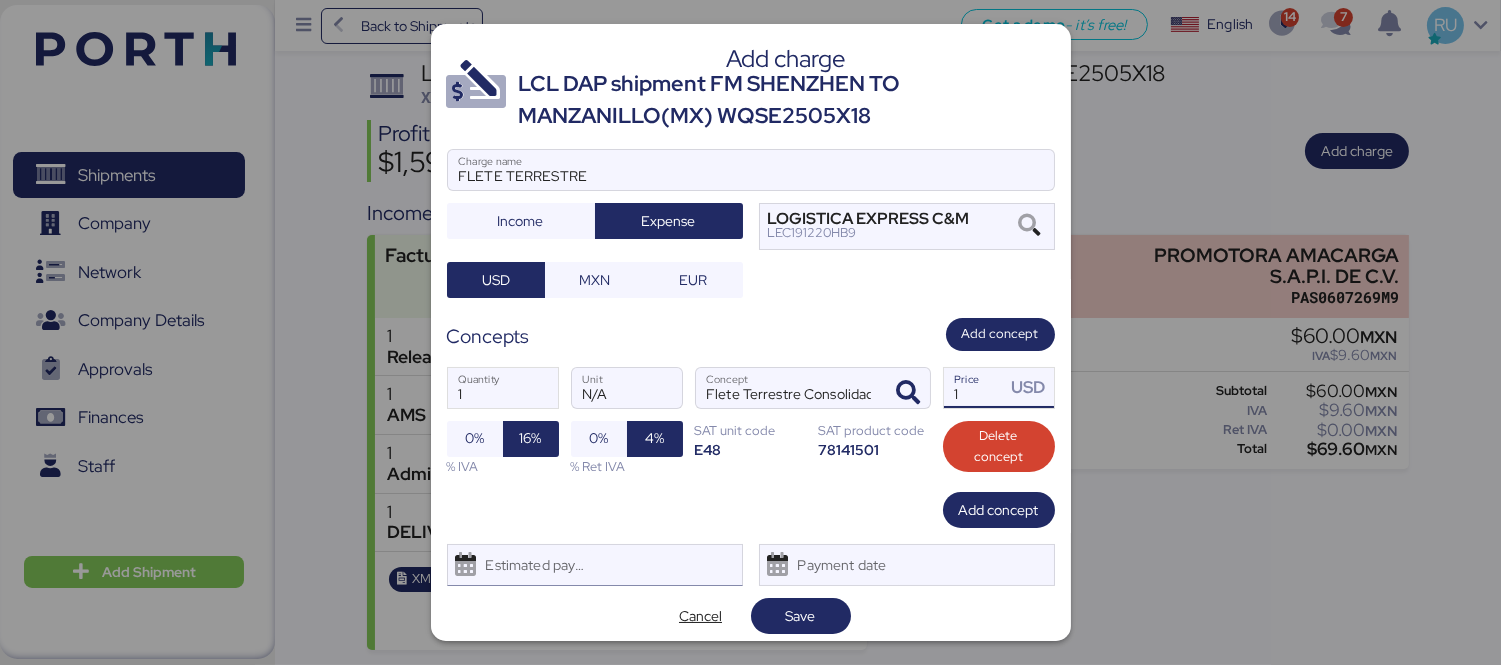 click on "Estimated payment date" at bounding box center (531, 565) 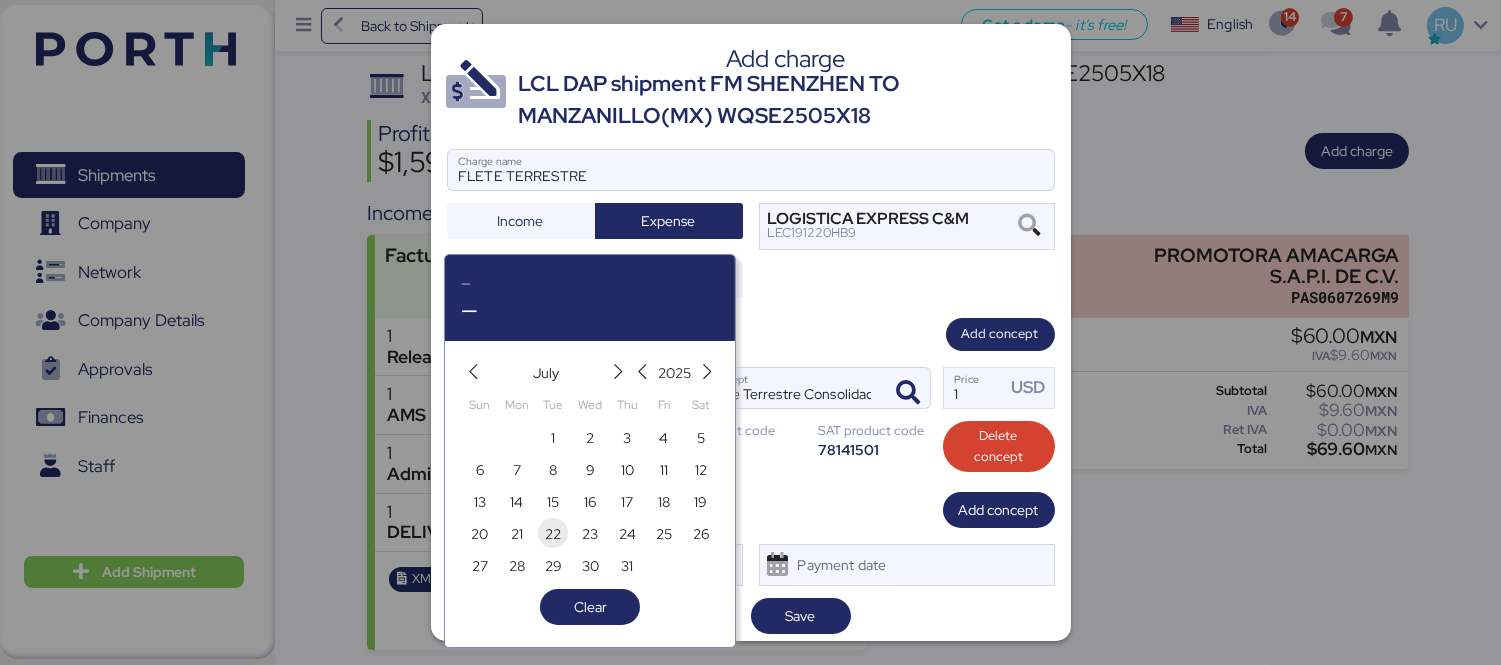 click on "22" at bounding box center [553, 534] 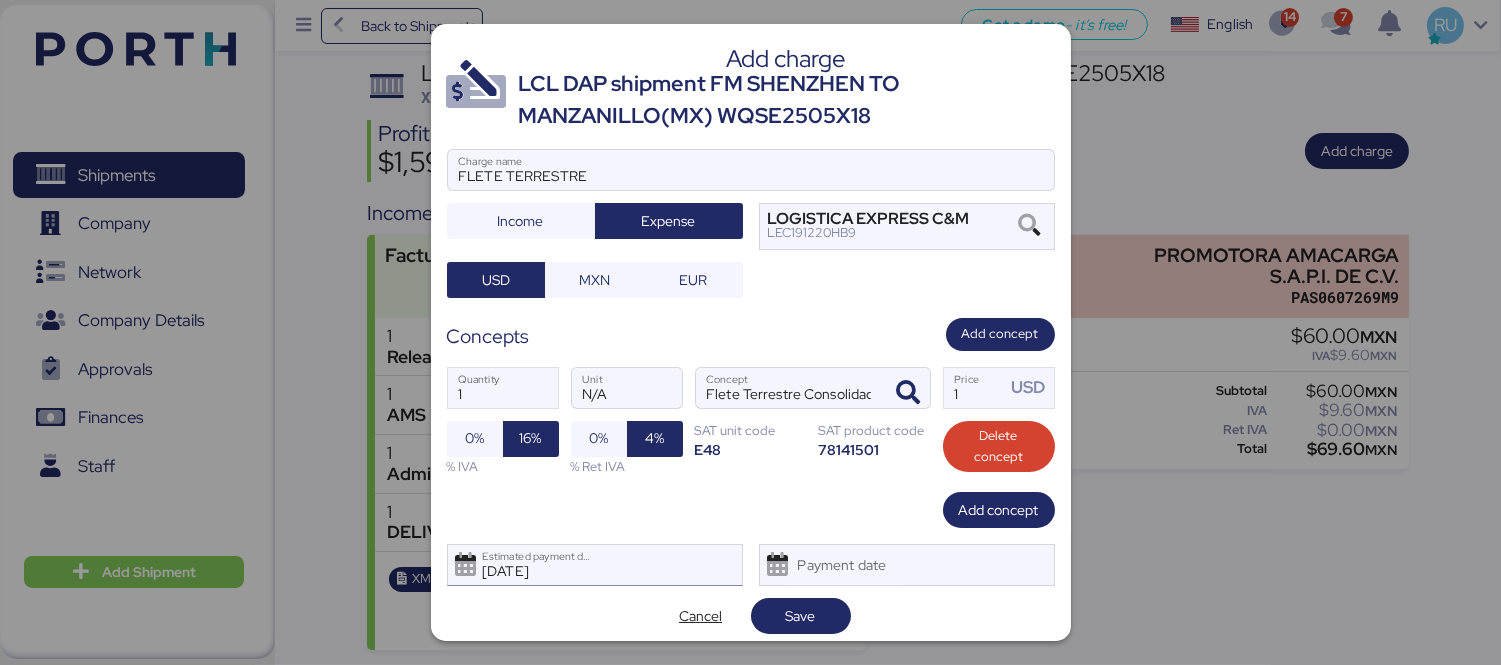 click on "[DATE] Estimated payment date" at bounding box center [595, 565] 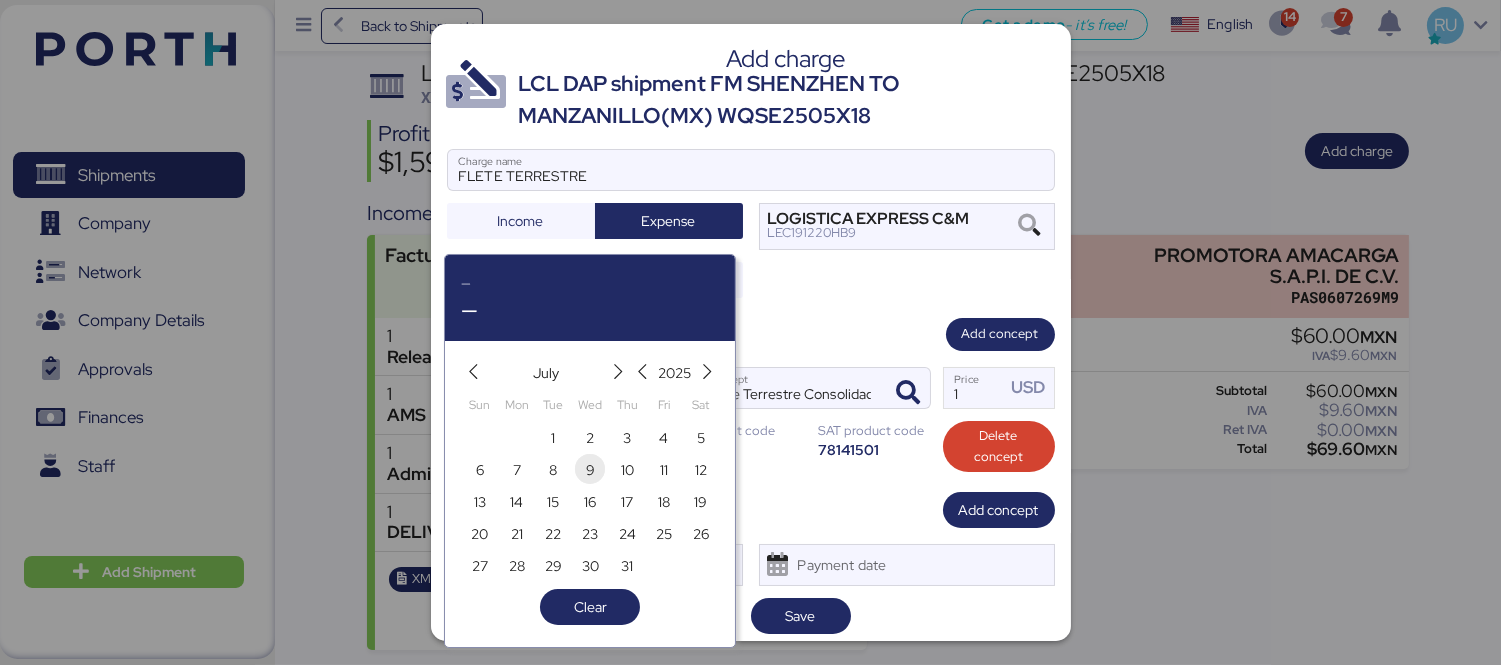 click on "9" at bounding box center (590, 470) 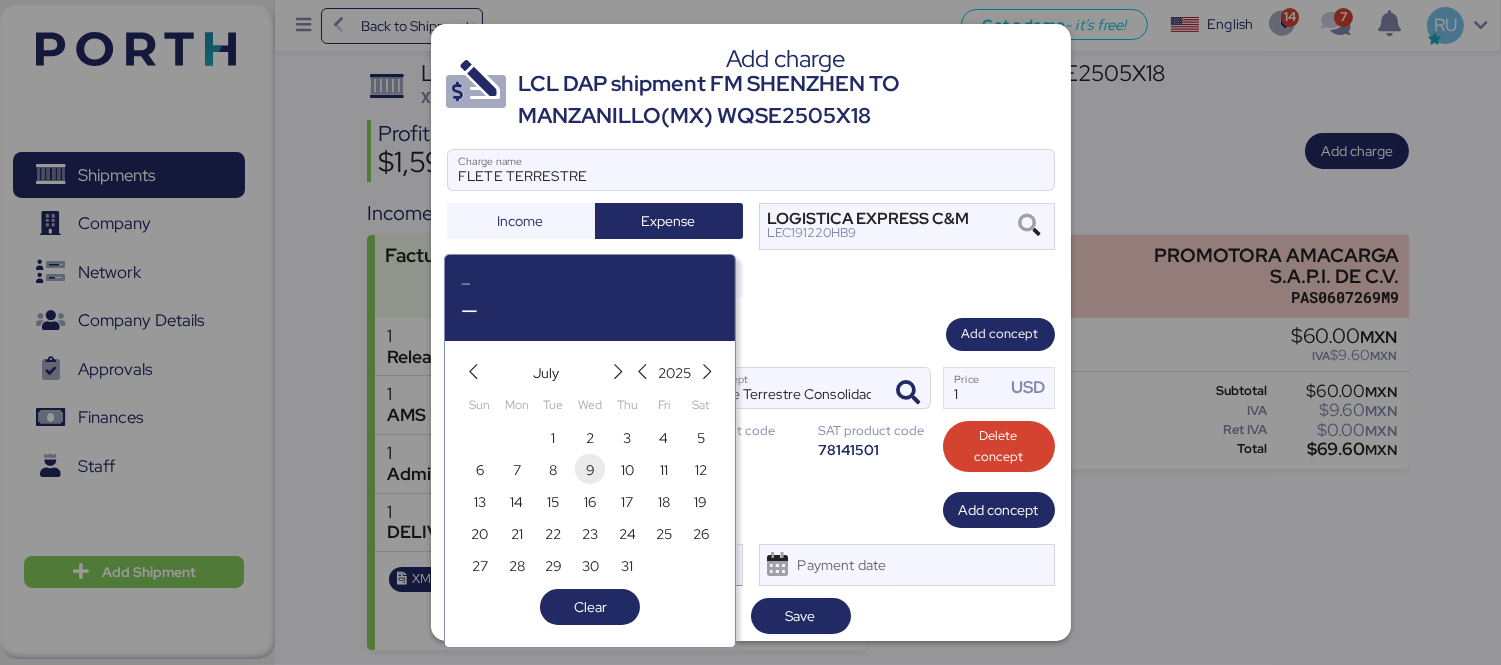 type on "[DATE]" 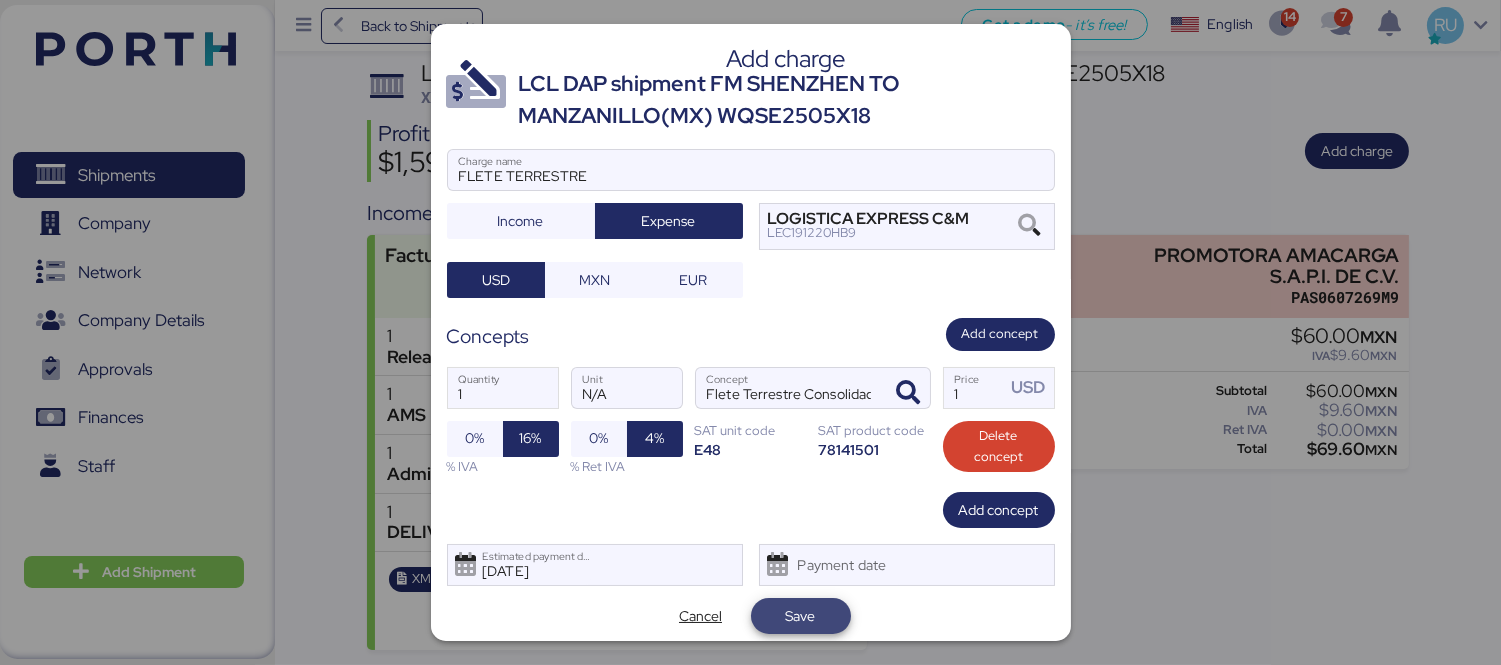 click on "Save" at bounding box center (801, 616) 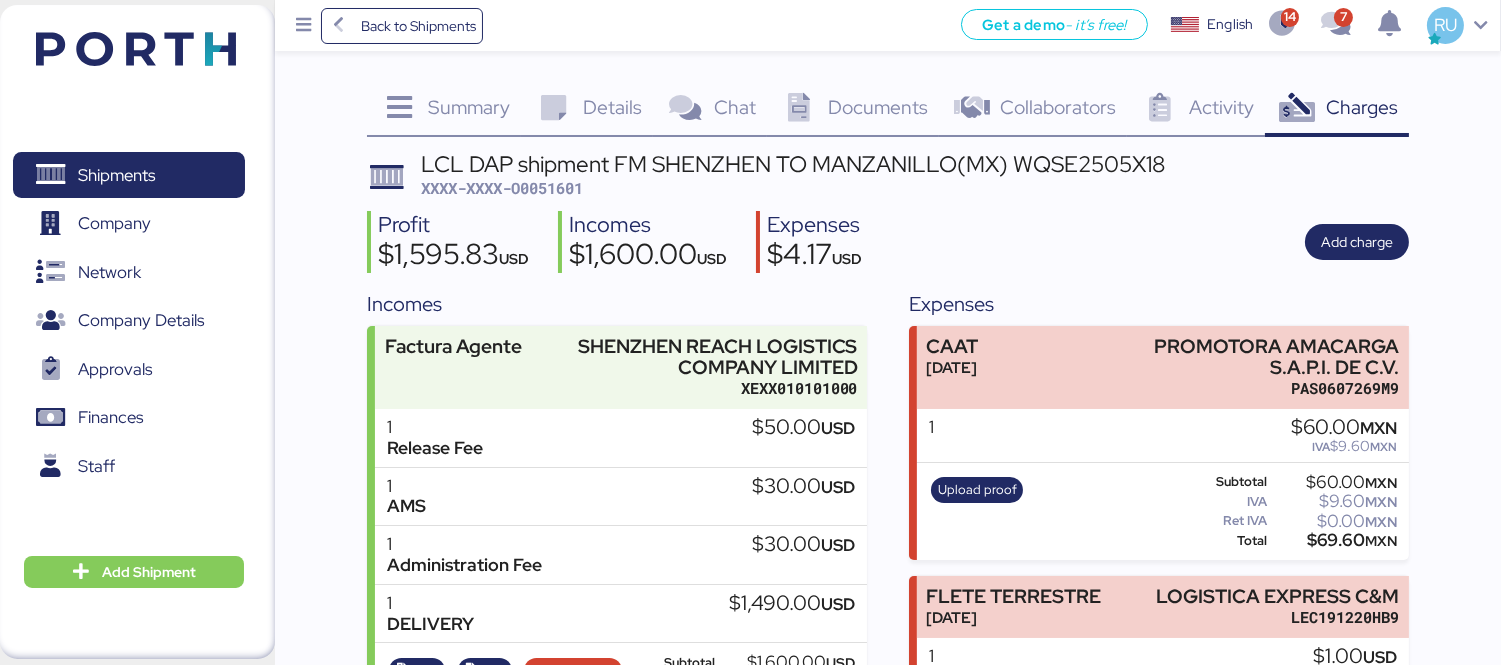 scroll, scrollTop: 152, scrollLeft: 0, axis: vertical 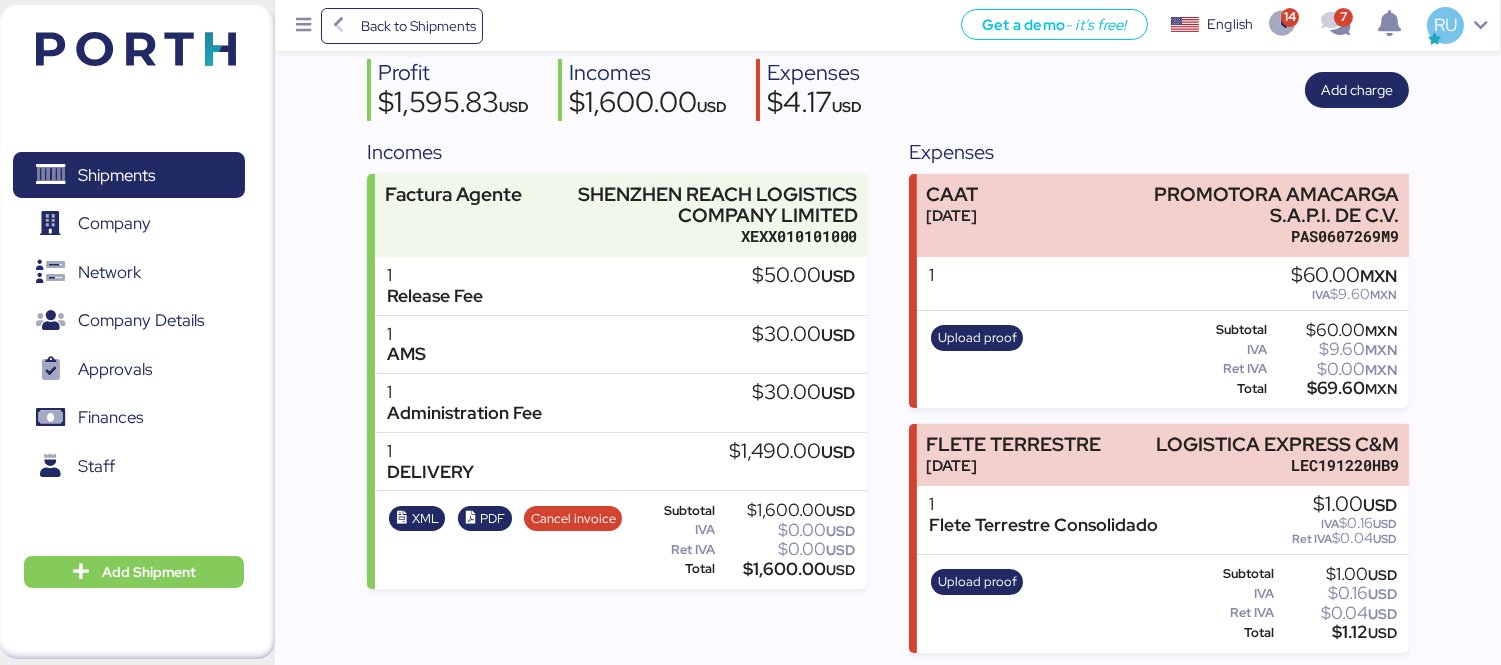 click on "LEC191220HB9" at bounding box center [1277, 465] 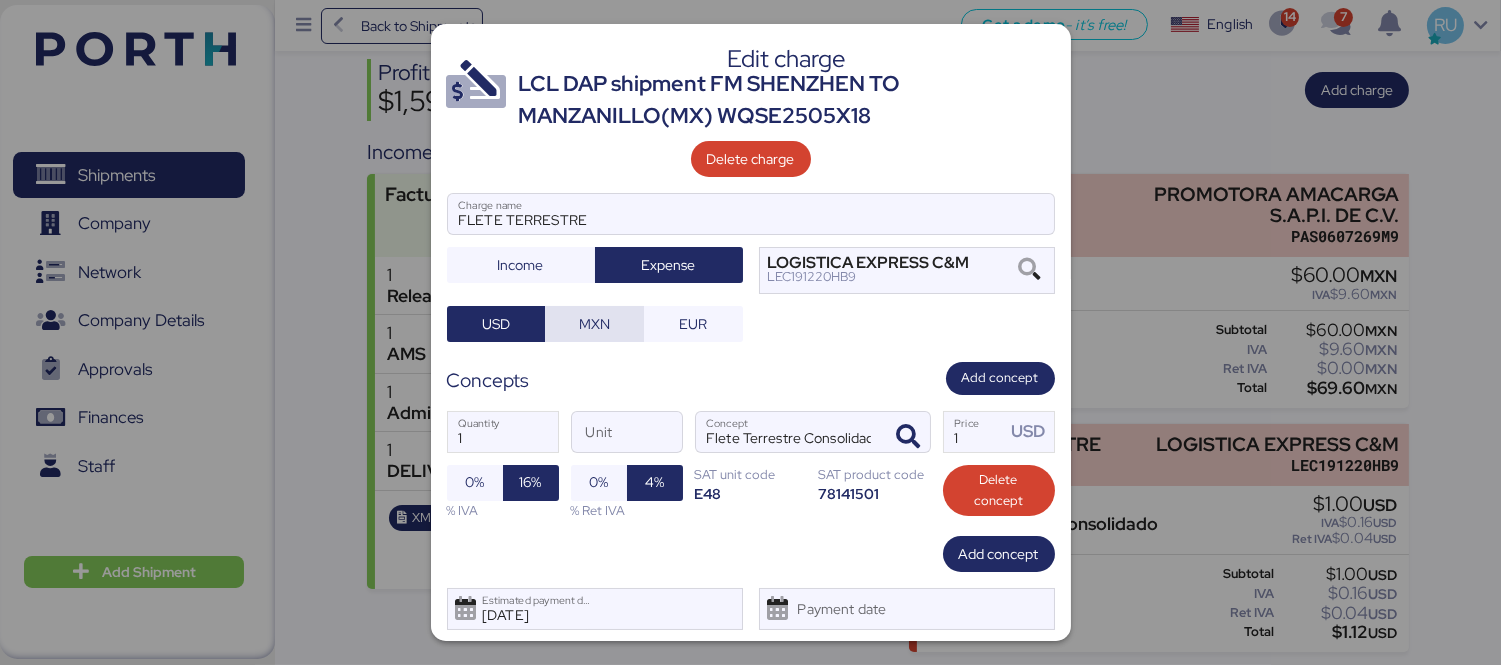 click on "MXN" at bounding box center [594, 324] 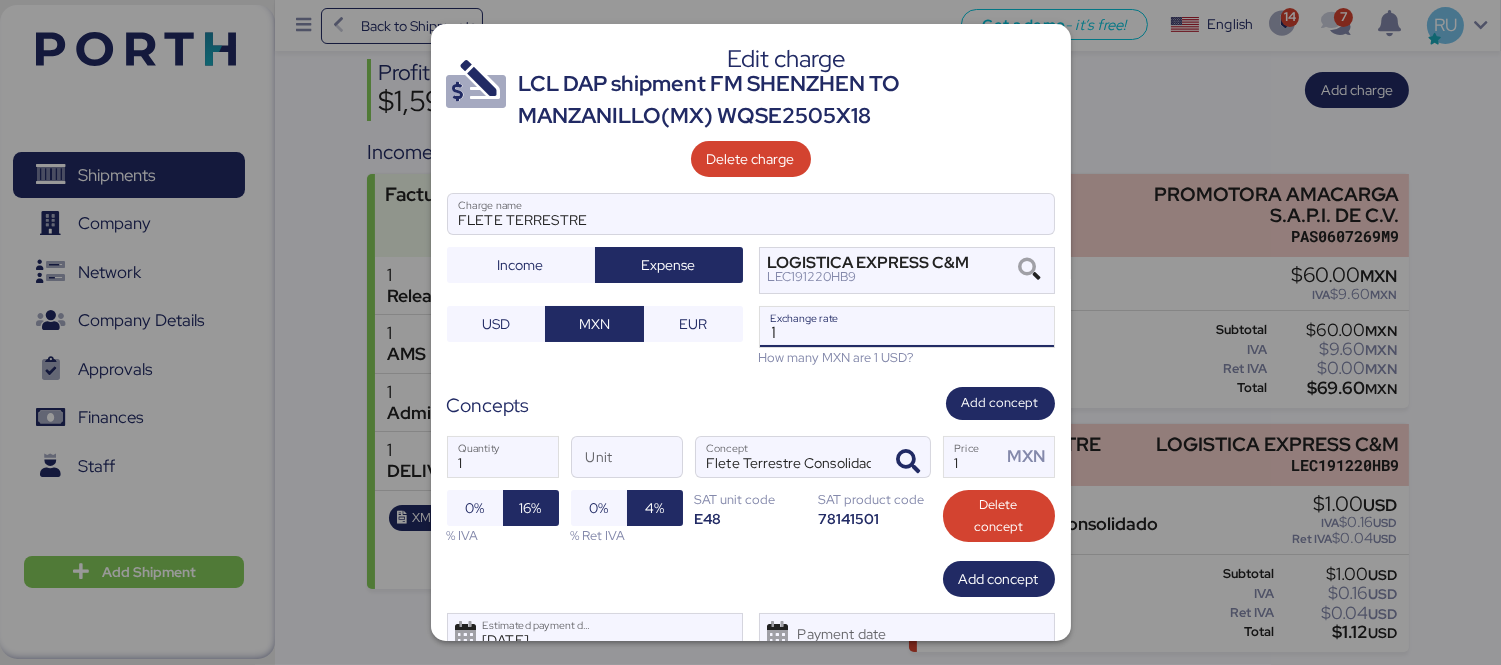 click on "1" at bounding box center (907, 327) 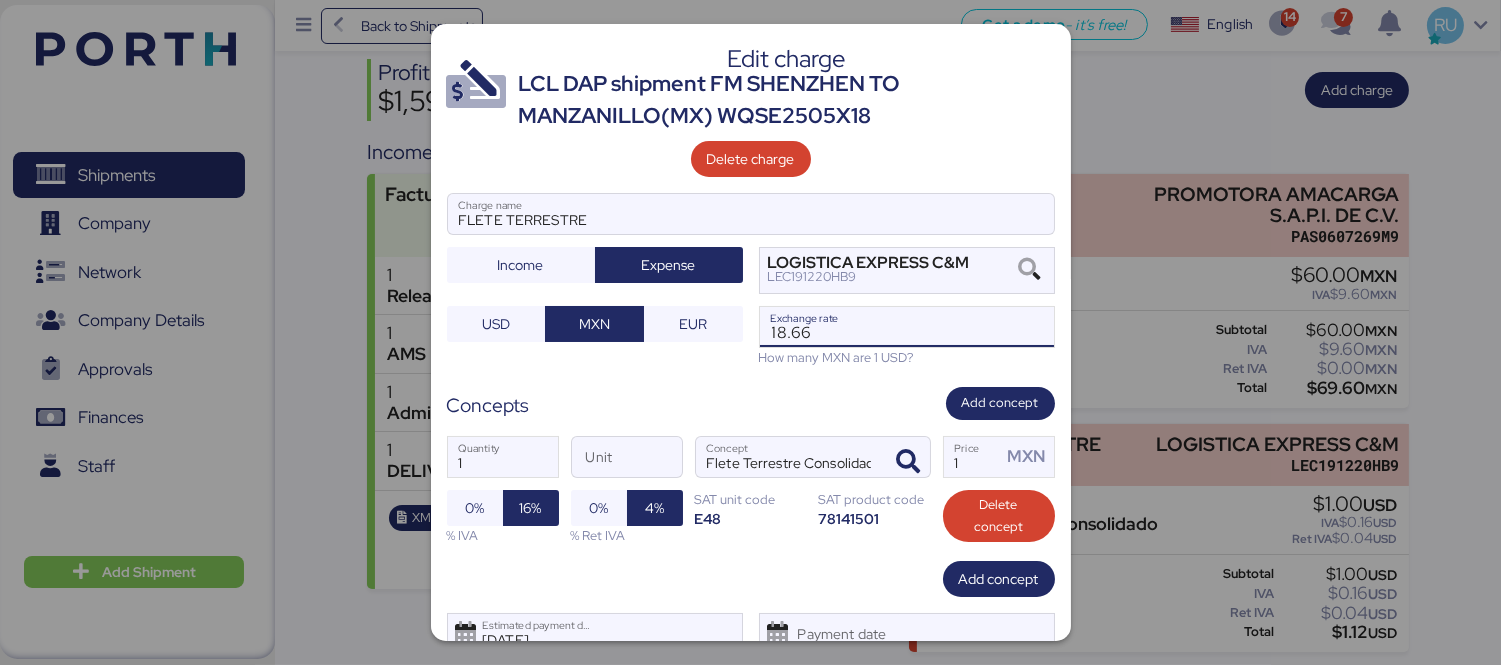 scroll, scrollTop: 77, scrollLeft: 0, axis: vertical 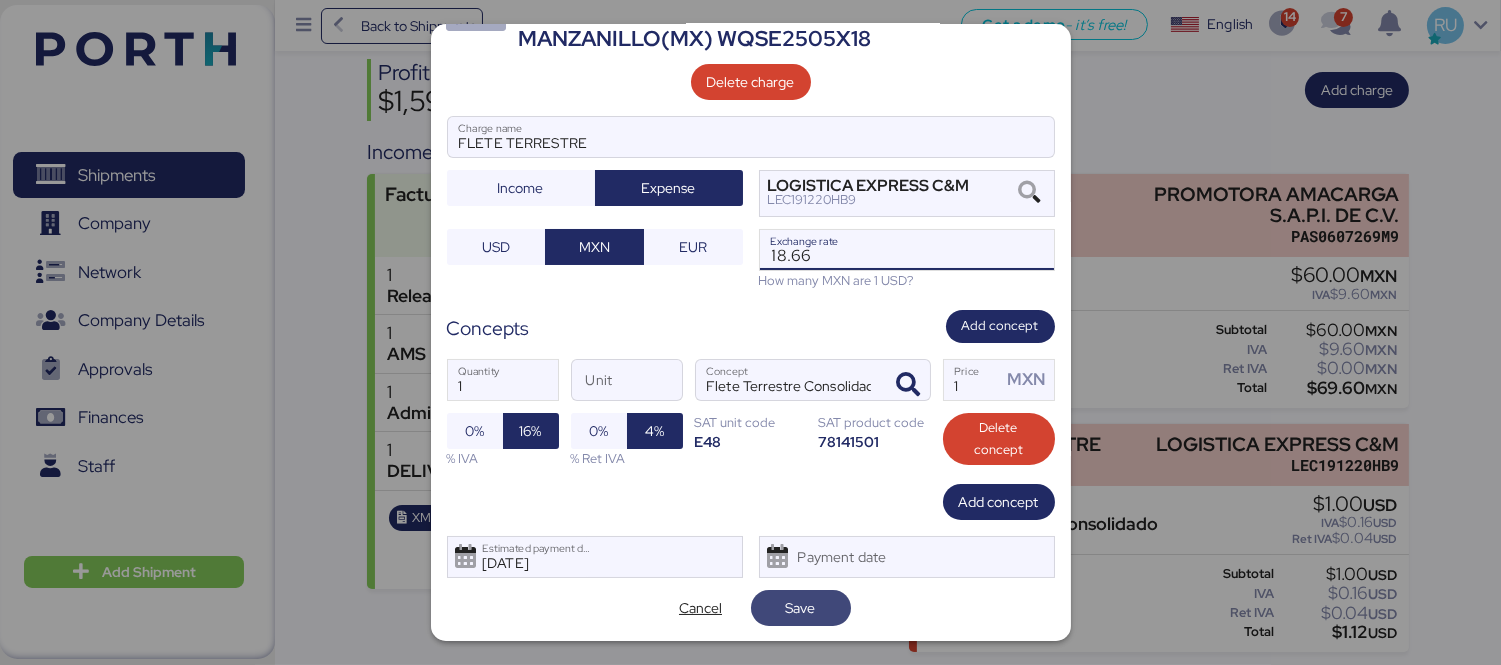 type on "18.66" 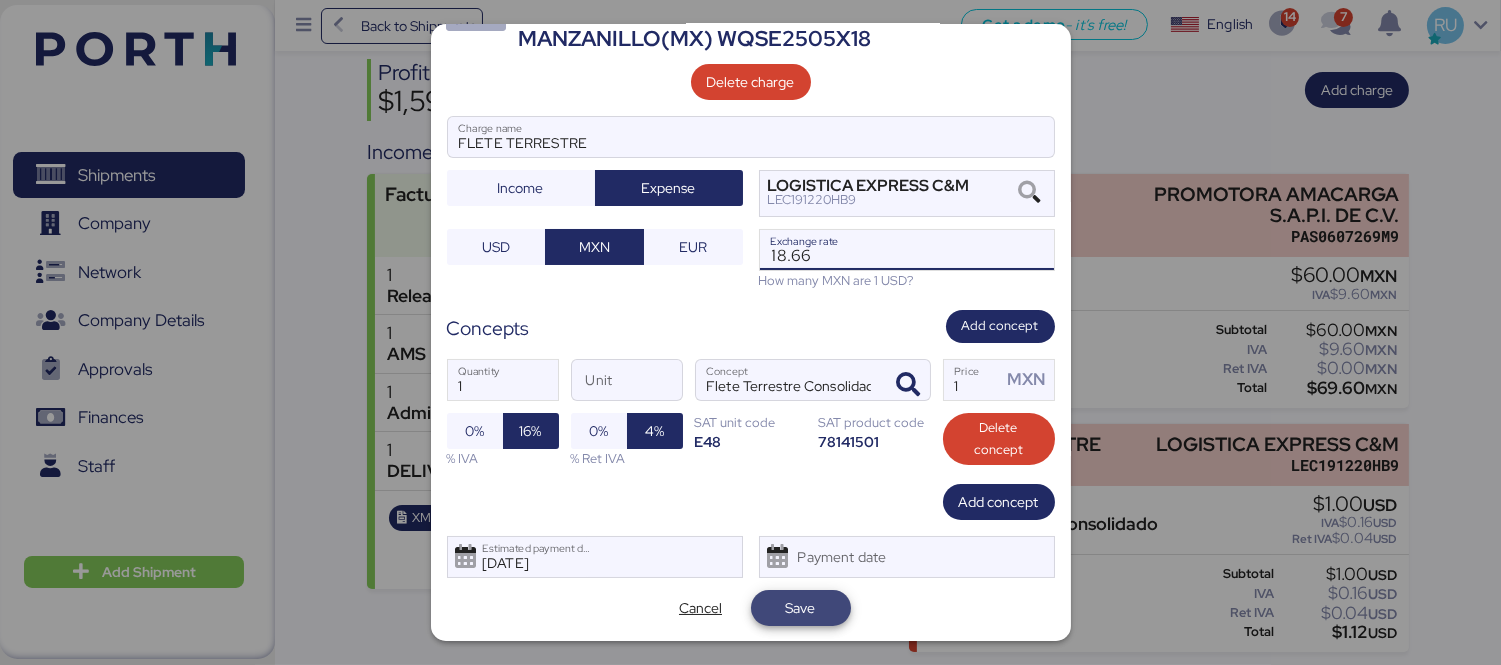click on "Save" at bounding box center [801, 608] 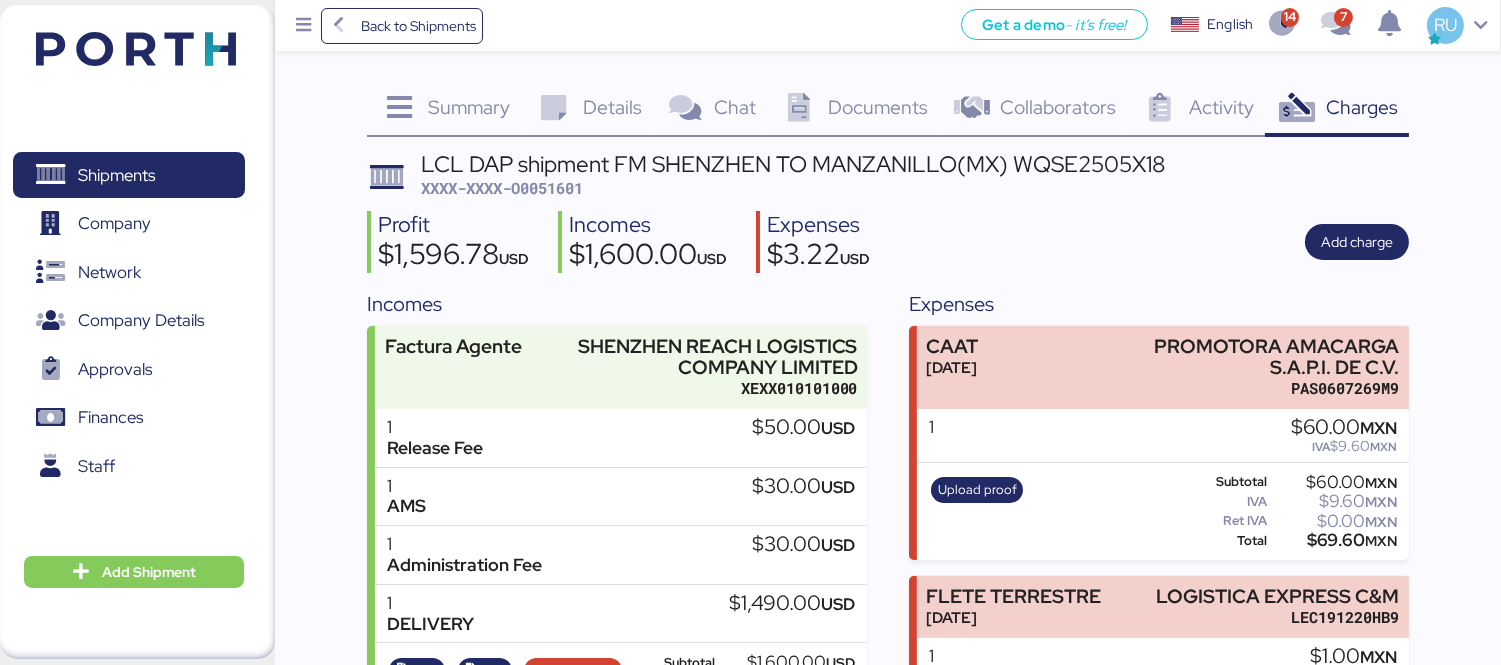 click at bounding box center [136, 49] 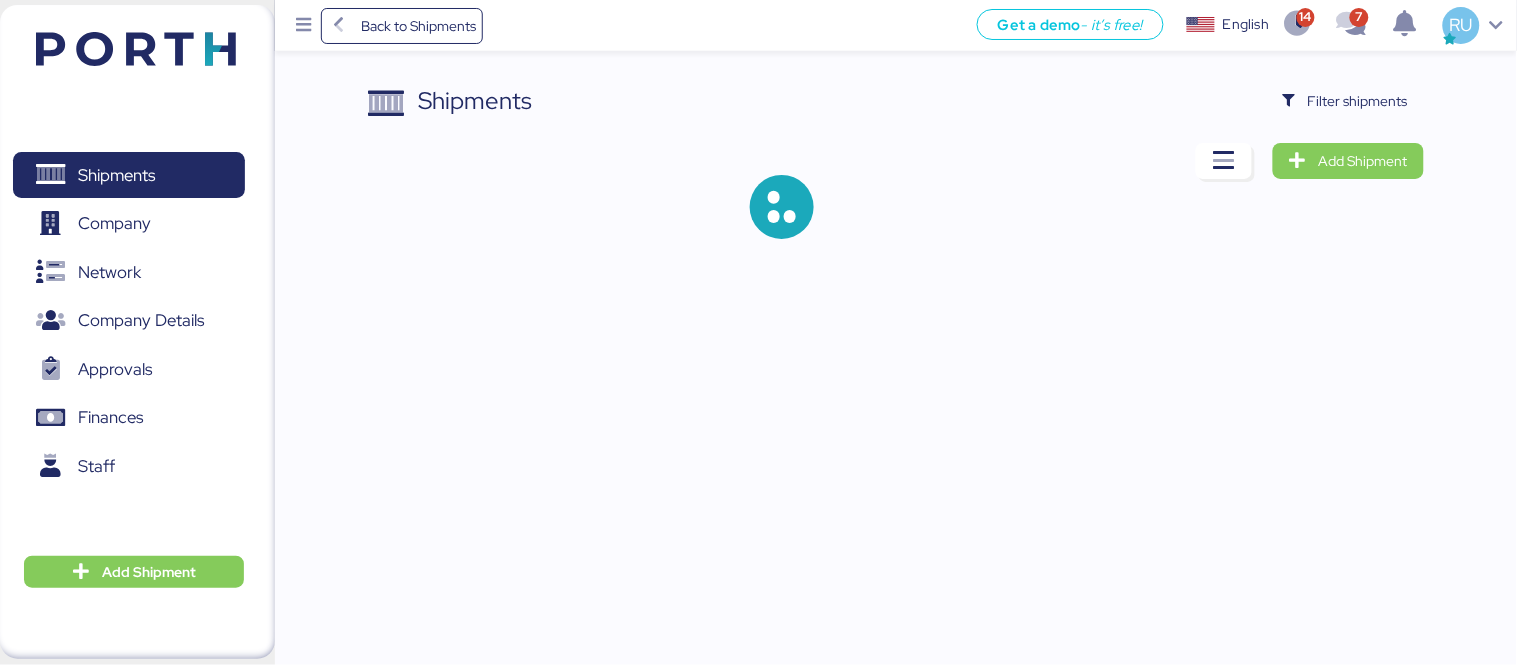 click on "Shipments   Filter shipments     Add Shipment" at bounding box center [896, 177] 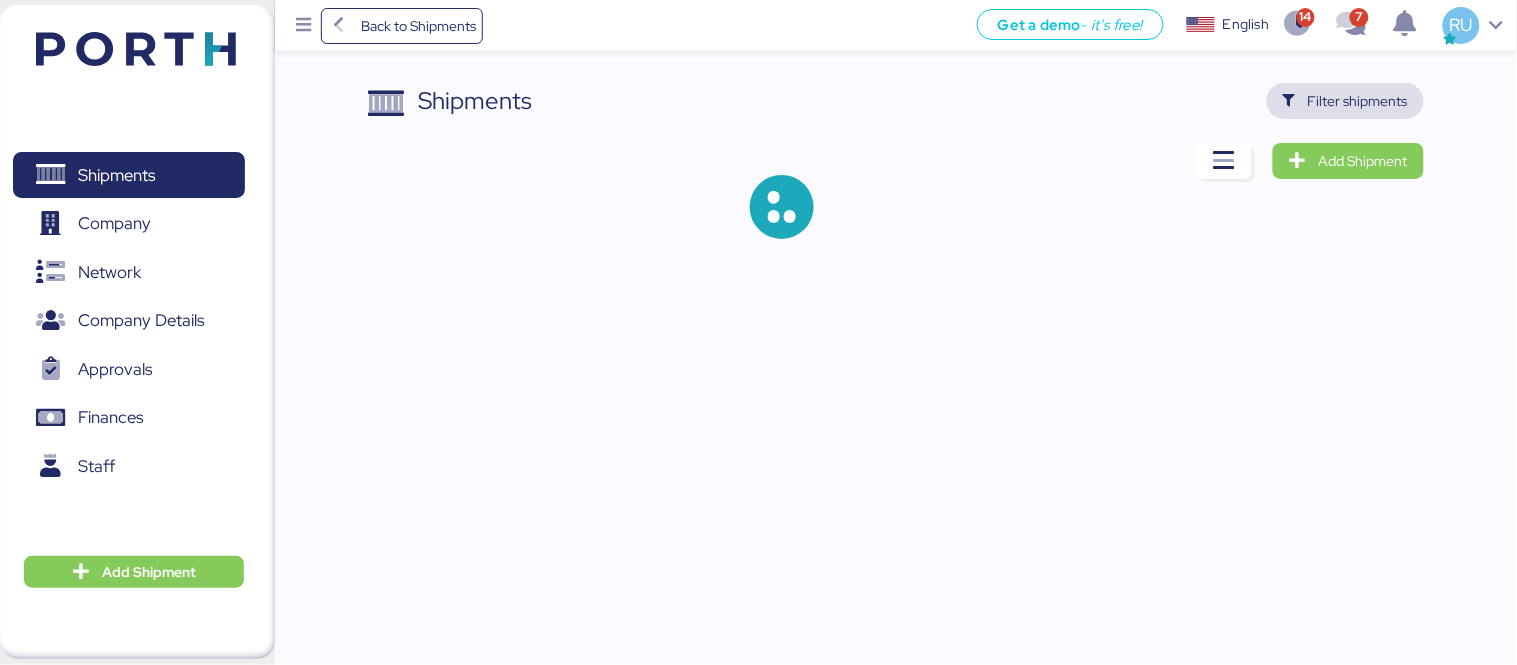 click on "Filter shipments" at bounding box center [1358, 101] 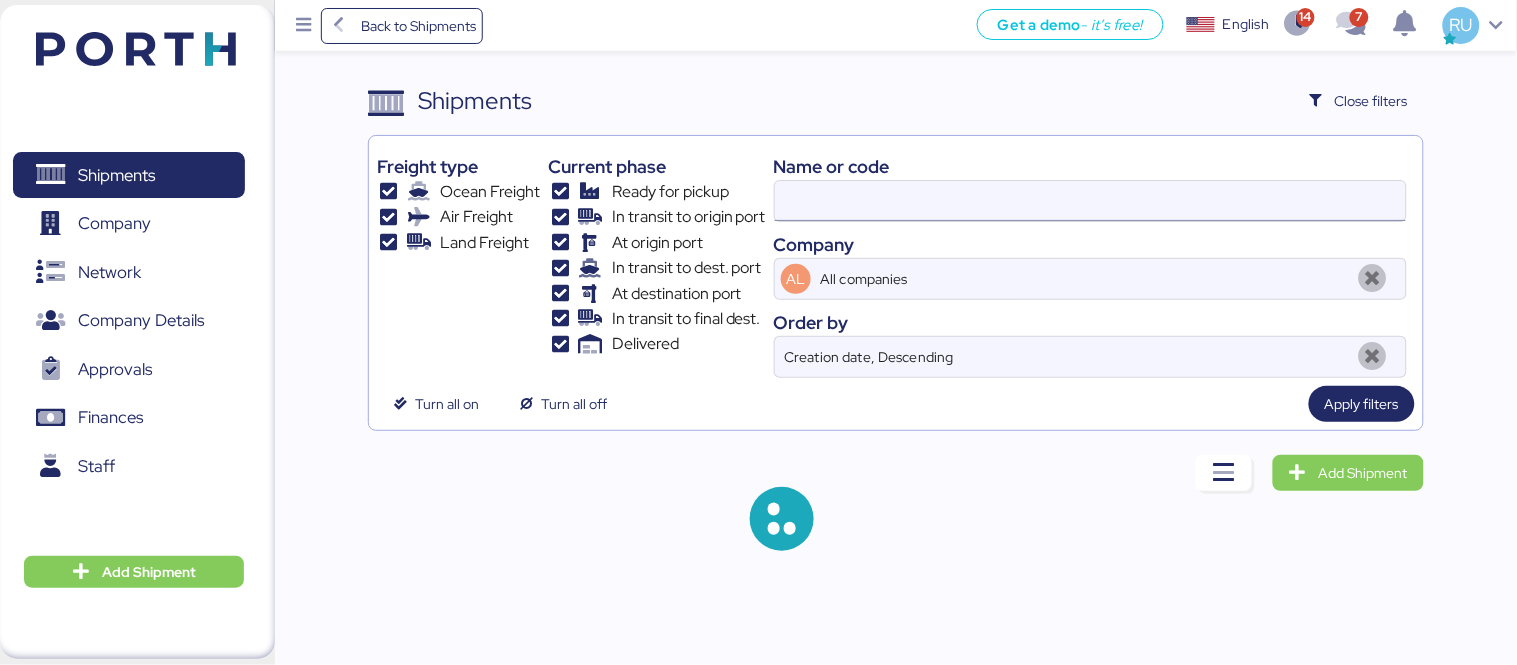 click at bounding box center (1090, 201) 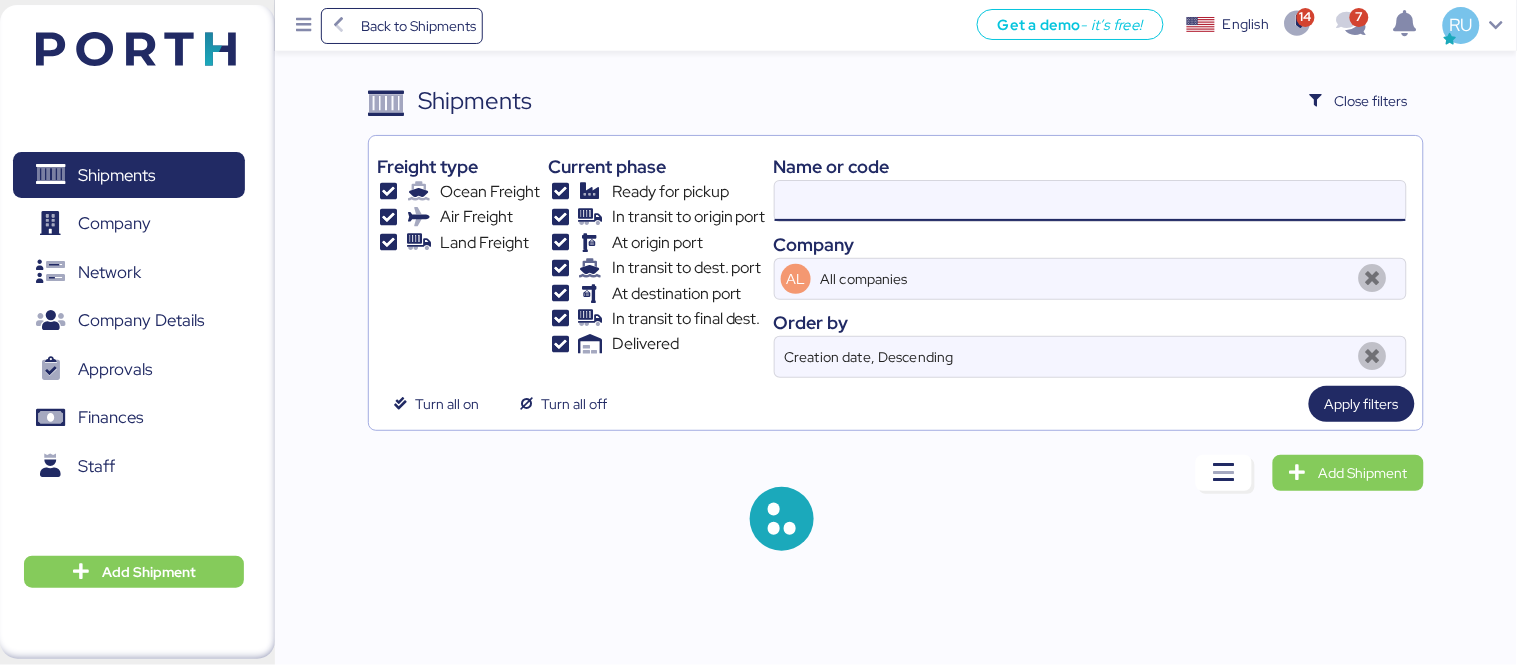 paste on "SZMZL25059608" 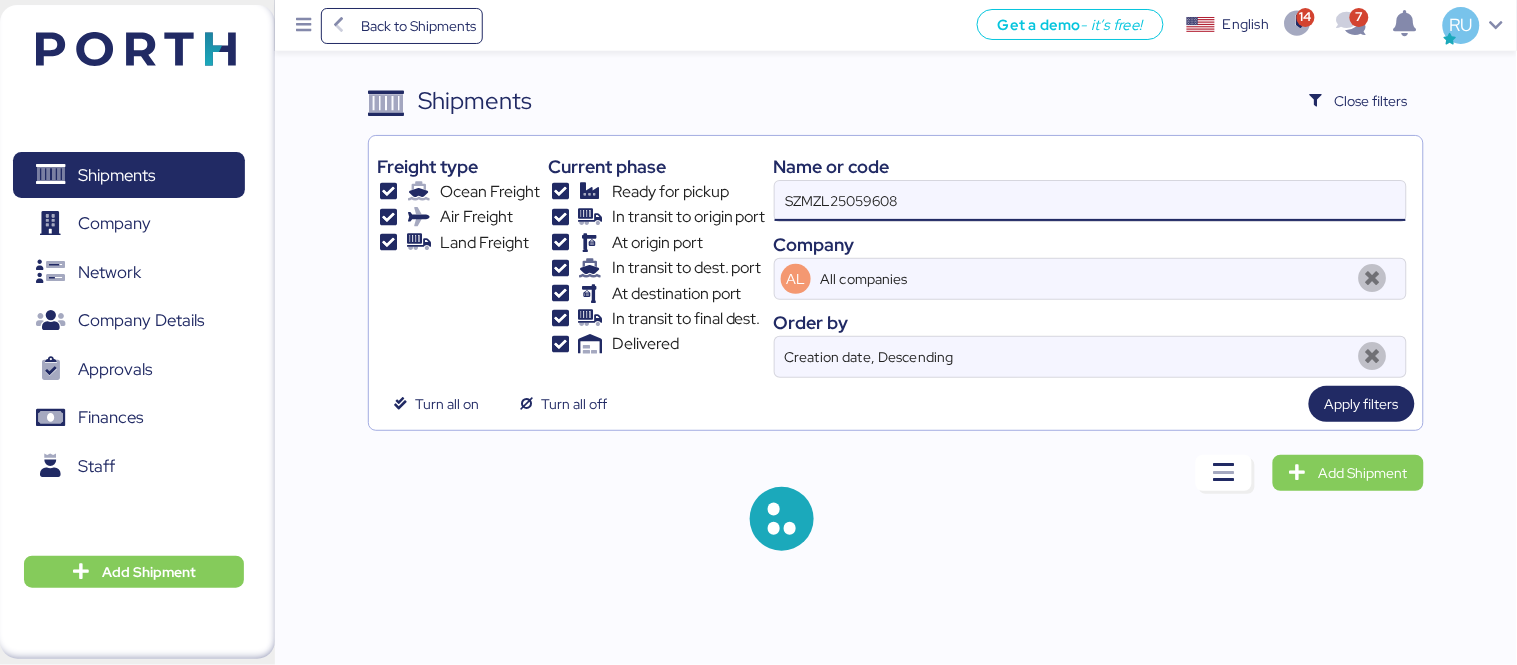 type on "SZMZL25059608" 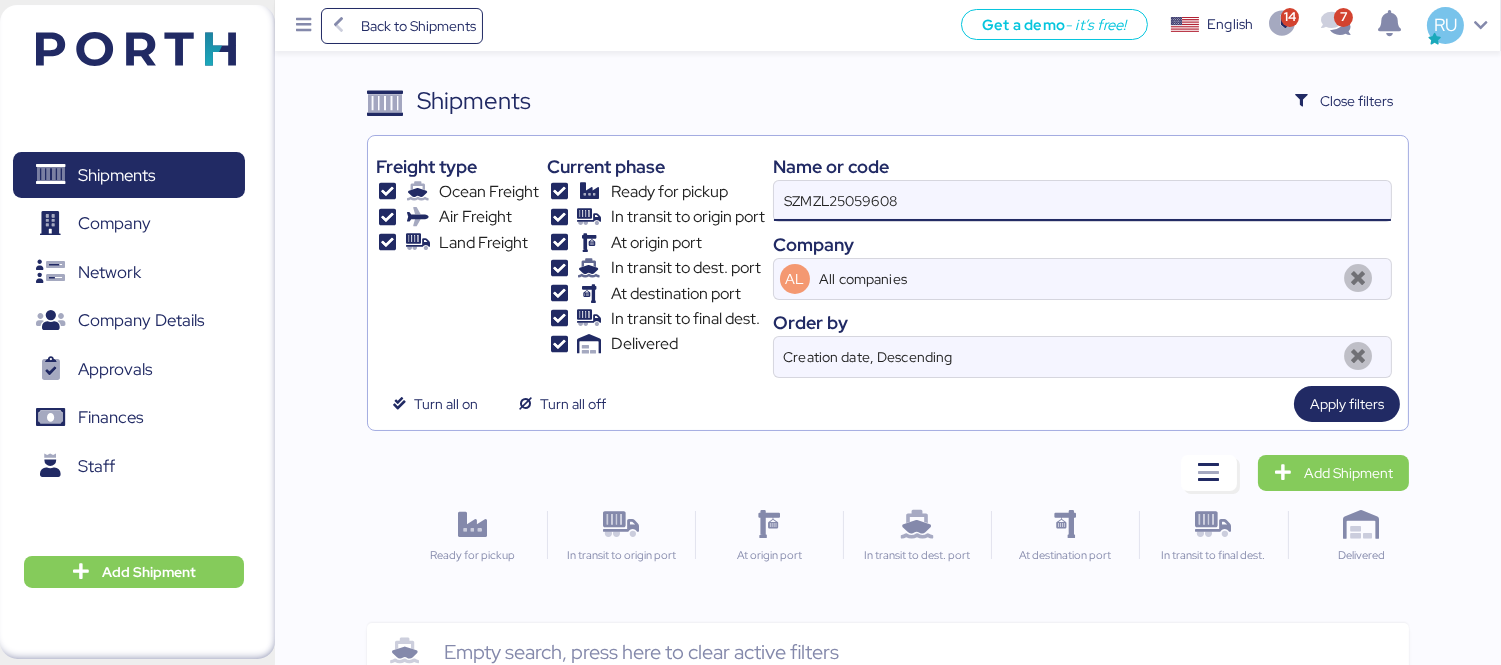 scroll, scrollTop: 47, scrollLeft: 0, axis: vertical 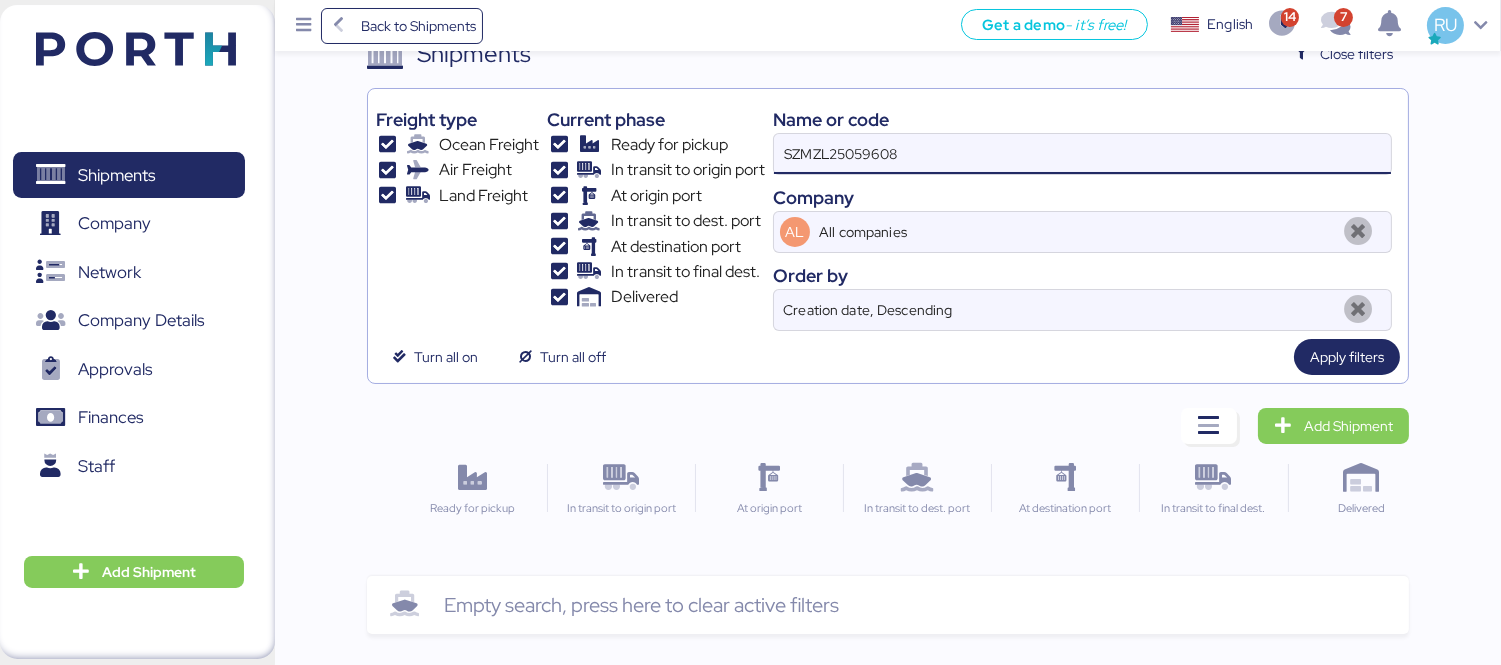 click on "SZMZL25059608" at bounding box center [1082, 154] 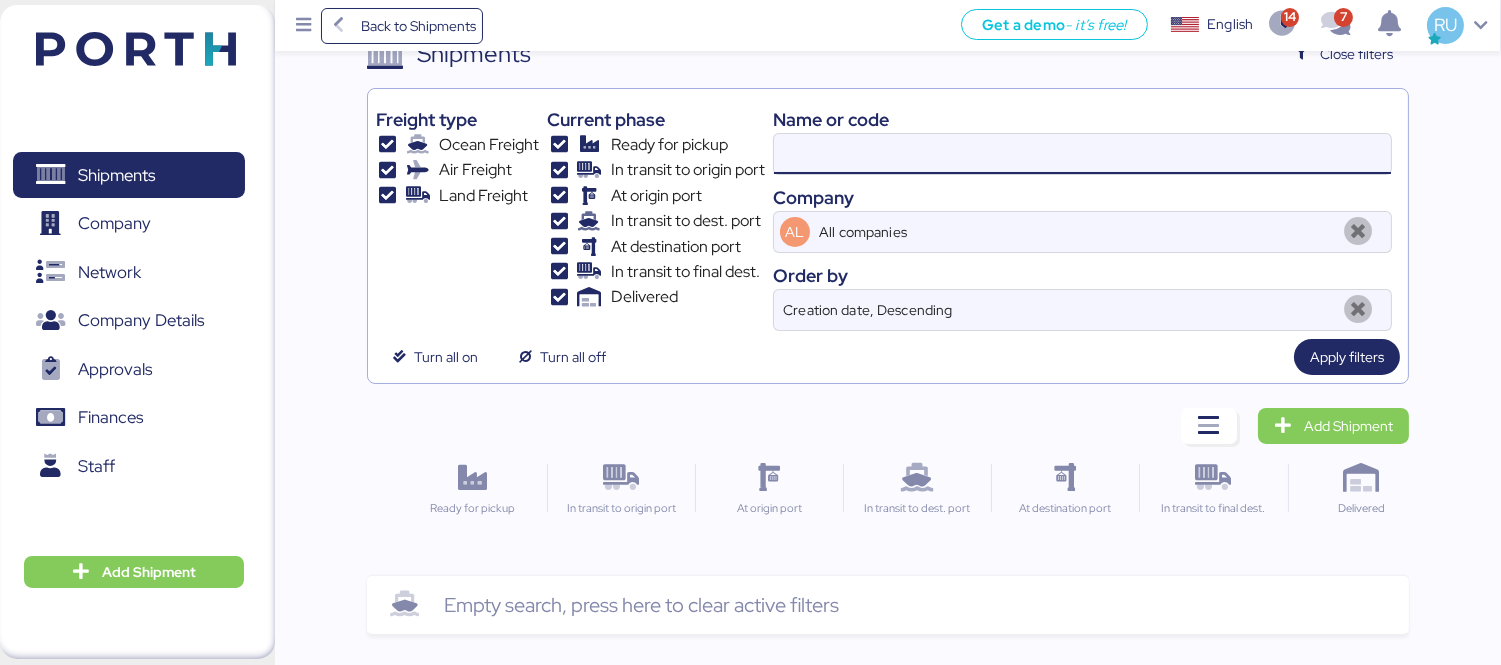 scroll, scrollTop: 0, scrollLeft: 0, axis: both 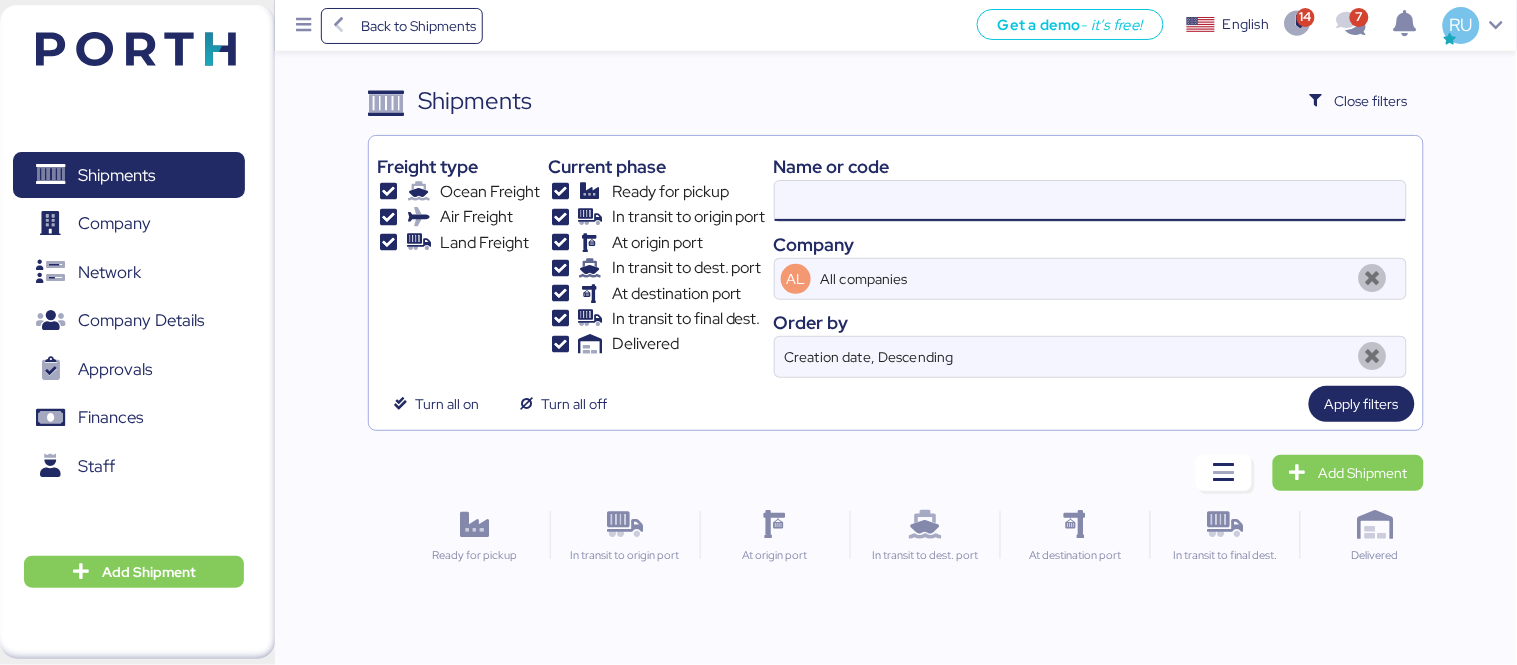 click at bounding box center (1090, 201) 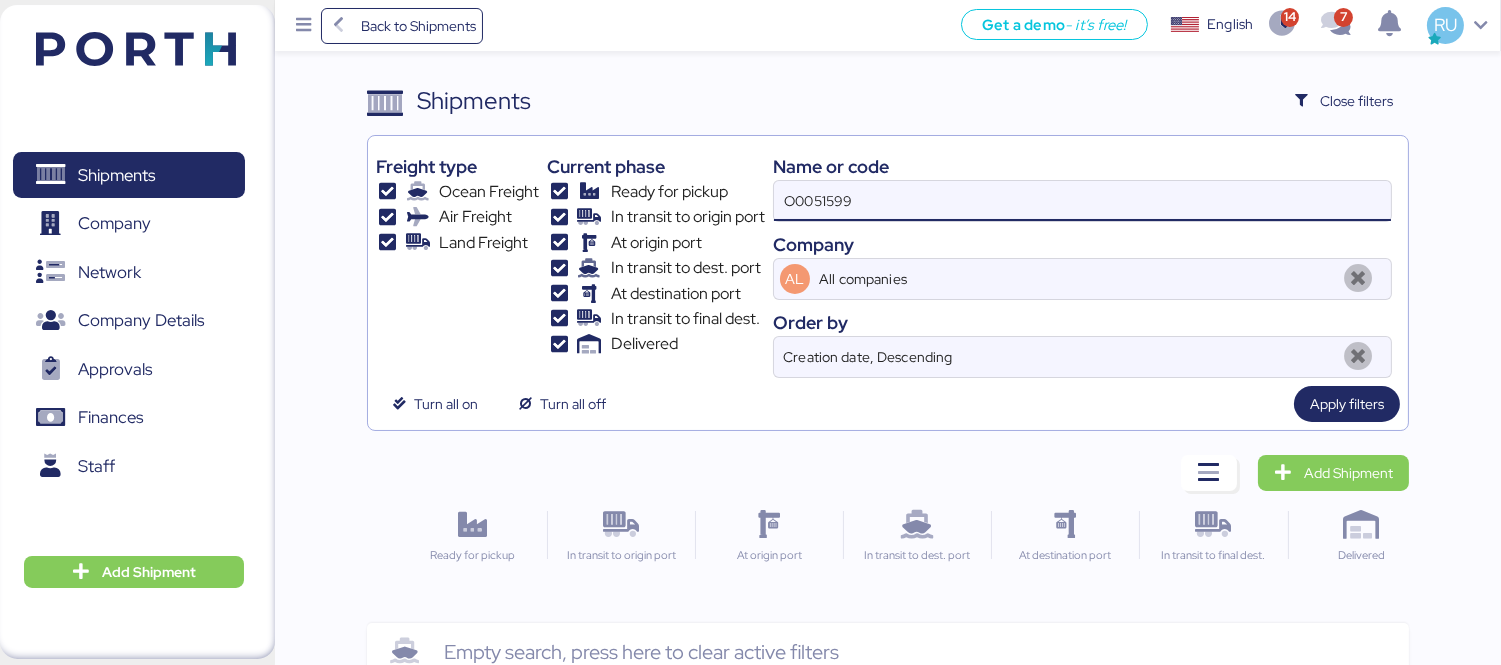 type on "O0051599" 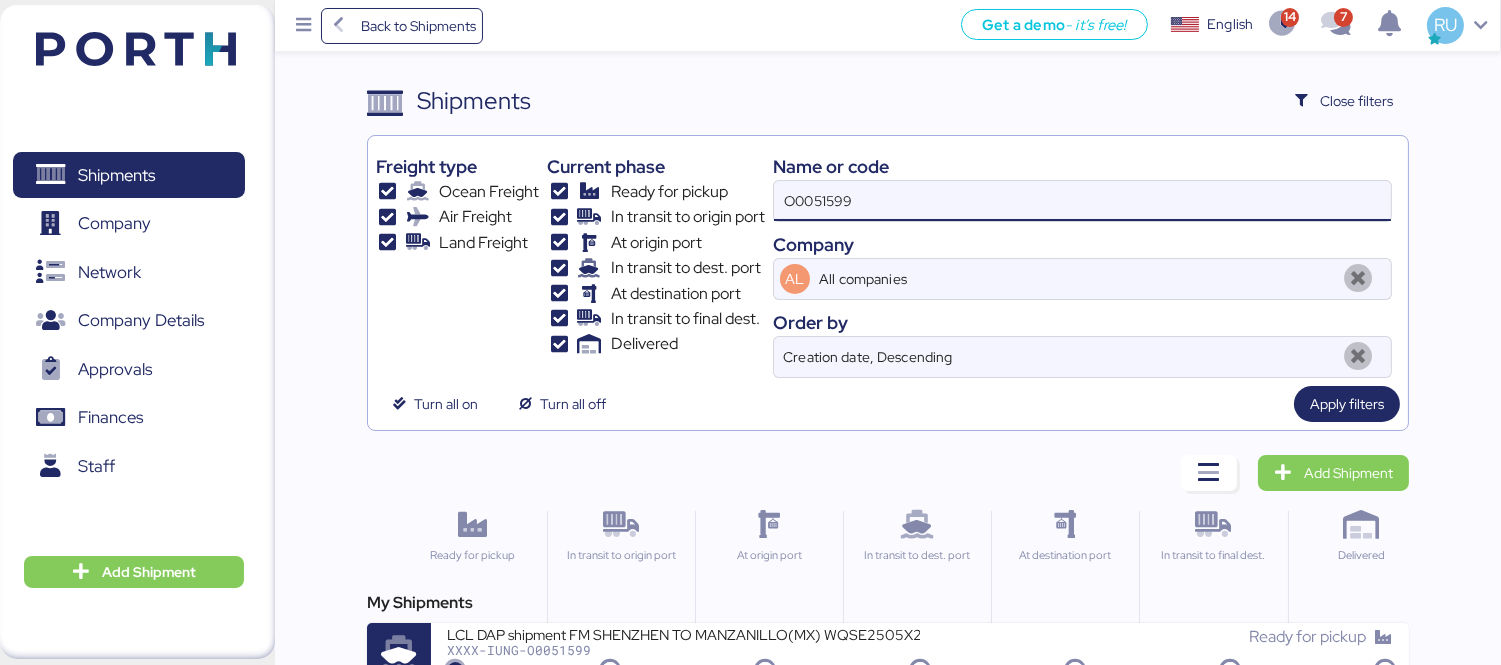 scroll, scrollTop: 37, scrollLeft: 0, axis: vertical 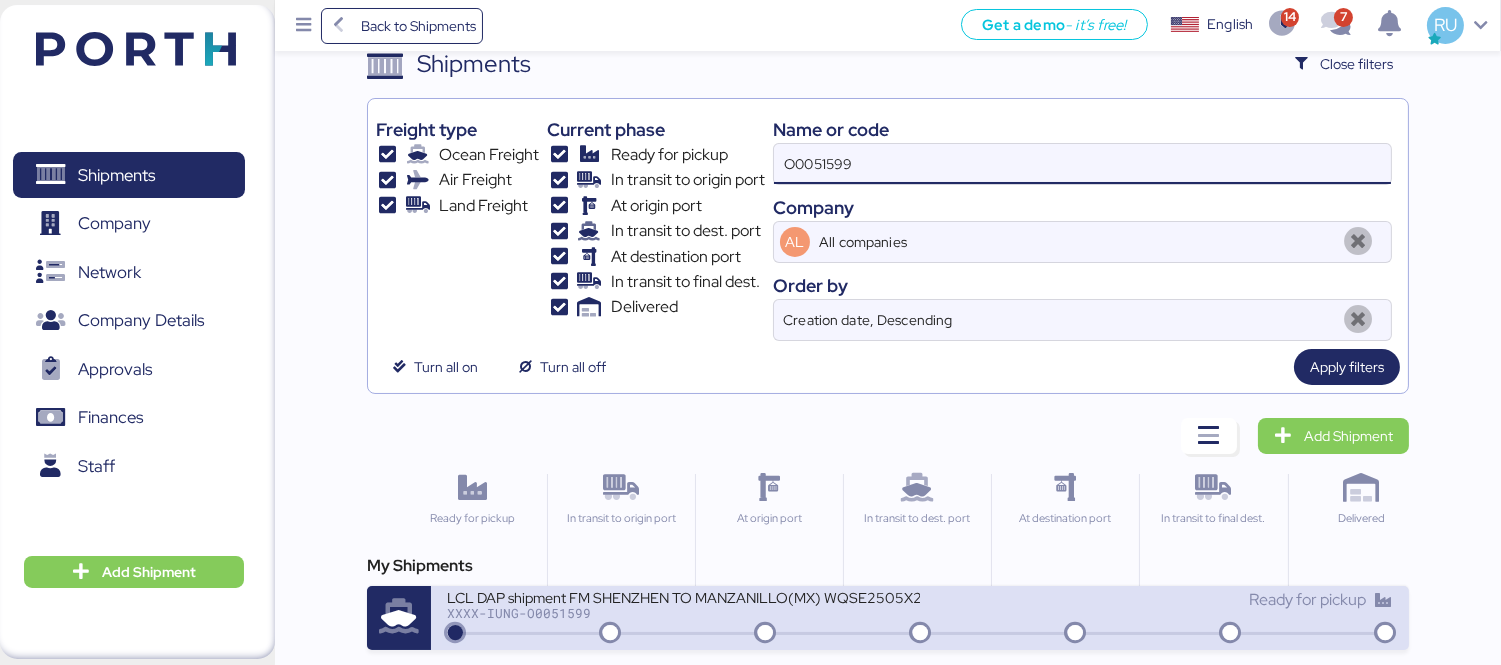 click on "LCL DAP shipment FM SHENZHEN TO MANZANILLO(MX) WQSE2505X20" at bounding box center (683, 596) 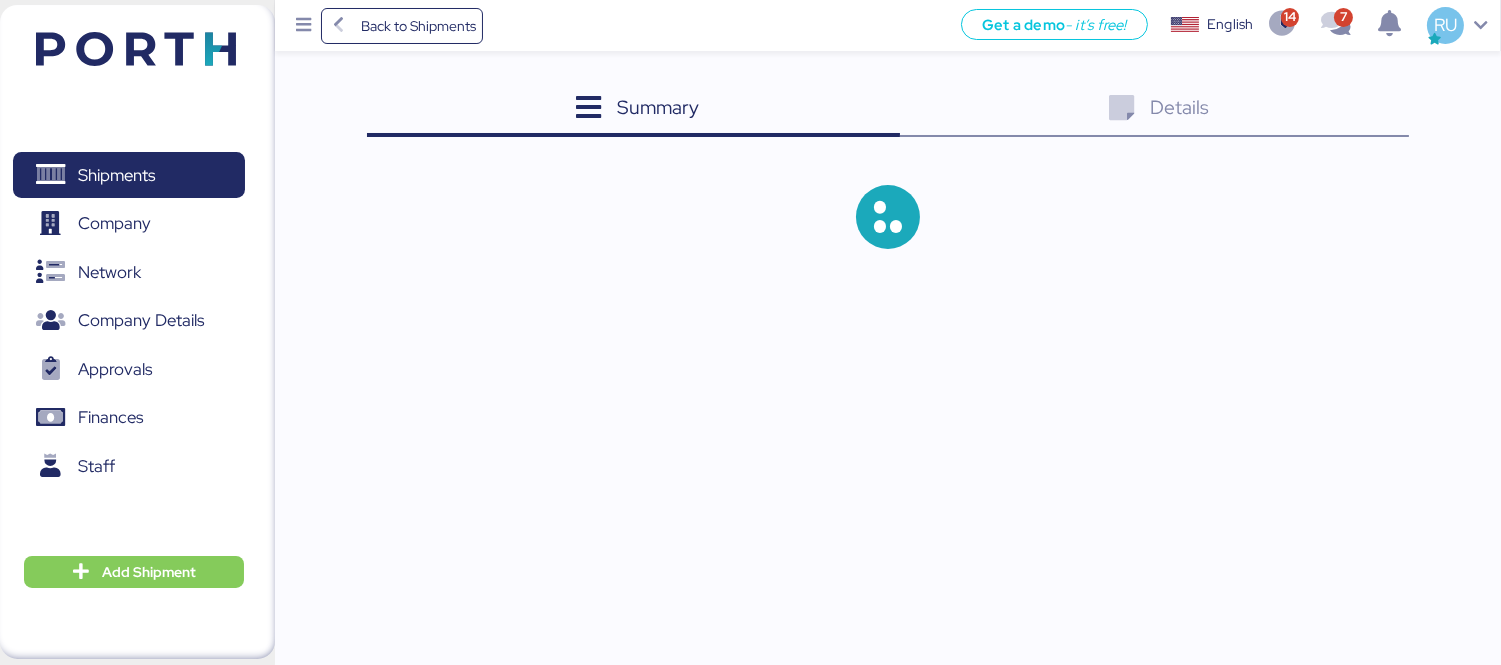 scroll, scrollTop: 0, scrollLeft: 0, axis: both 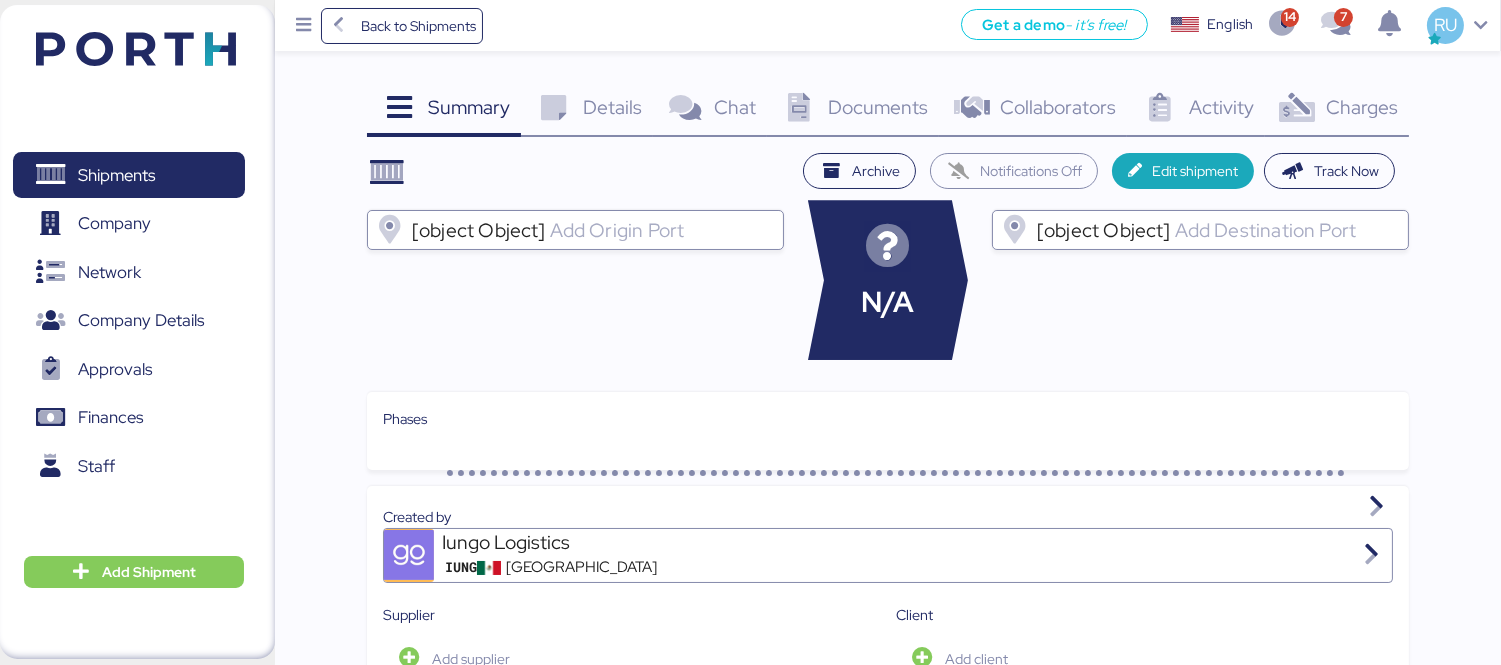 click on "Charges" at bounding box center [1362, 107] 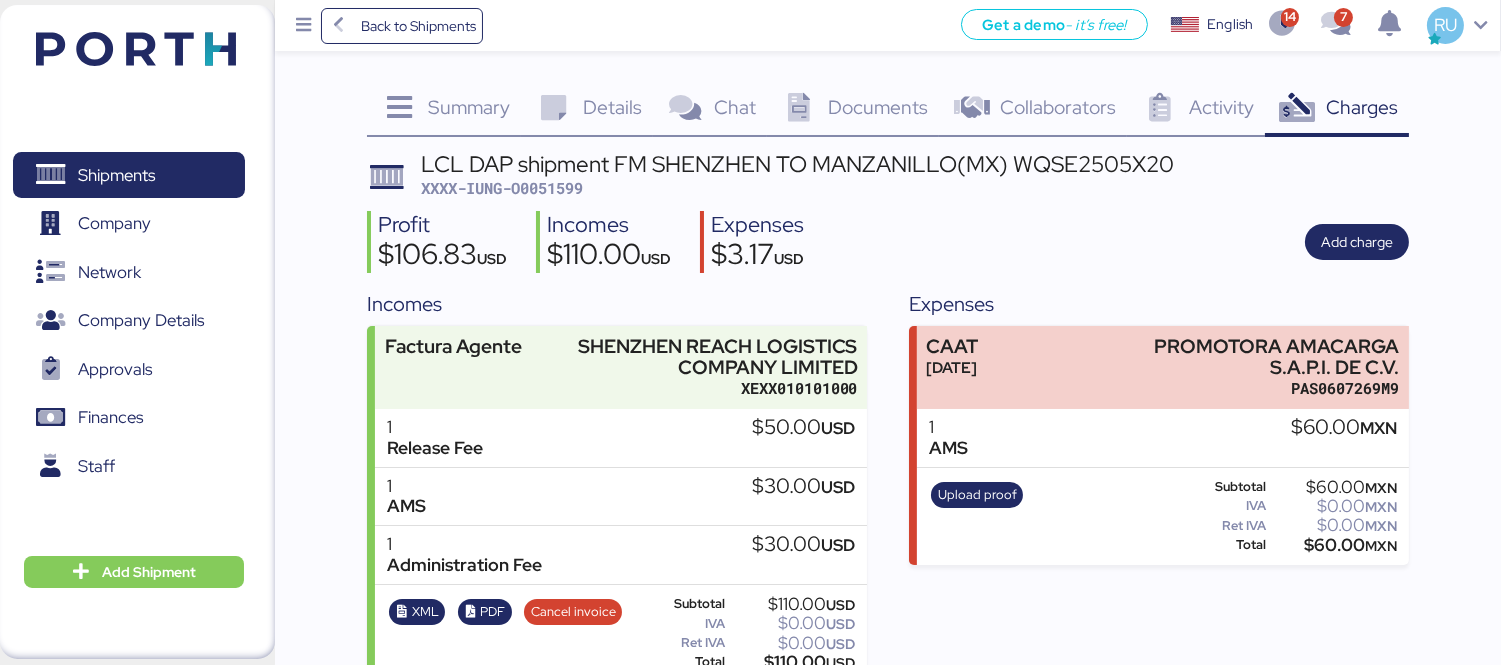 click at bounding box center (106, 46) 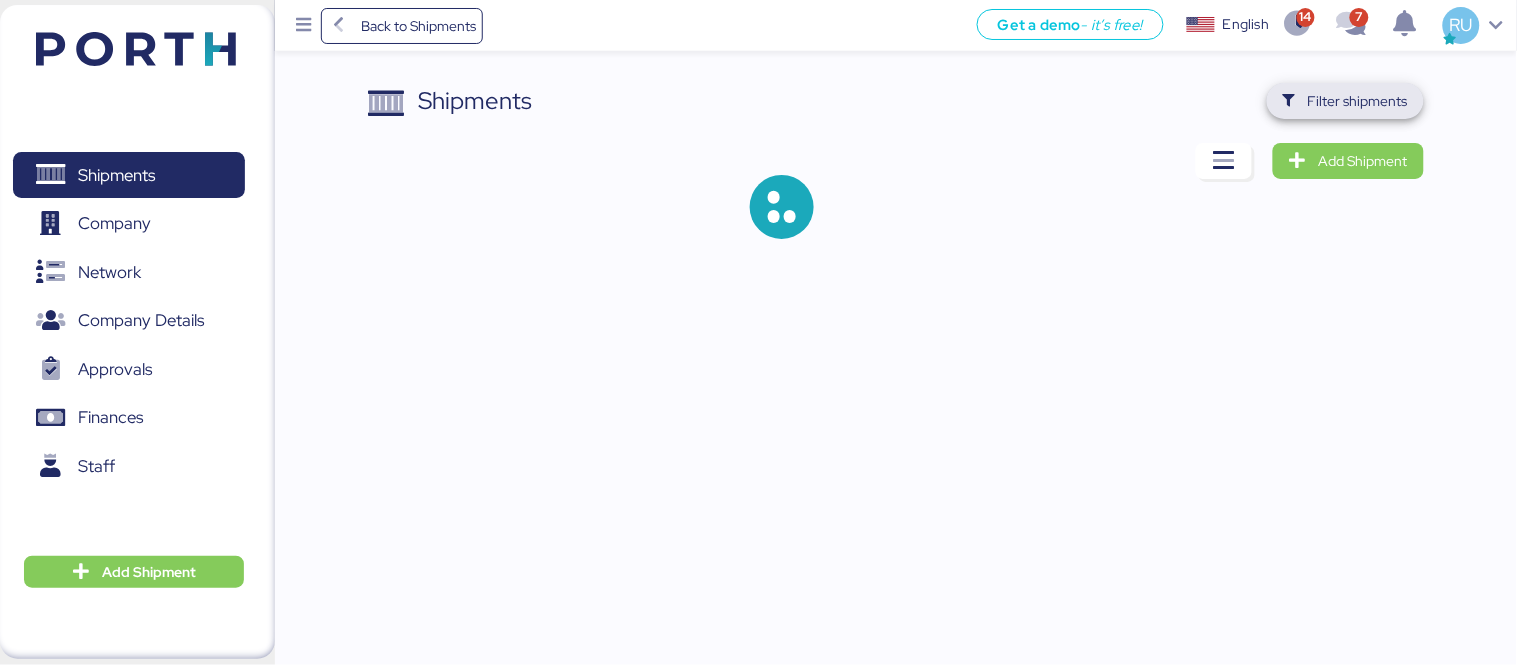 click on "Filter shipments" at bounding box center [1358, 101] 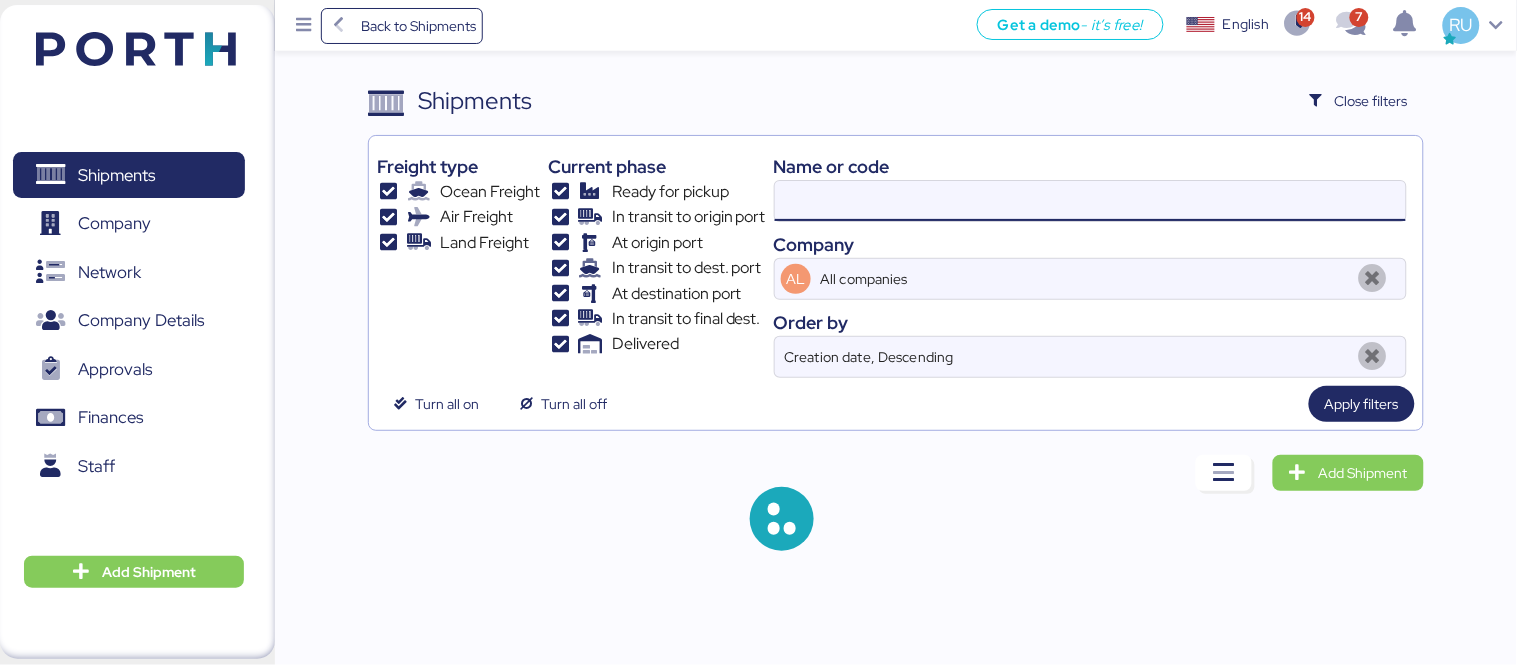 click at bounding box center [1090, 201] 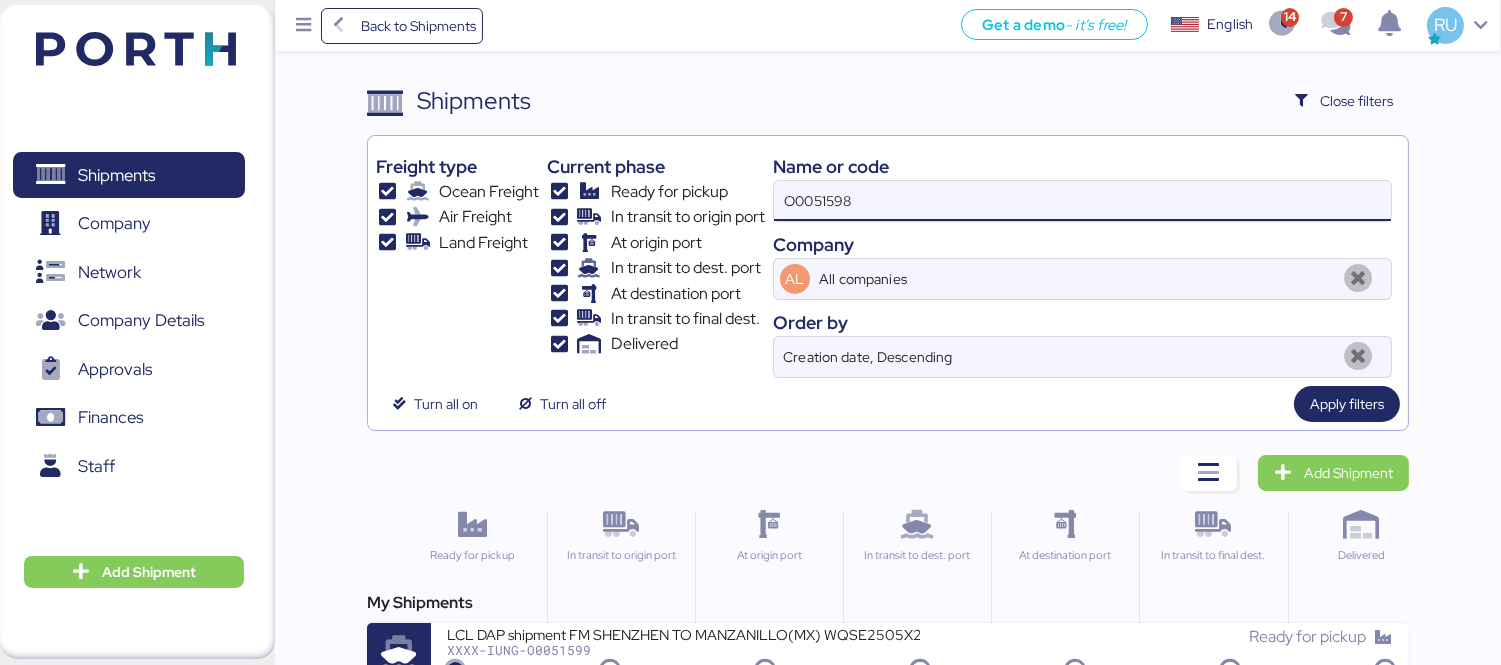 type on "O0051598" 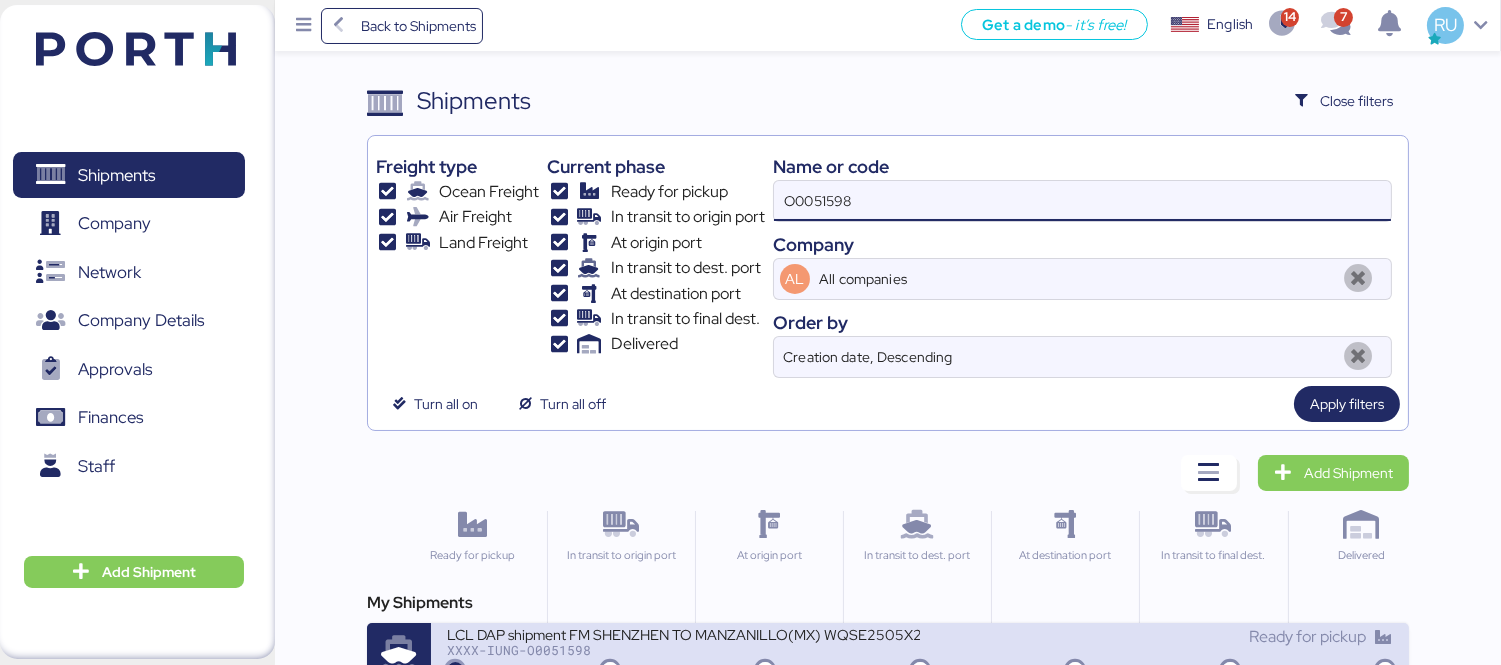 click on "LCL DAP shipment FM SHENZHEN TO MANZANILLO(MX) WQSE2505X21" at bounding box center [683, 633] 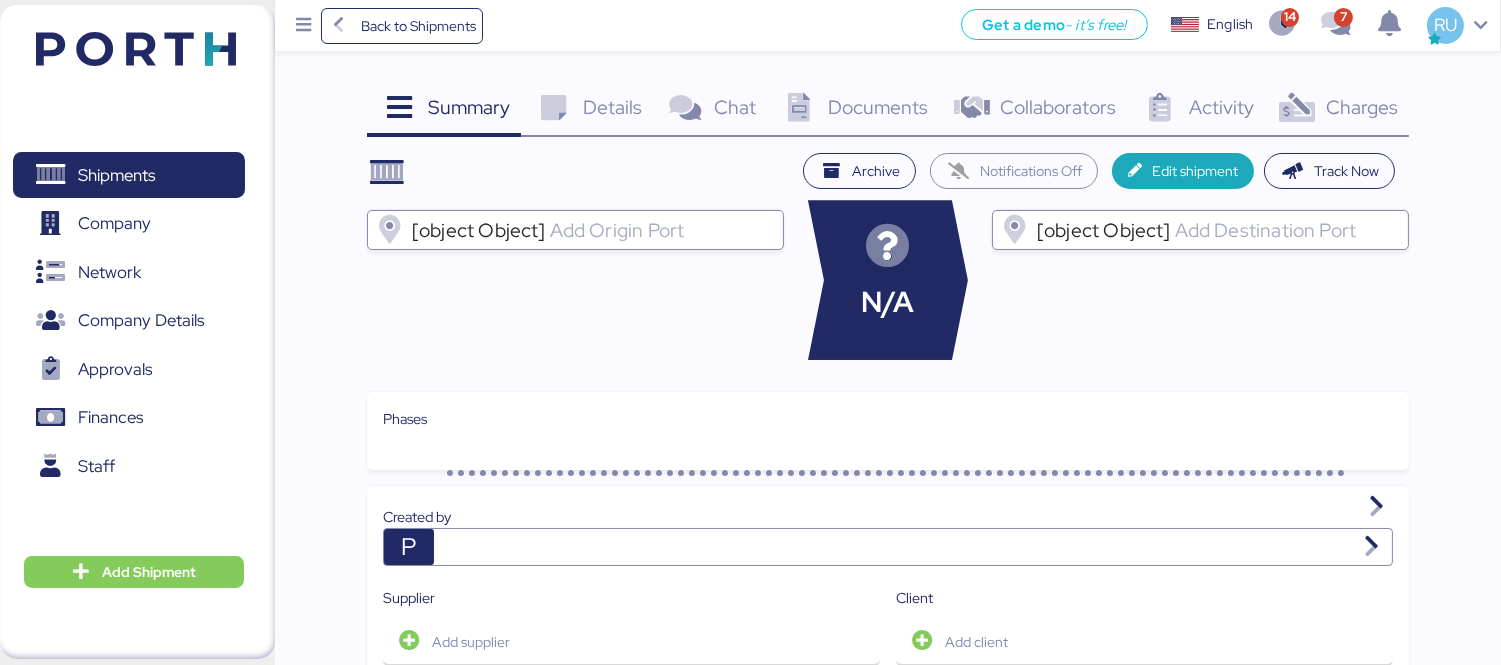 click on "Charges 0" at bounding box center [1337, 110] 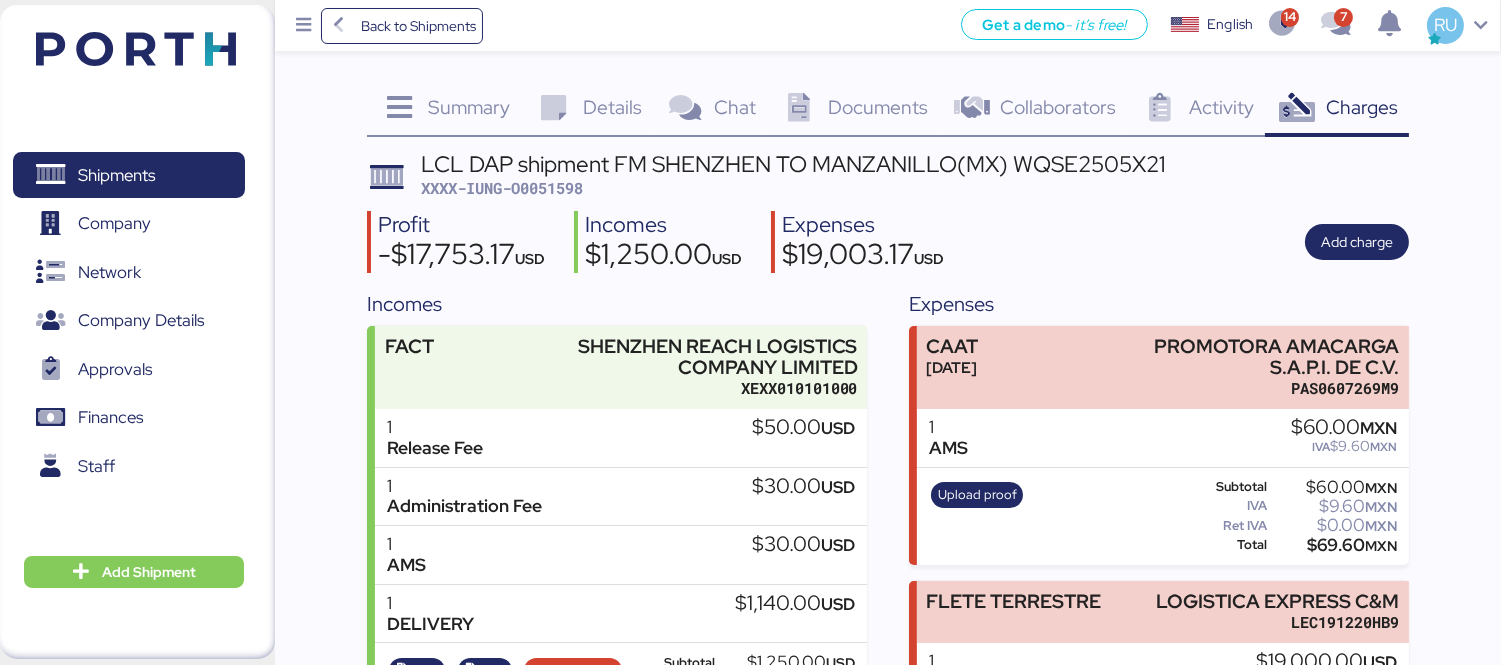 scroll, scrollTop: 157, scrollLeft: 0, axis: vertical 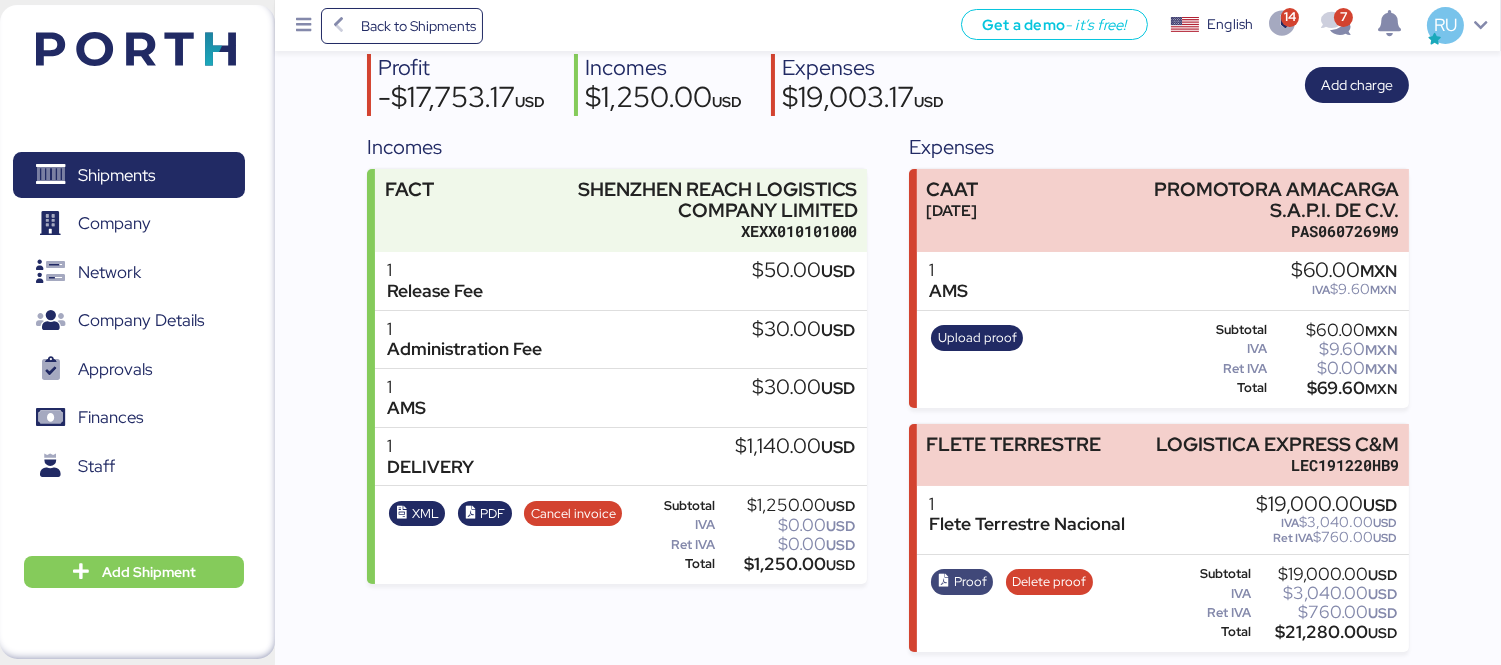 click on "Proof" at bounding box center [970, 582] 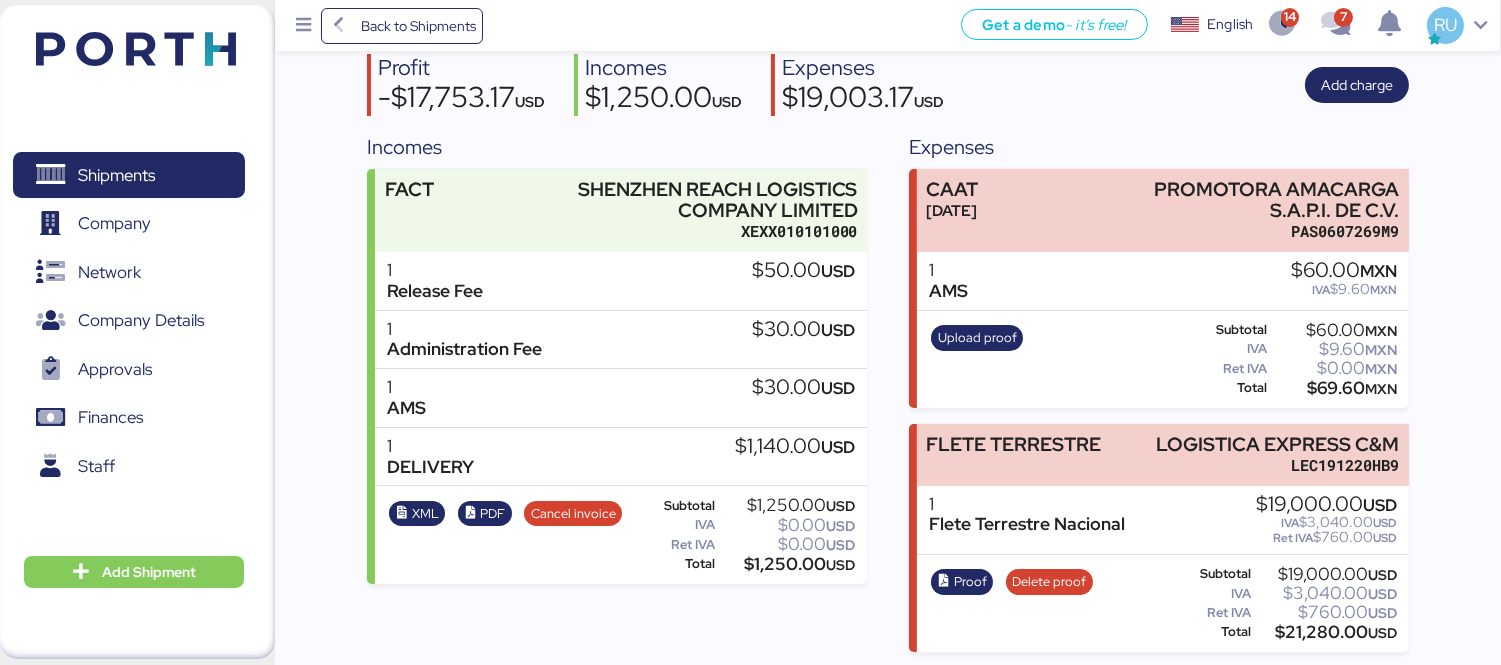 click at bounding box center [106, 46] 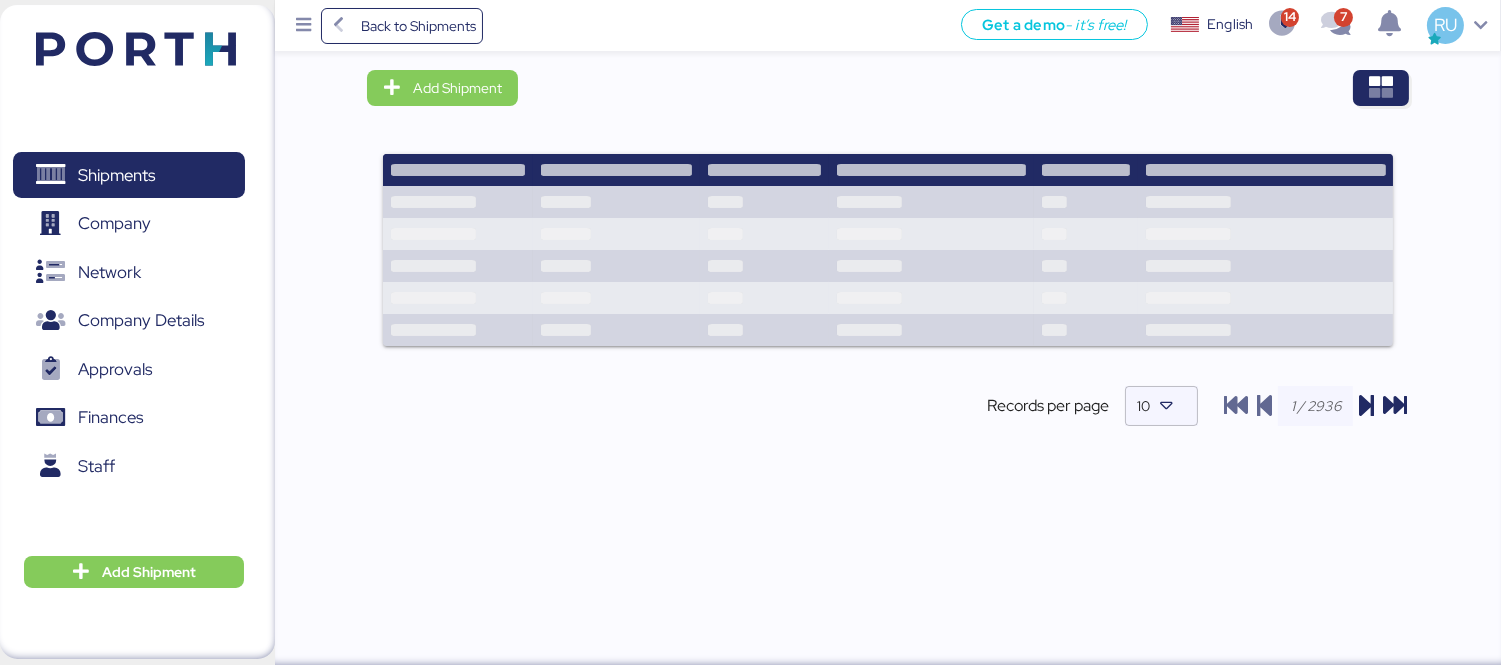 scroll, scrollTop: 0, scrollLeft: 0, axis: both 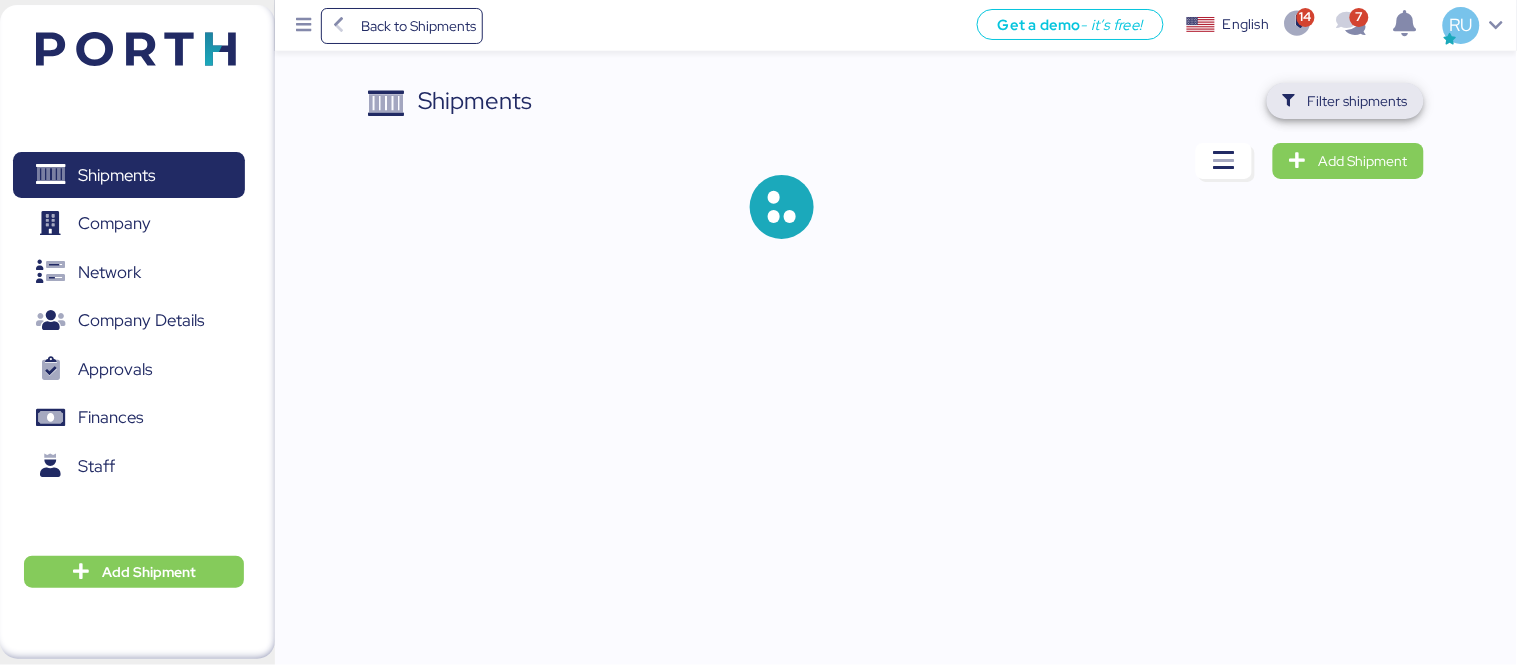 click on "Filter shipments" at bounding box center [1345, 101] 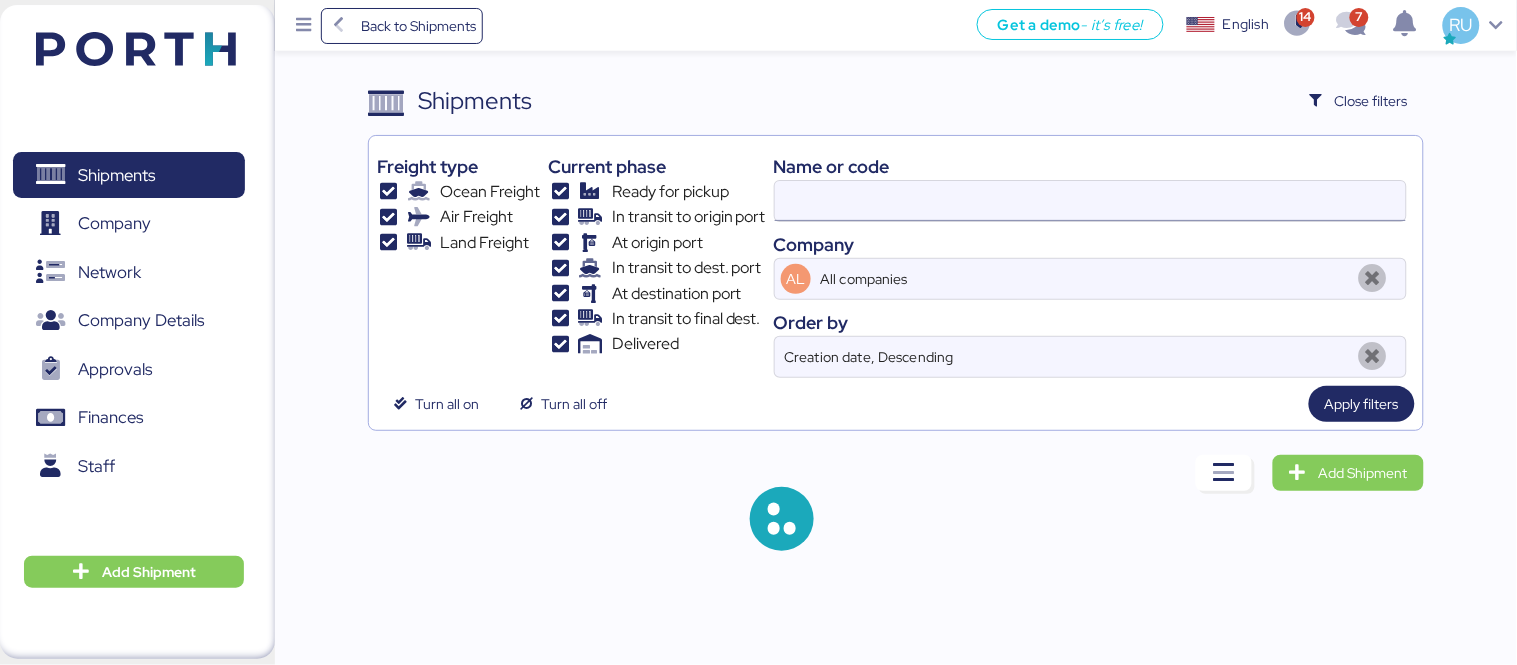 click at bounding box center (1090, 201) 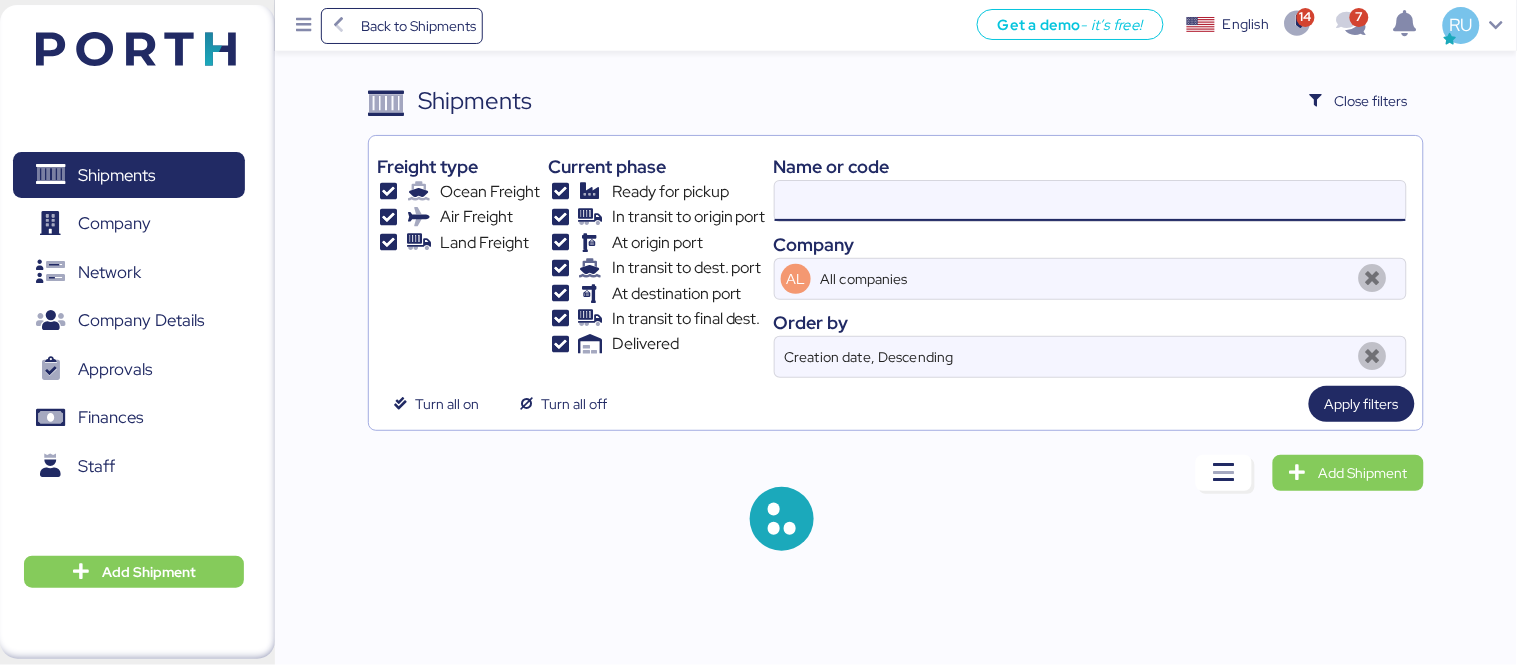 click at bounding box center [1090, 201] 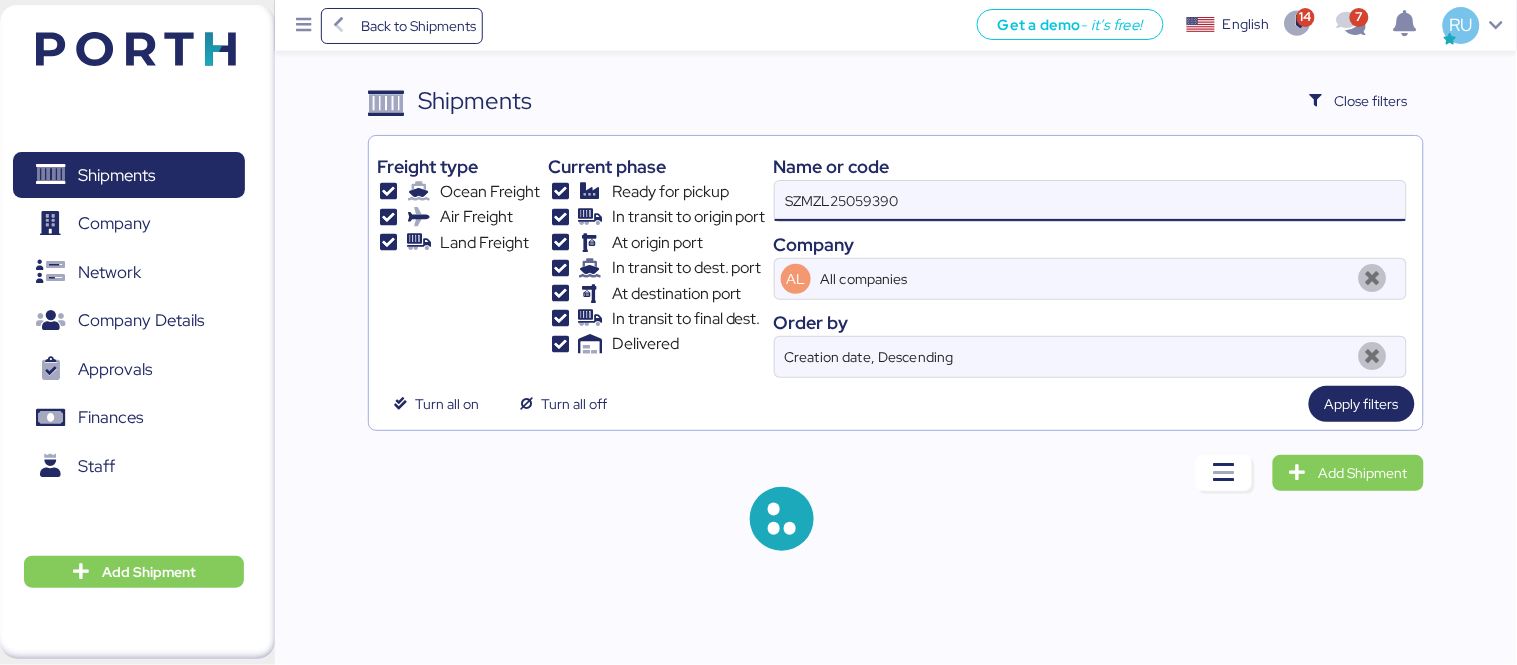 type on "SZMZL25059390" 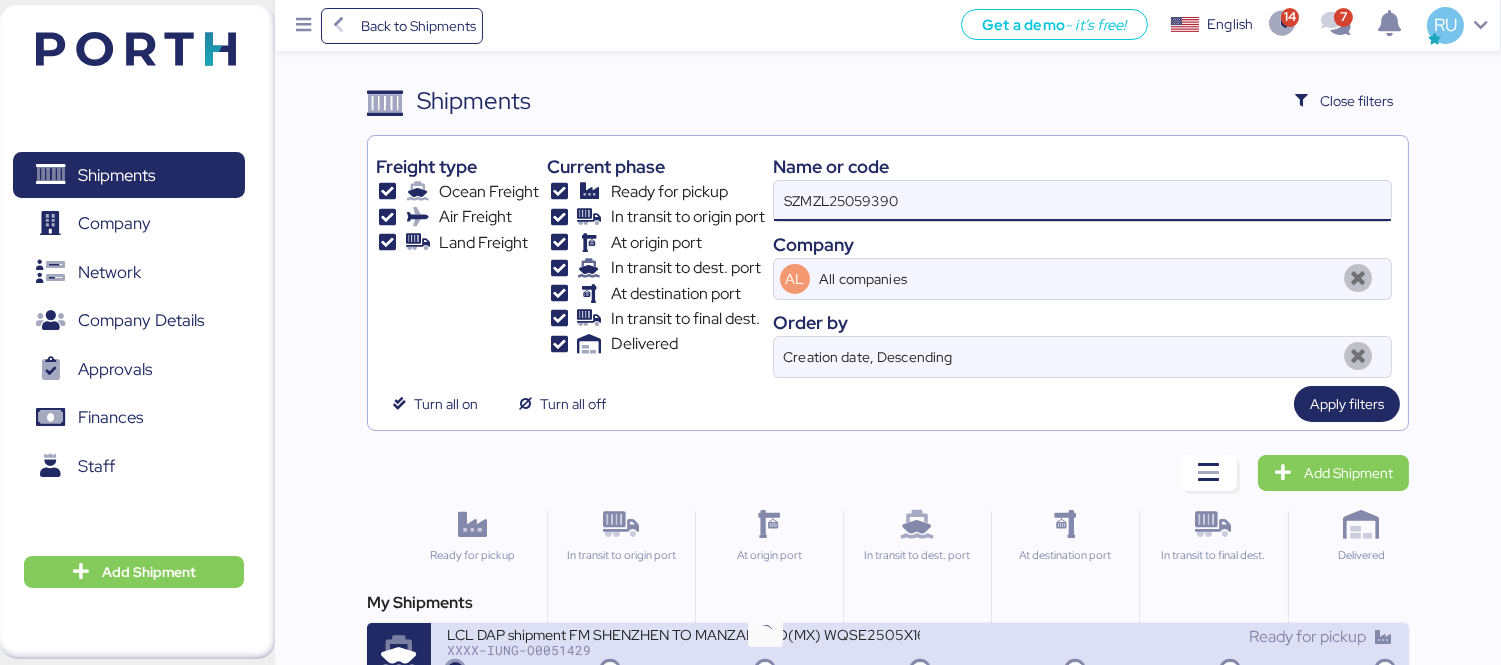 click at bounding box center (765, 671) 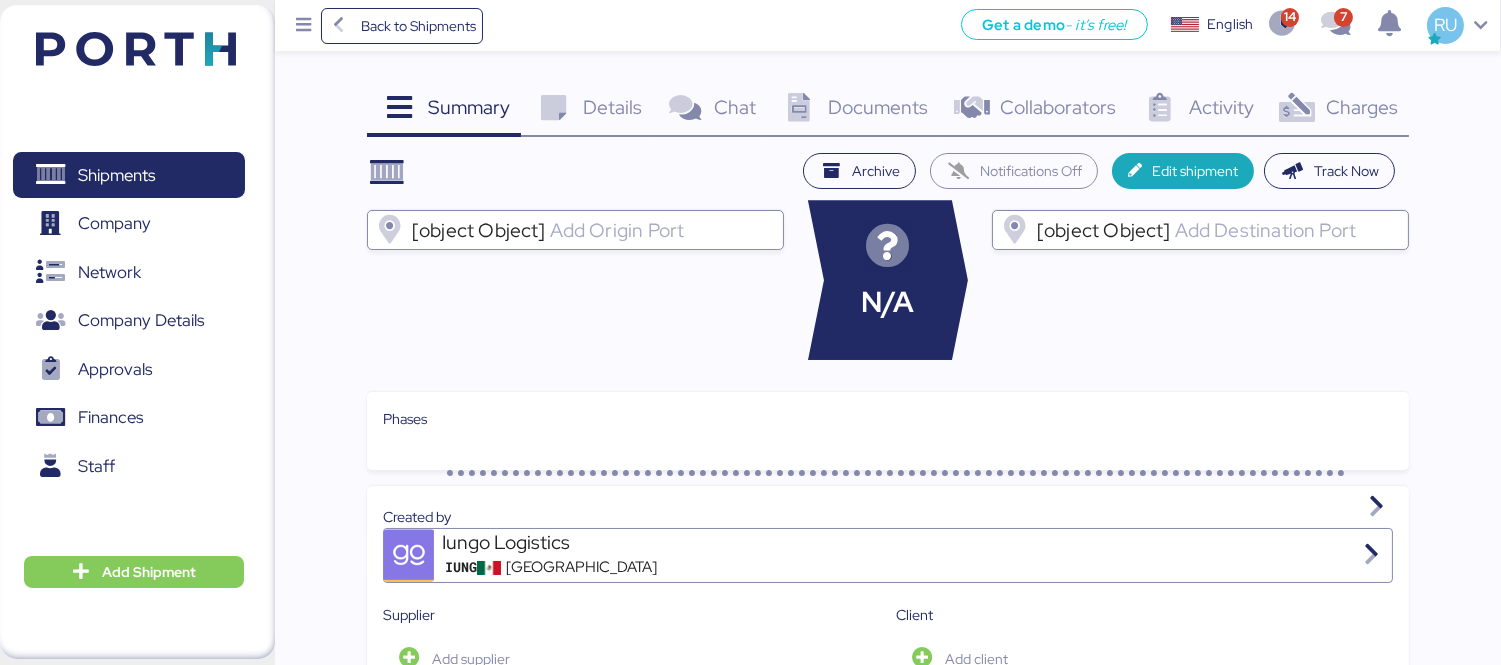 click on "Charges" at bounding box center (1362, 107) 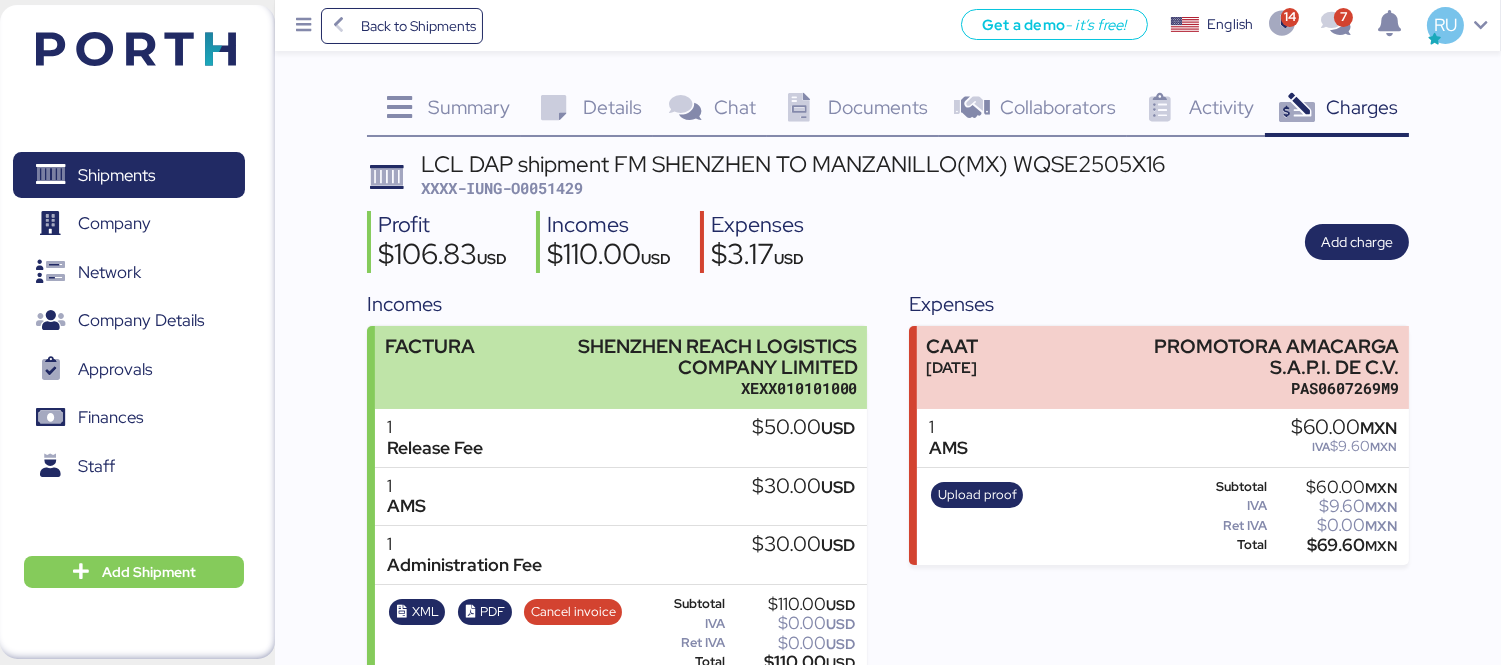 scroll, scrollTop: 32, scrollLeft: 0, axis: vertical 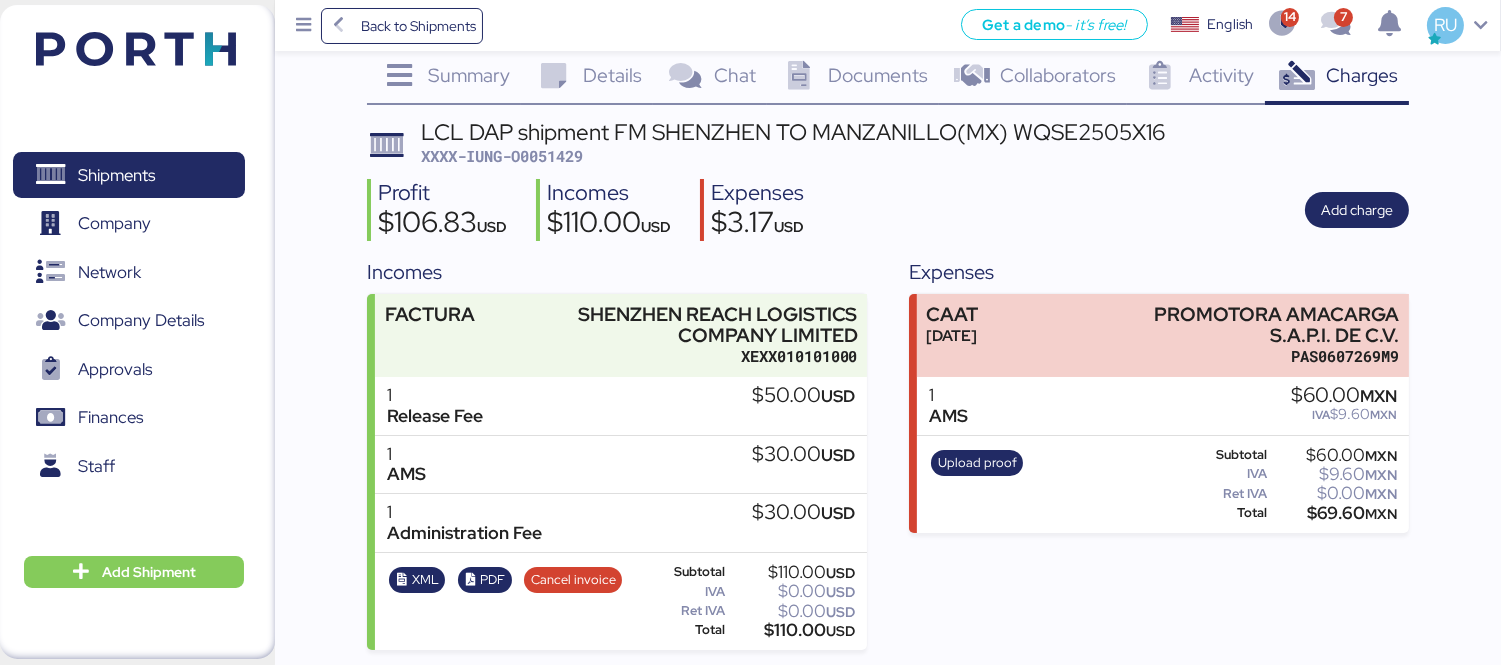 click at bounding box center [136, 49] 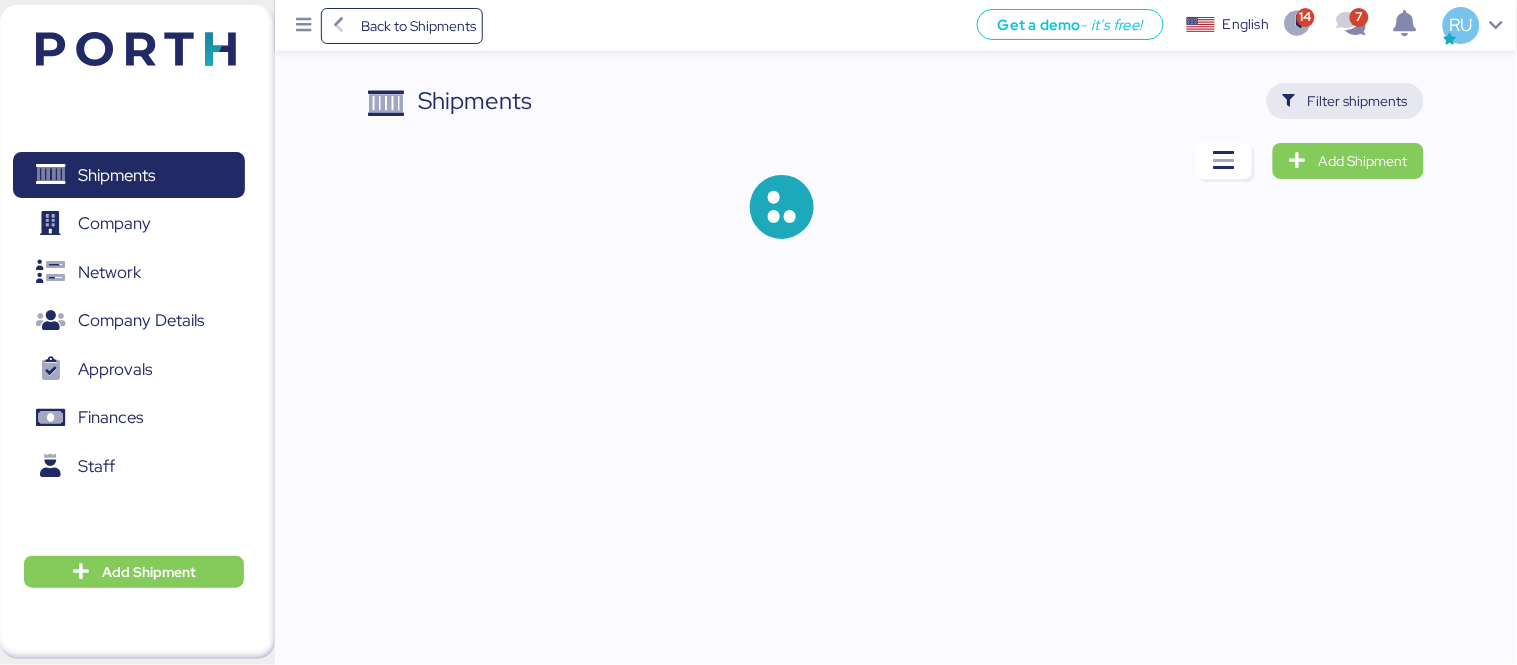 click on "Filter shipments" at bounding box center (1345, 101) 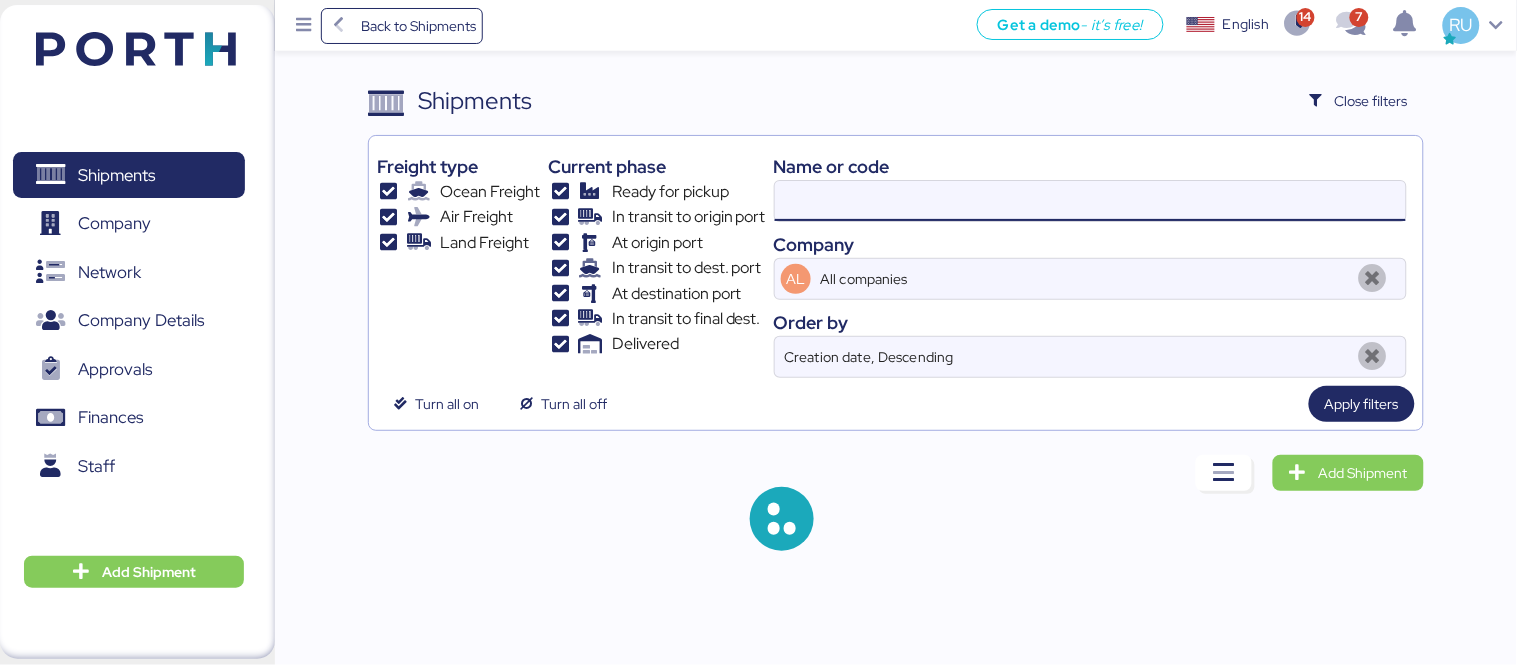 click at bounding box center [1090, 201] 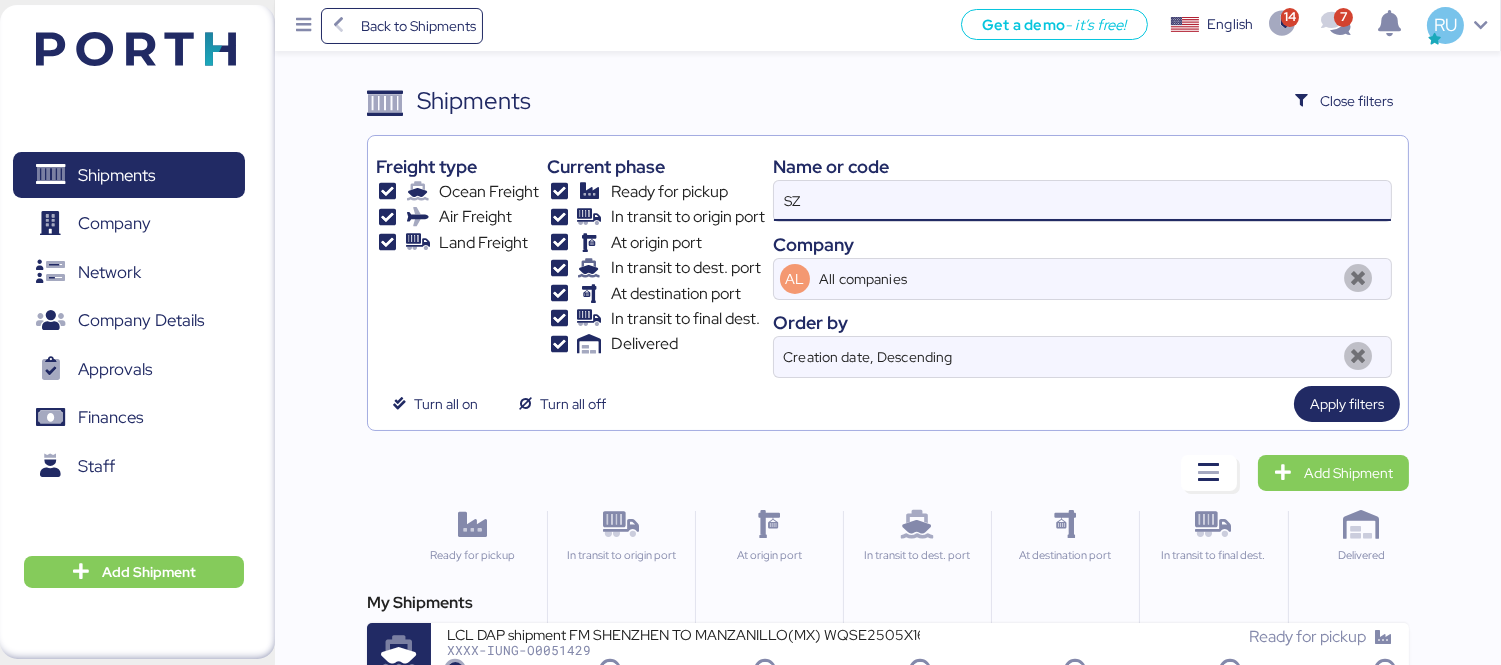 type on "S" 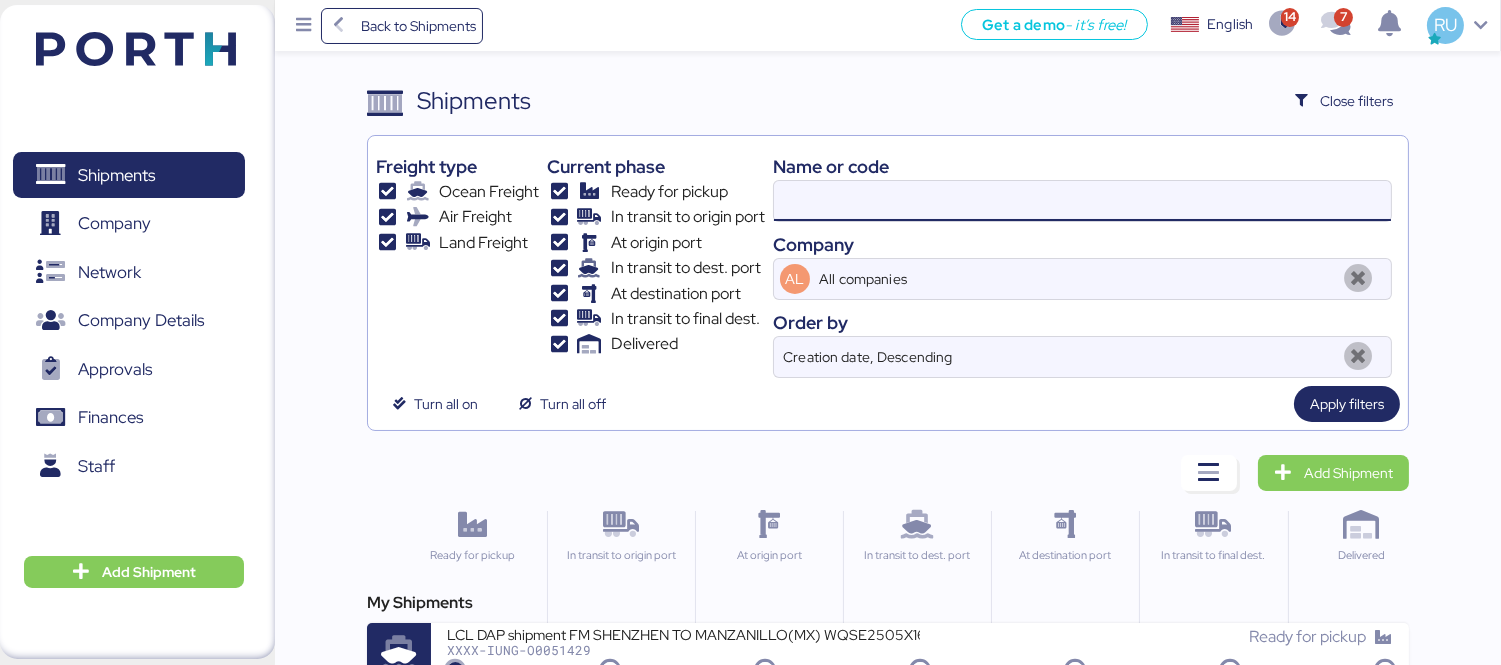 click at bounding box center [1082, 201] 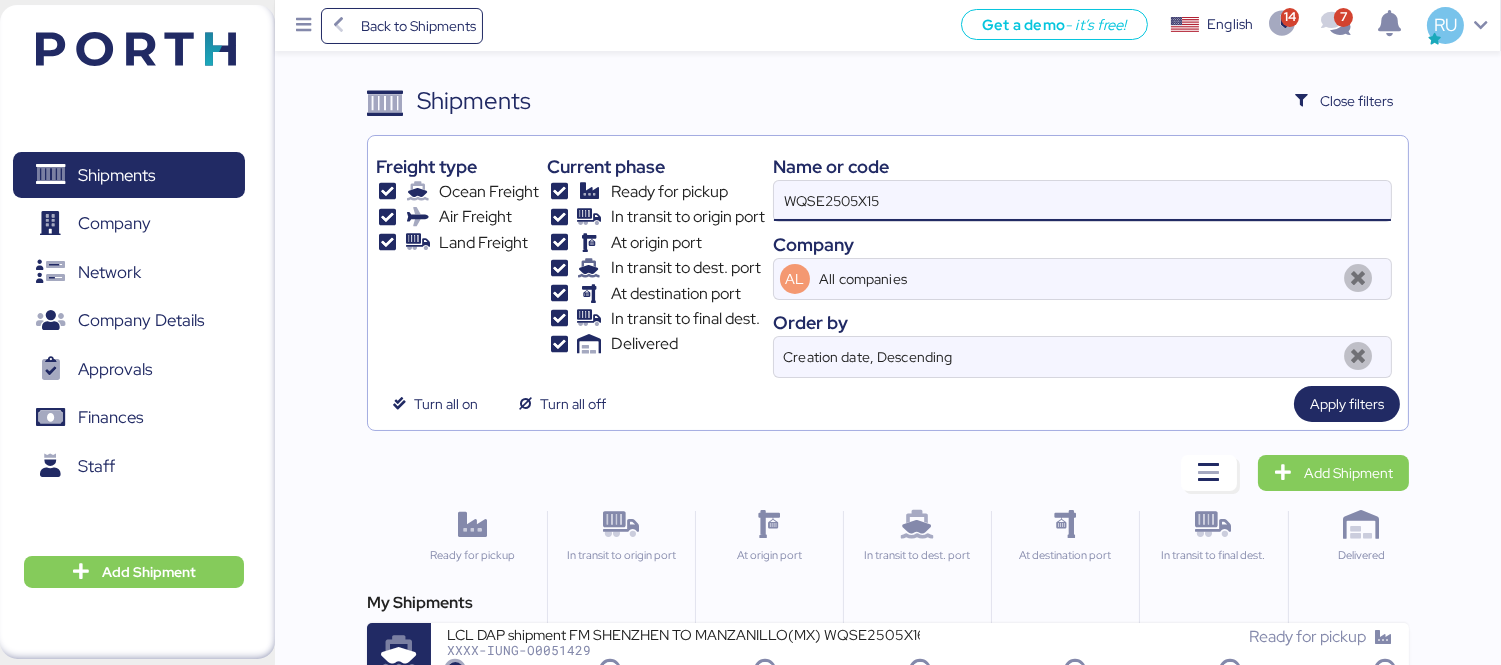 type on "WQSE2505X15" 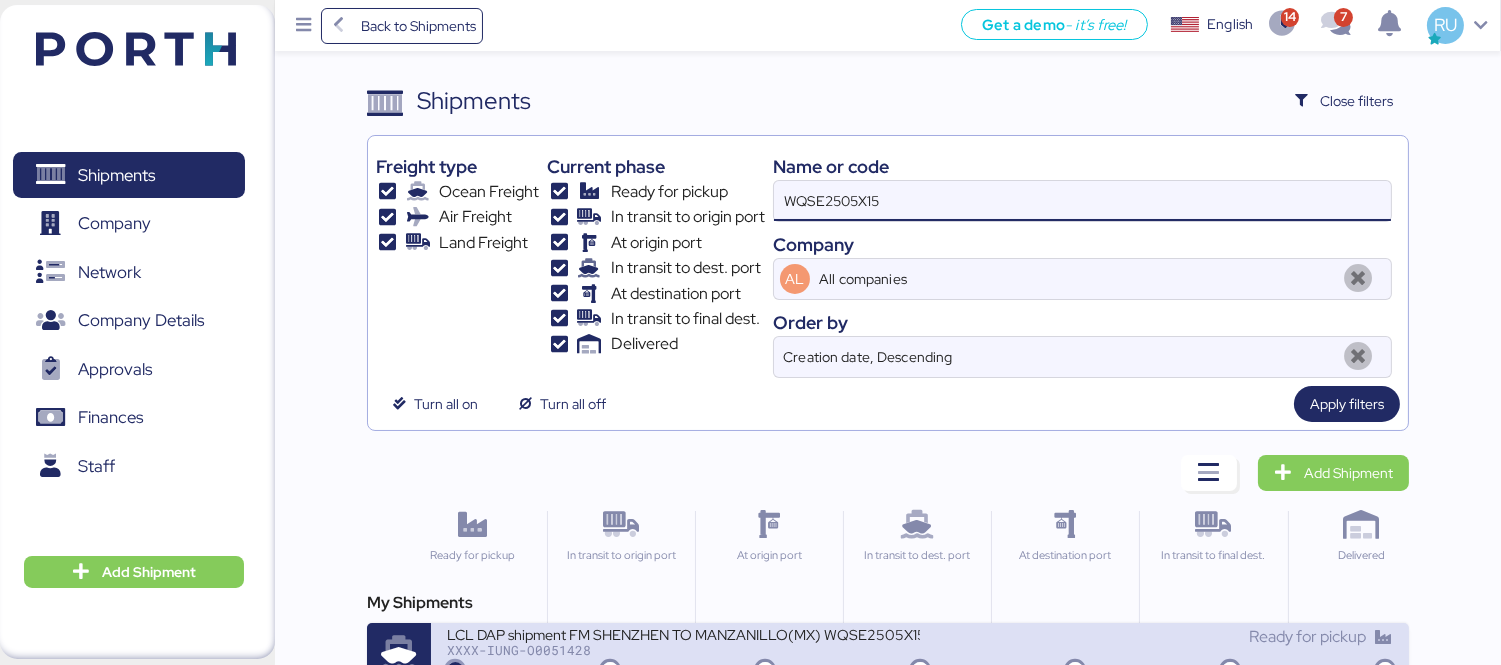 click on "LCL DAP shipment FM SHENZHEN TO MANZANILLO(MX) WQSE2505X15" at bounding box center (683, 633) 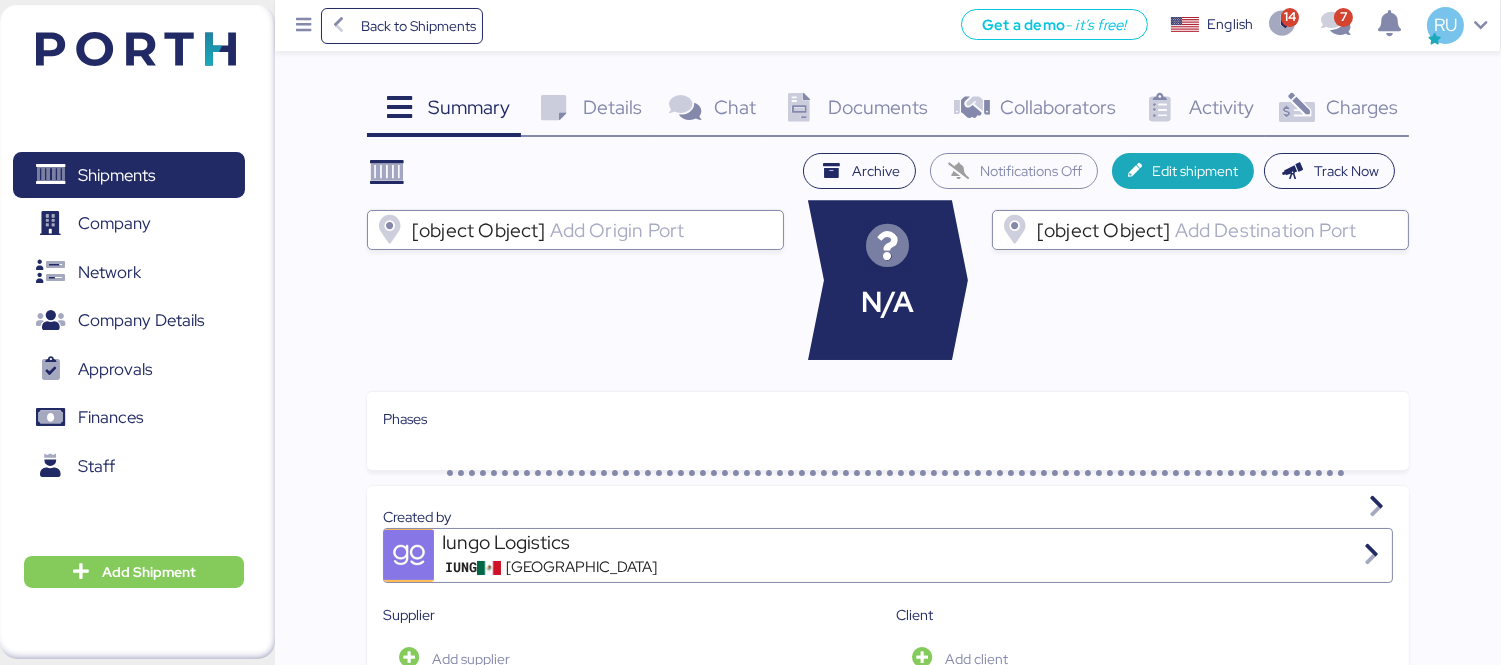click on "Charges 0" at bounding box center (1337, 110) 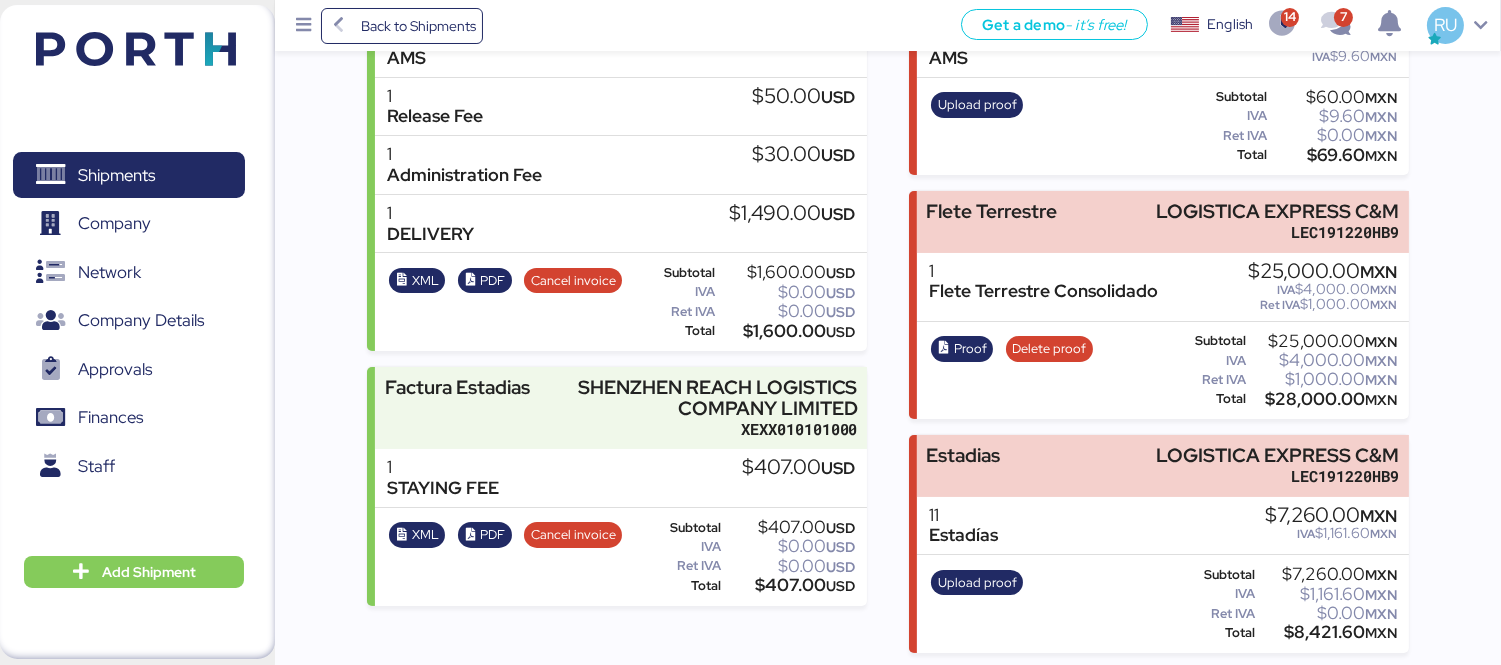 scroll, scrollTop: 392, scrollLeft: 0, axis: vertical 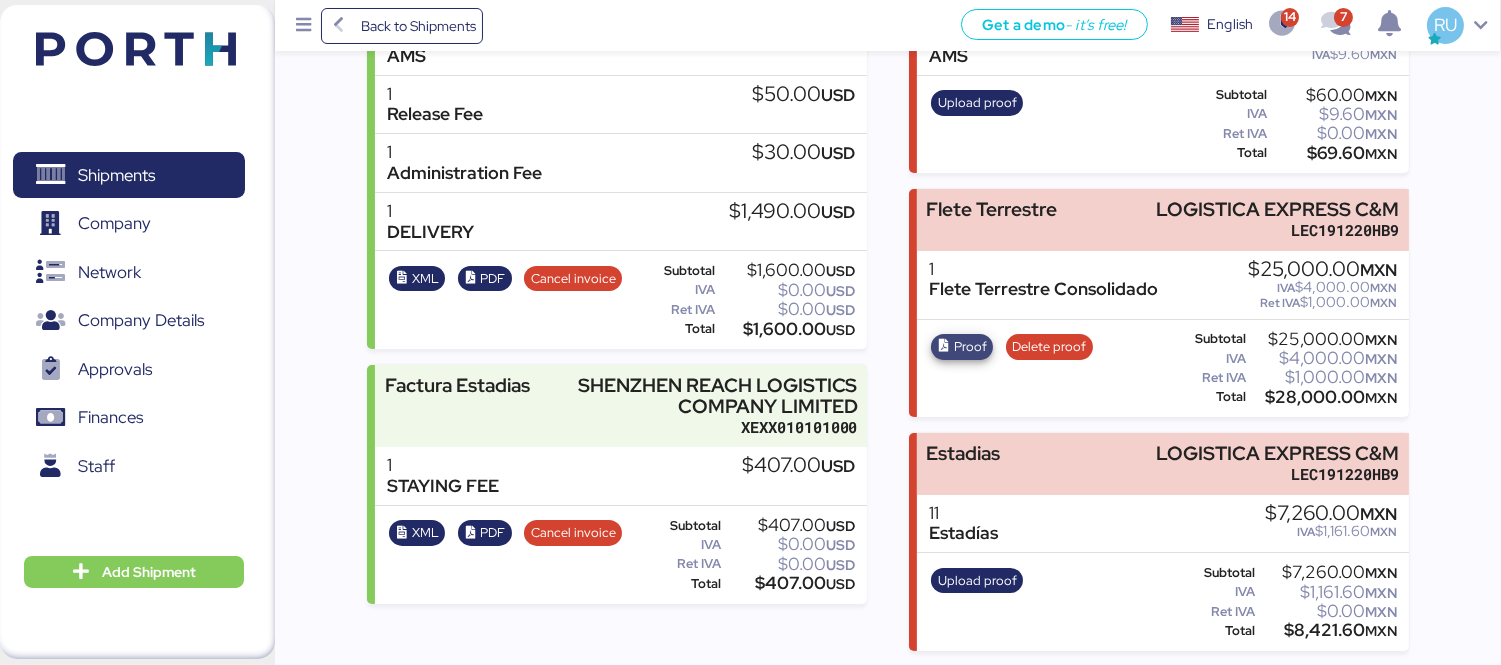 click on "Proof" at bounding box center (970, 347) 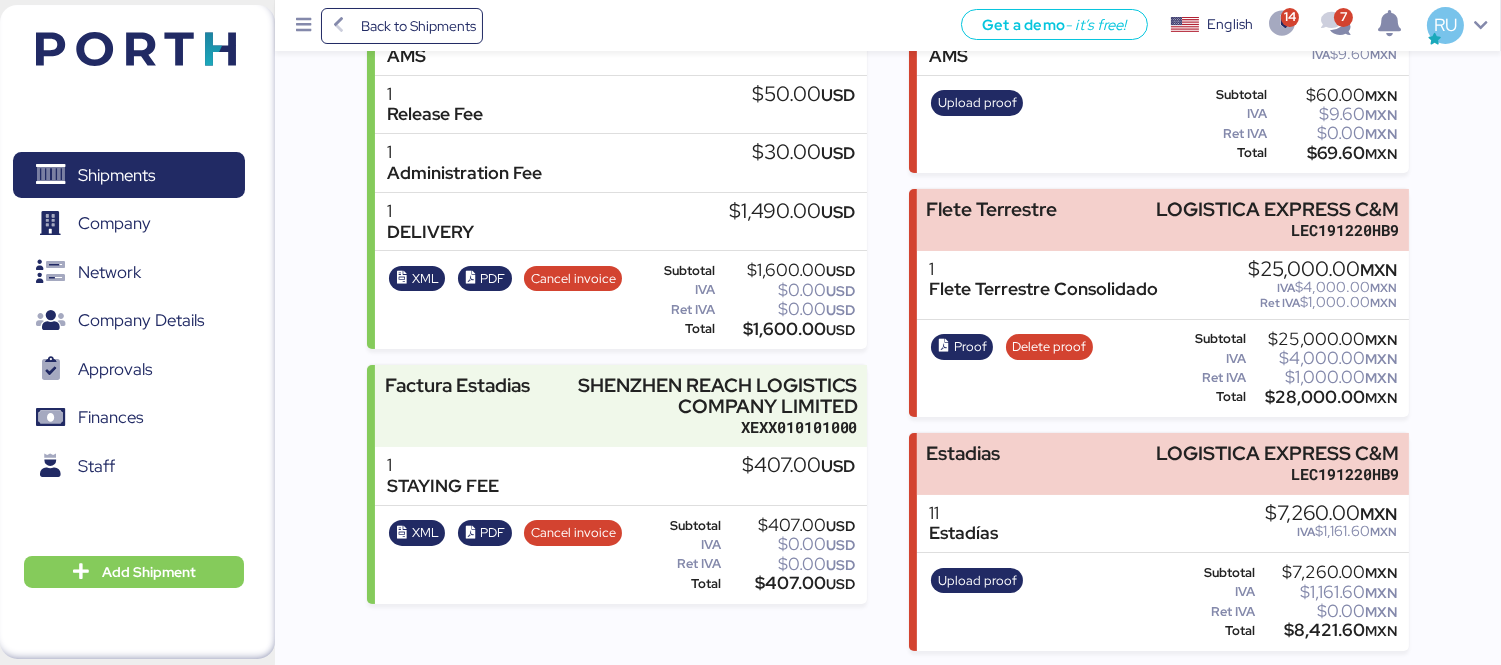 click at bounding box center [106, 46] 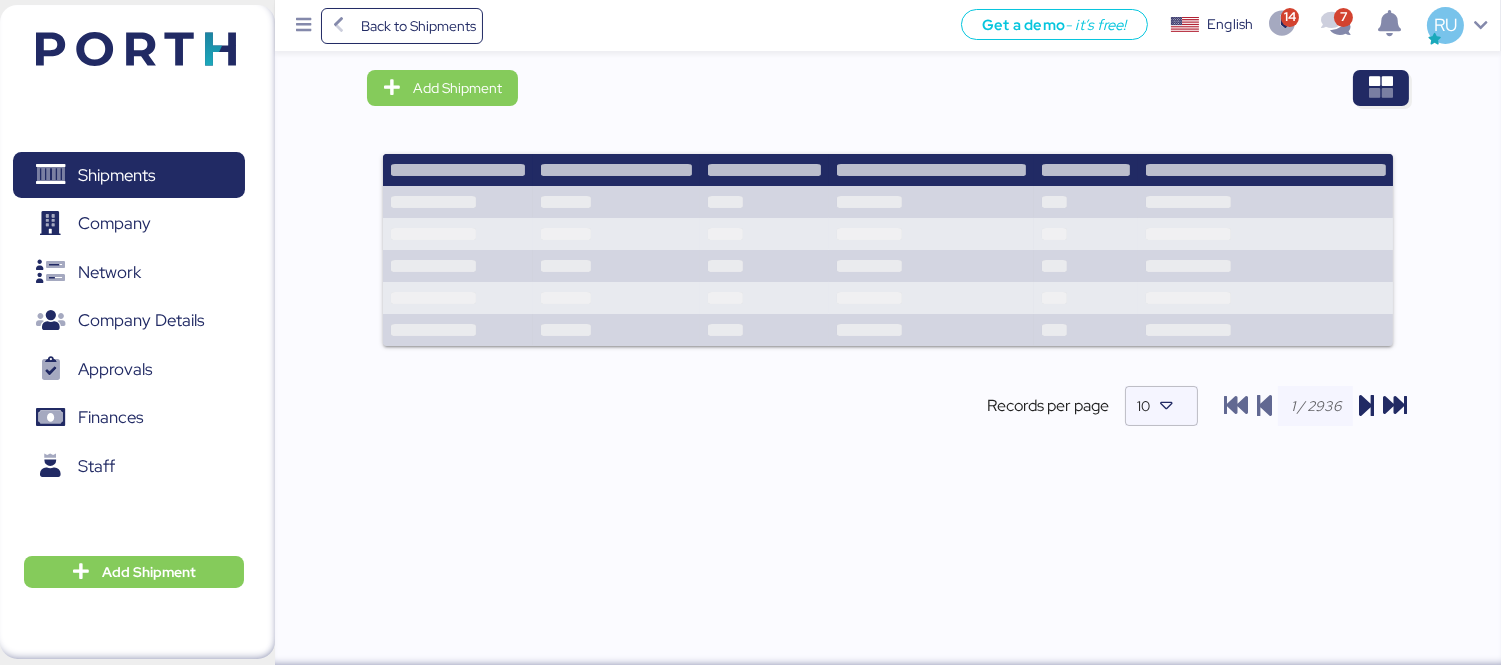 scroll, scrollTop: 0, scrollLeft: 0, axis: both 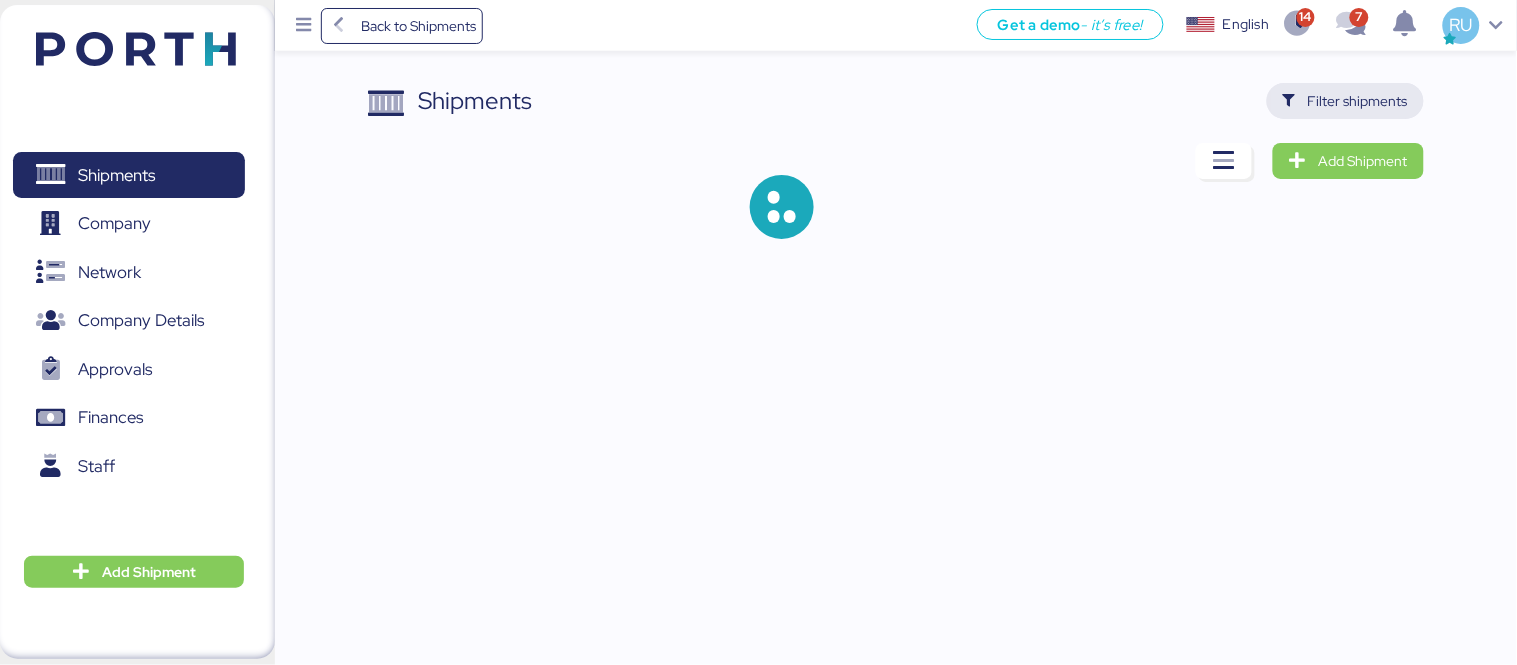 click on "Filter shipments" at bounding box center (1345, 101) 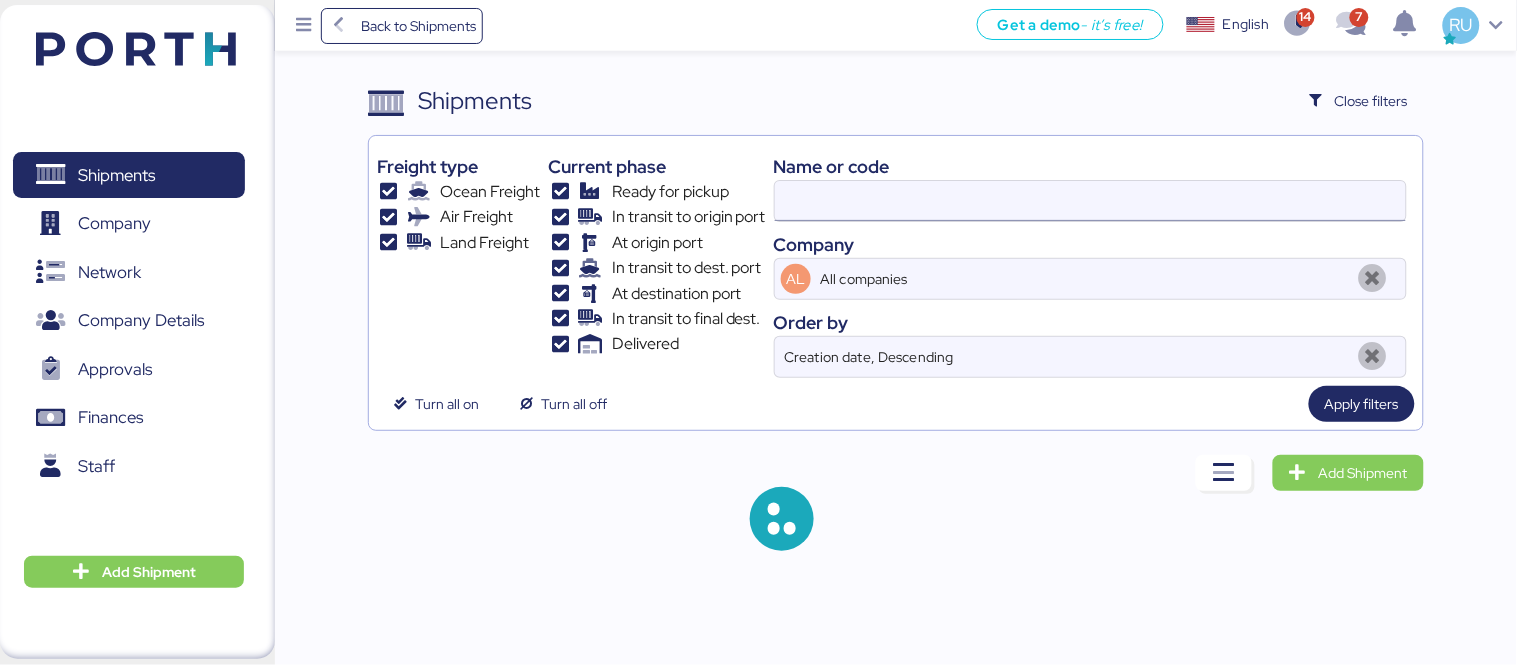 click at bounding box center (1090, 201) 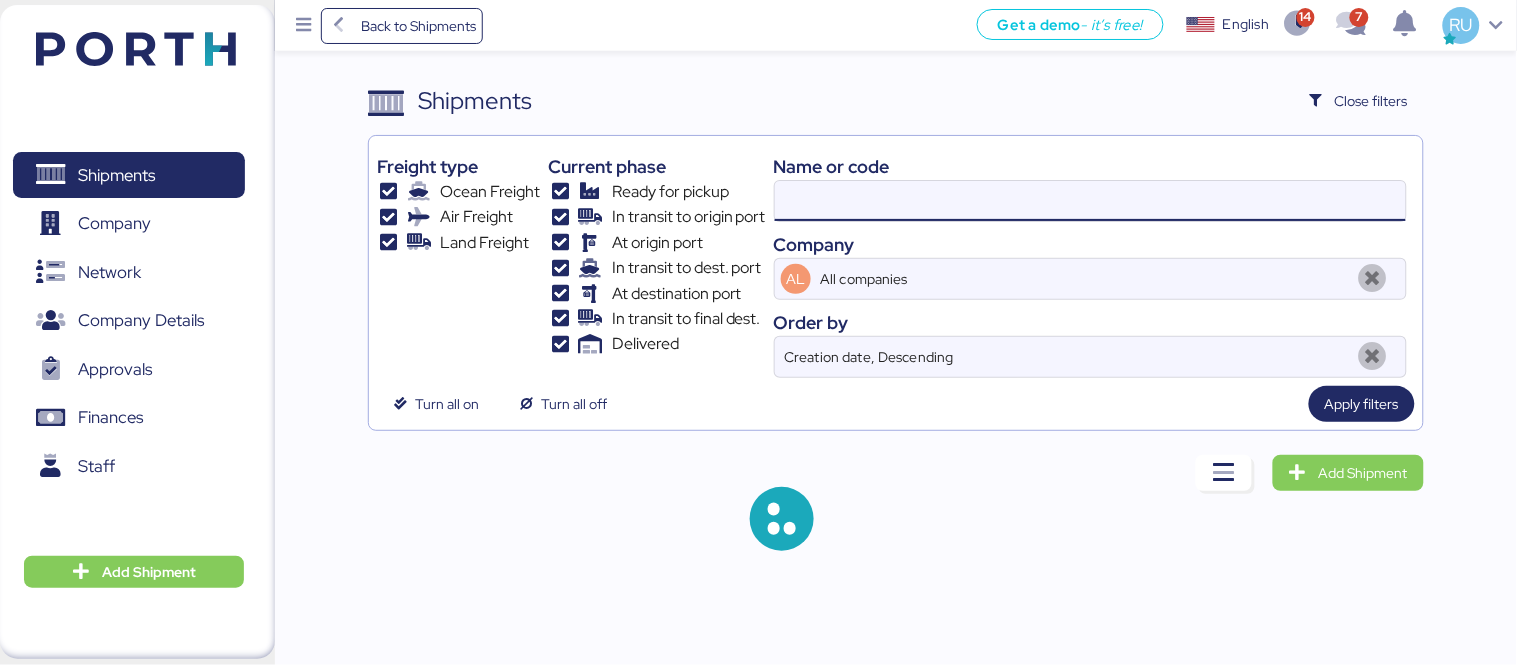 paste on "O0051599" 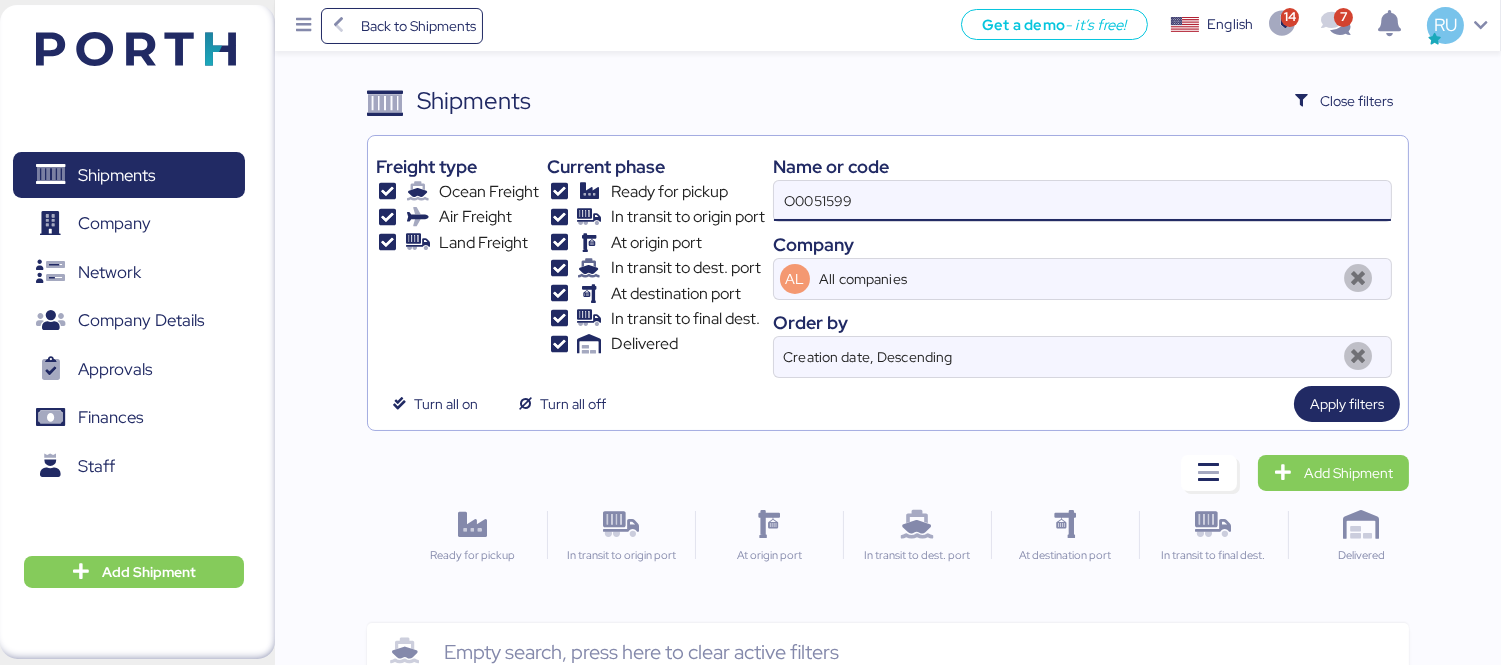type on "O0051599" 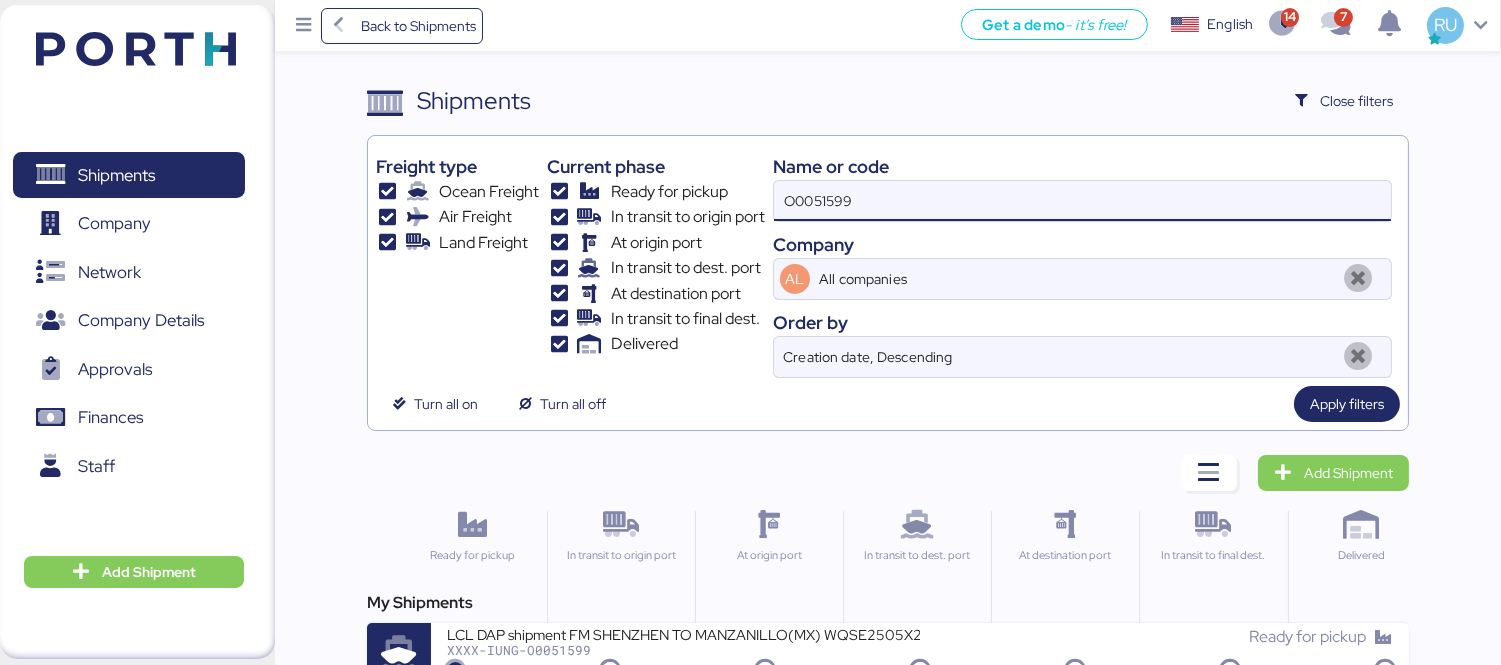 scroll, scrollTop: 37, scrollLeft: 0, axis: vertical 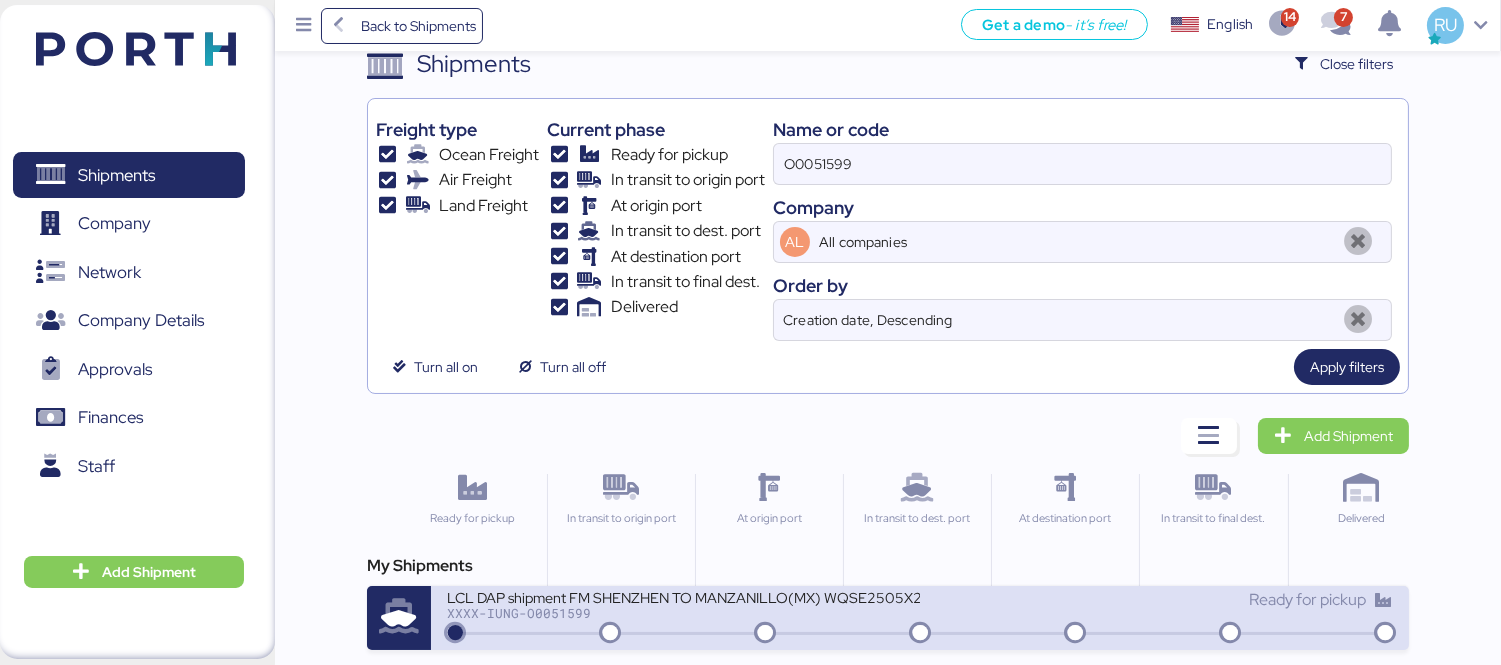 click on "LCL DAP shipment FM SHENZHEN TO MANZANILLO(MX) WQSE2505X20" at bounding box center [683, 596] 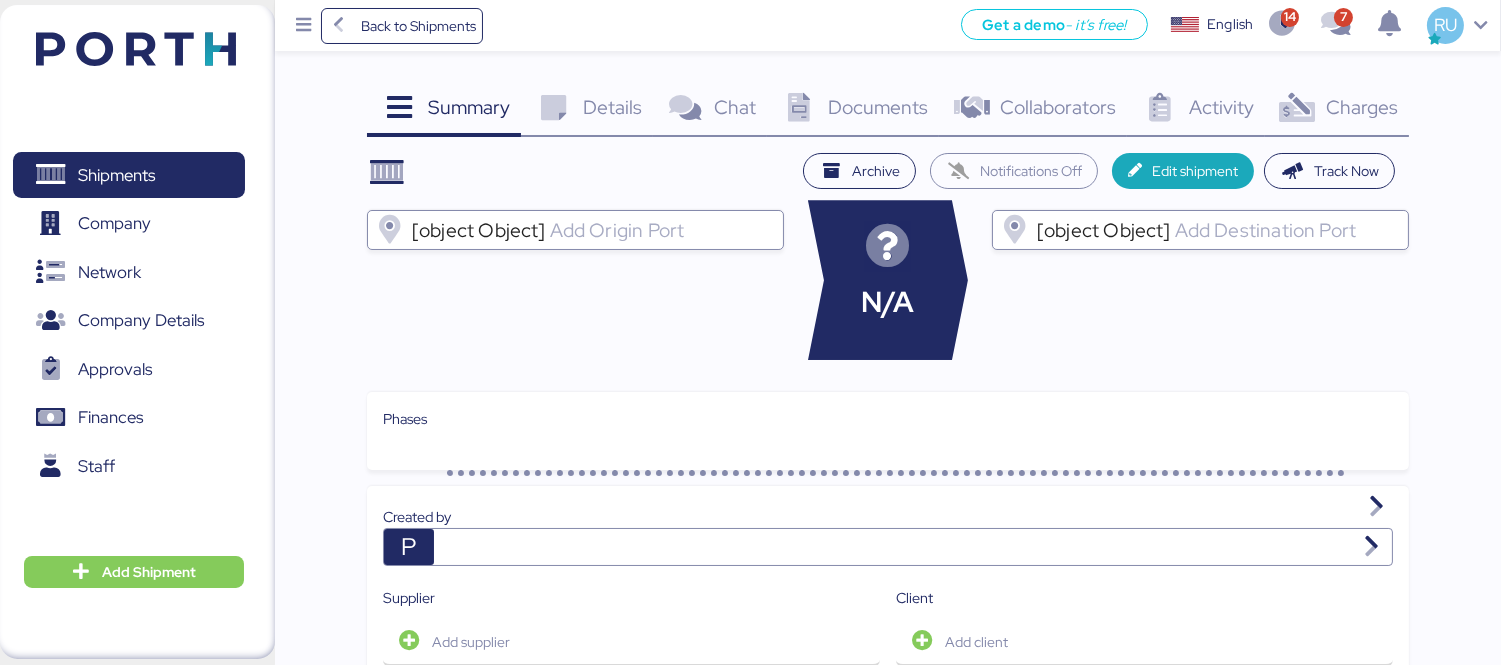 click on "Charges" at bounding box center (1362, 107) 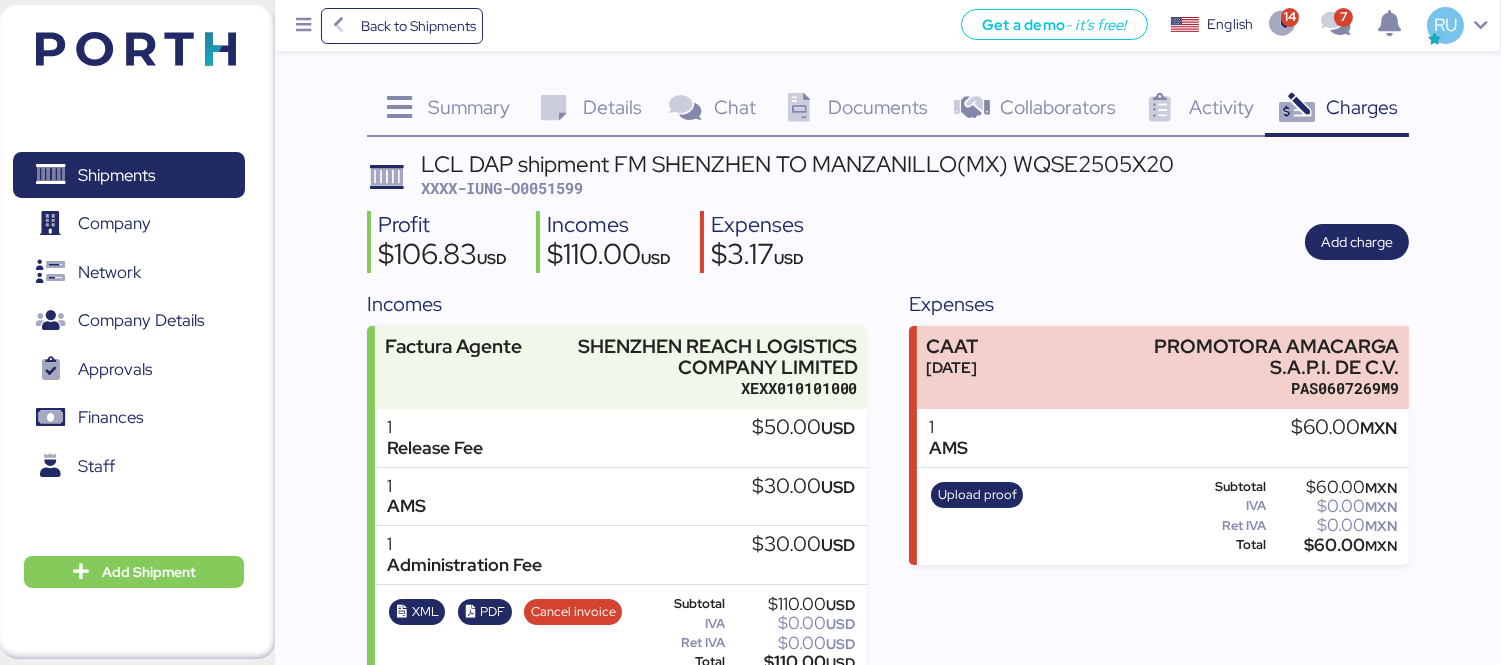 scroll, scrollTop: 32, scrollLeft: 0, axis: vertical 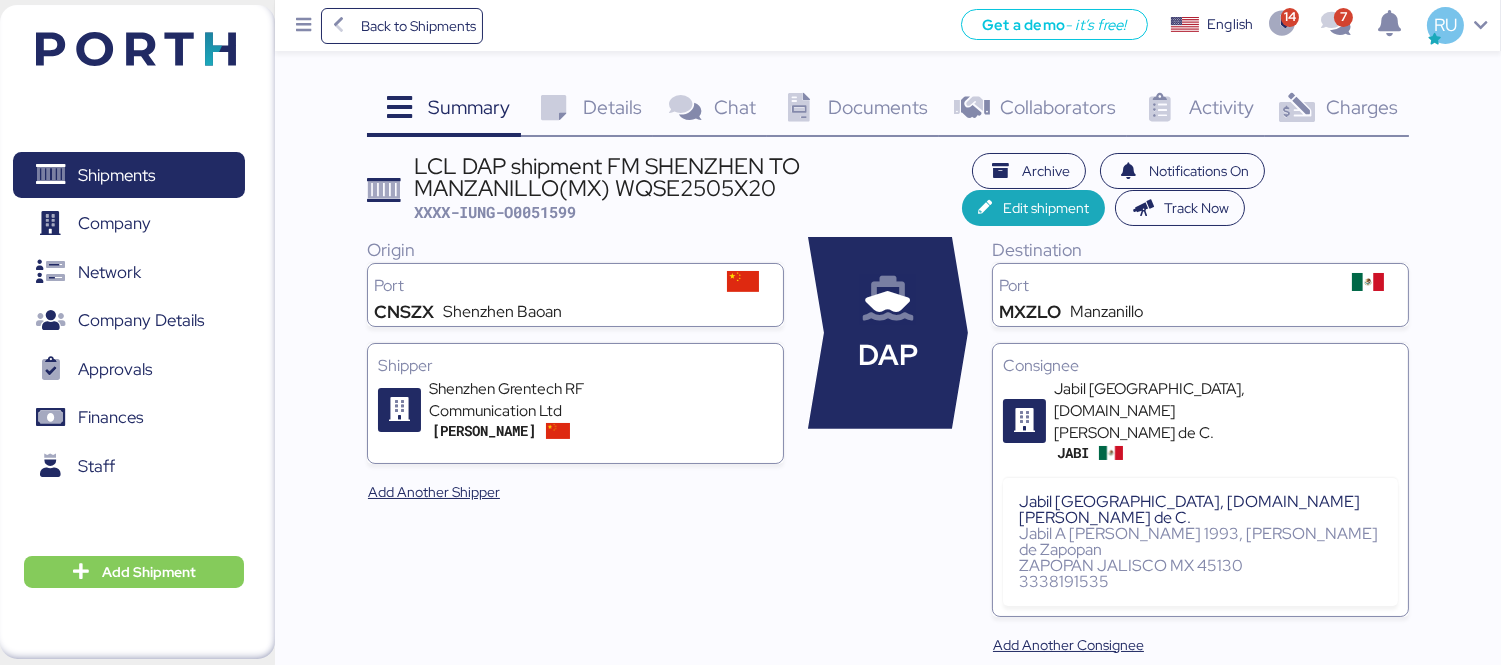 click at bounding box center [136, 49] 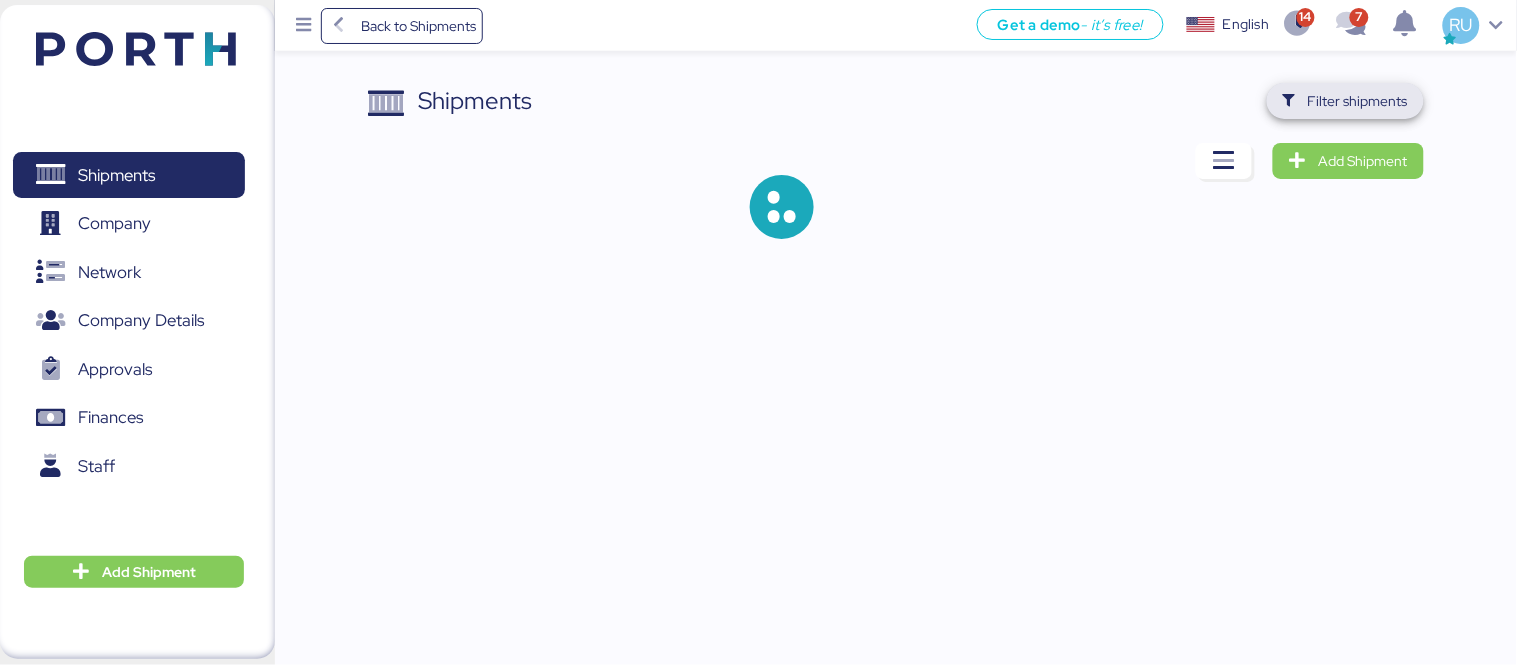 click on "Filter shipments" at bounding box center [1358, 101] 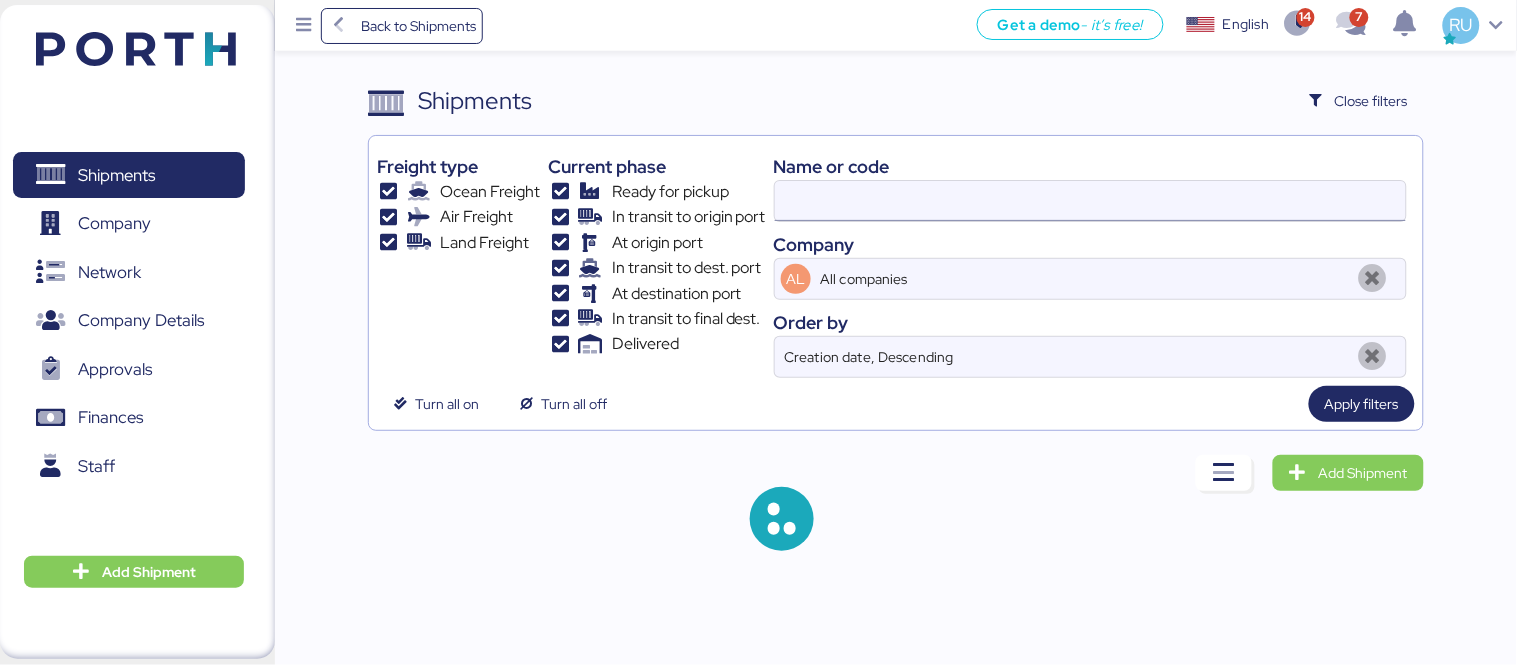 click at bounding box center [1090, 201] 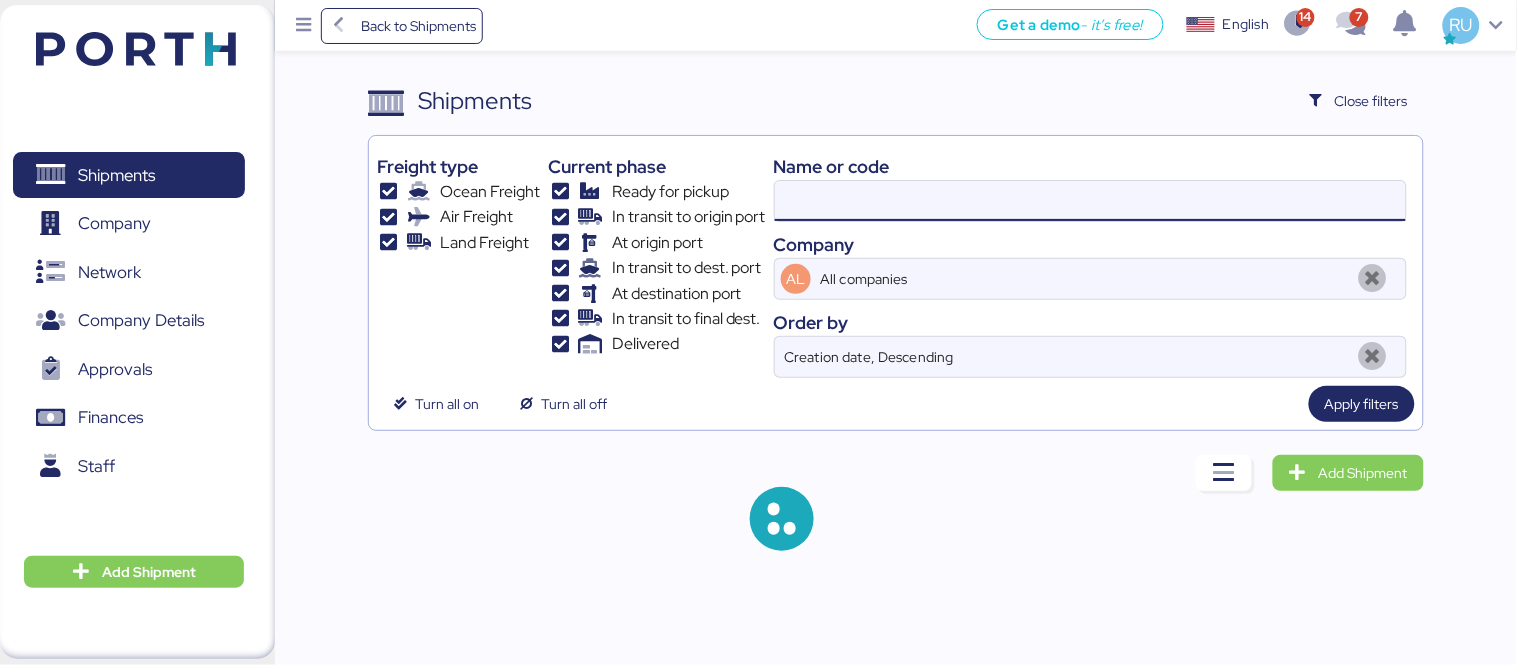 paste on "O0051601" 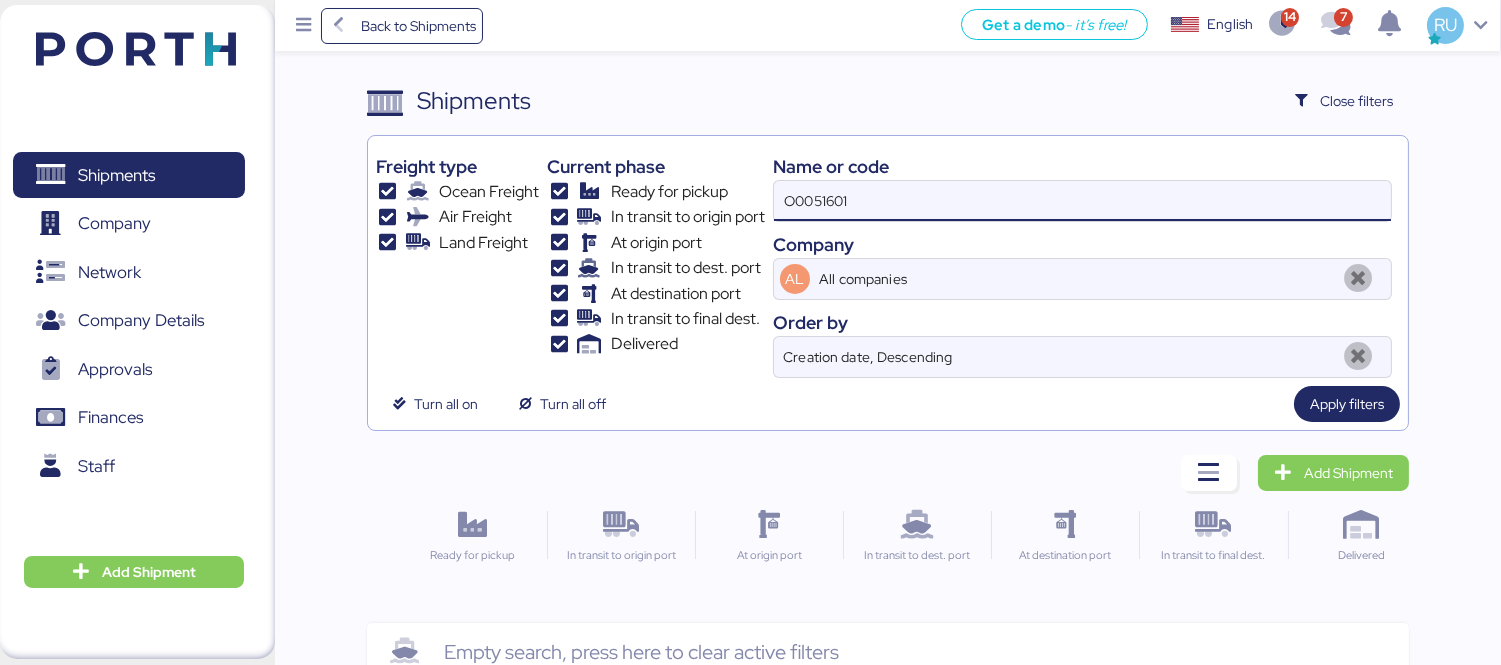 type on "O0051601" 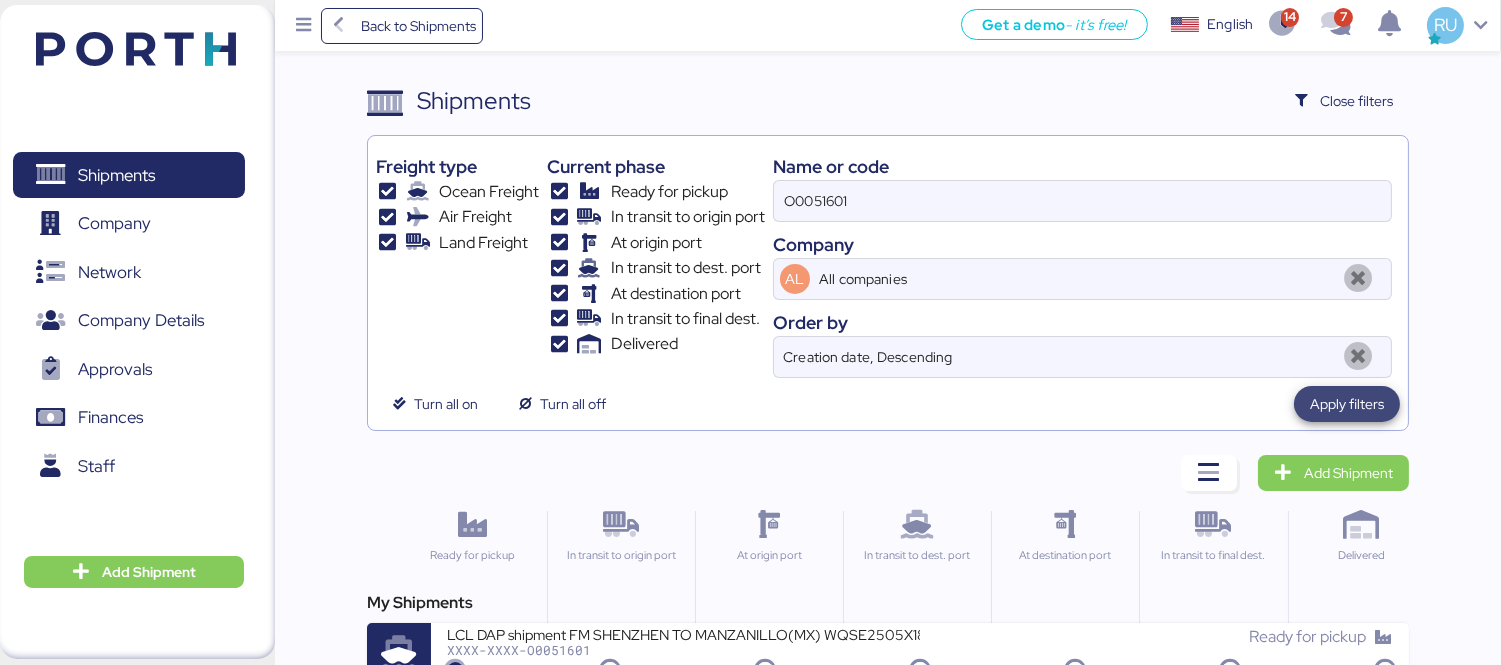 click on "Apply filters" at bounding box center [1347, 404] 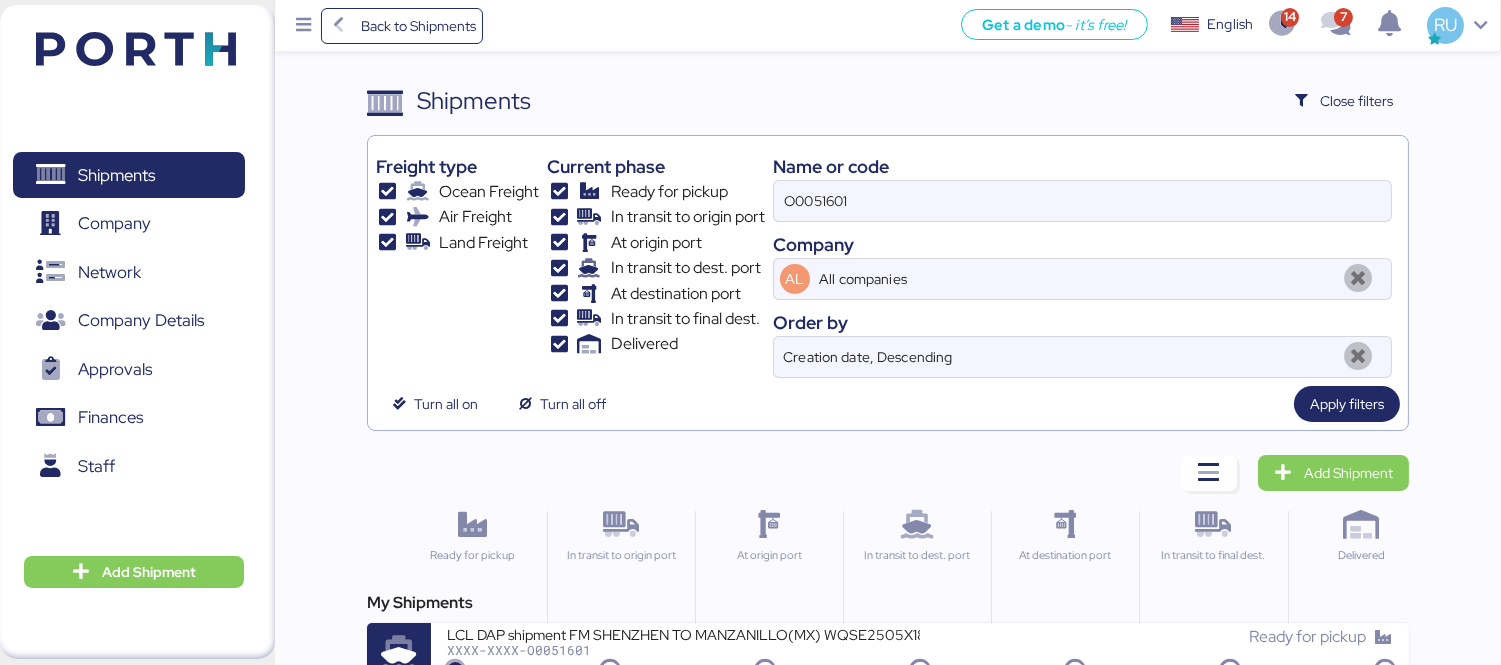 scroll, scrollTop: 37, scrollLeft: 0, axis: vertical 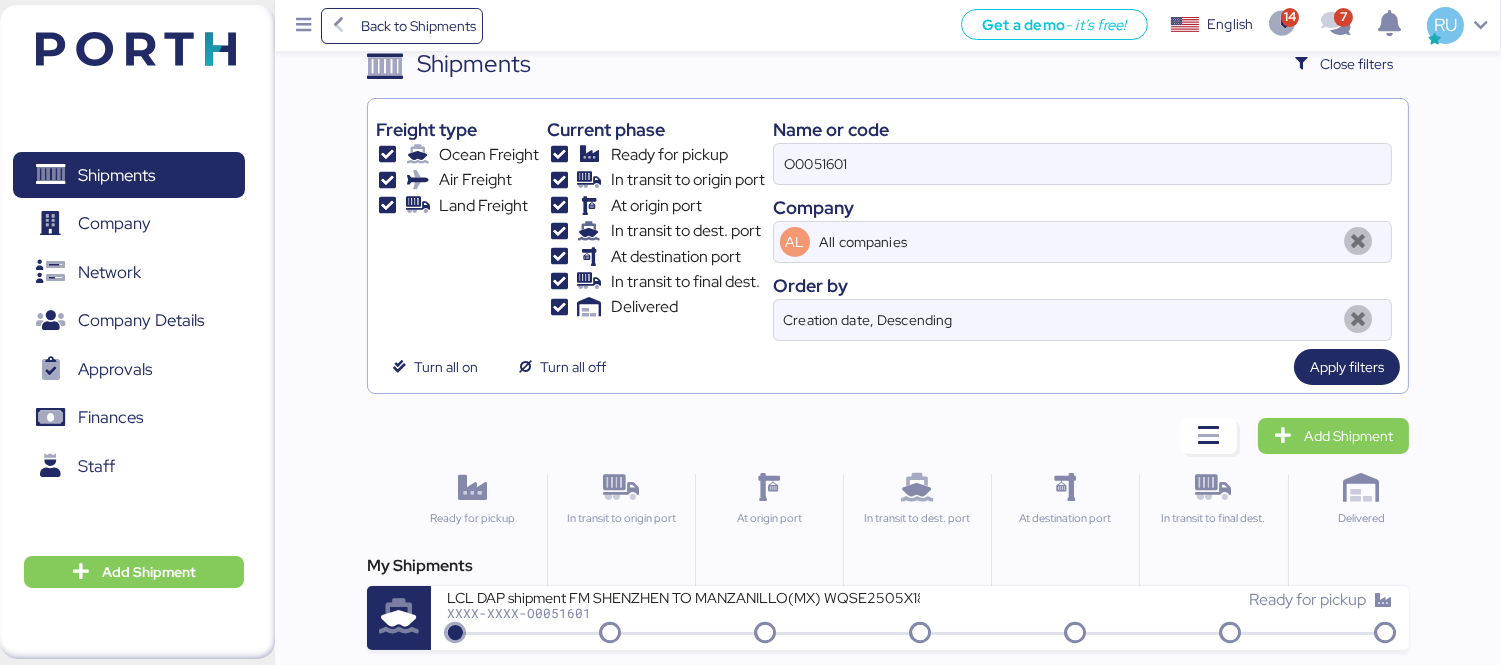 click on "My Shipments LCL DAP shipment FM SHENZHEN TO MANZANILLO(MX) WQSE2505X18 XXXX-XXXX-O0051601 Ready for pickup" at bounding box center (888, 602) 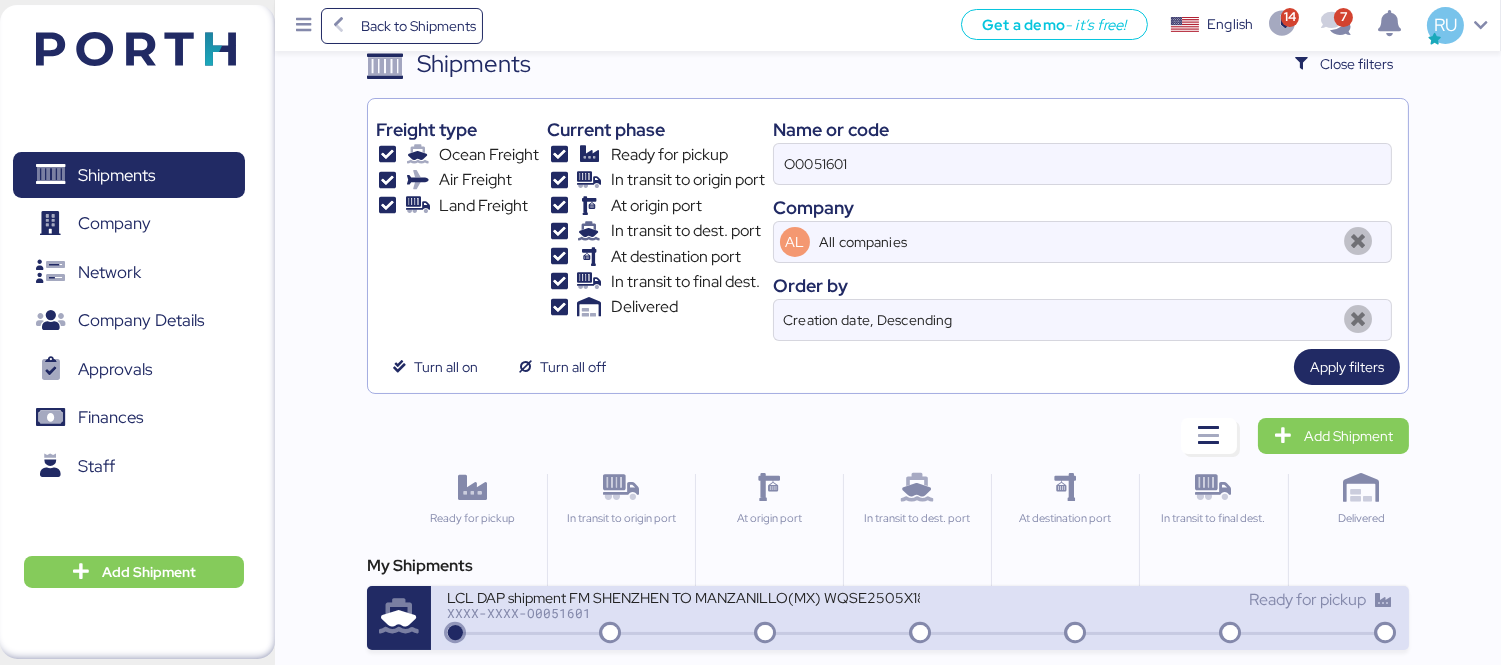 click on "XXXX-XXXX-O0051601" at bounding box center (683, 613) 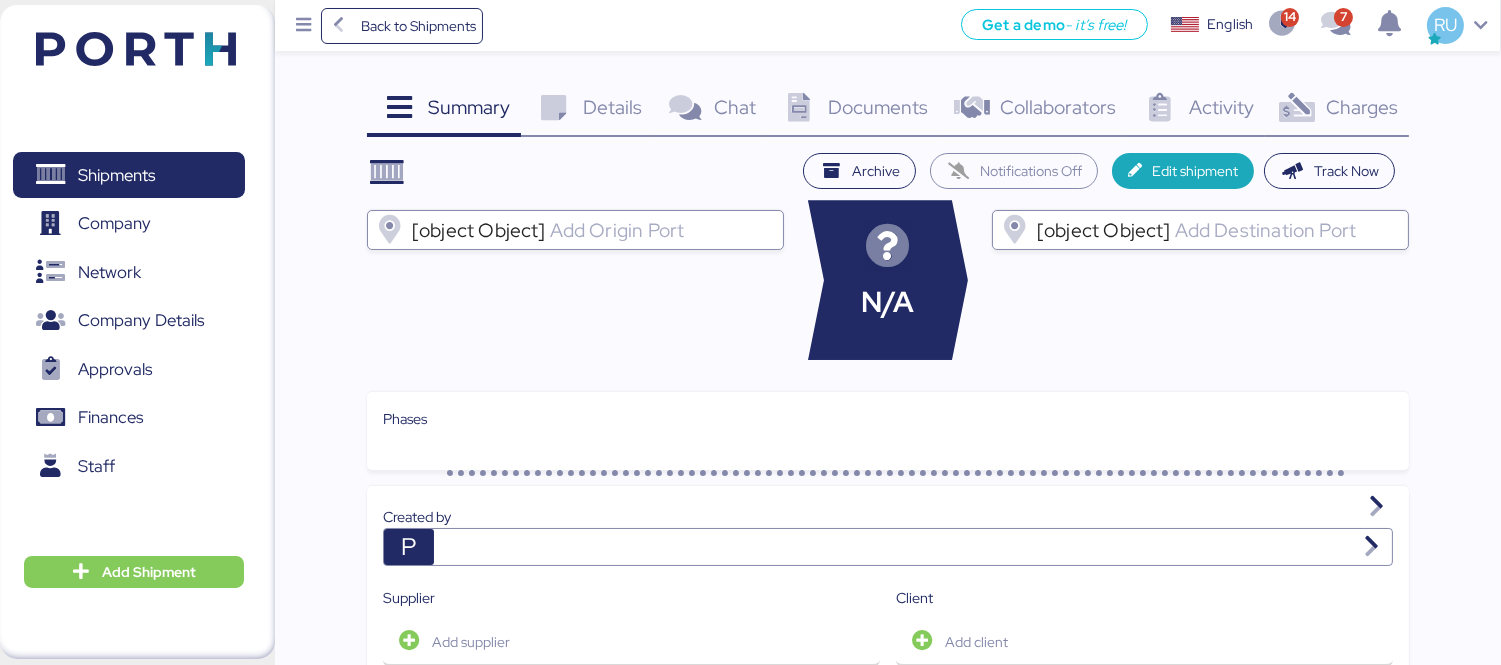 click on "Charges" at bounding box center [1362, 107] 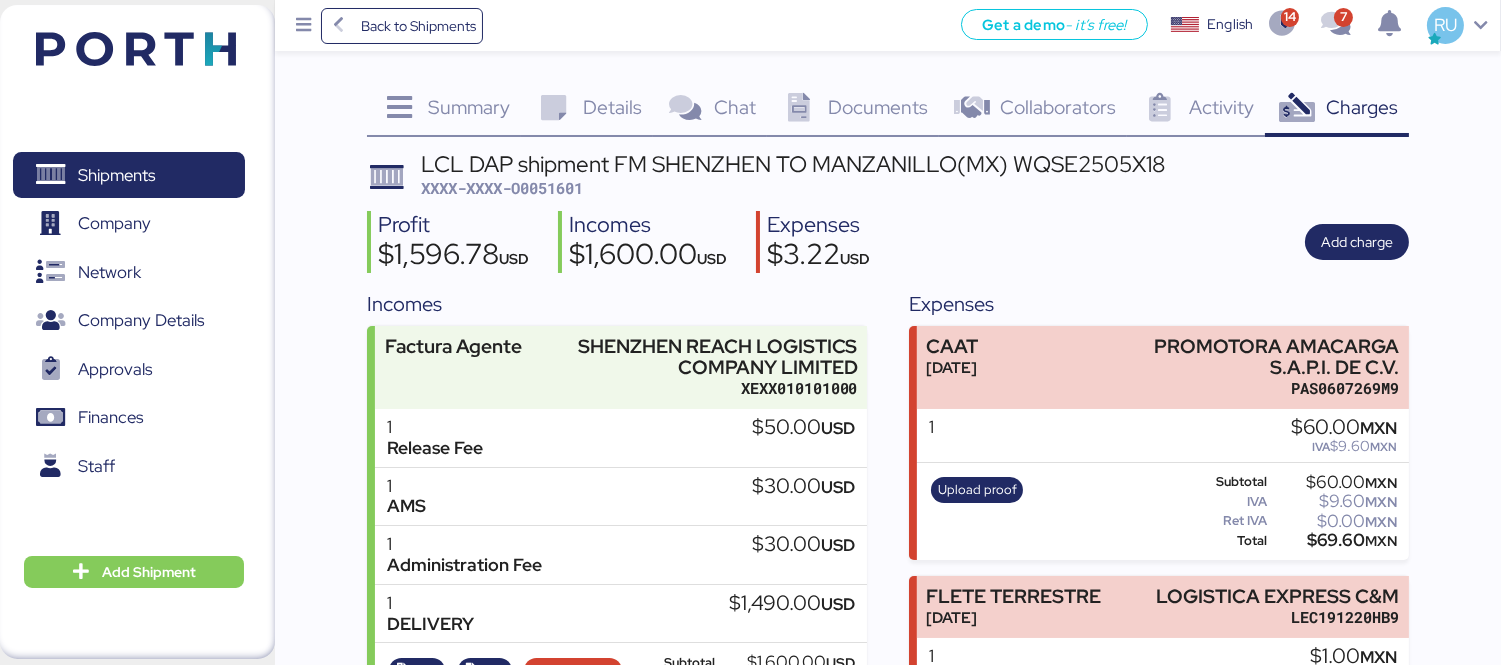 scroll, scrollTop: 152, scrollLeft: 0, axis: vertical 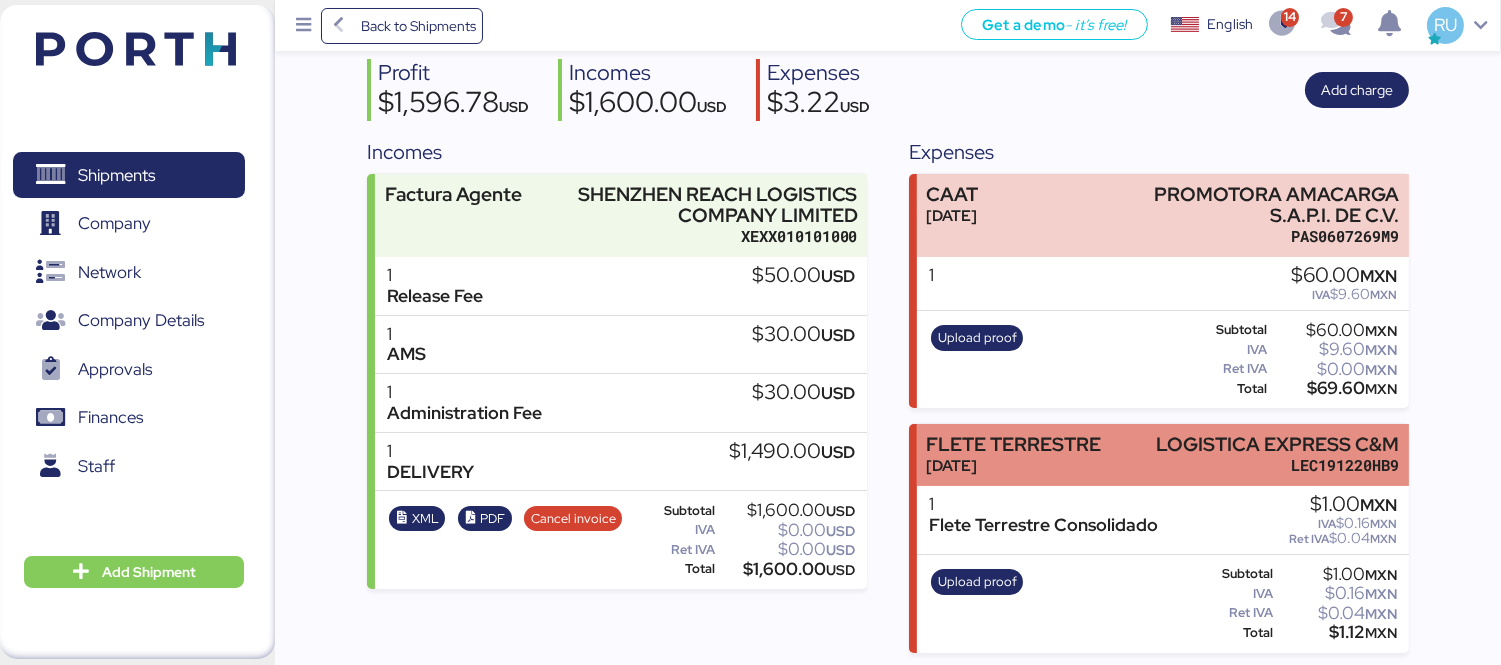click on "[PERSON_NAME] TERRESTRE [DATE] LOGISTICA EXPRESS C&M LEC191220HB9" at bounding box center (1163, 454) 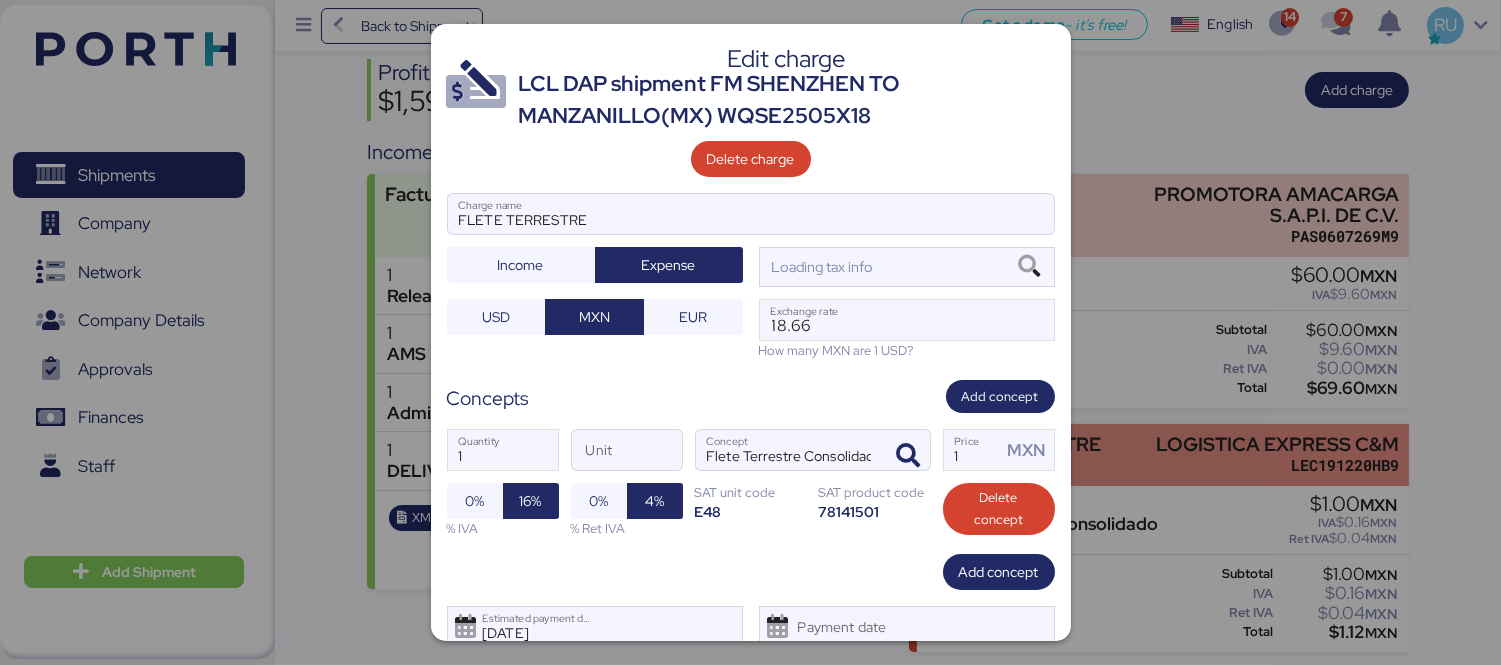 scroll, scrollTop: 0, scrollLeft: 0, axis: both 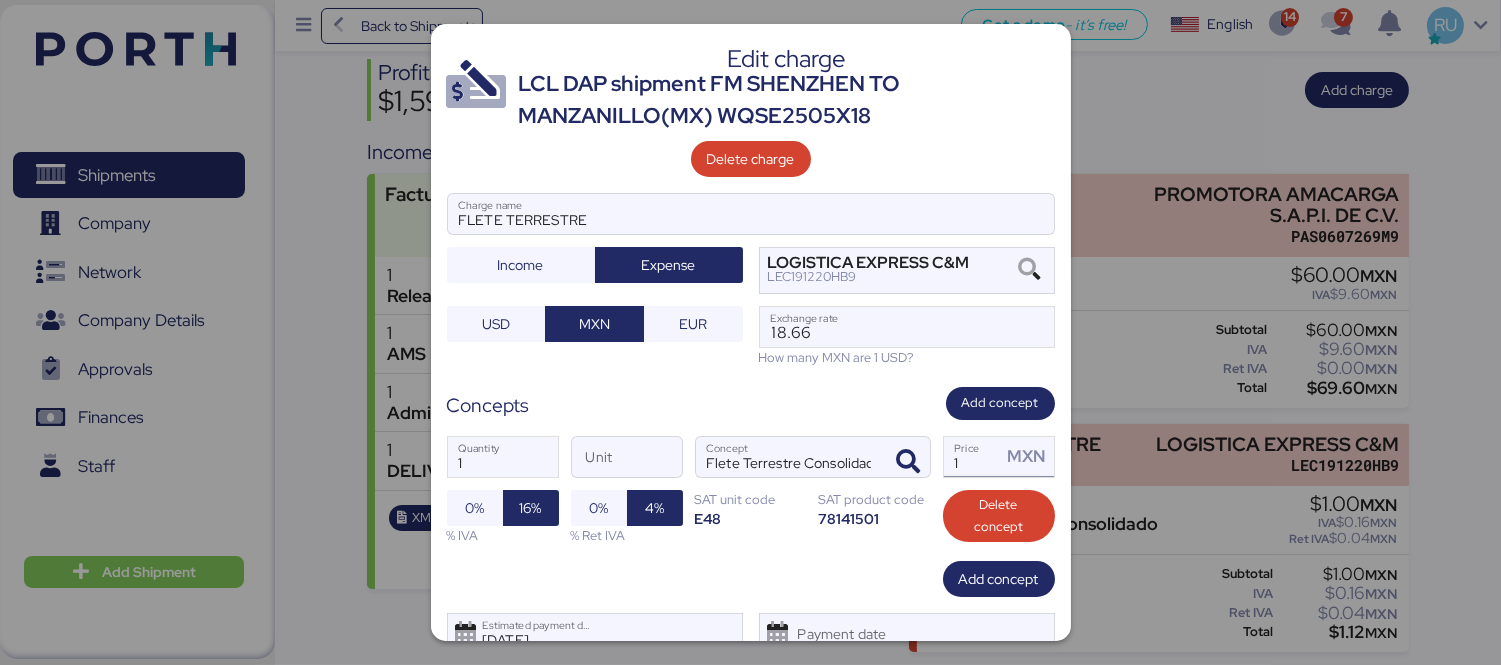 click on "1" at bounding box center (973, 457) 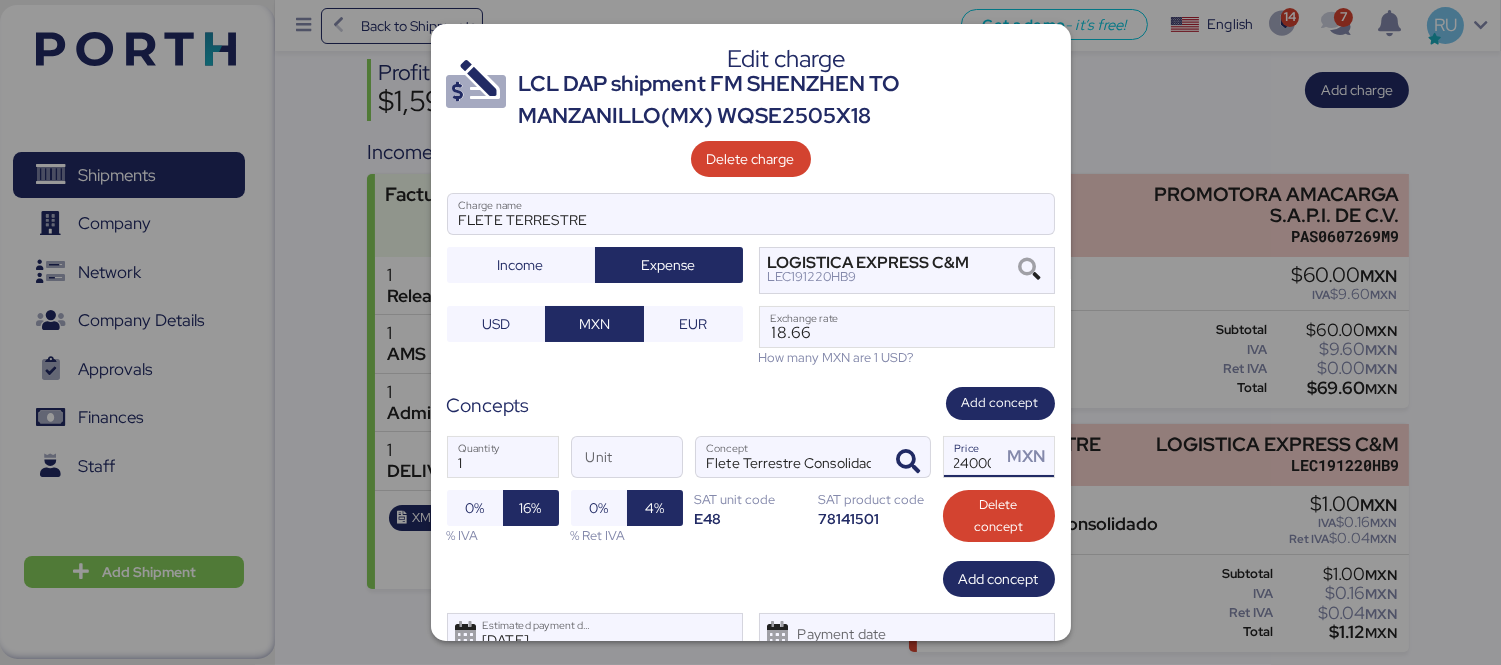 scroll, scrollTop: 0, scrollLeft: 12, axis: horizontal 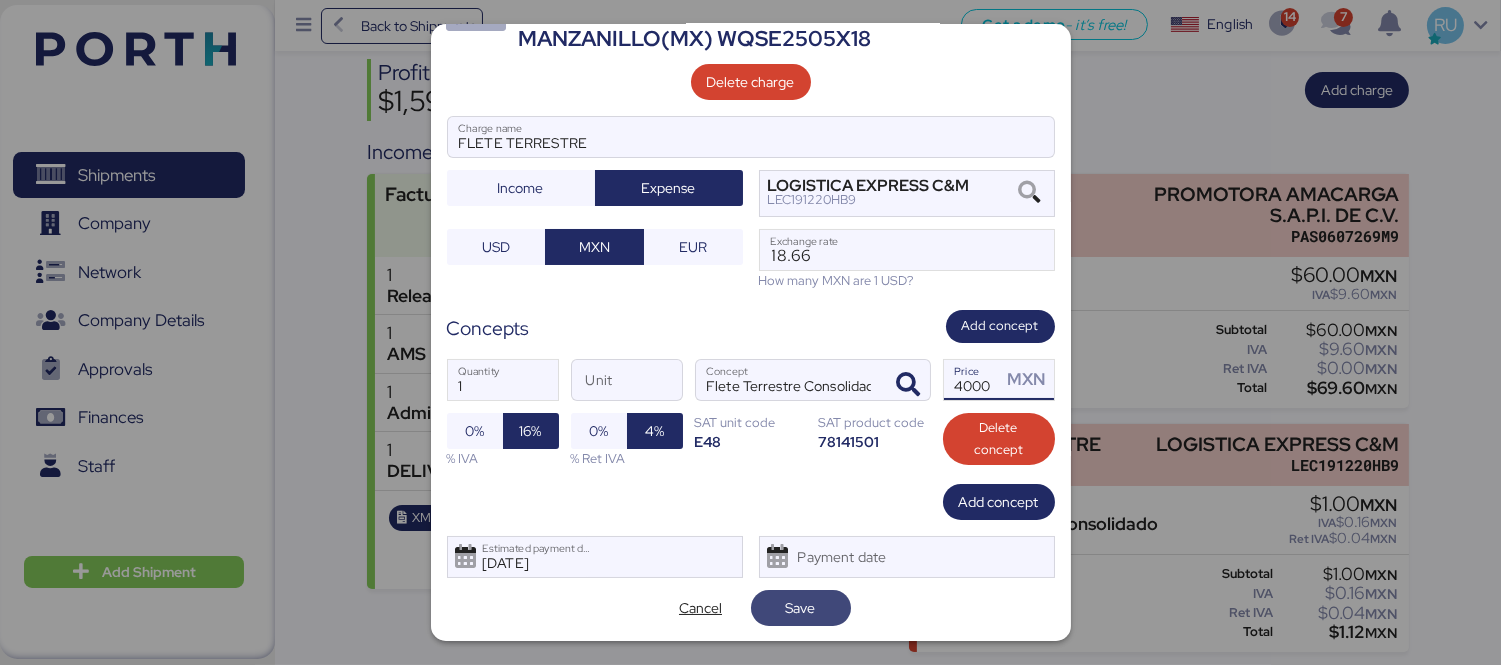 type on "24000" 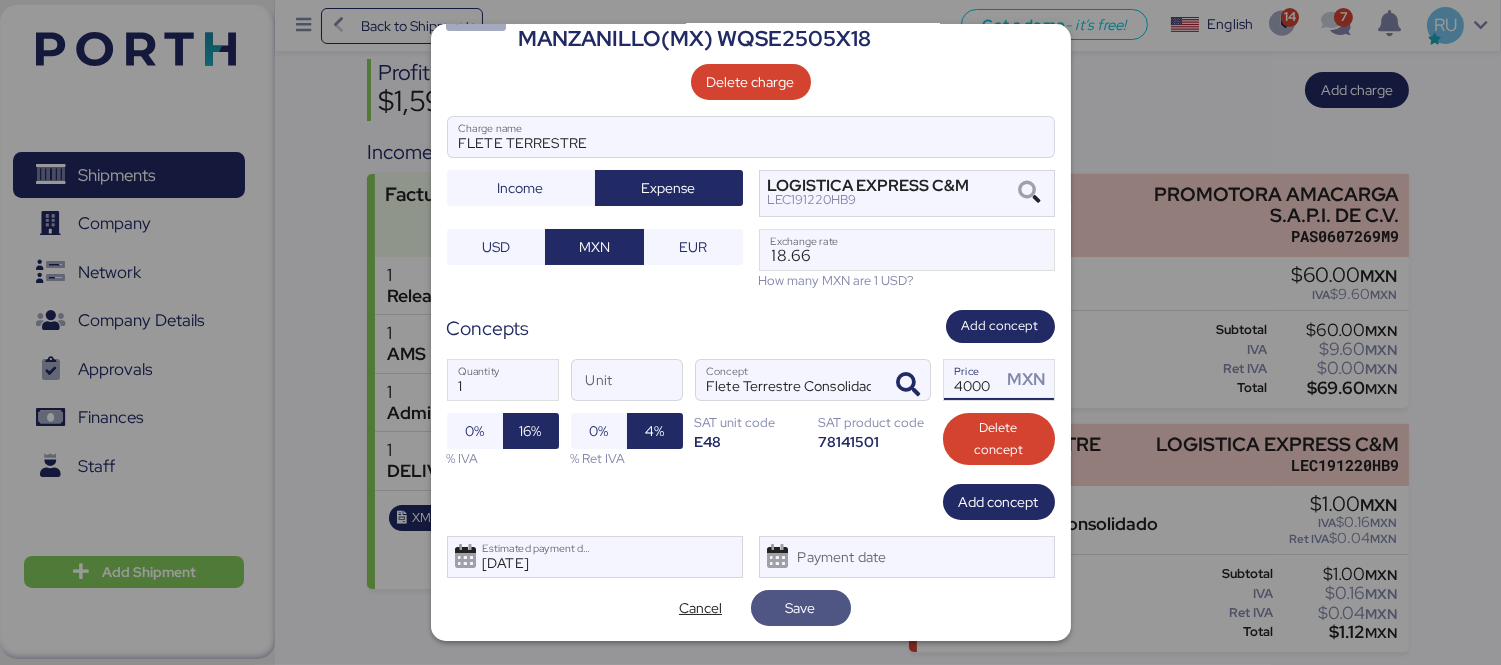 scroll, scrollTop: 0, scrollLeft: 0, axis: both 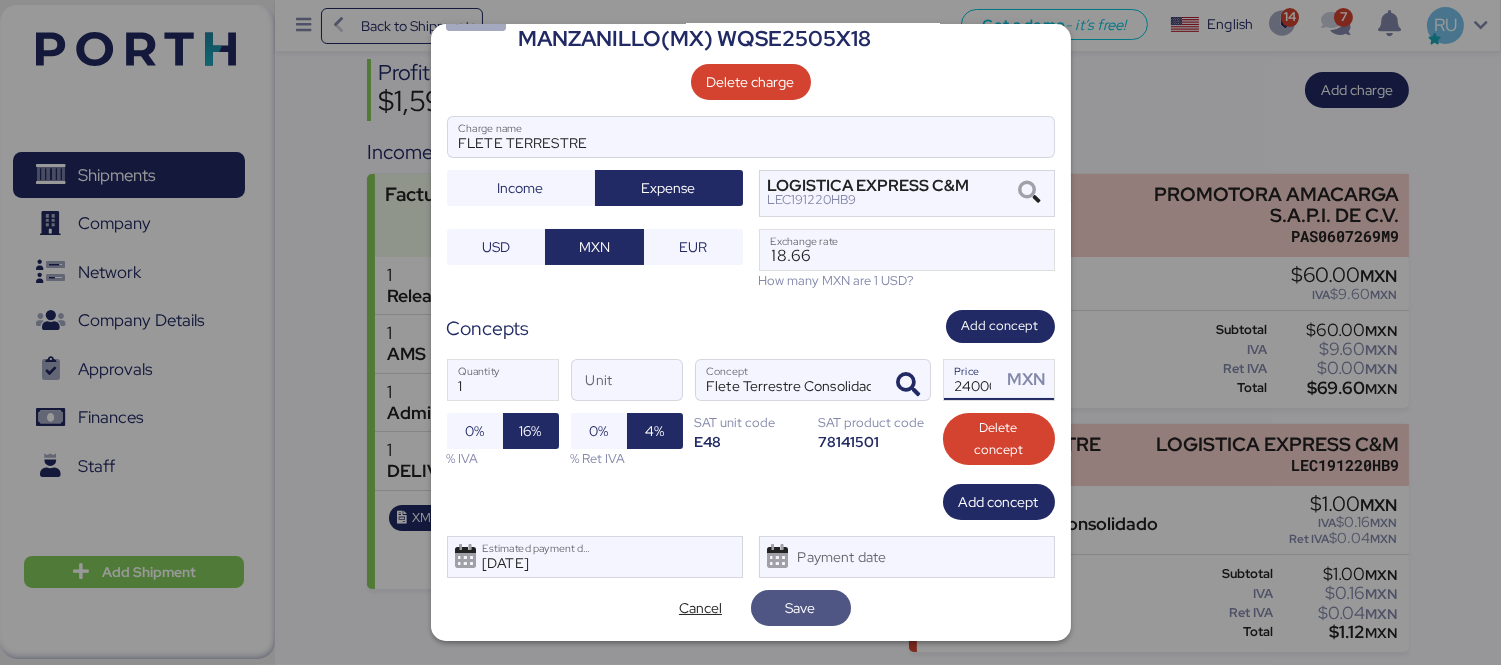 click on "Save" at bounding box center [801, 608] 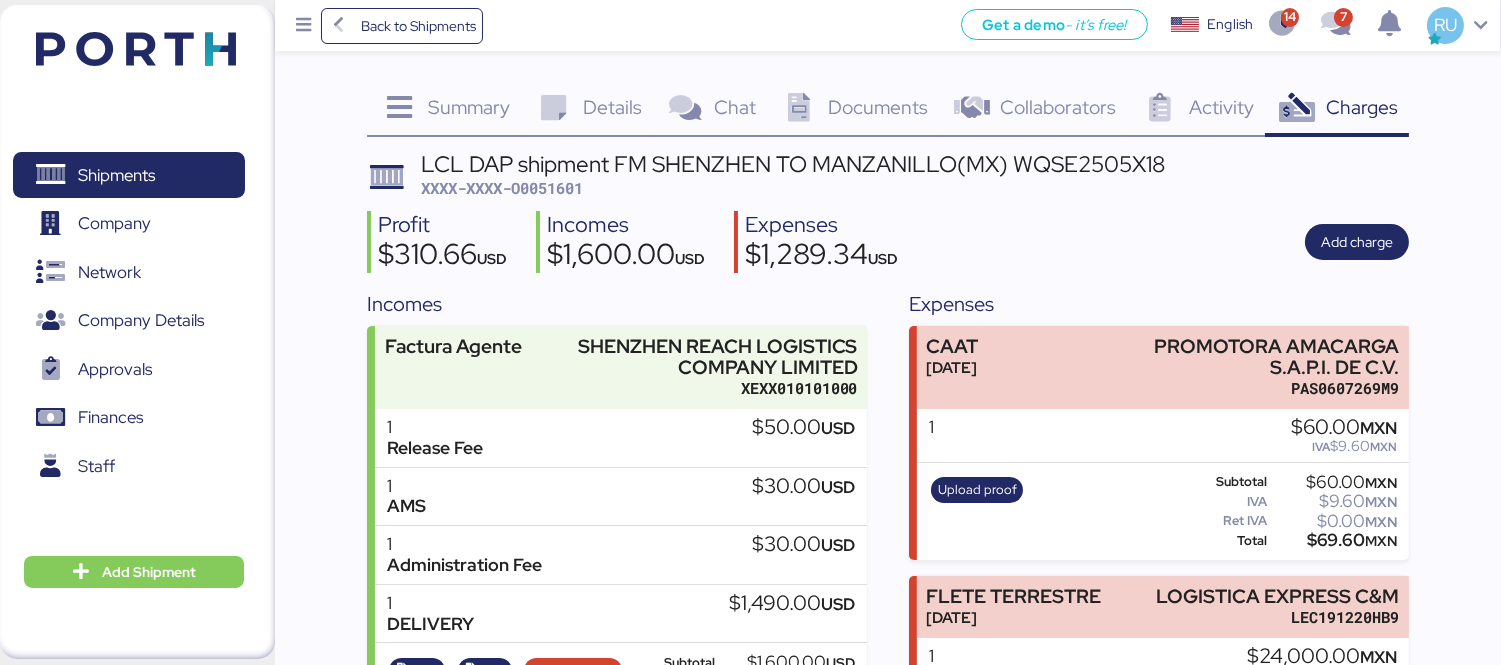 scroll, scrollTop: 152, scrollLeft: 0, axis: vertical 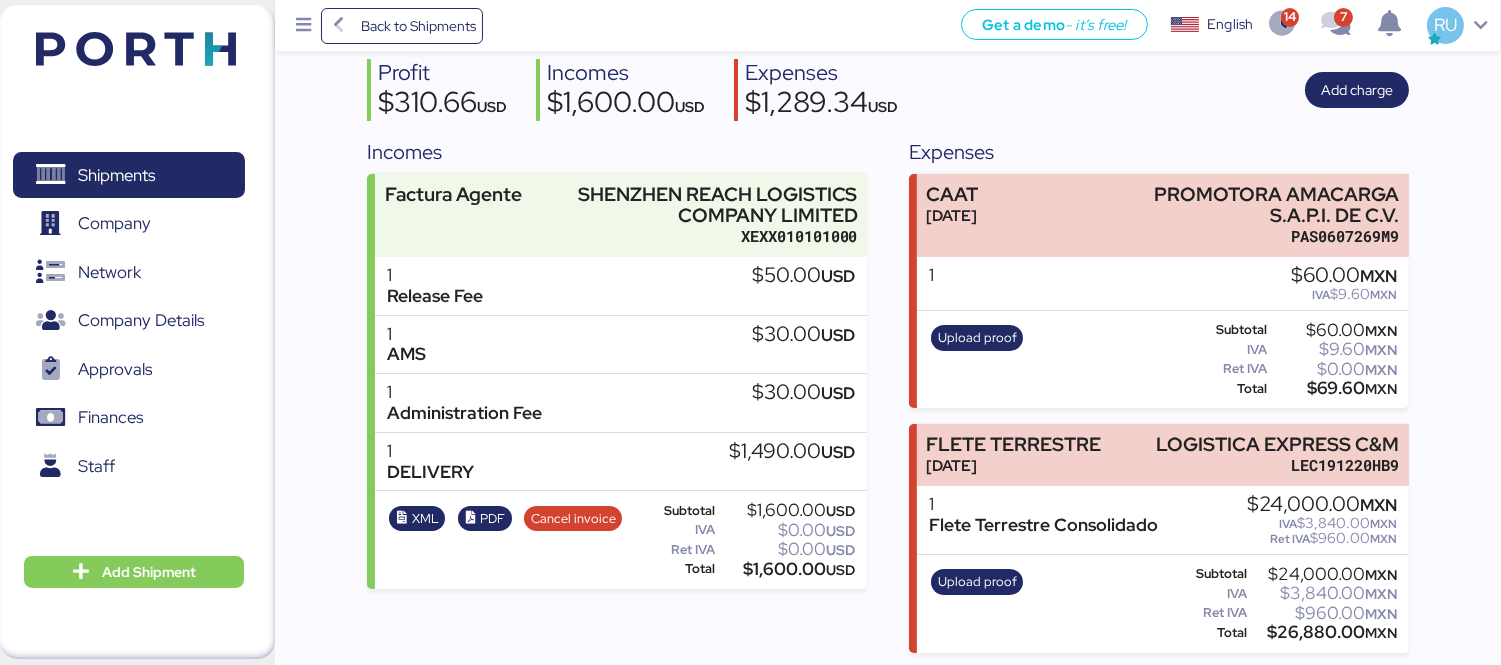 click on "Shipments 0   Company 0   Network 0   Company Details 0   Approvals 0   Finances 0   Staff 0   Add Shipment" at bounding box center [137, 332] 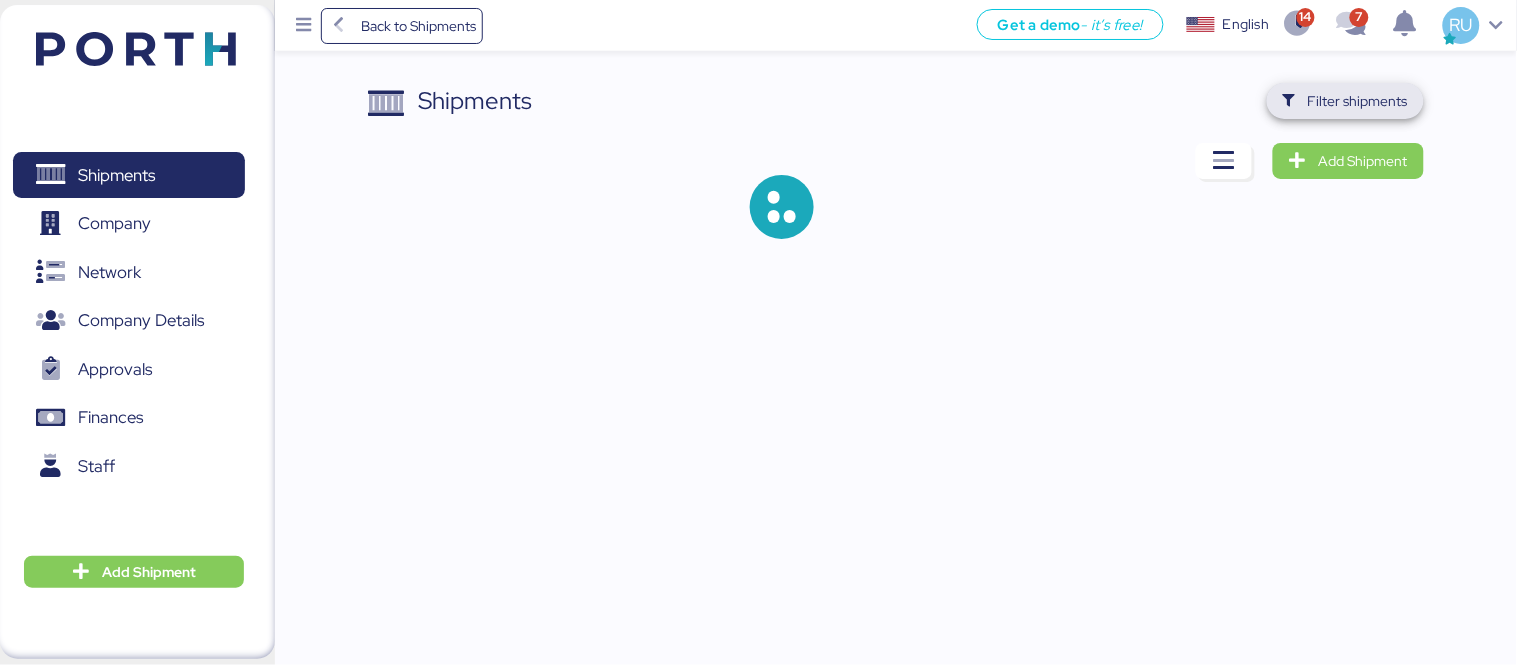 click on "Filter shipments" at bounding box center (1358, 101) 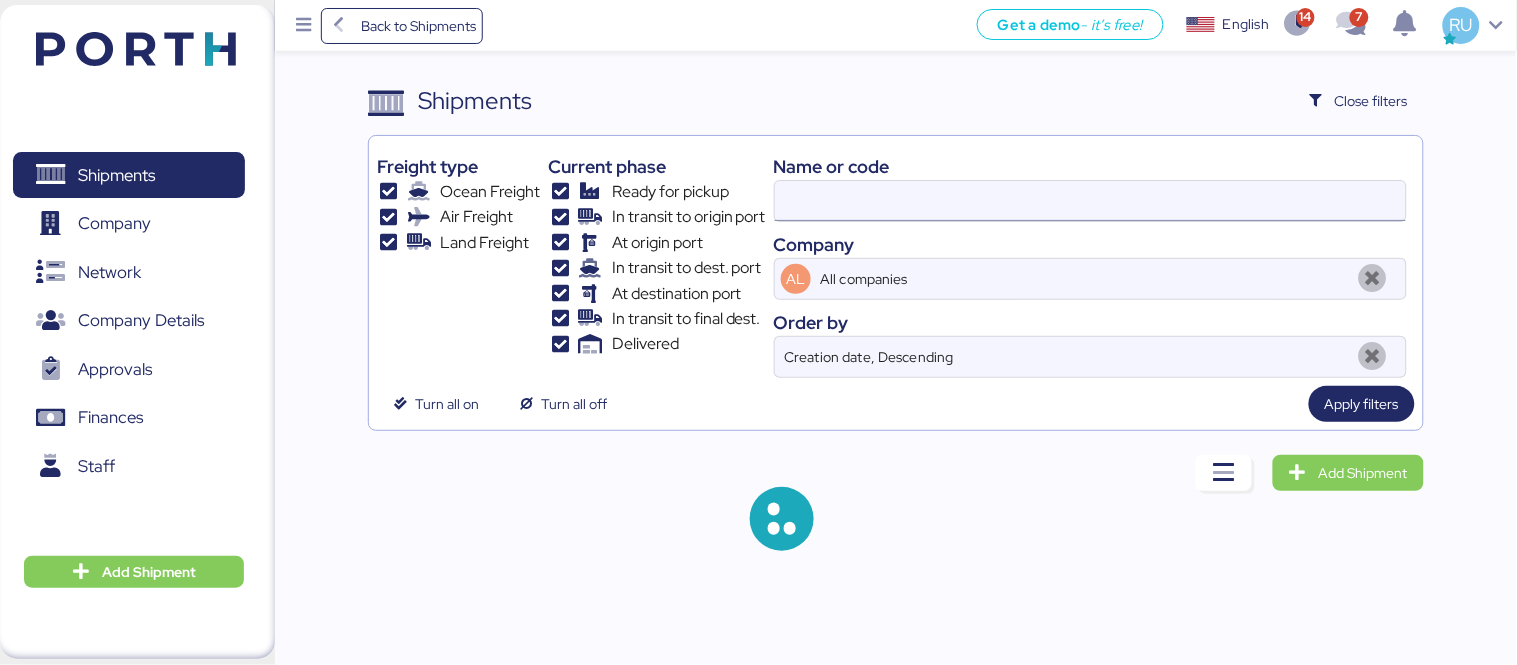 click at bounding box center (1090, 201) 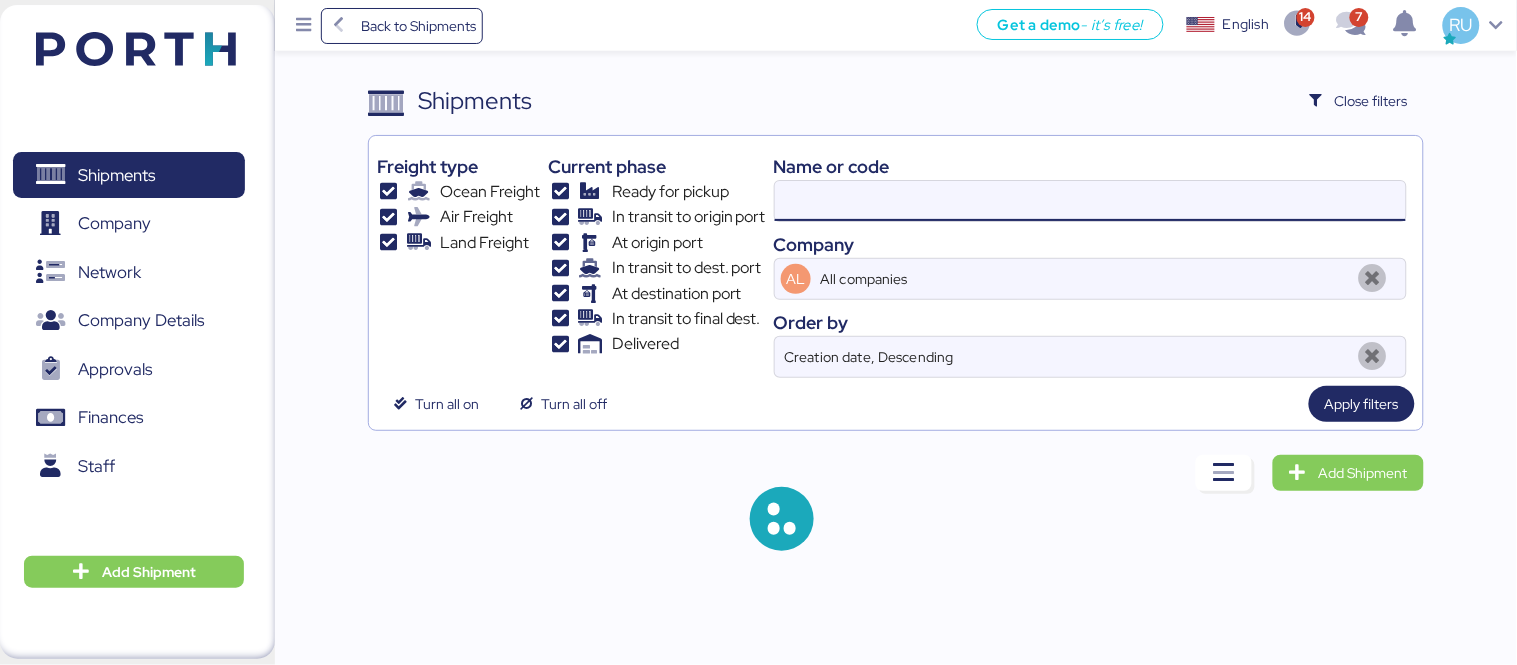 paste on "WQSE2505X19" 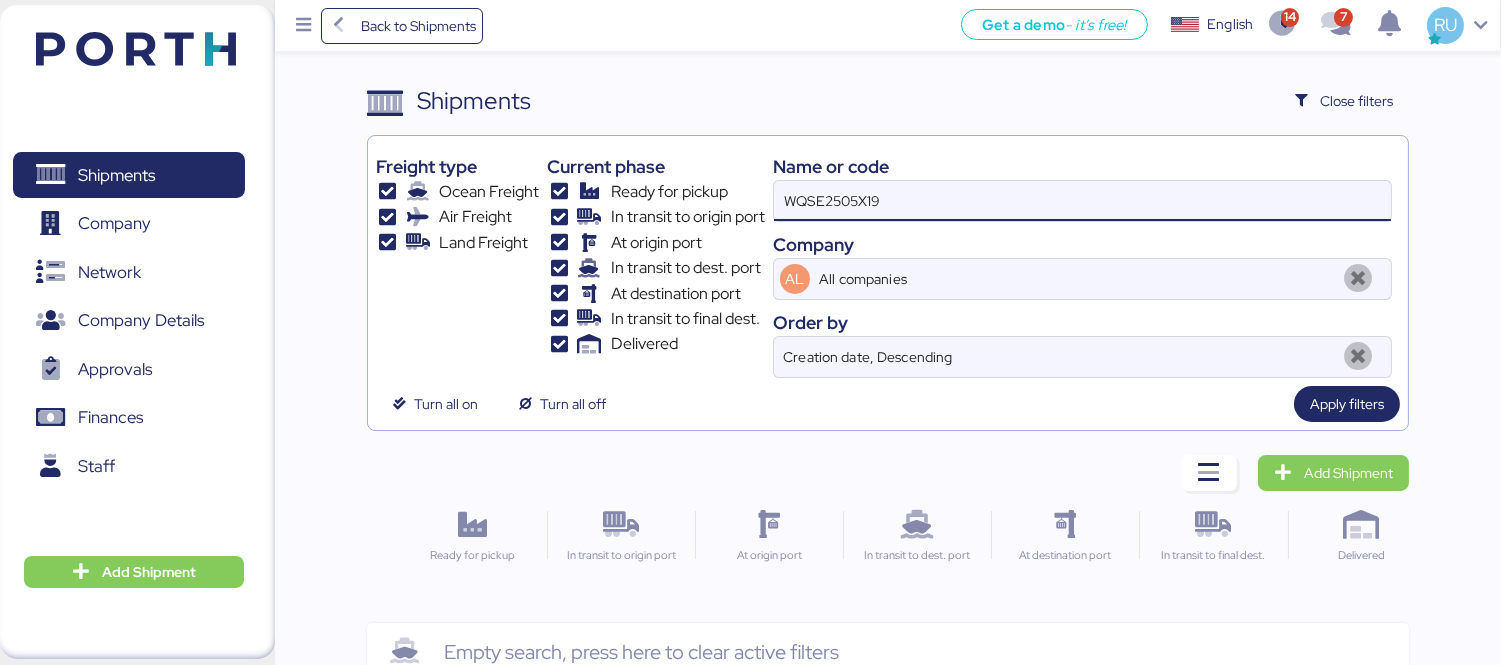 scroll, scrollTop: 47, scrollLeft: 0, axis: vertical 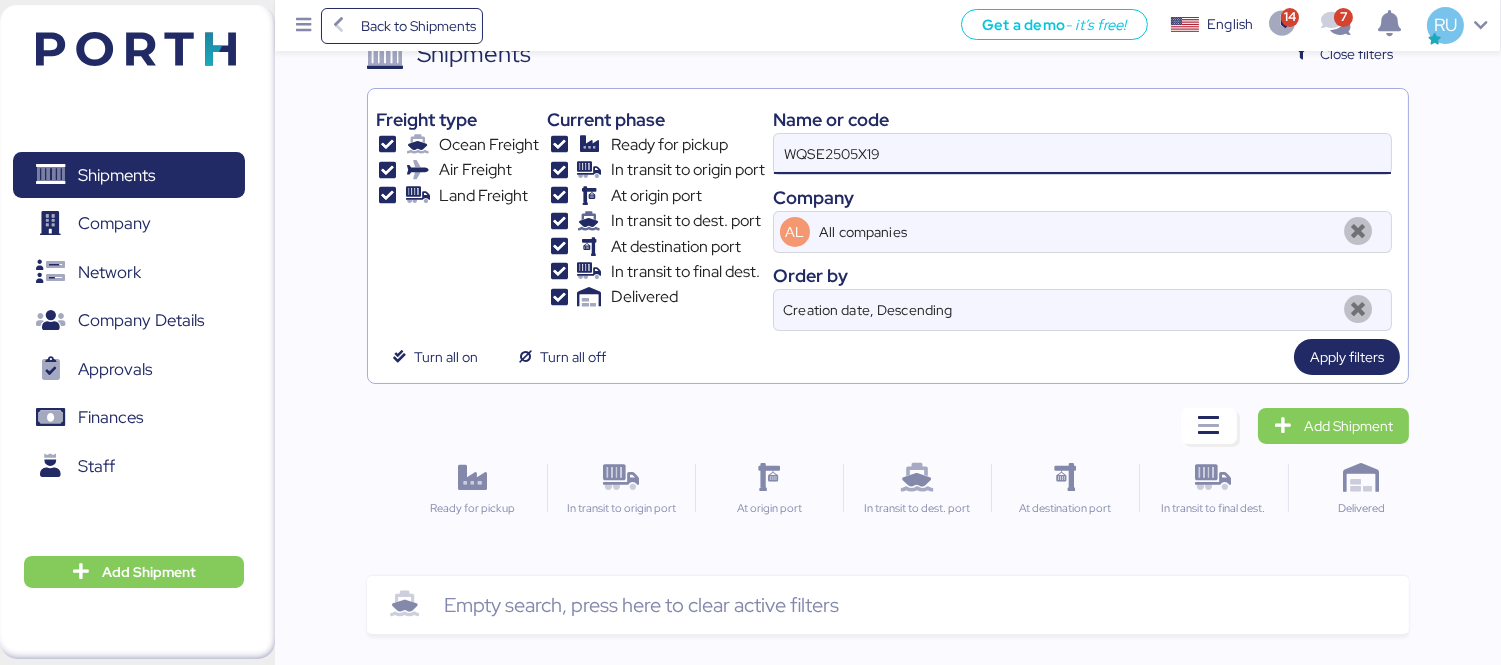type on "WQSE2505X19" 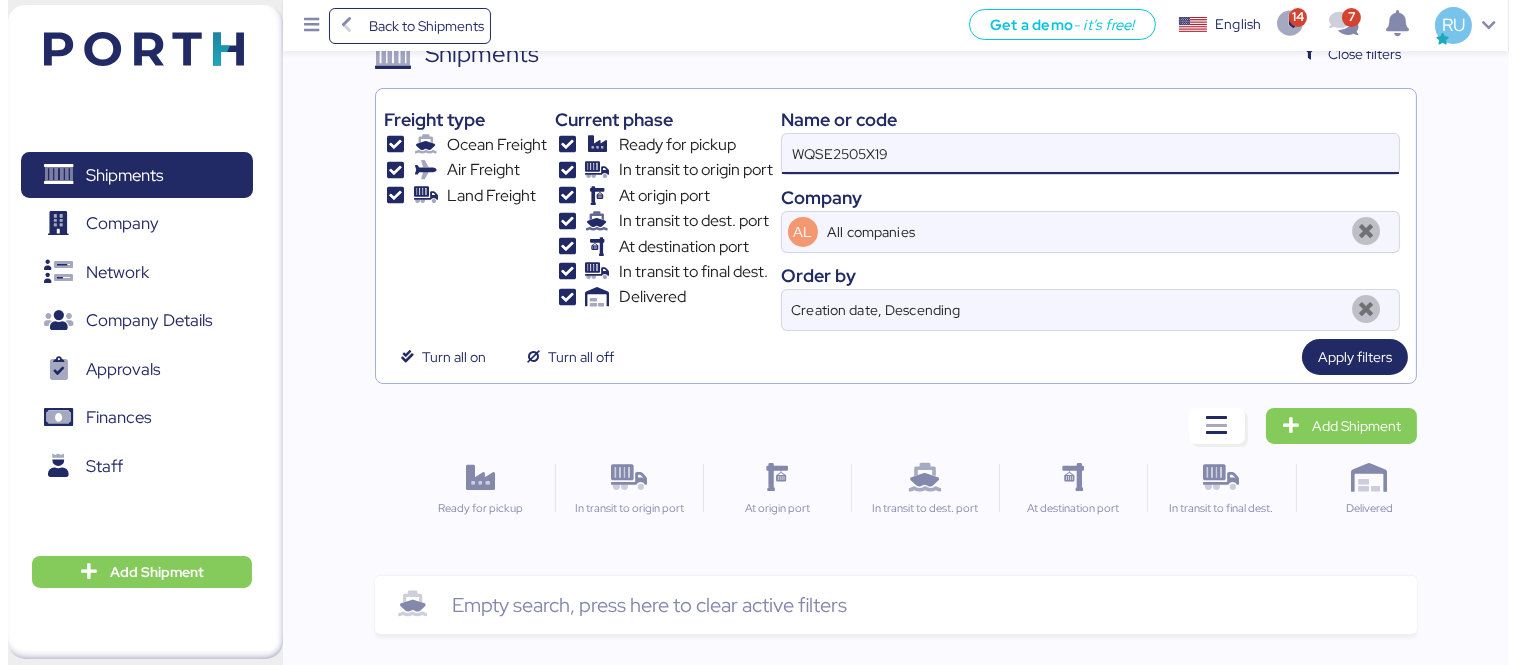 scroll, scrollTop: 0, scrollLeft: 0, axis: both 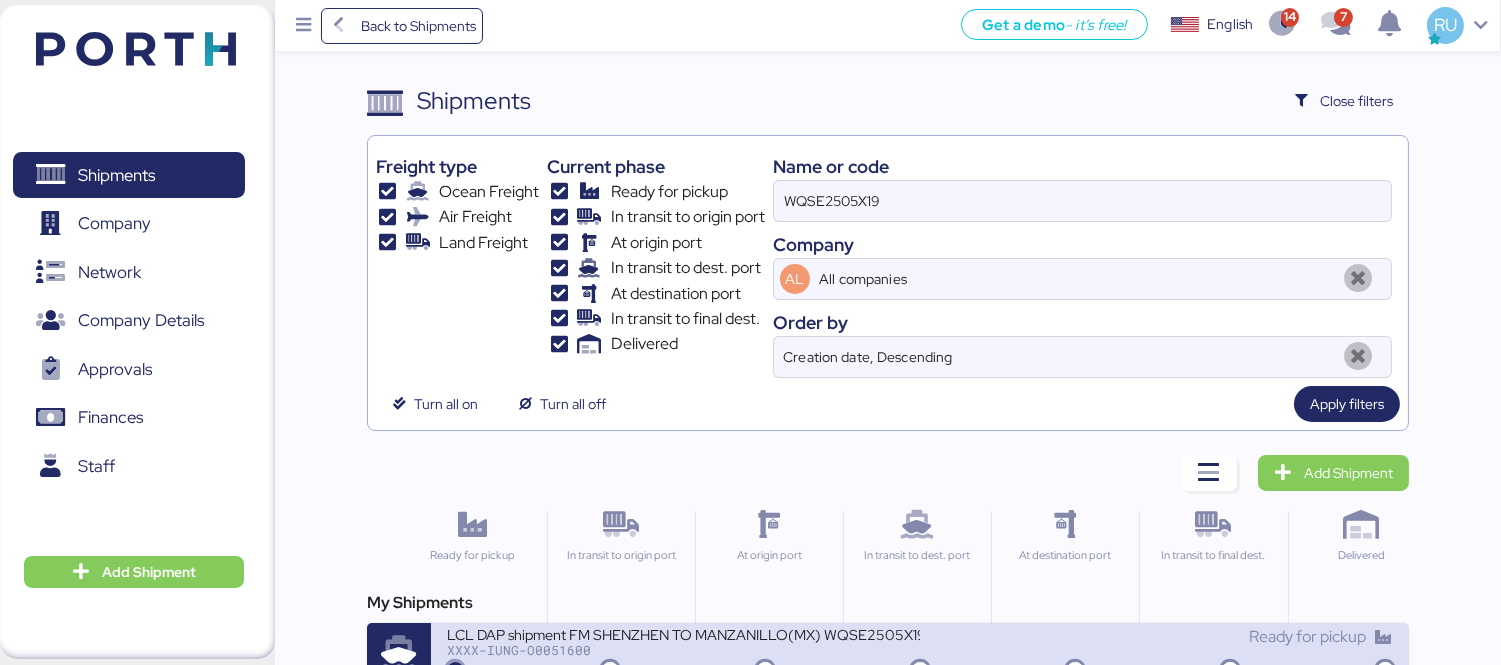 click on "LCL DAP shipment FM SHENZHEN TO MANZANILLO(MX) WQSE2505X19" at bounding box center [683, 633] 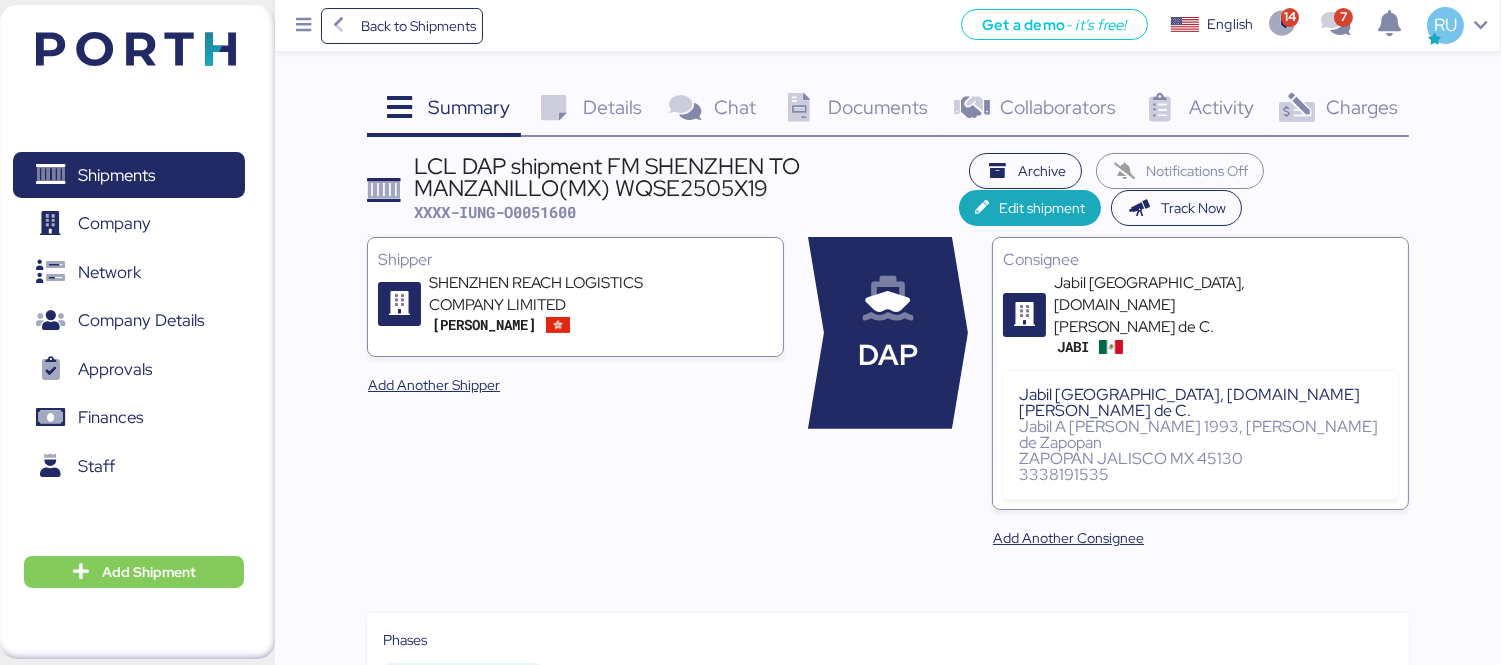 click on "Charges 0" at bounding box center [1337, 110] 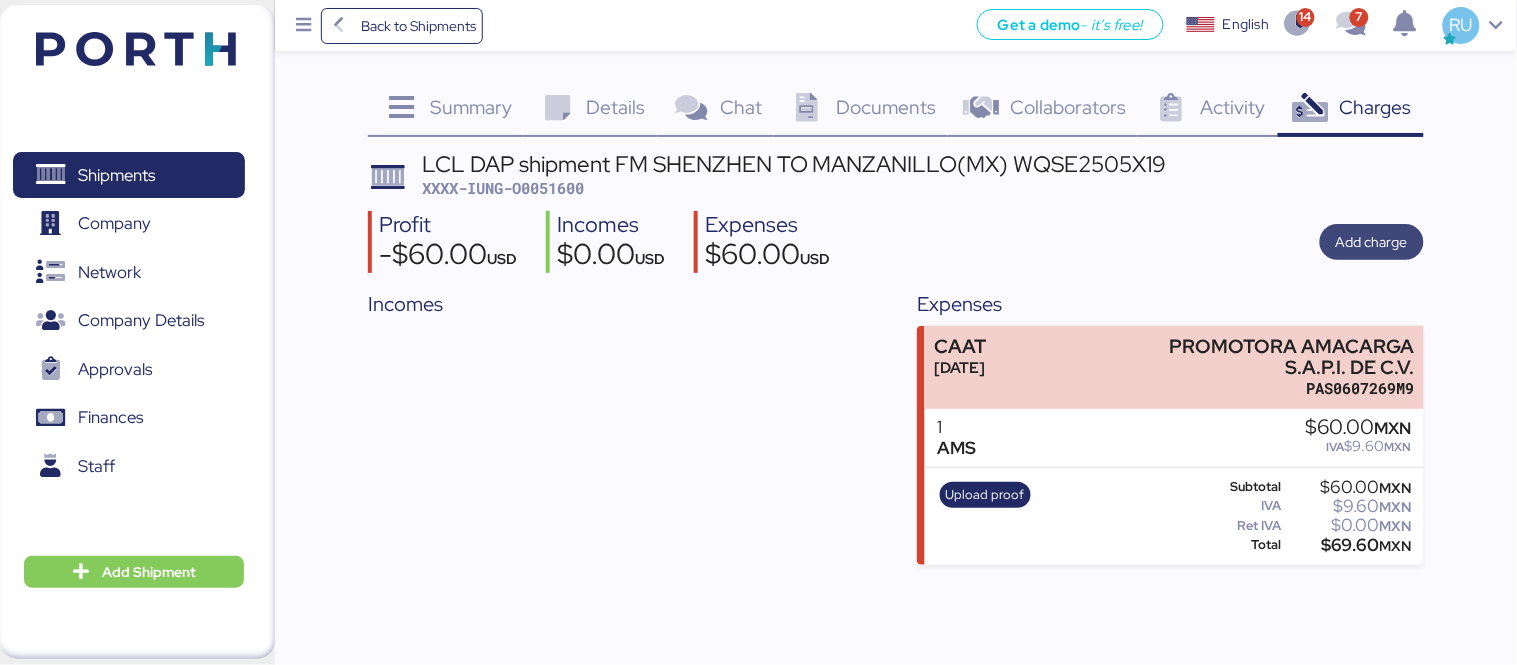 click on "Add charge" at bounding box center (1372, 242) 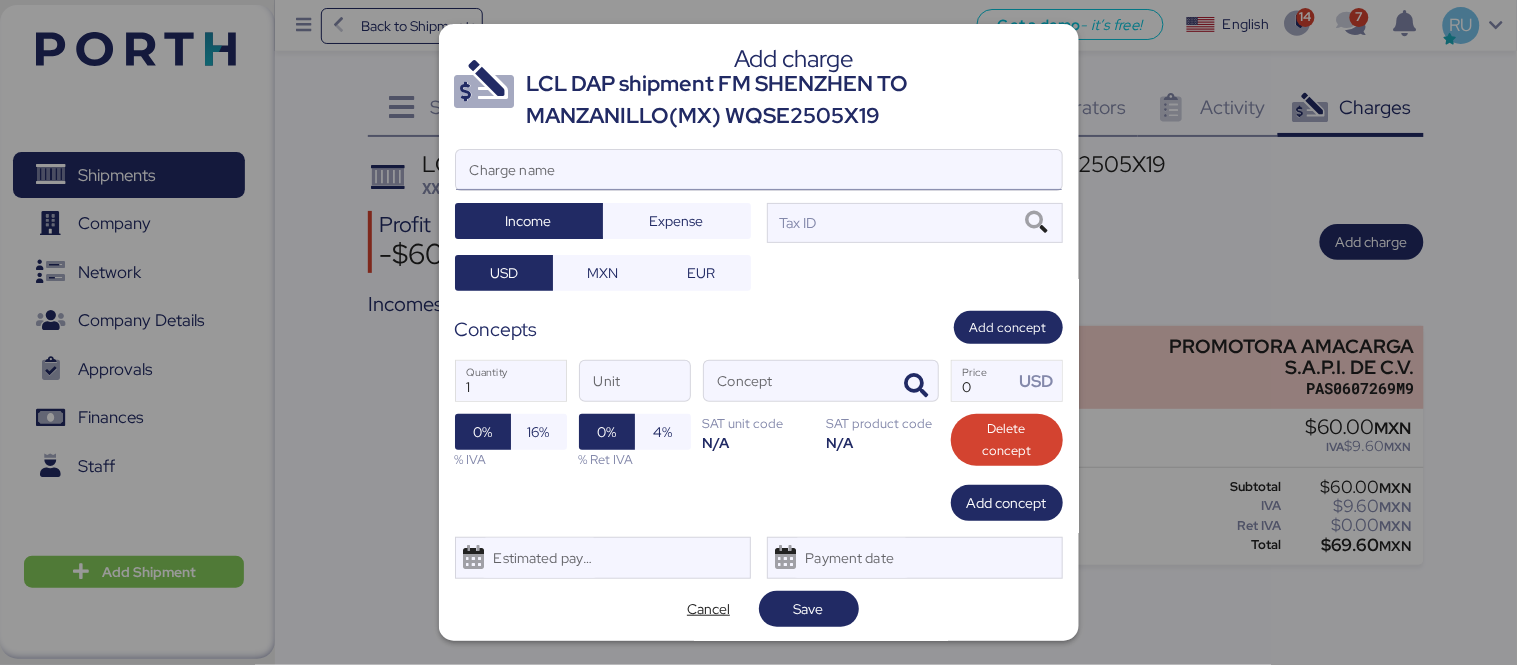 click on "Charge name" at bounding box center (759, 170) 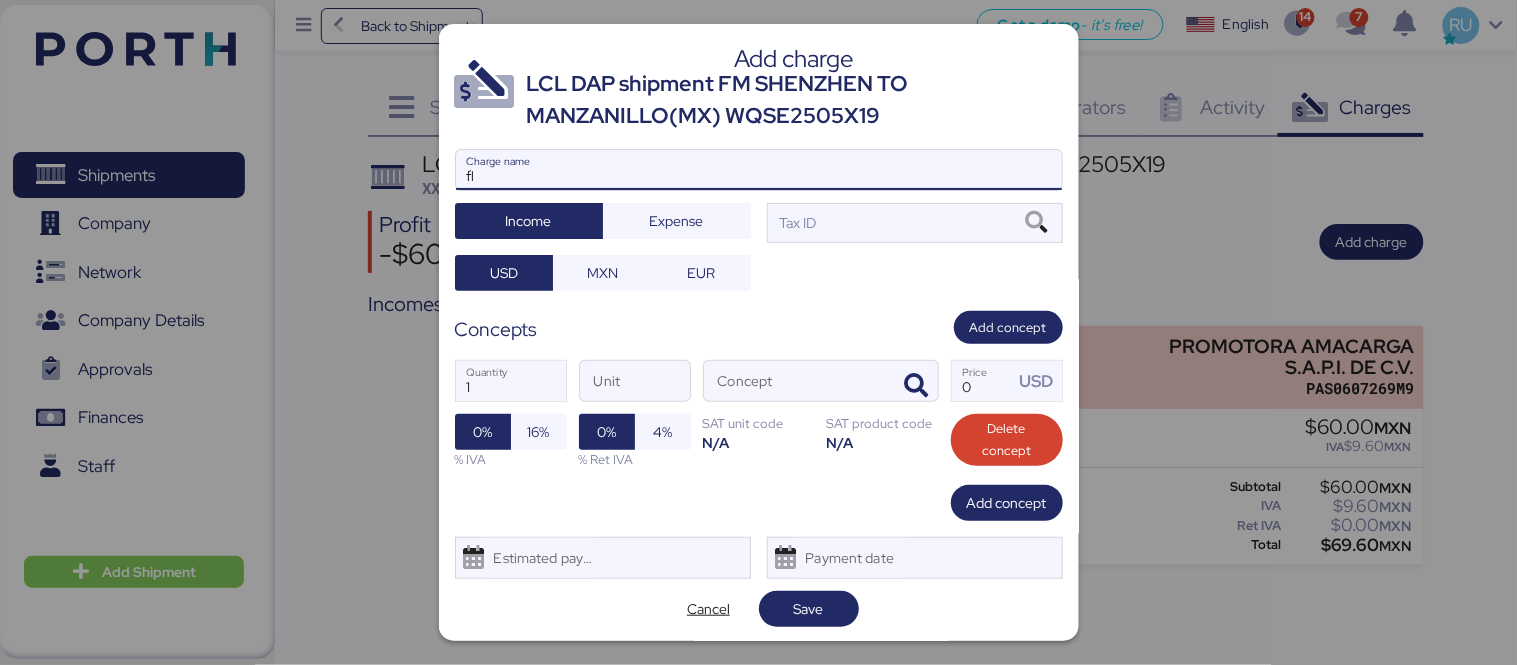 type on "f" 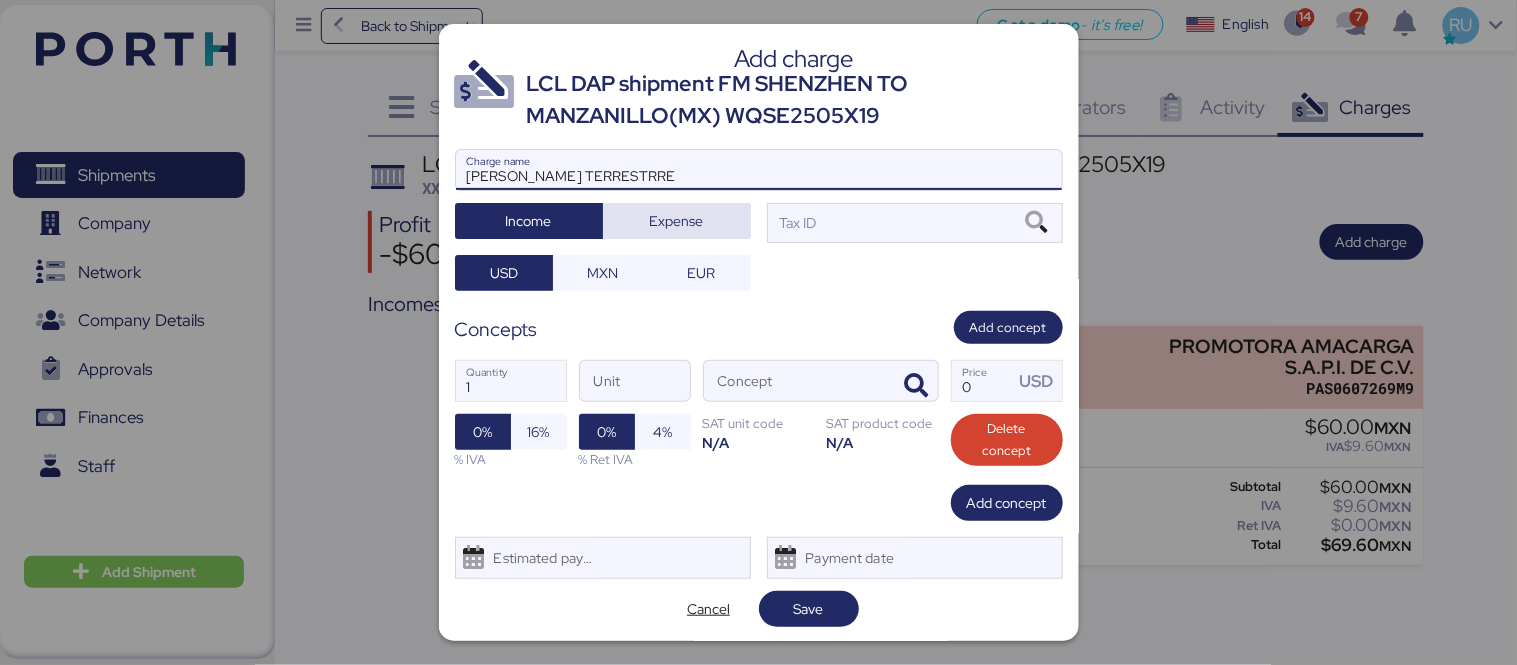 type on "[PERSON_NAME] TERRESTRRE" 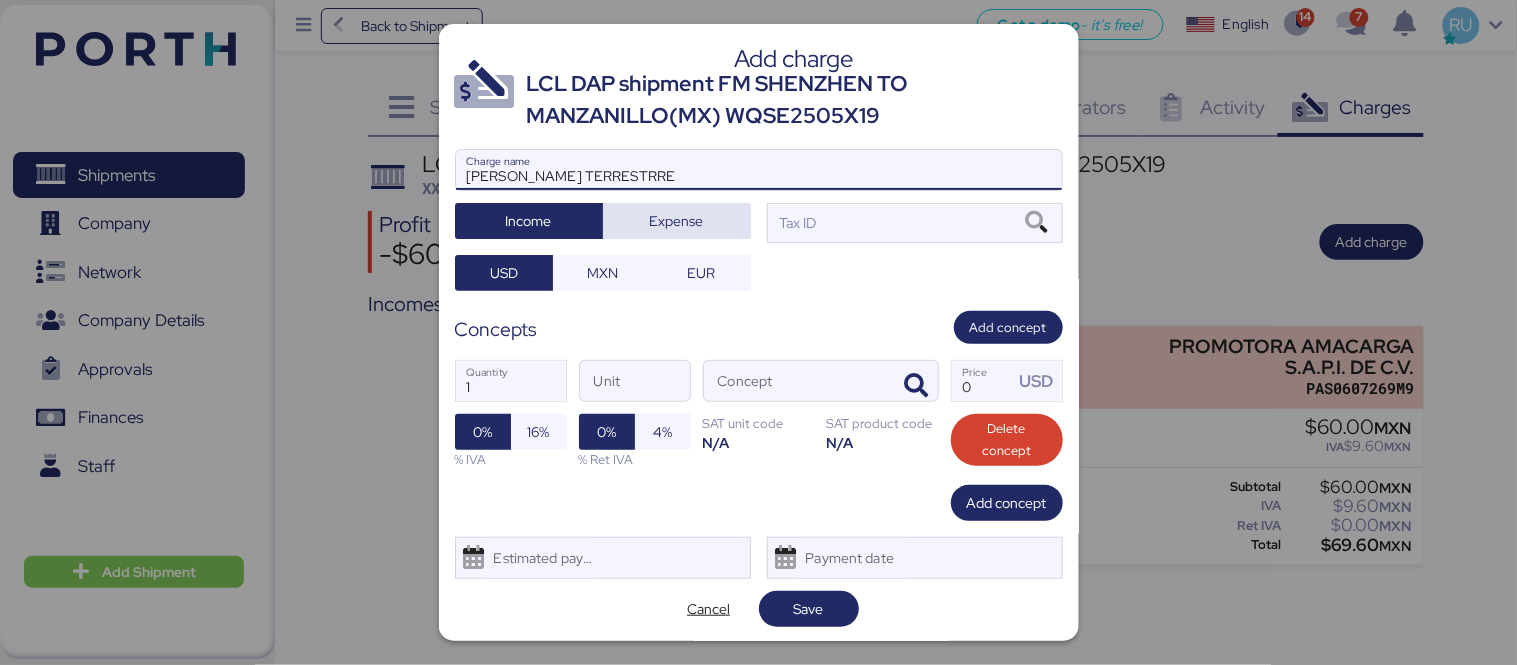 click on "Expense" at bounding box center [677, 221] 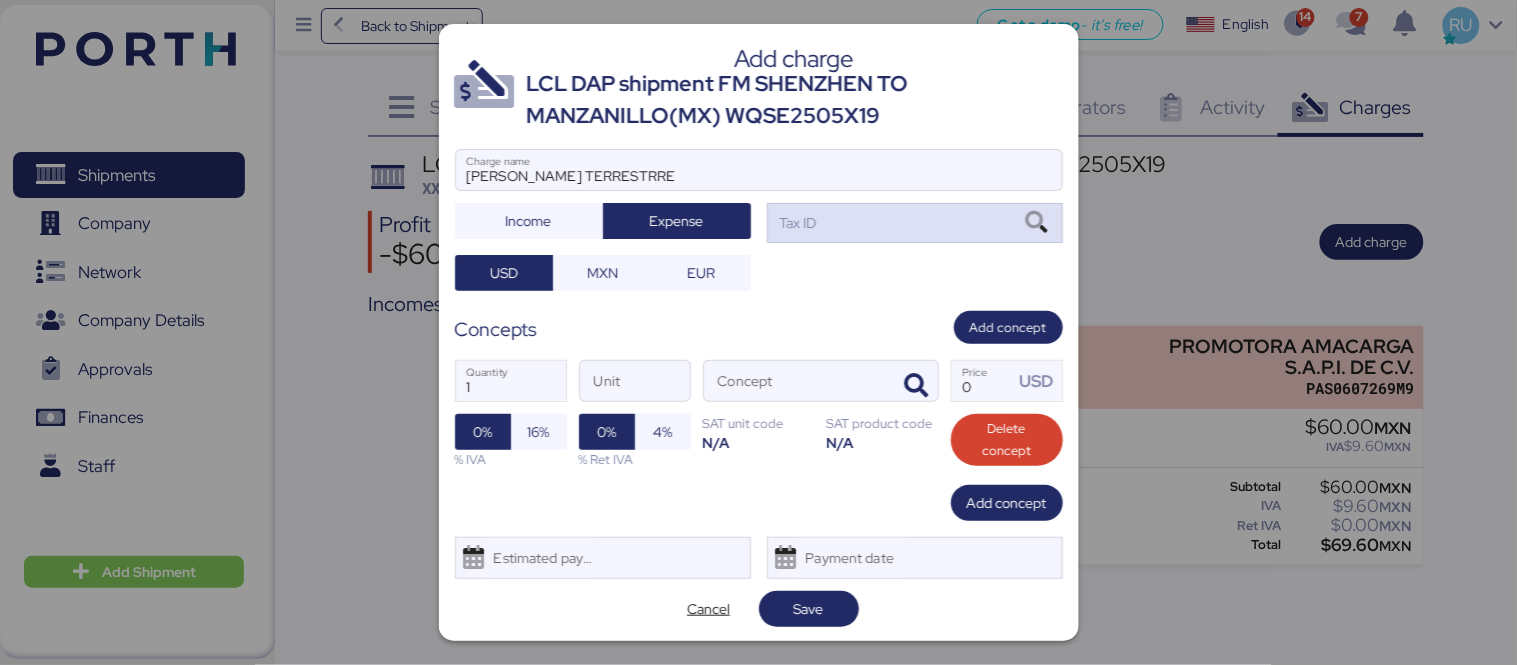 click on "Tax ID" at bounding box center [915, 223] 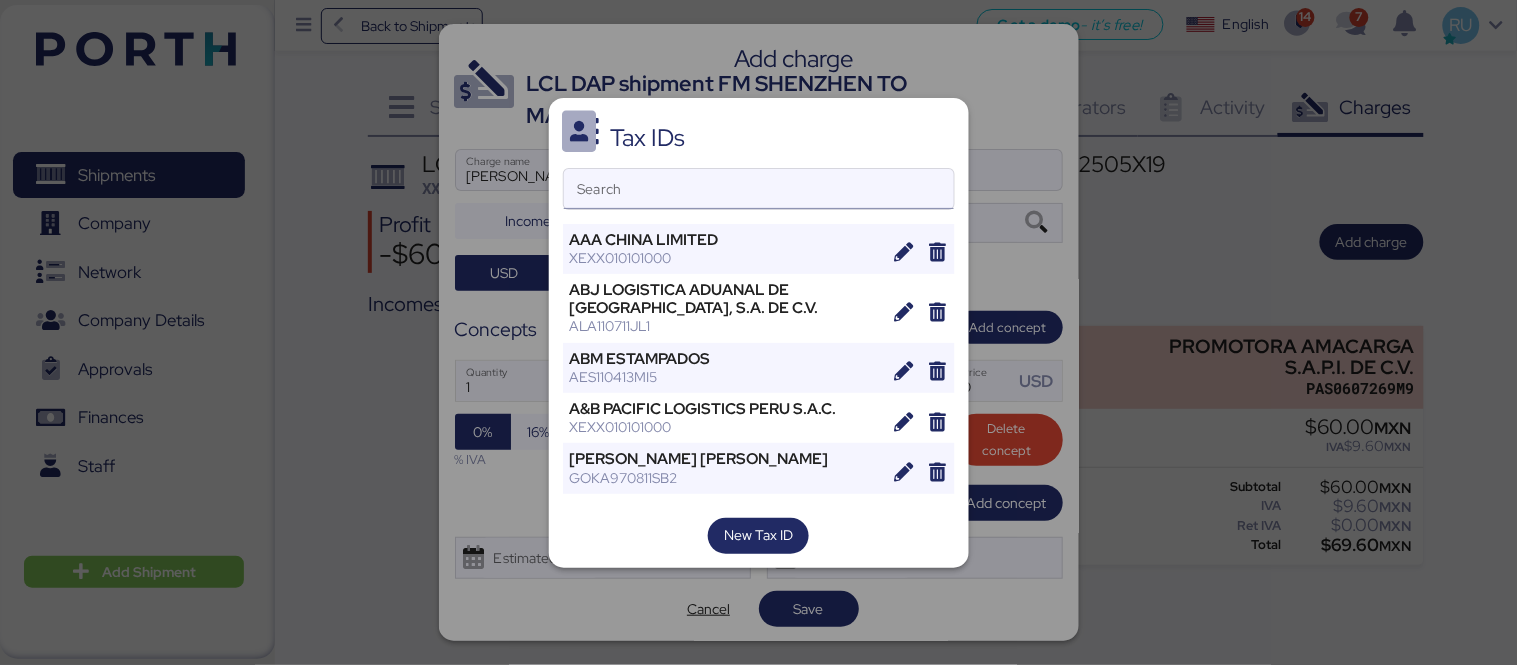 click on "Search" at bounding box center [759, 189] 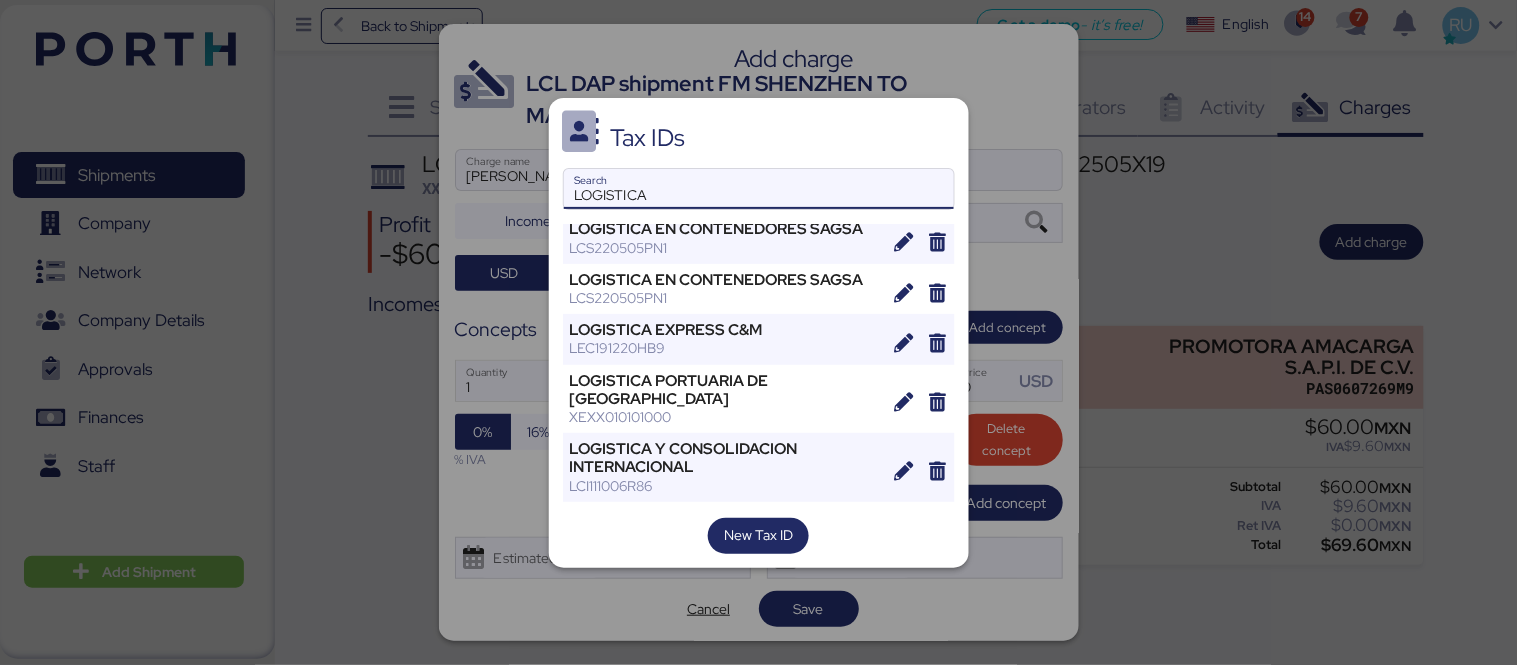 scroll, scrollTop: 470, scrollLeft: 0, axis: vertical 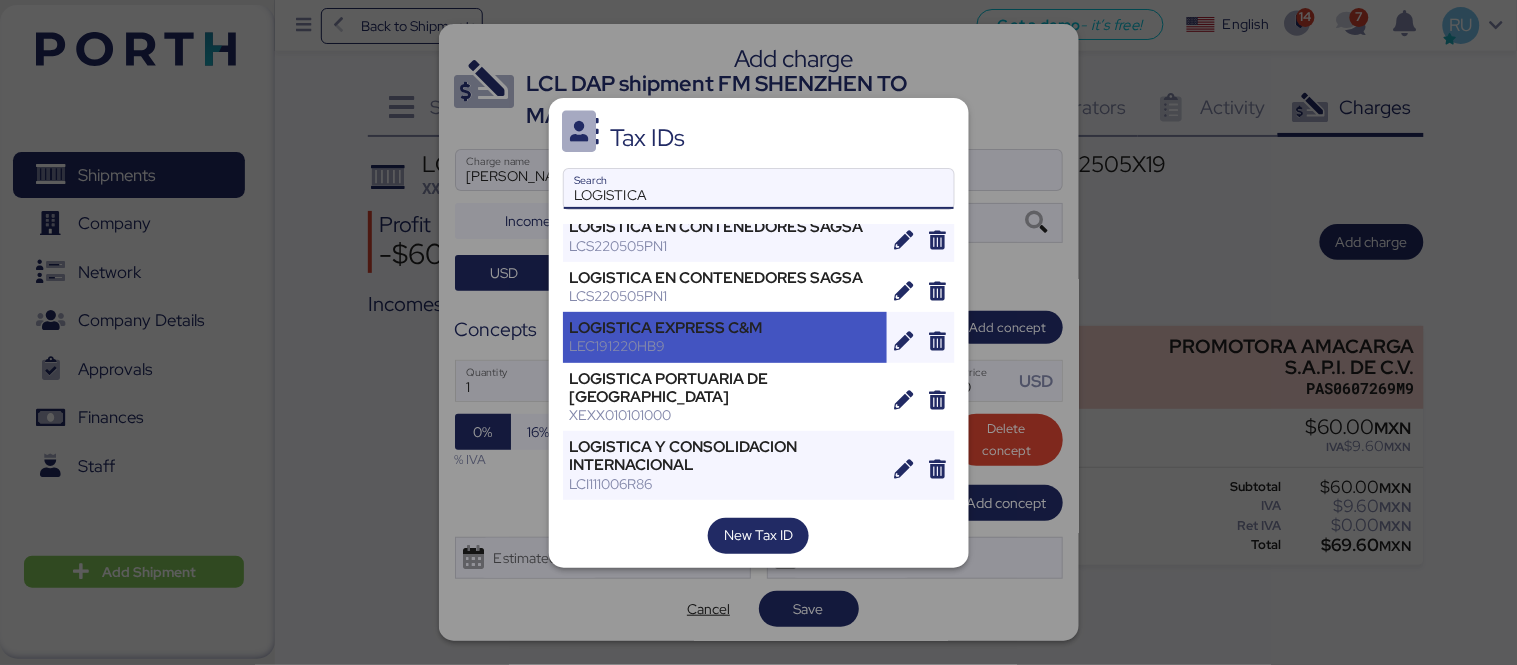 type on "LOGISTICA" 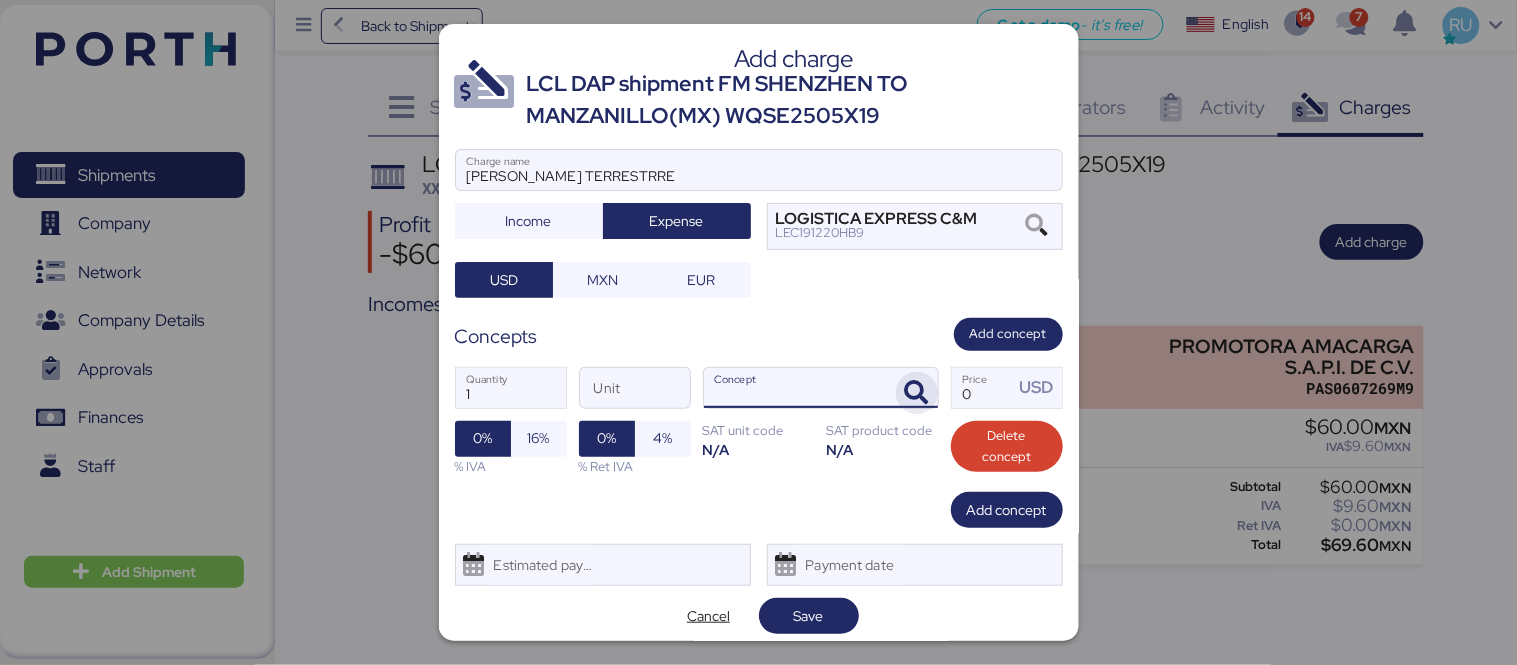 click at bounding box center (917, 393) 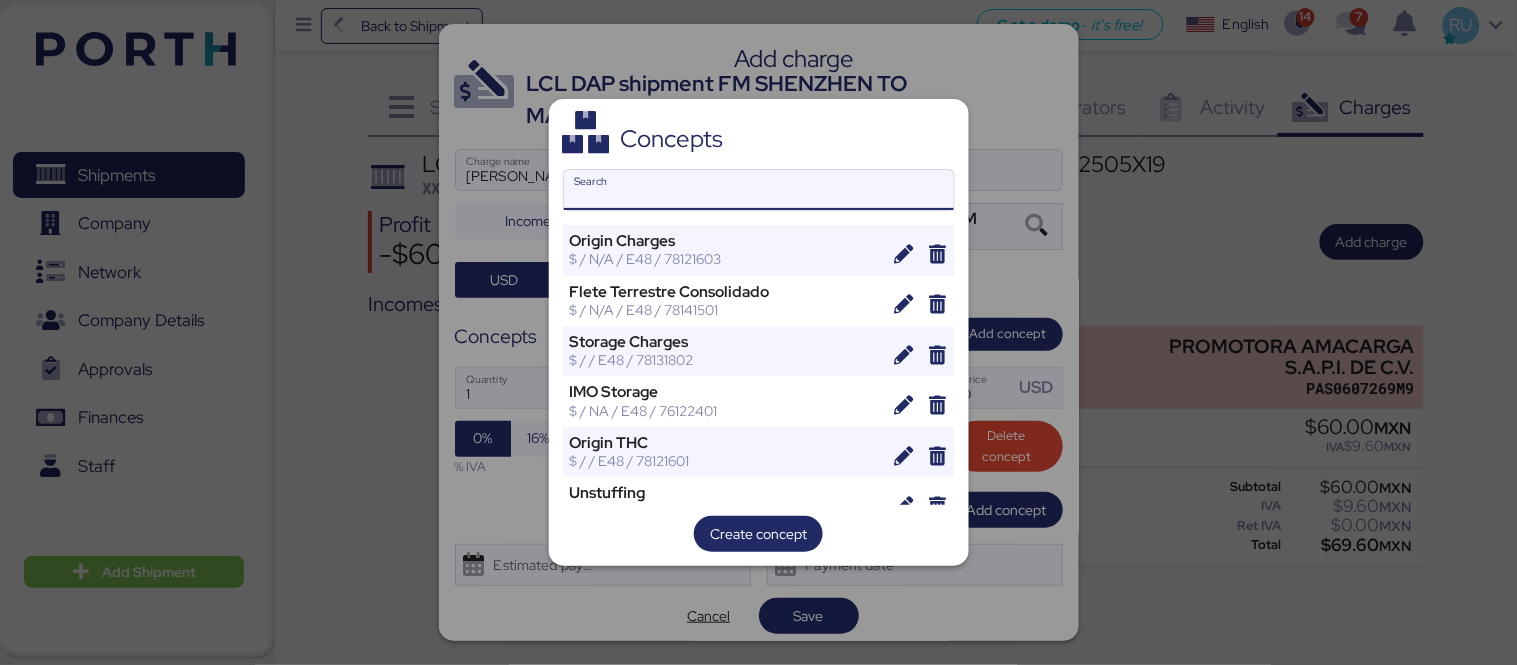 click on "Search" at bounding box center (759, 190) 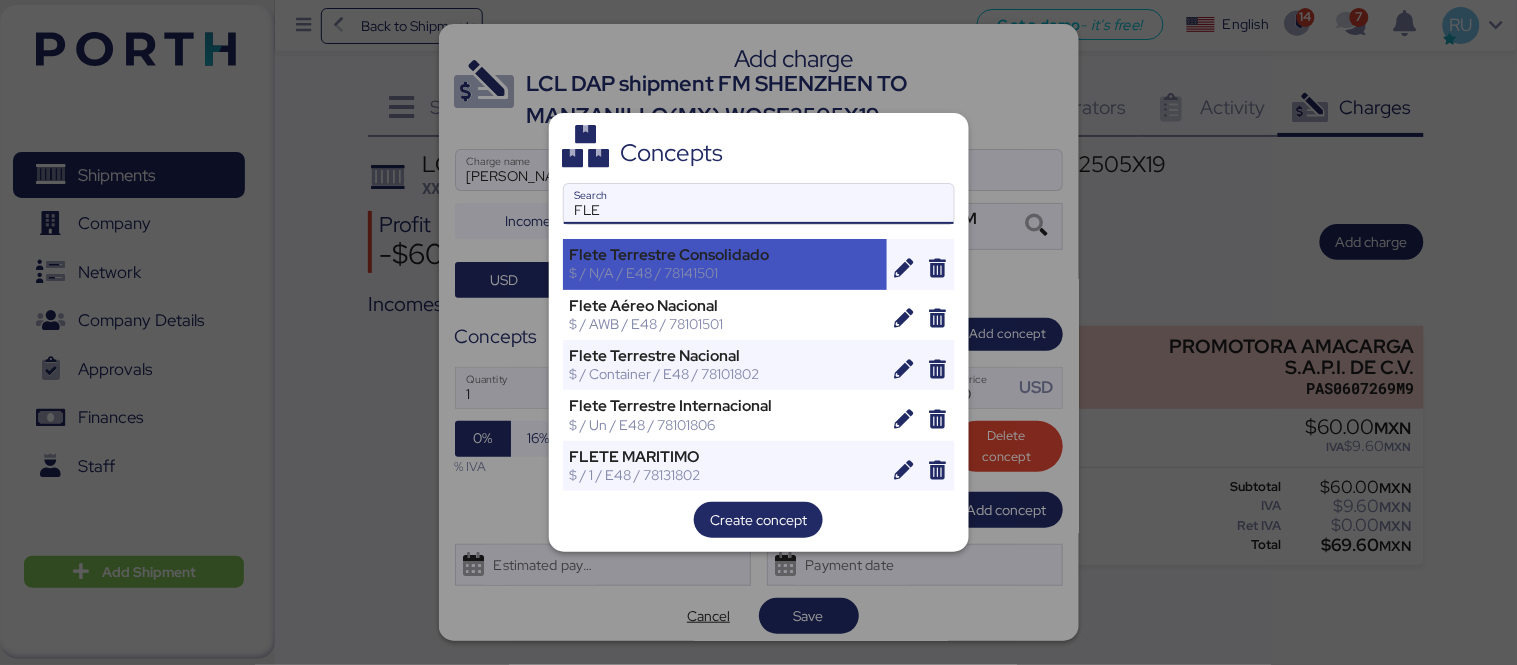 type on "FLE" 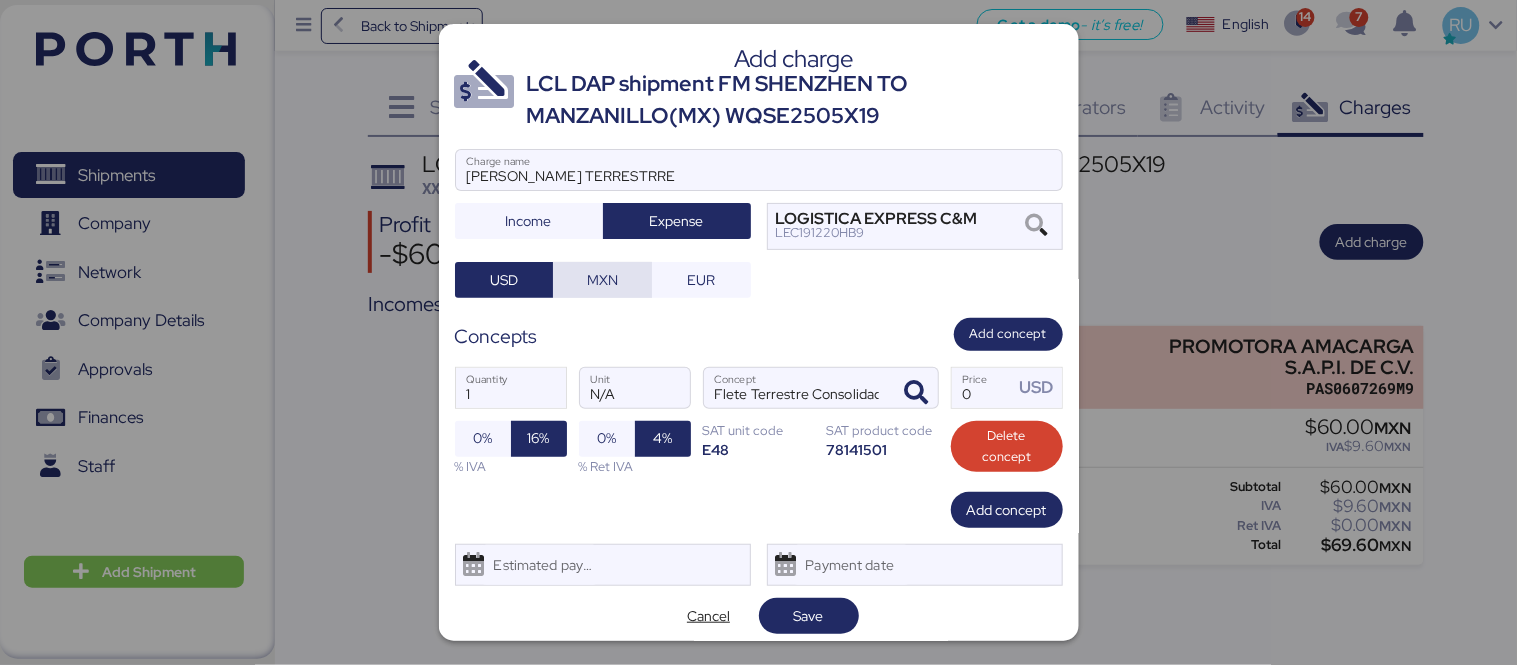 click on "MXN" at bounding box center [602, 280] 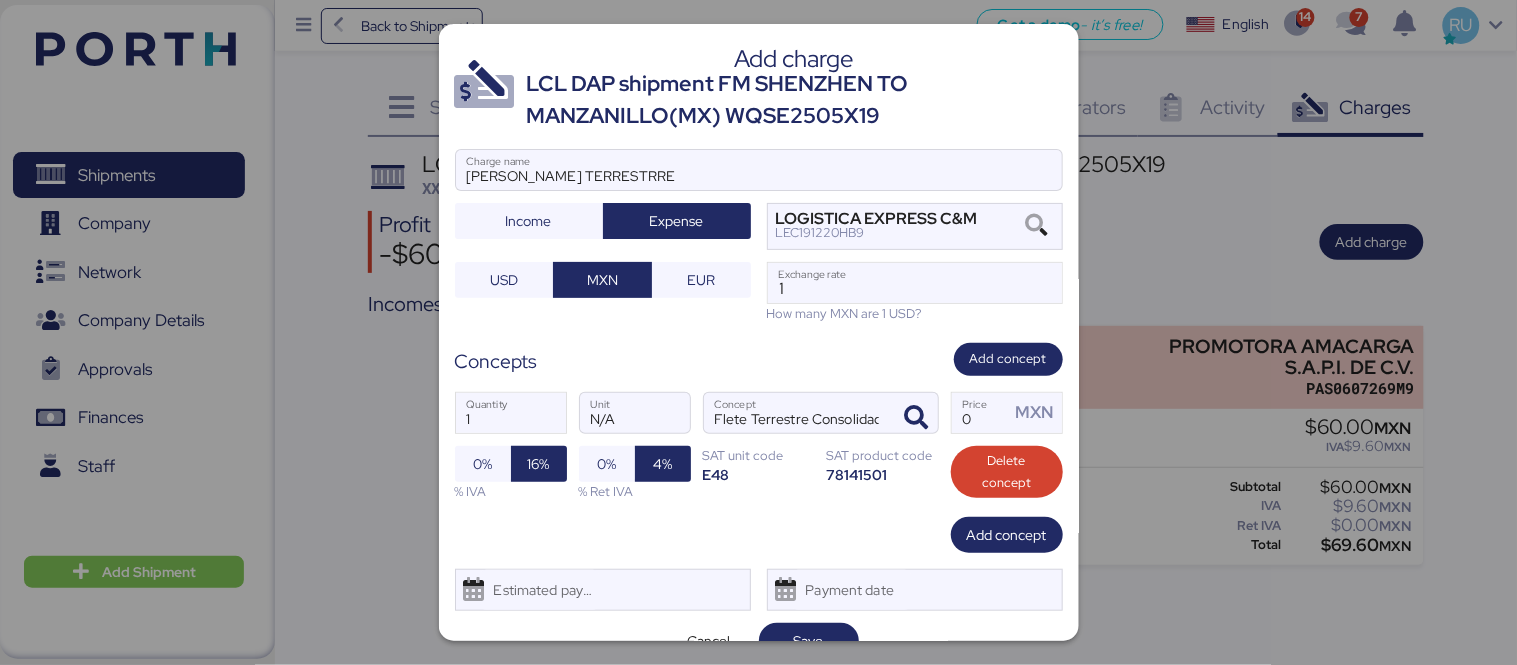 click on "[PERSON_NAME] TERRESTRRE Charge name Income Expense LOGISTICA EXPRESS C&M LEC191220HB9   USD MXN EUR 1 Exchange rate
How many
MXN
are 1 USD?" at bounding box center (759, 236) 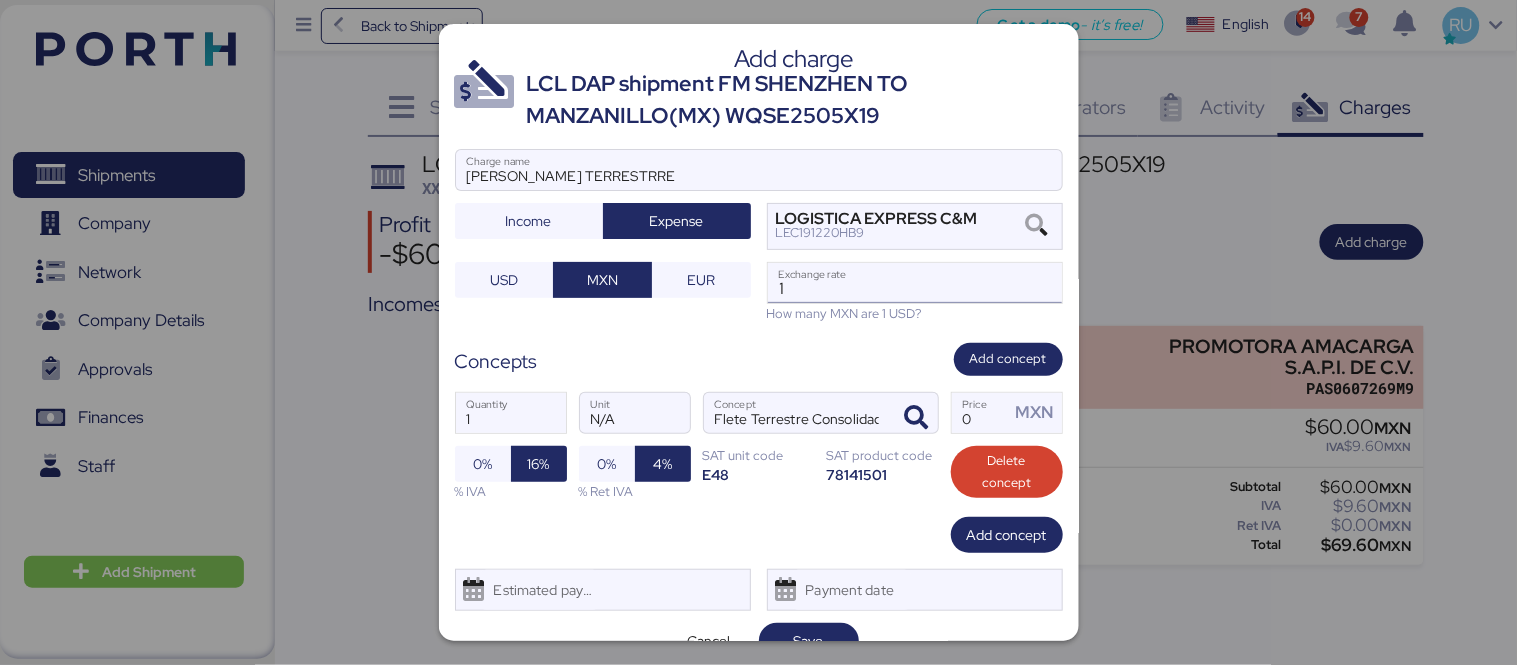 click on "1" at bounding box center [915, 283] 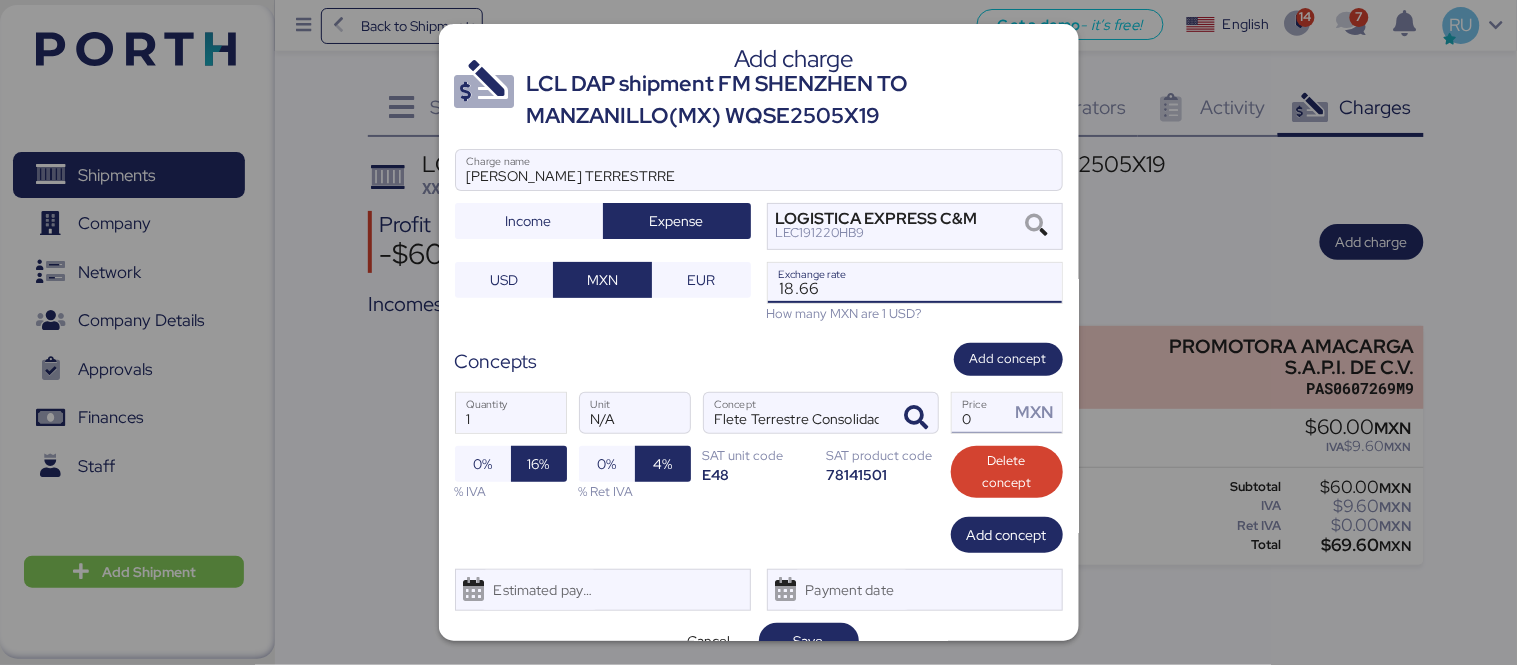type on "18.66" 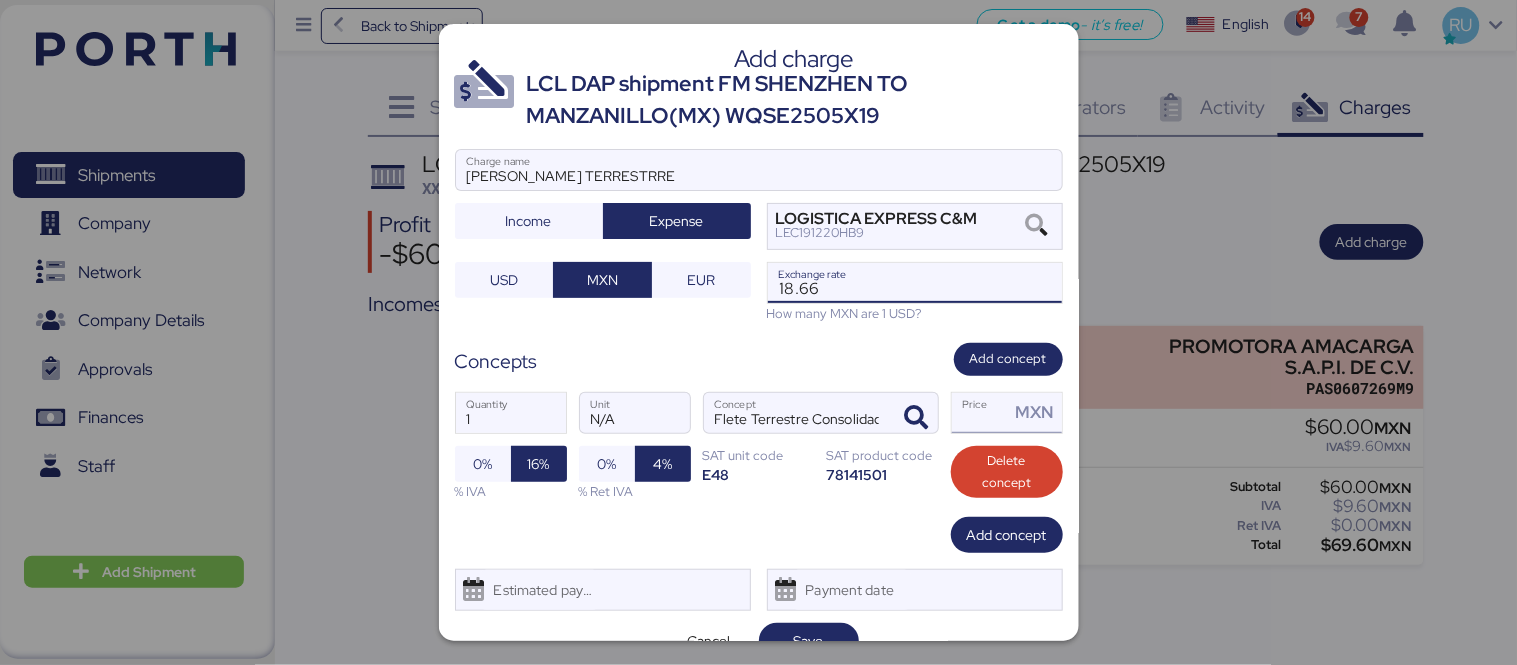 click on "Price MXN" at bounding box center [981, 413] 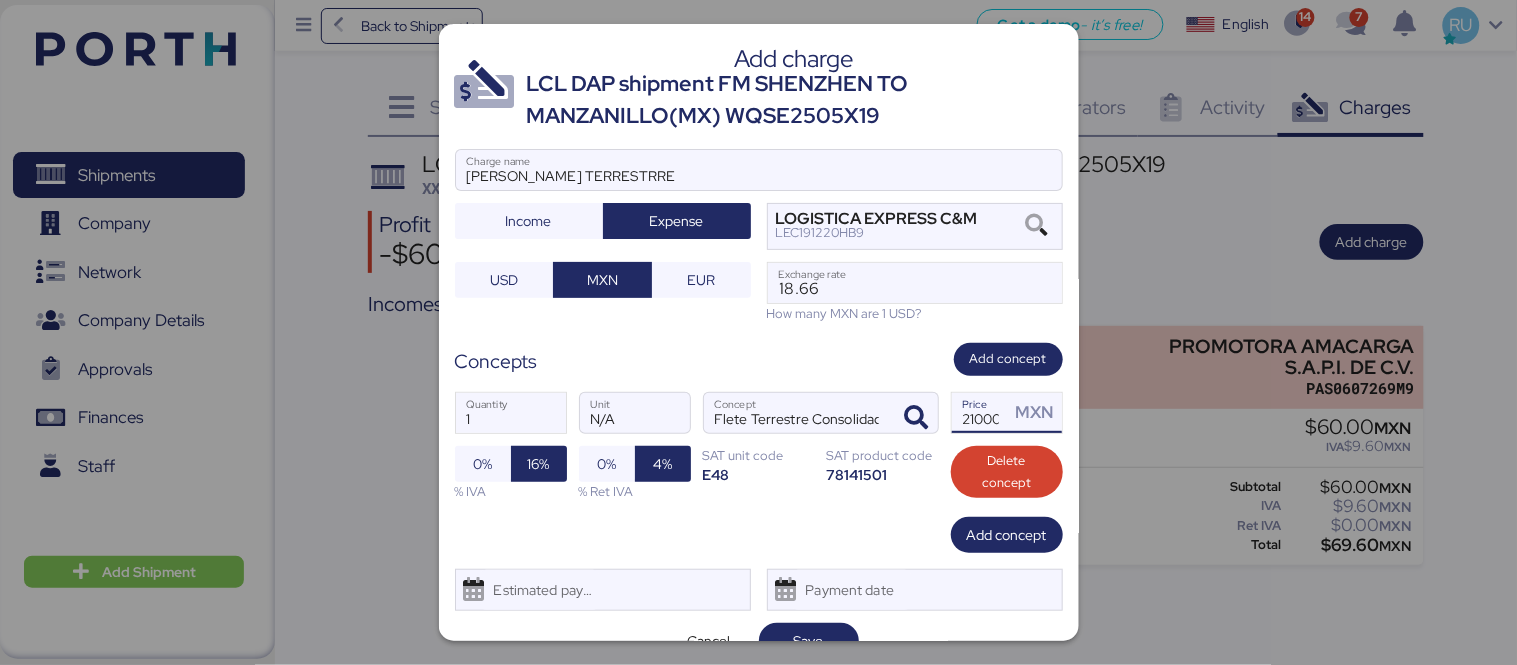 scroll, scrollTop: 0, scrollLeft: 7, axis: horizontal 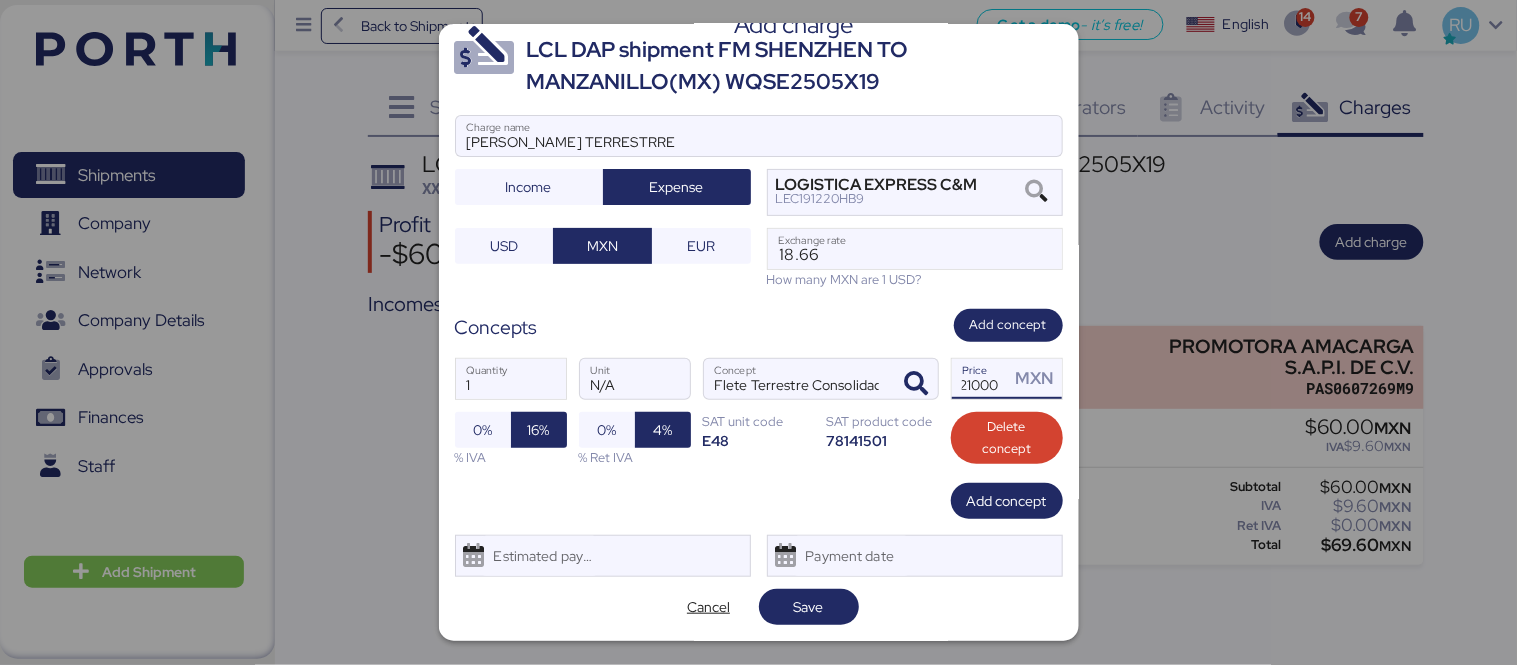 type on "21000" 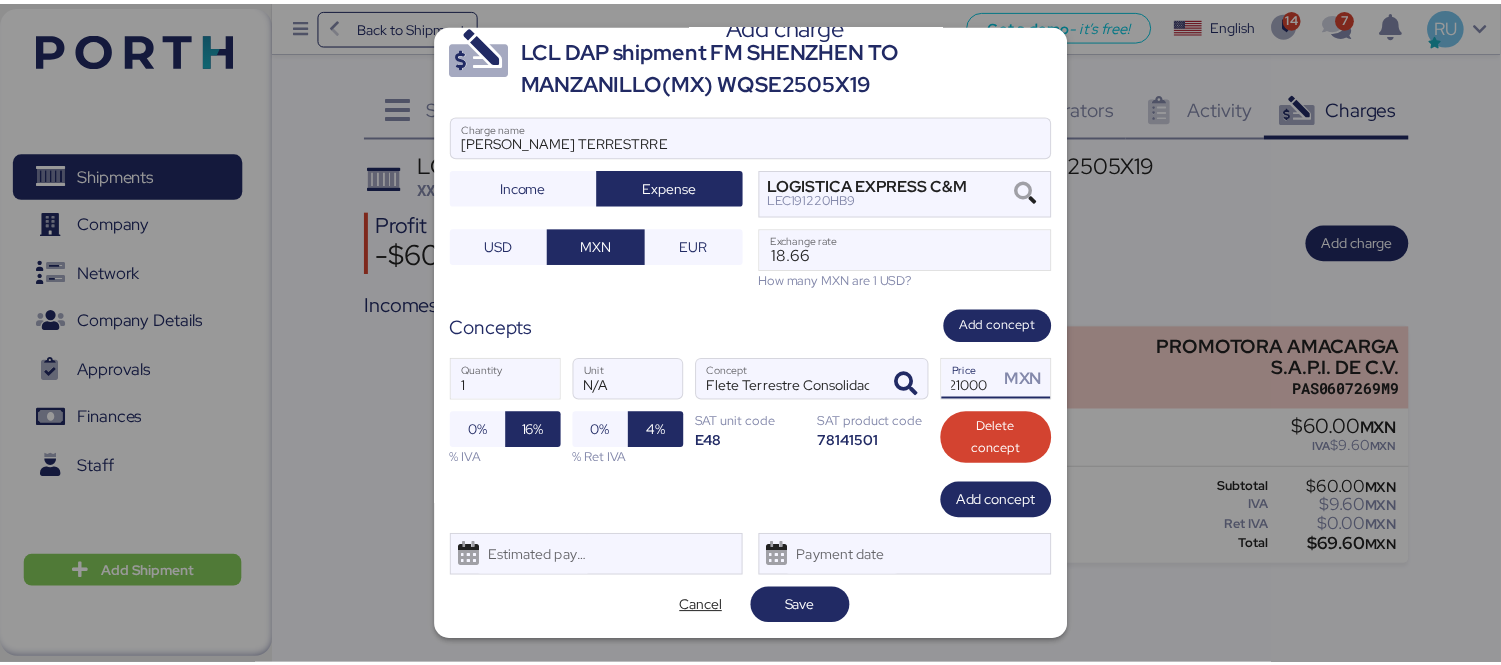scroll, scrollTop: 0, scrollLeft: 0, axis: both 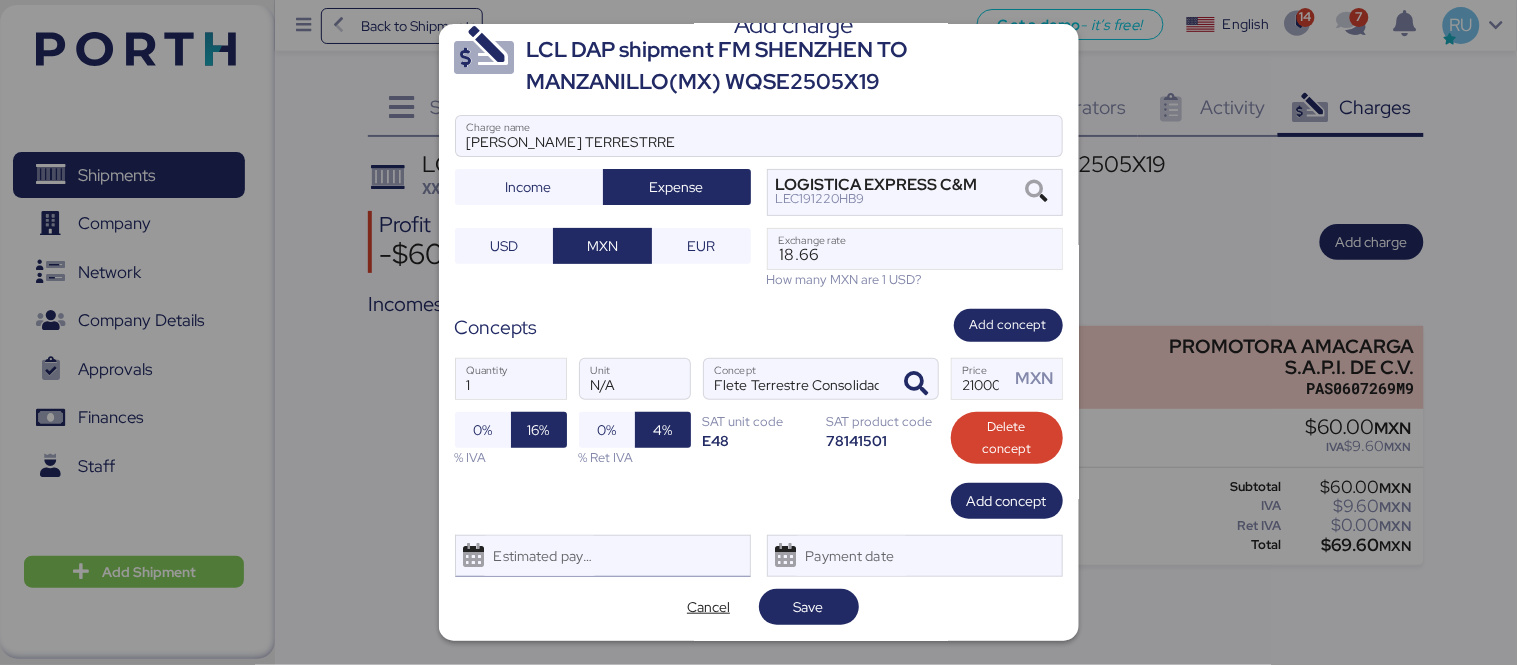 click on "Estimated payment date" at bounding box center [603, 556] 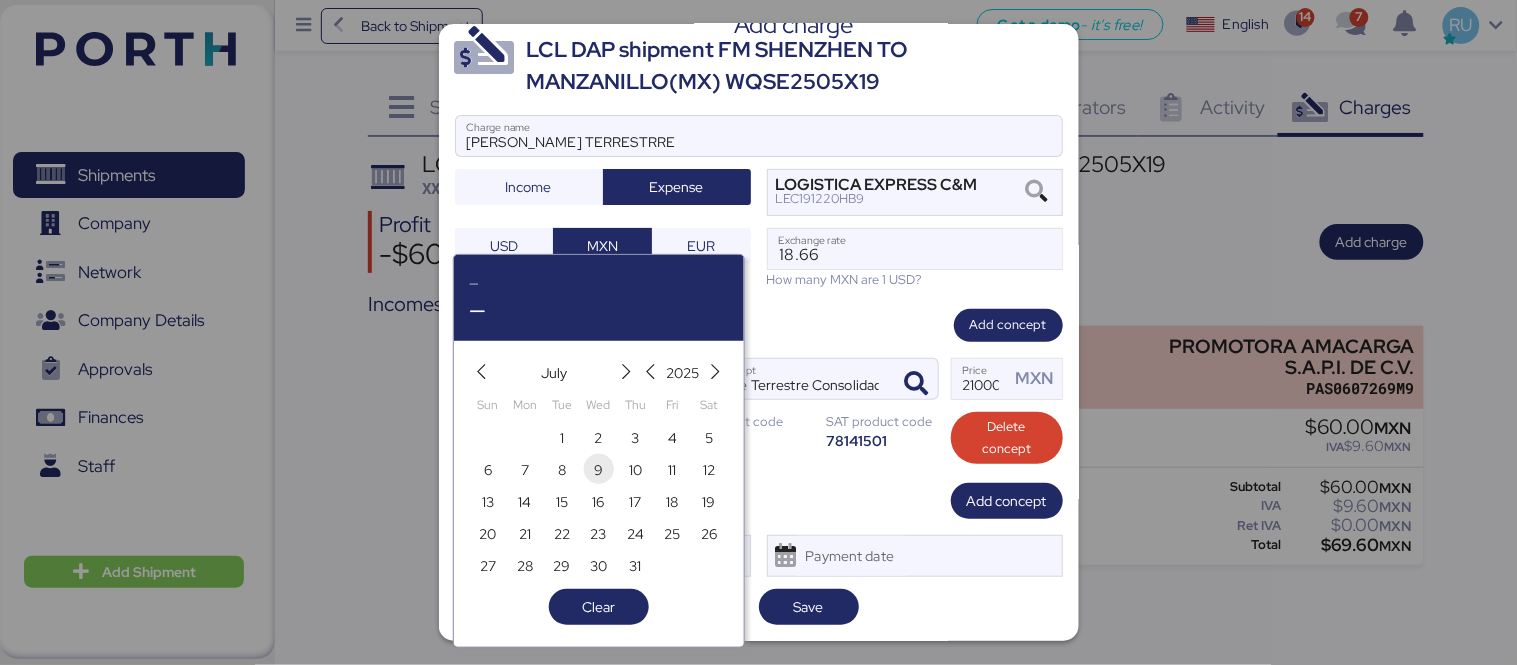click on "9" at bounding box center [598, 470] 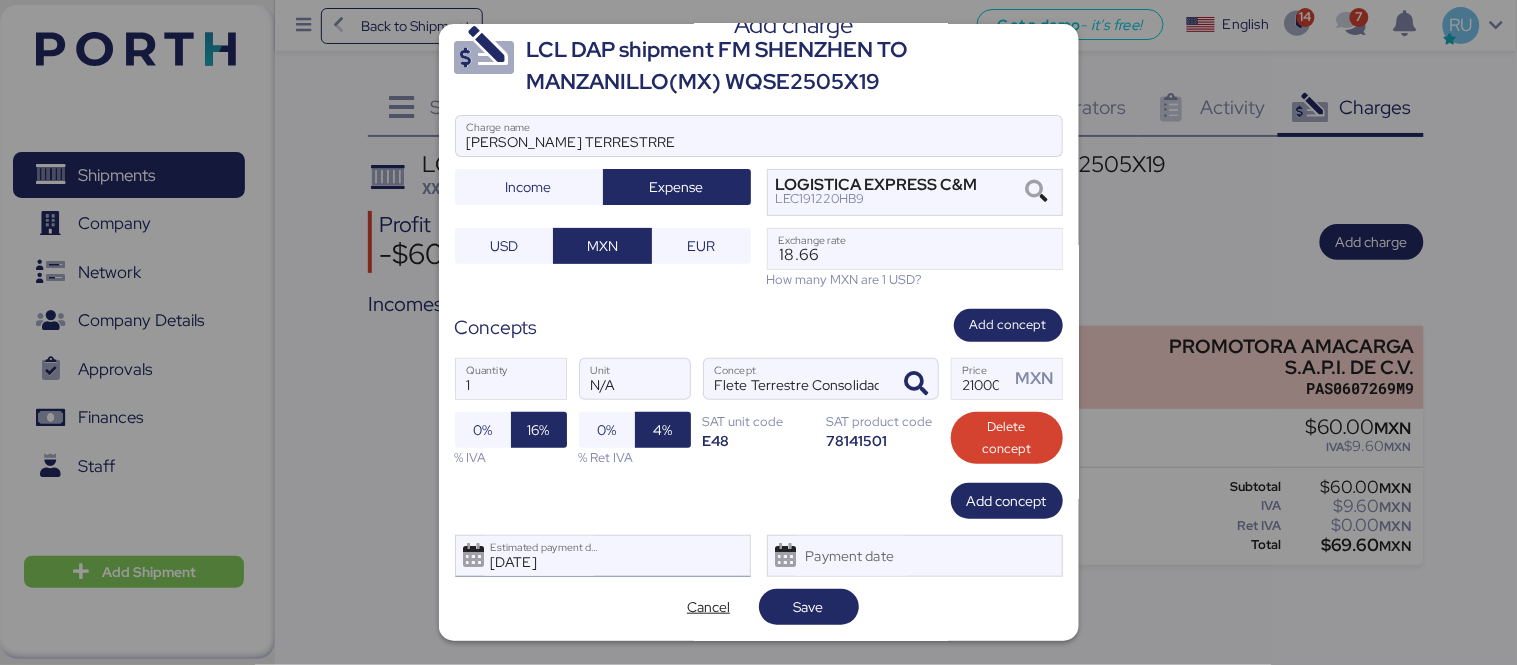 click on "[DATE] Estimated payment date" at bounding box center [603, 556] 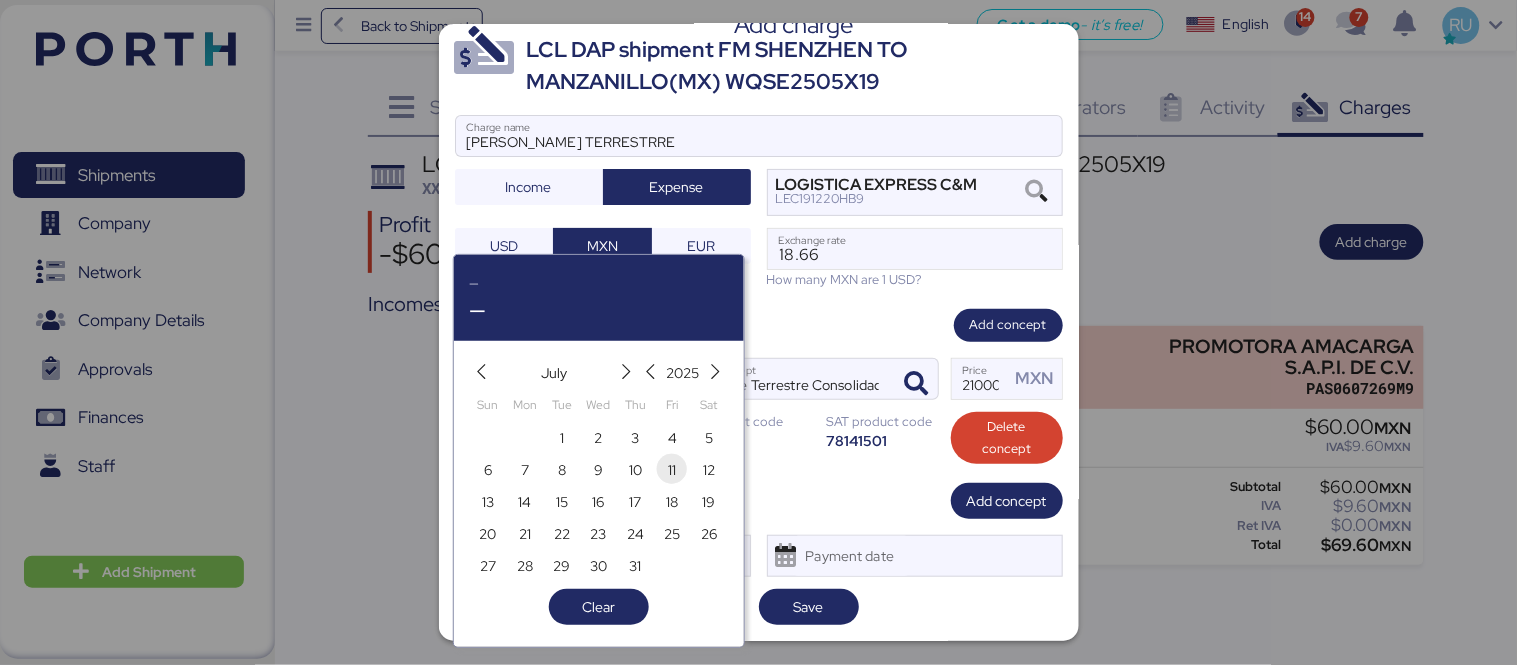 click on "11" at bounding box center (672, 470) 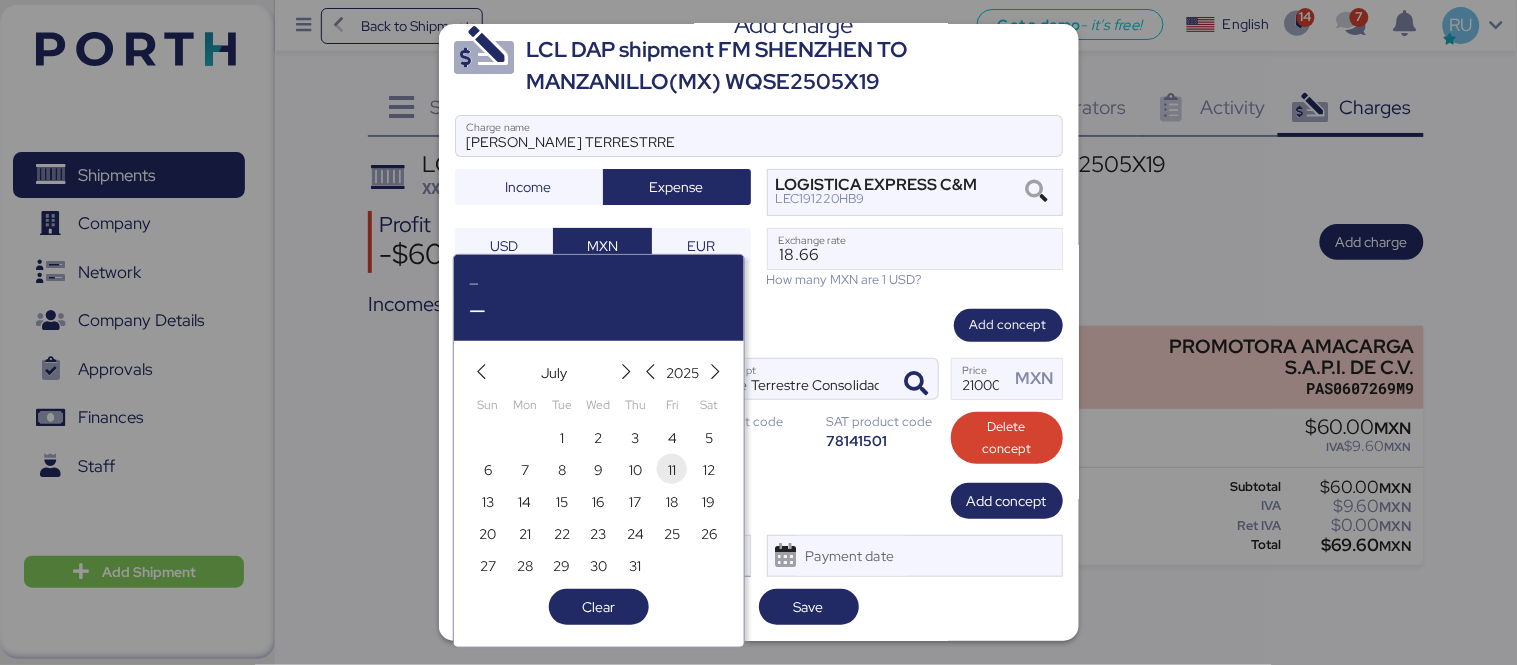 type on "[DATE]" 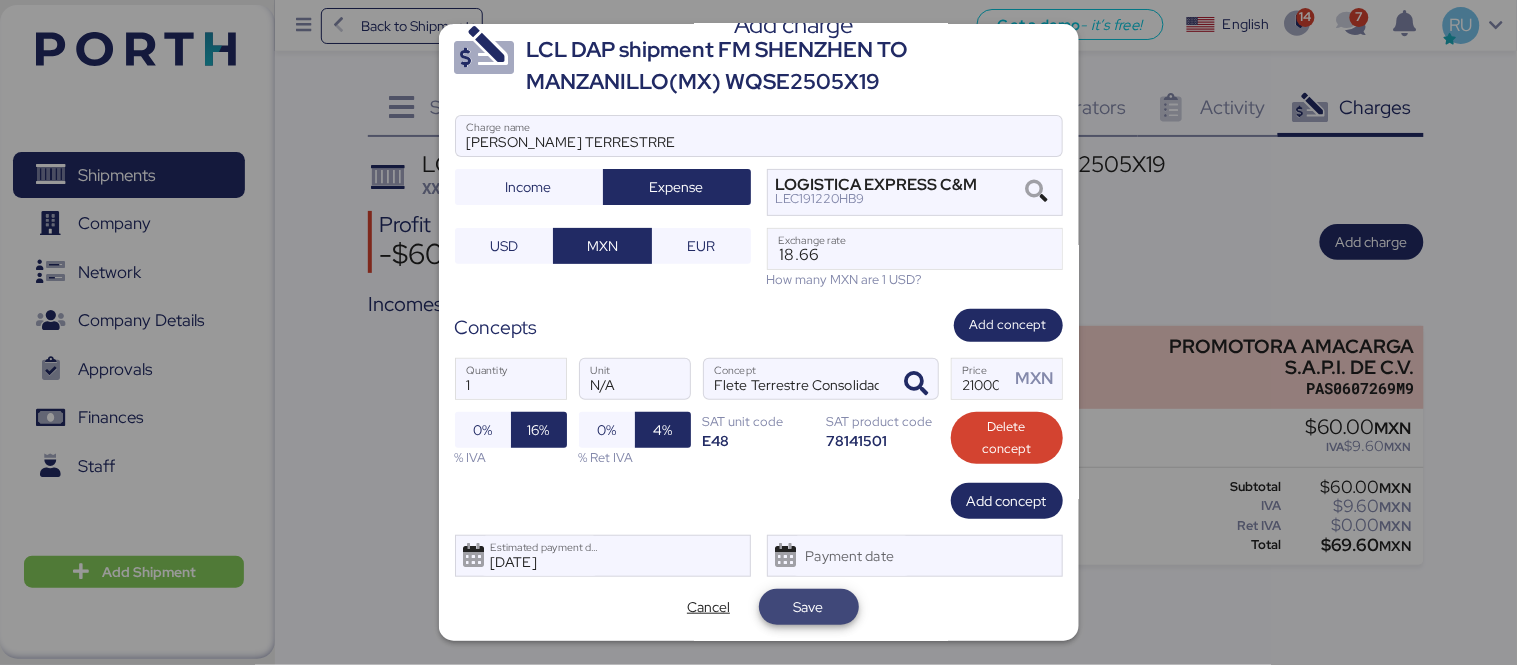 click on "Save" at bounding box center [809, 607] 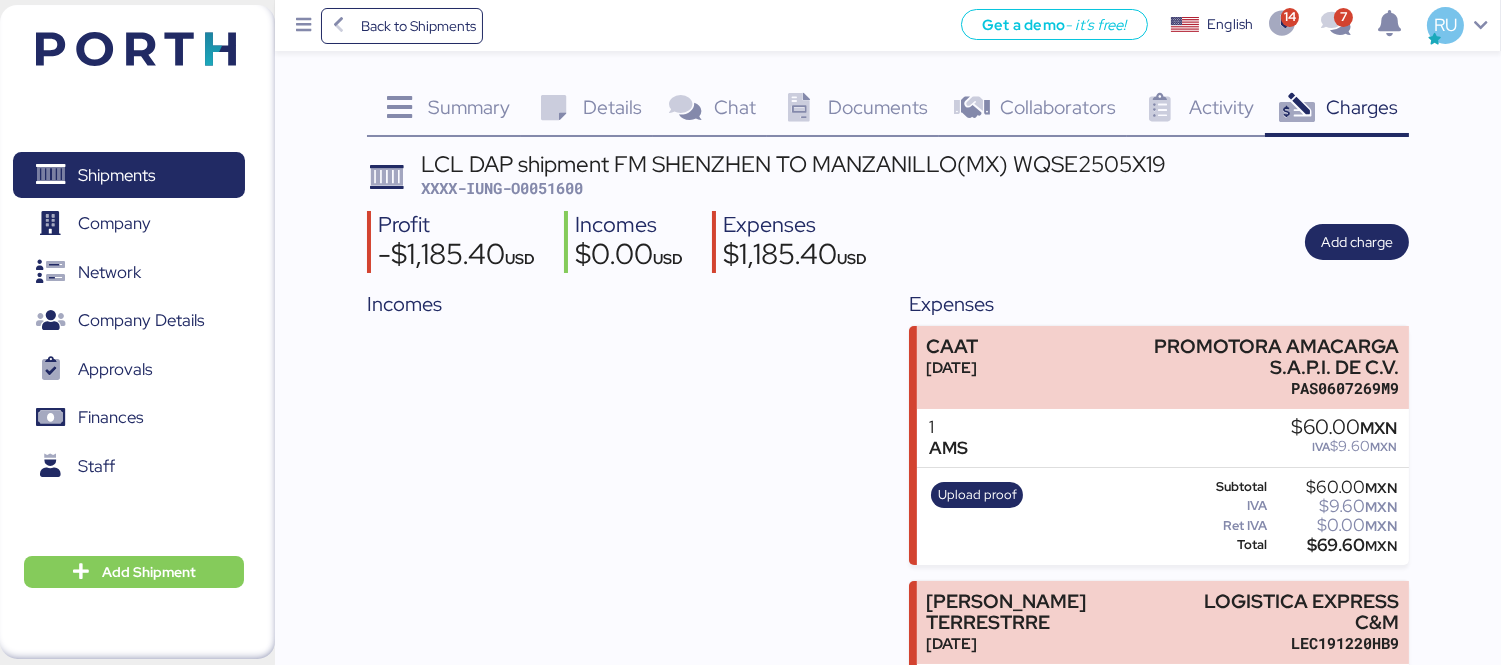 scroll, scrollTop: 157, scrollLeft: 0, axis: vertical 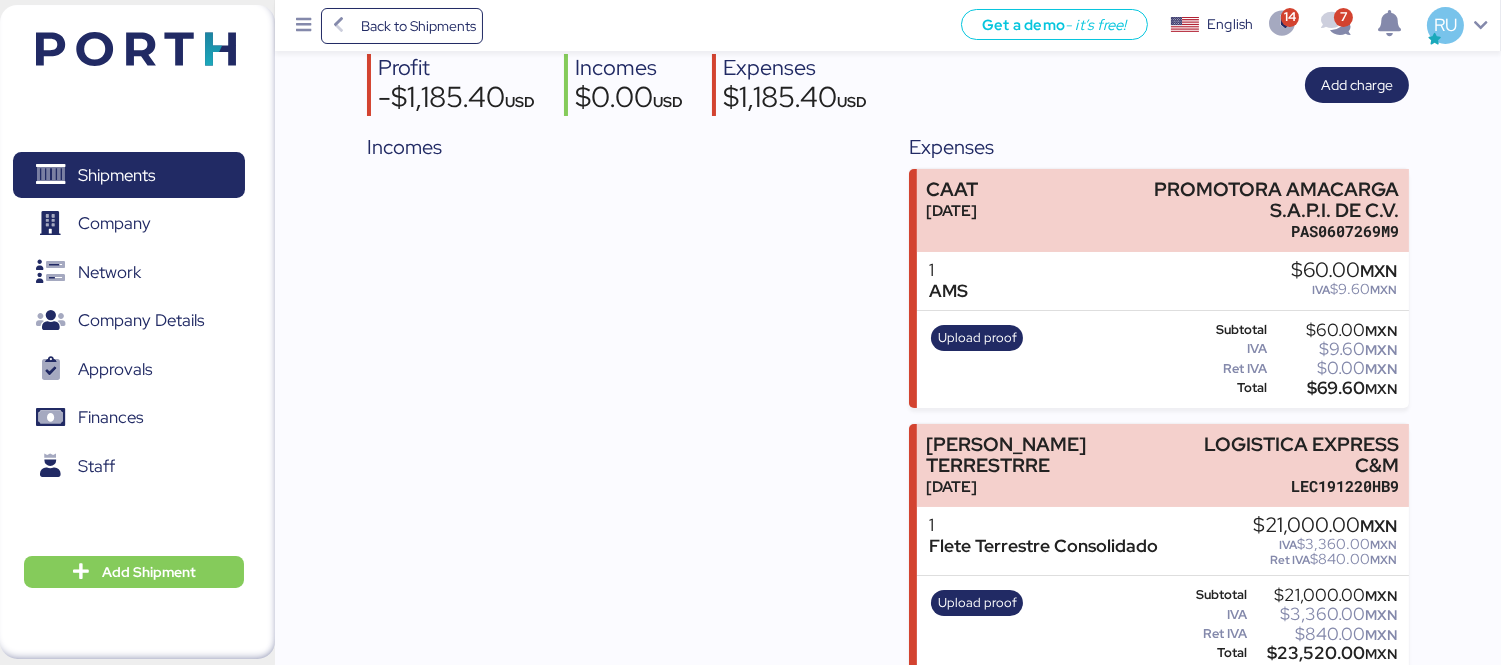 click at bounding box center (106, 46) 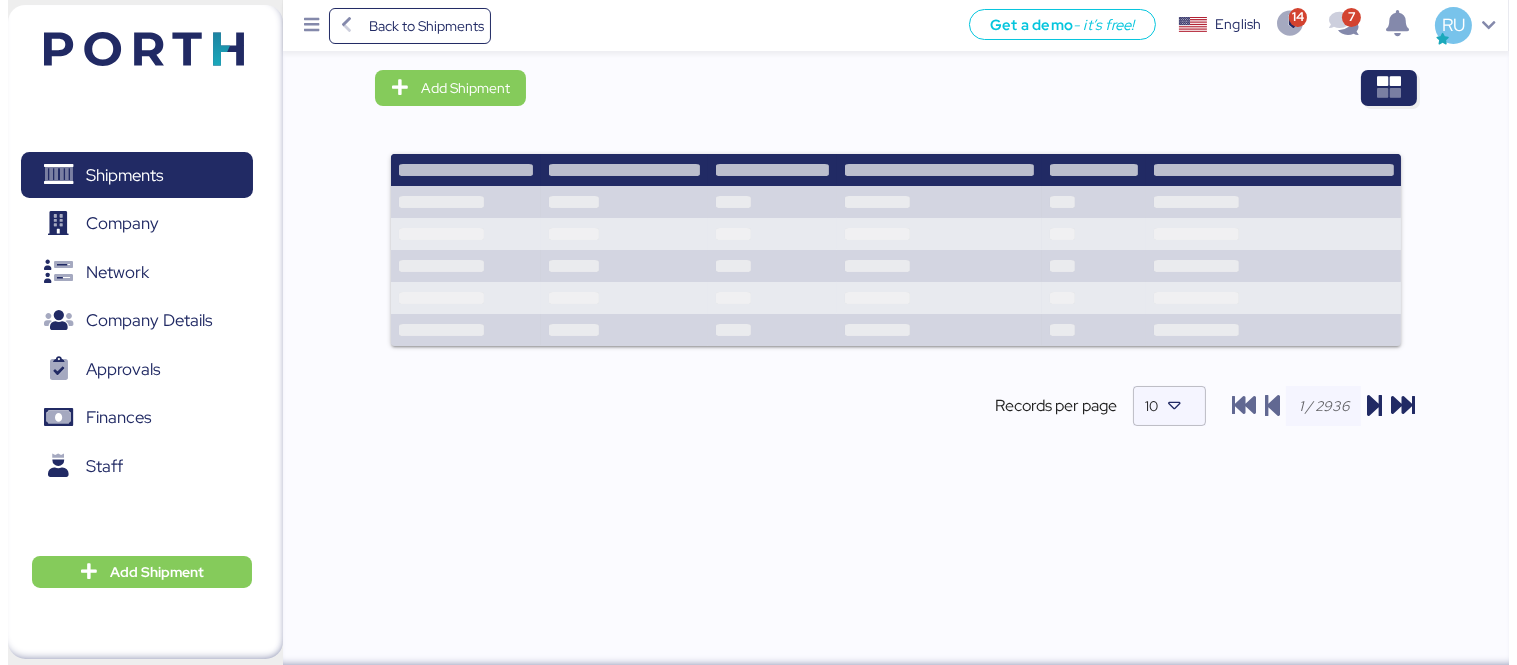 scroll, scrollTop: 0, scrollLeft: 0, axis: both 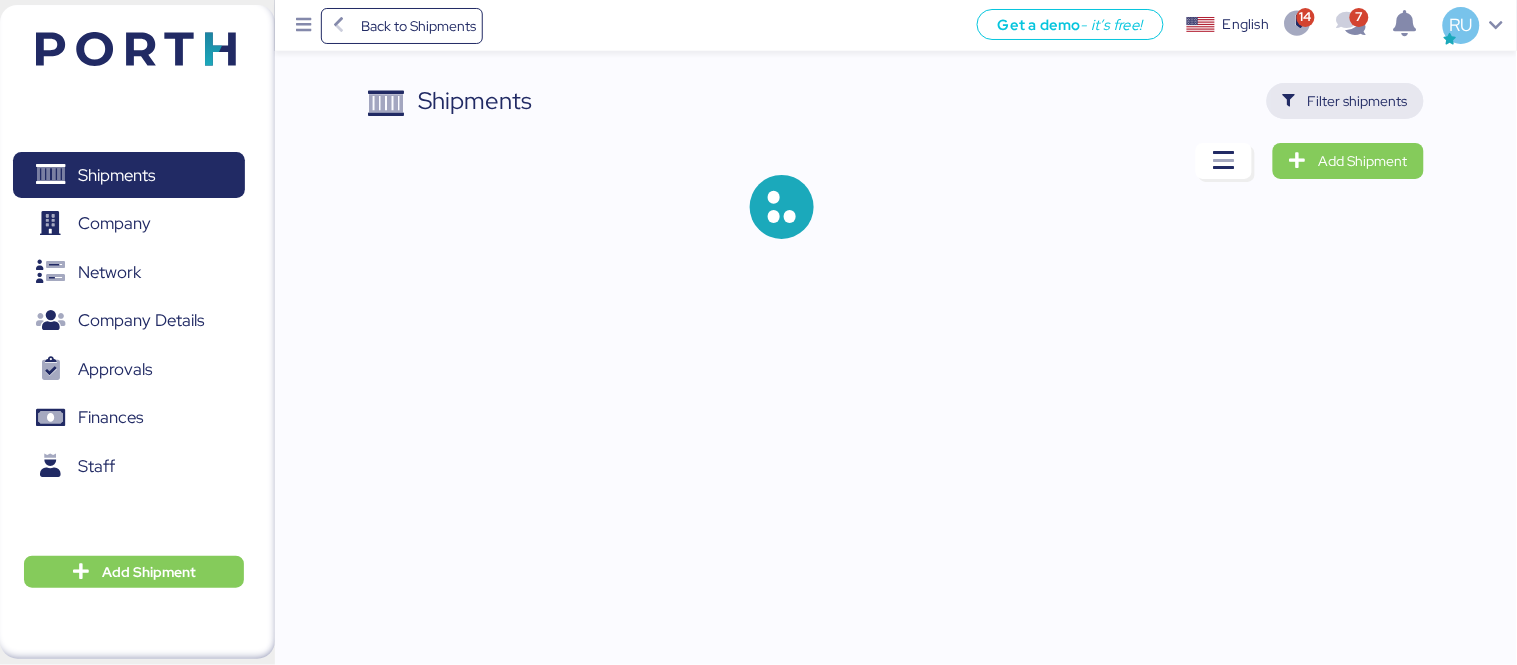 click on "Filter shipments" at bounding box center [1358, 101] 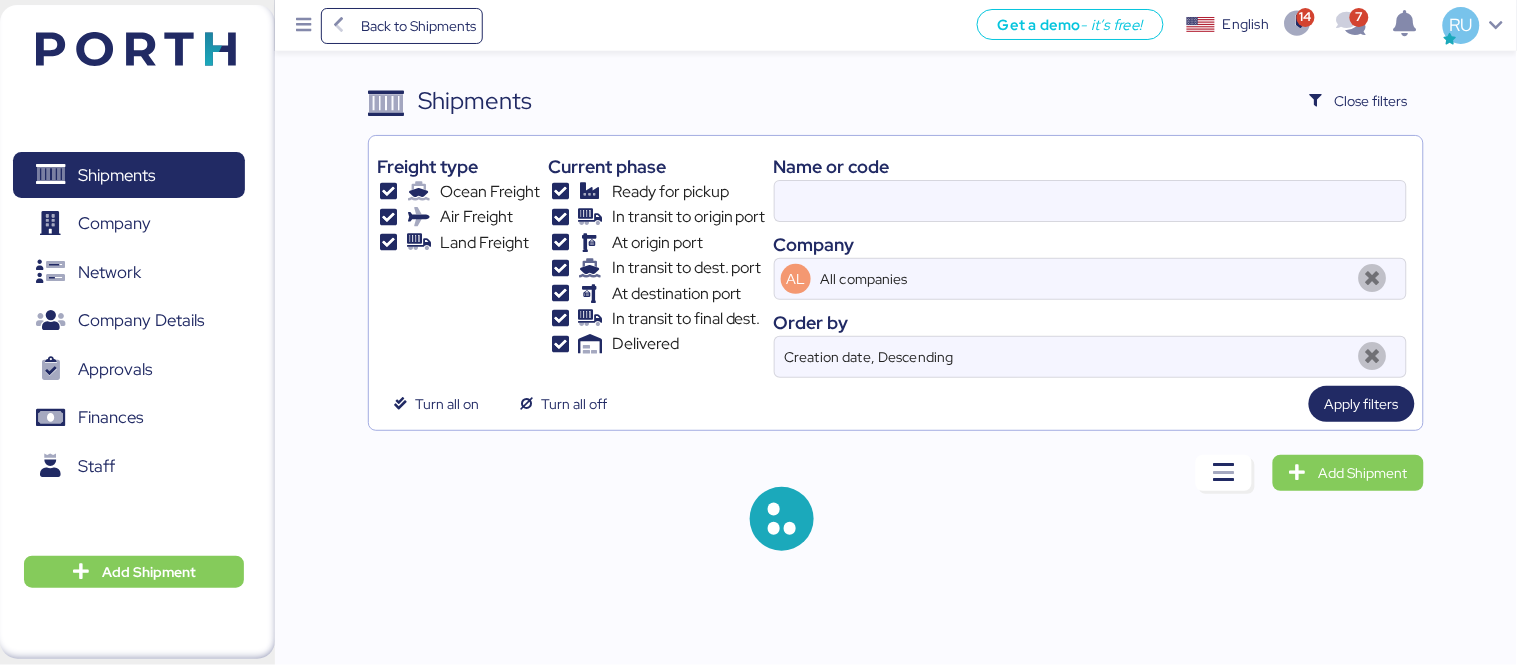 click on "Name or code Company AL All companies   Order by Creation date, Descending" at bounding box center [1090, 261] 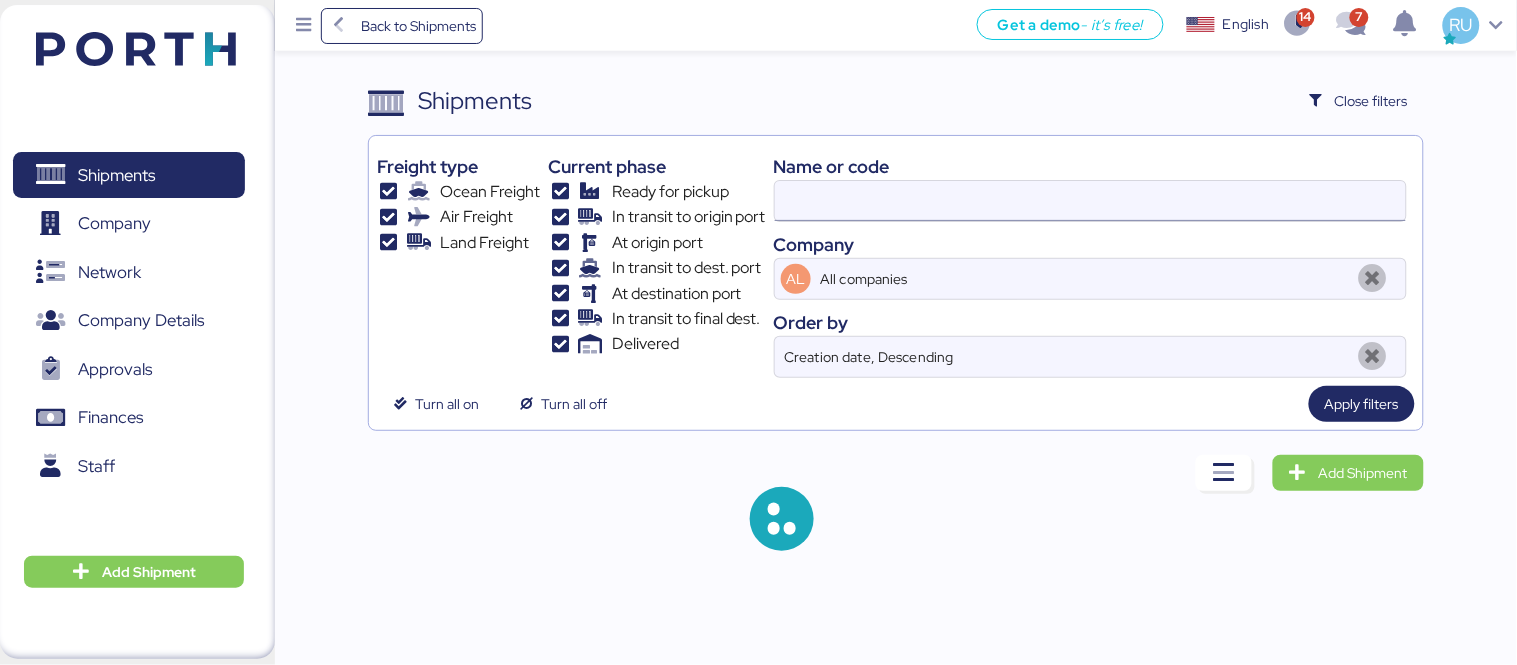 click at bounding box center (1090, 201) 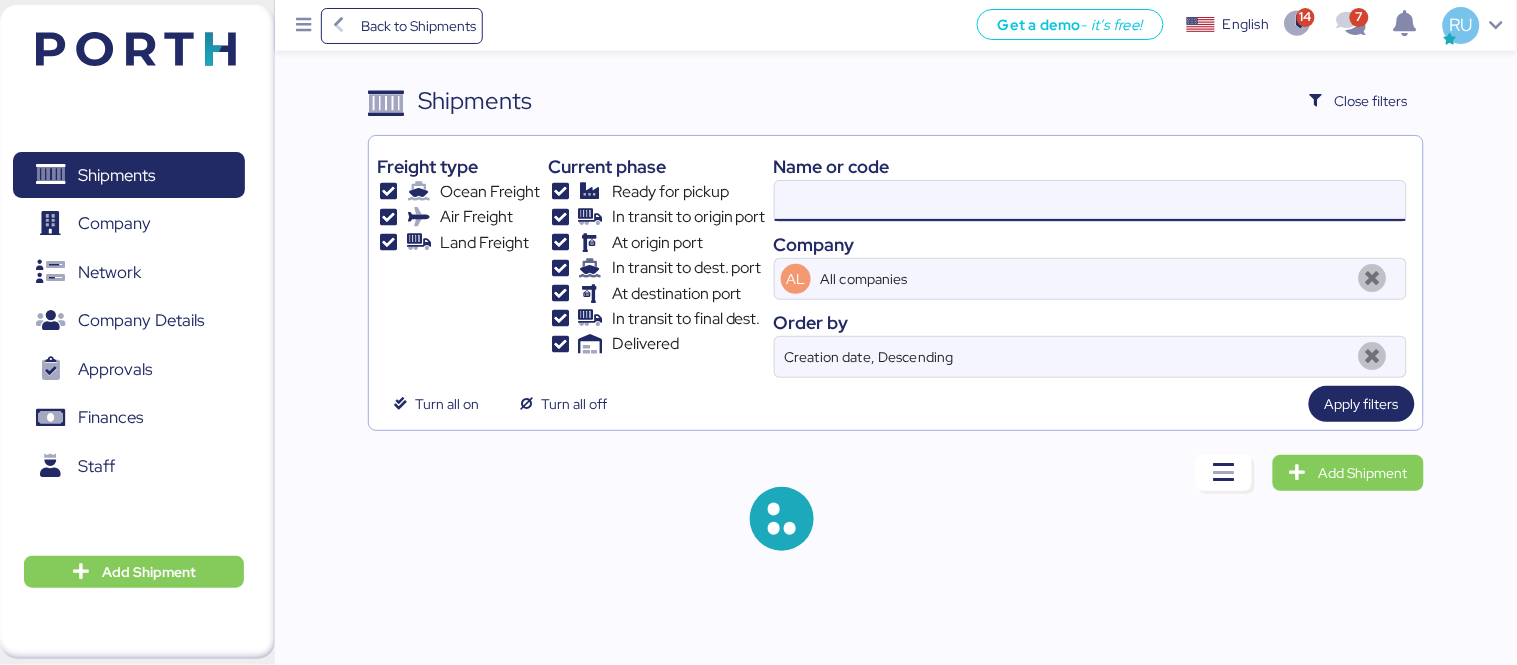 paste on "SZMZL25066737" 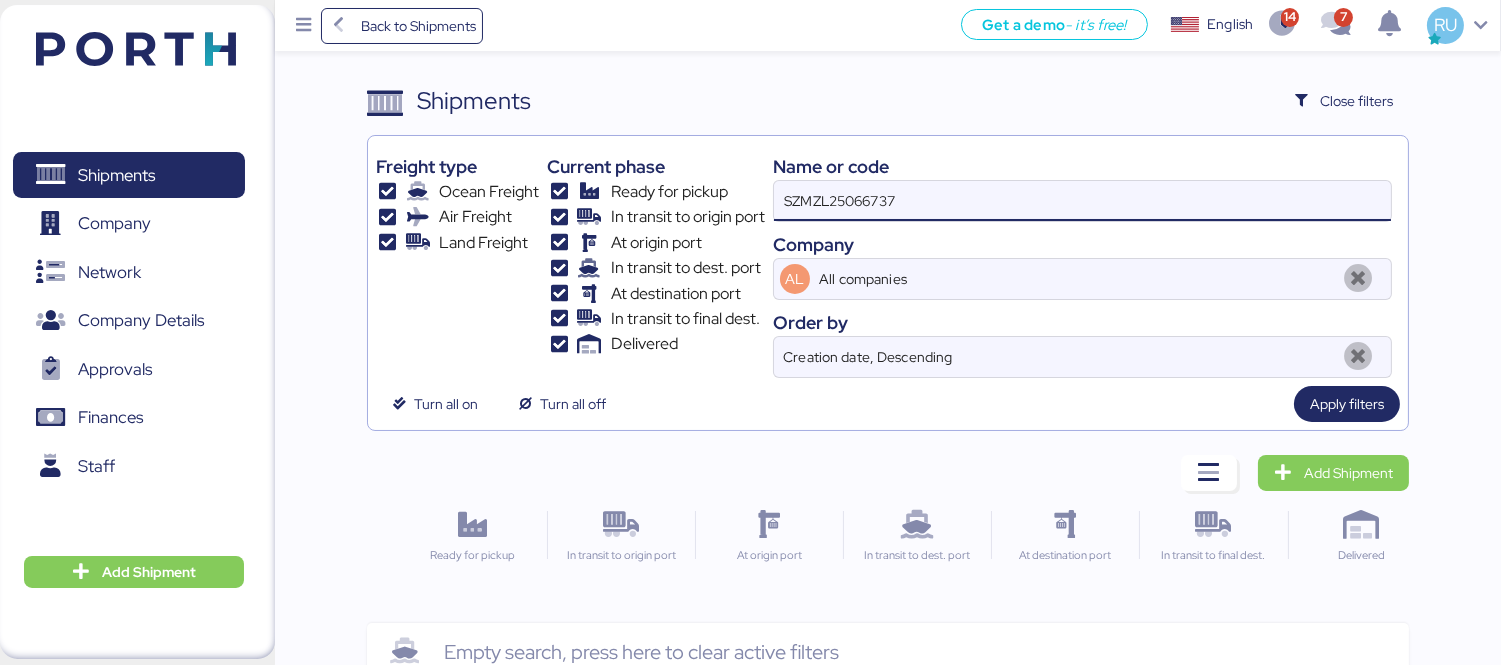 type on "SZMZL25066737" 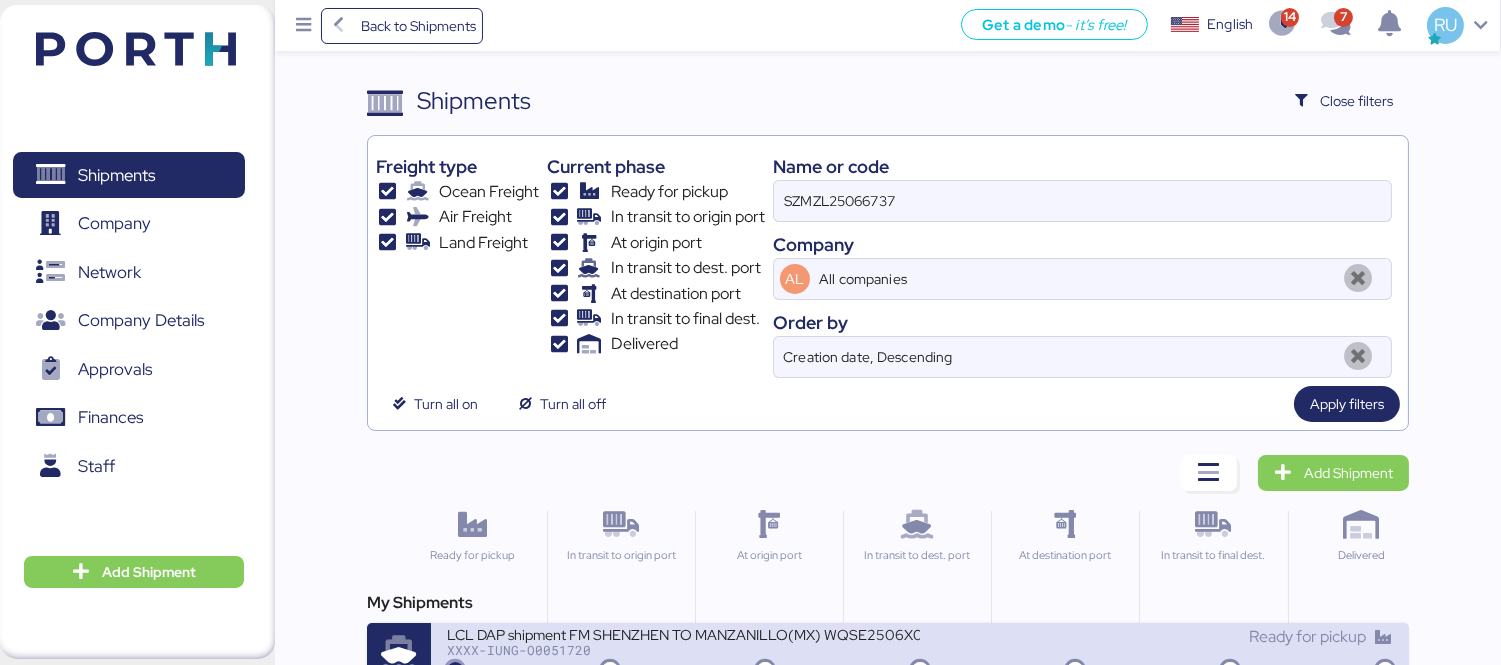 click on "XXXX-IUNG-O0051720" at bounding box center (683, 650) 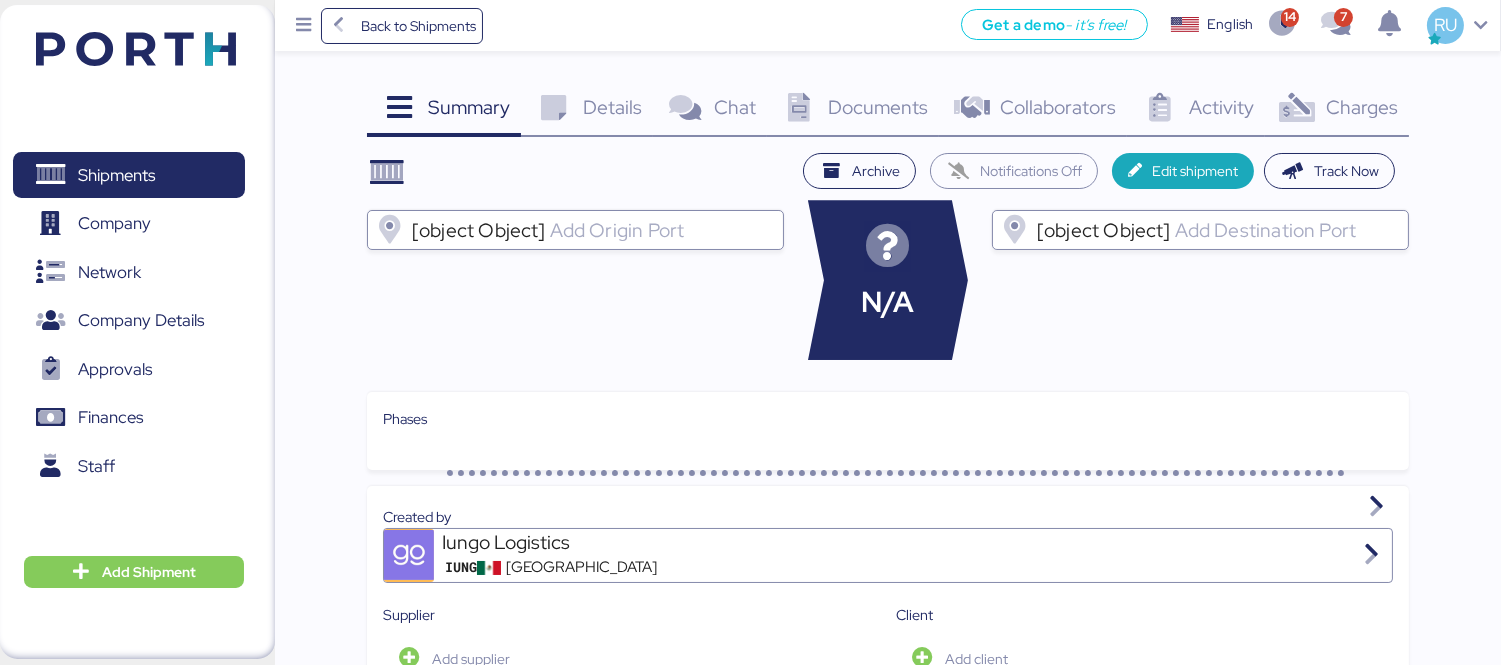 click on "Charges" at bounding box center (1362, 107) 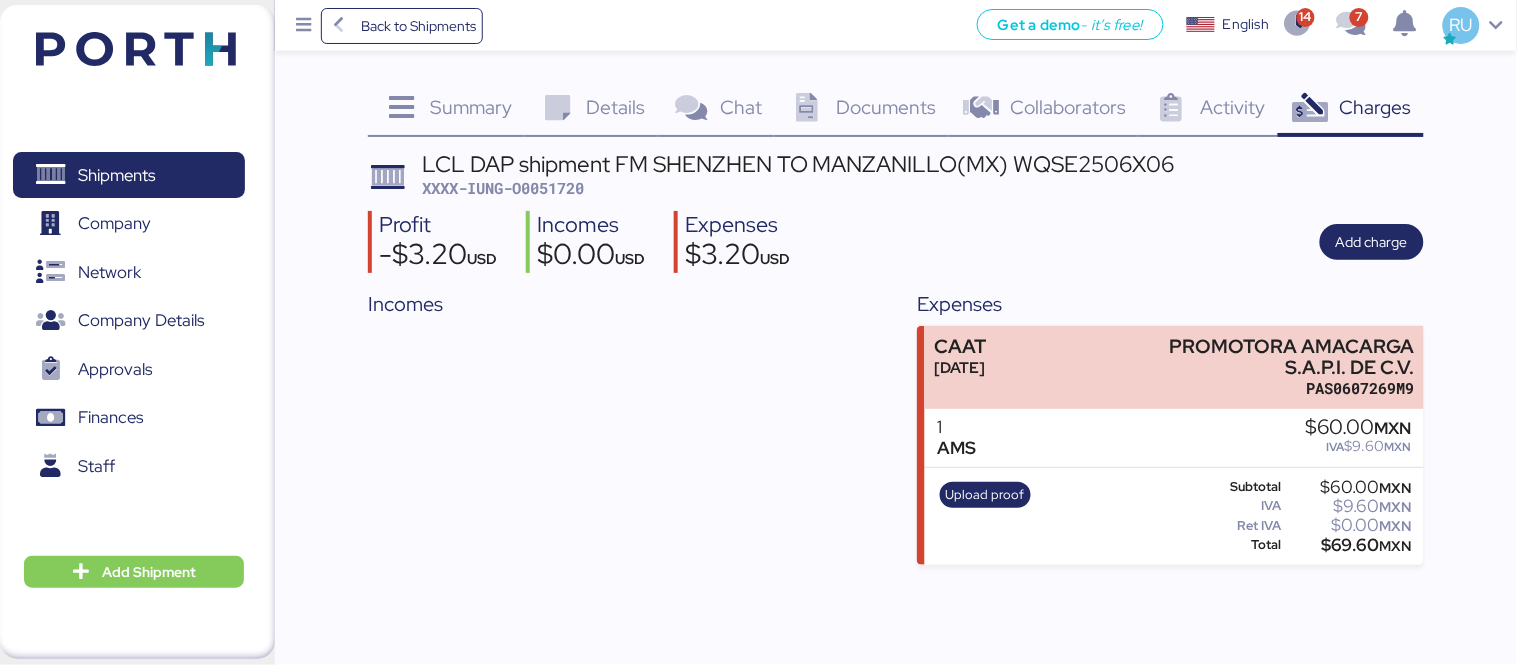 click on "Documents" at bounding box center [886, 107] 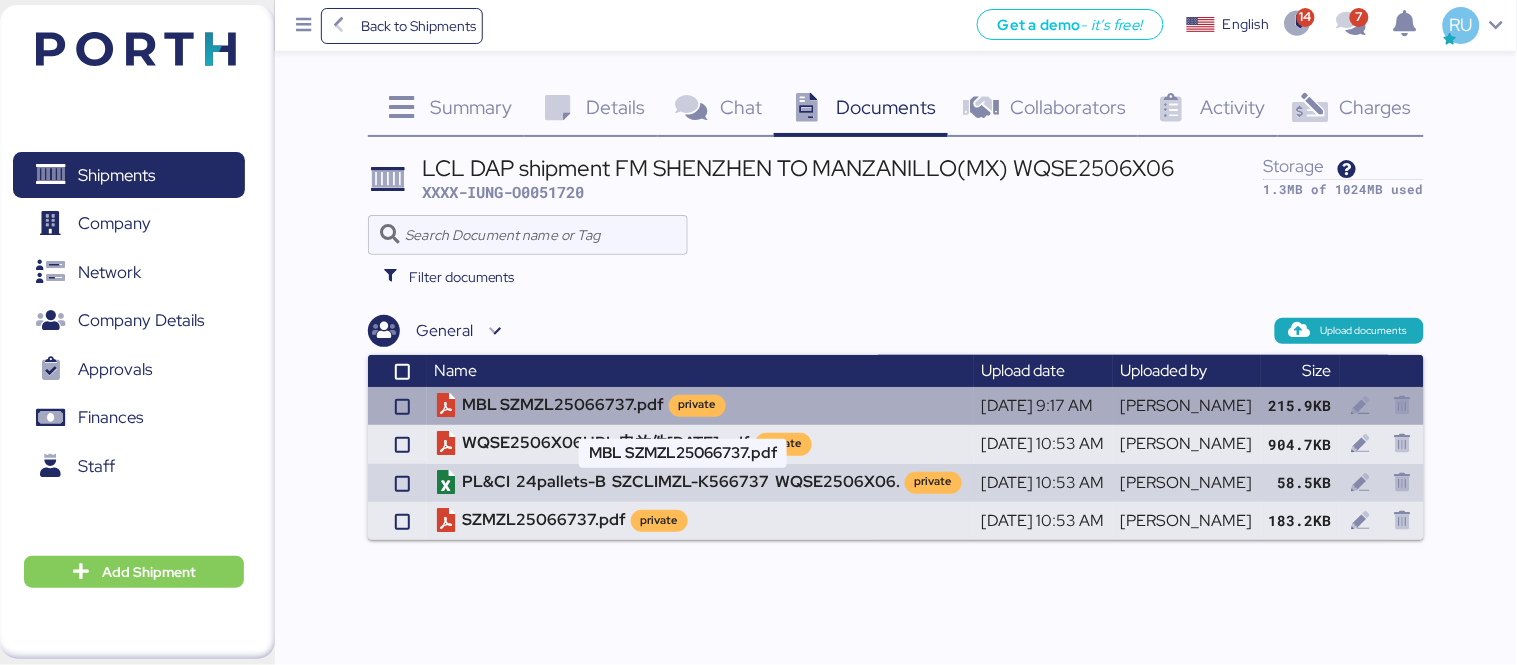 click on "MBL SZMZL25066737.pdf
private" at bounding box center [700, 406] 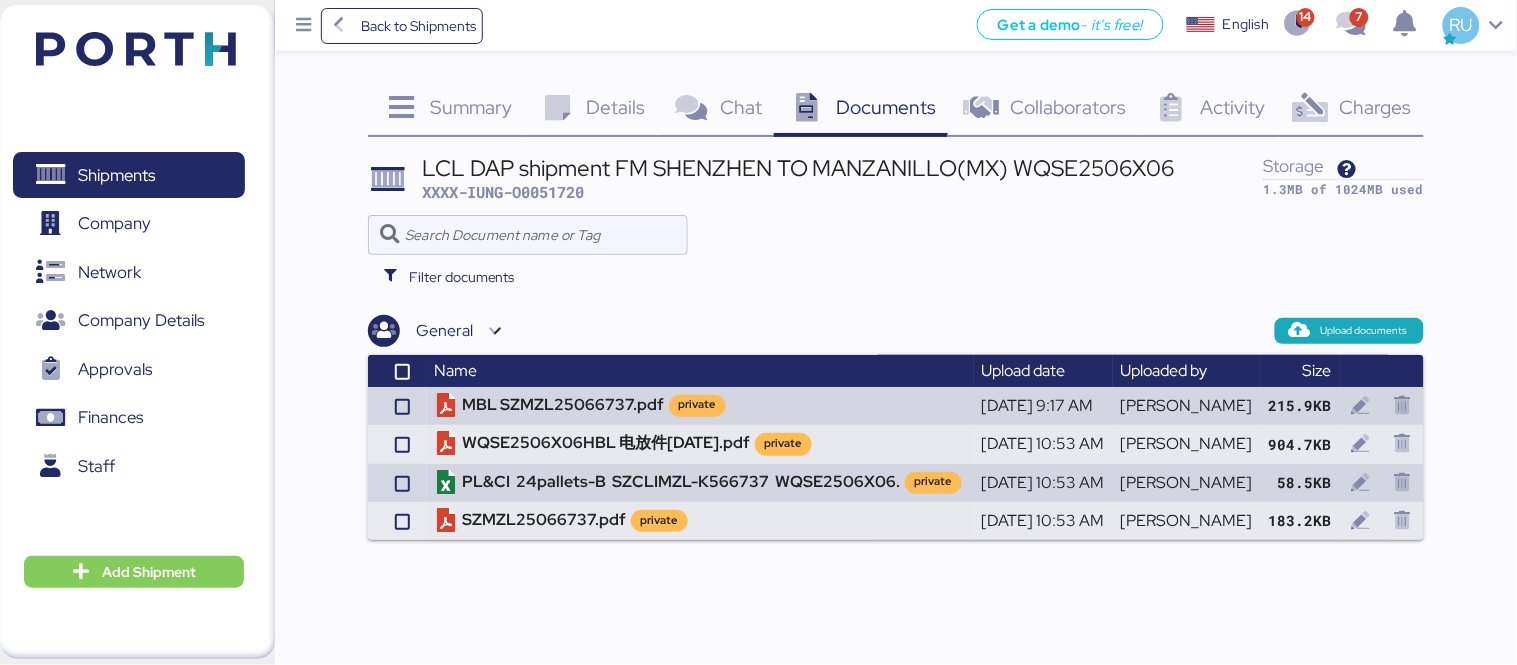 click at bounding box center (136, 49) 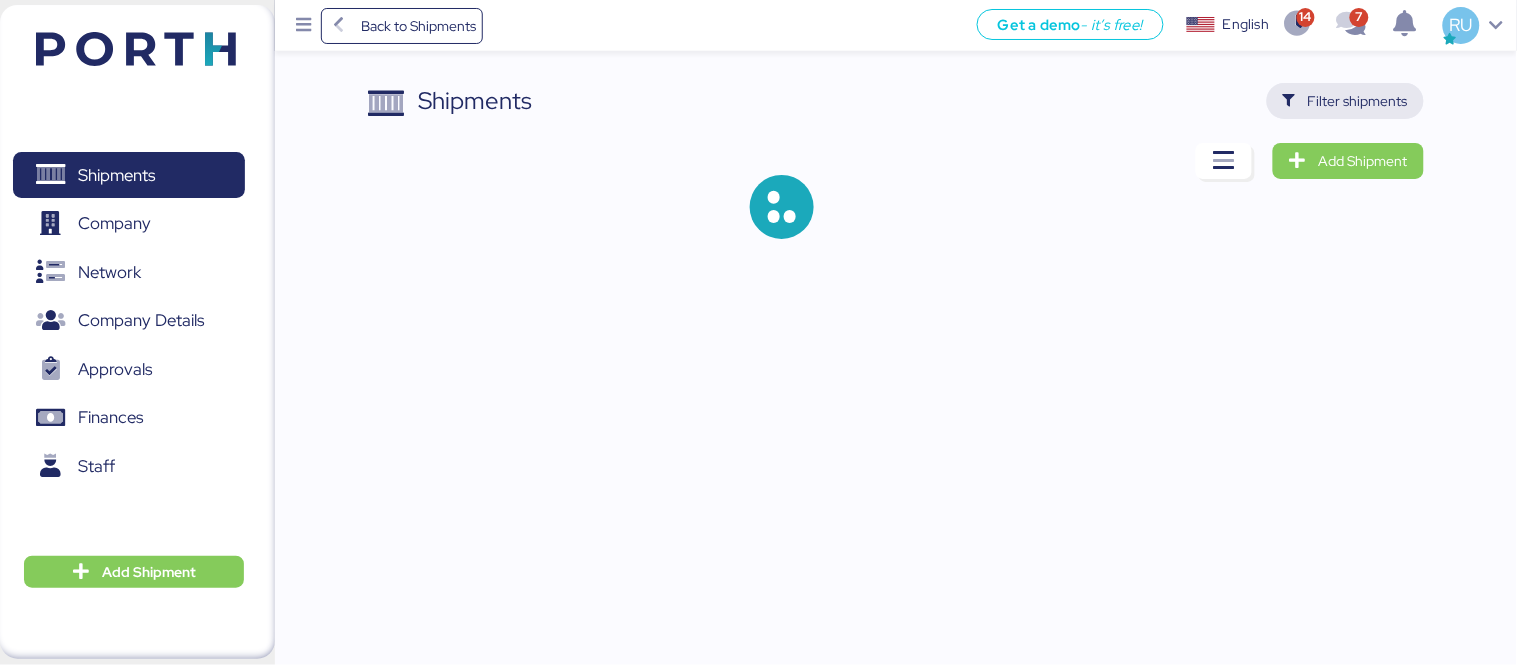click at bounding box center [1289, 101] 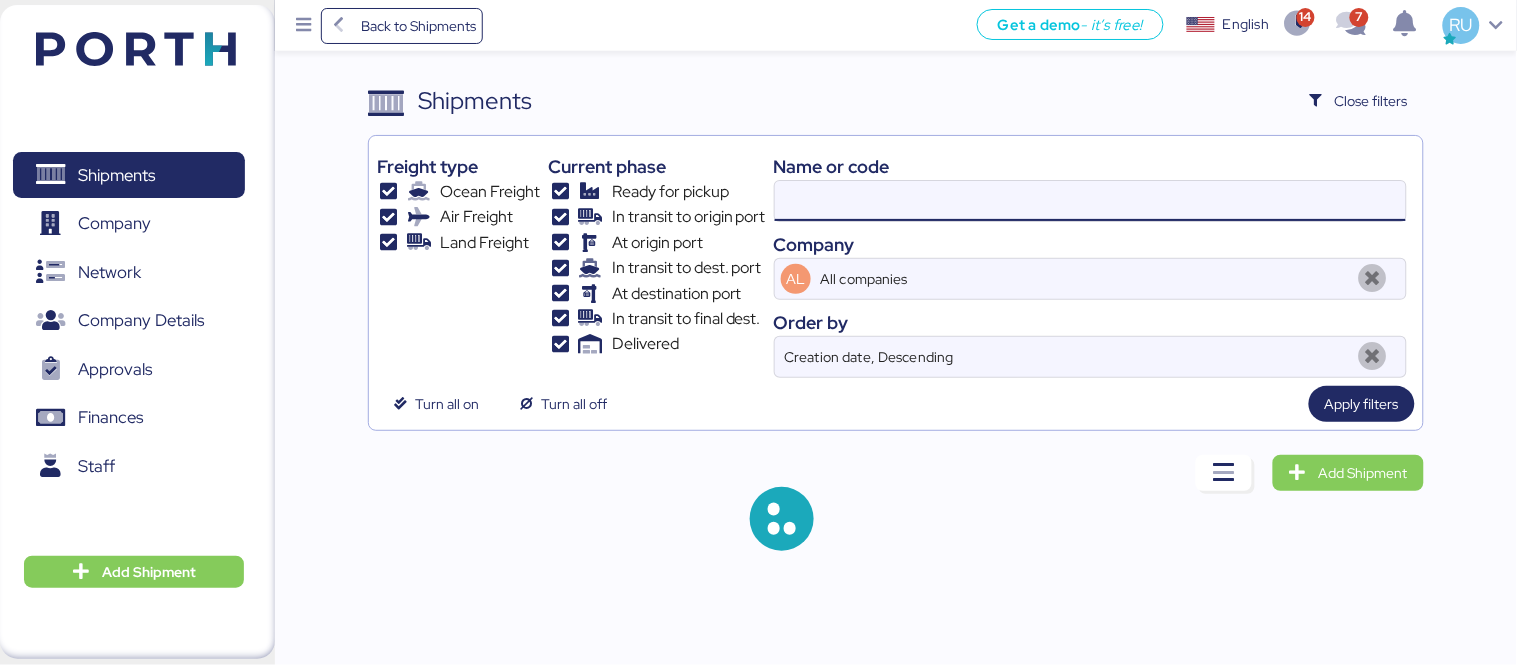 click at bounding box center [1090, 201] 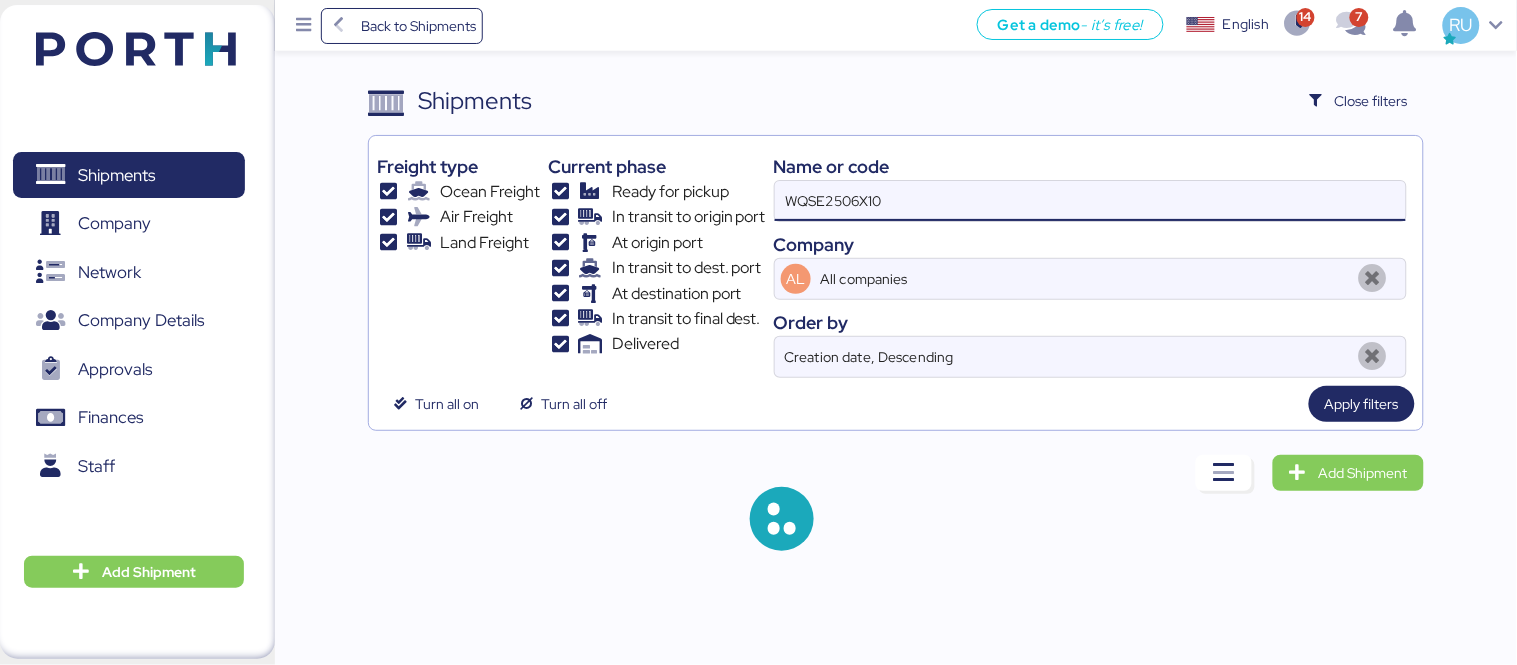 type on "WQSE2506X10" 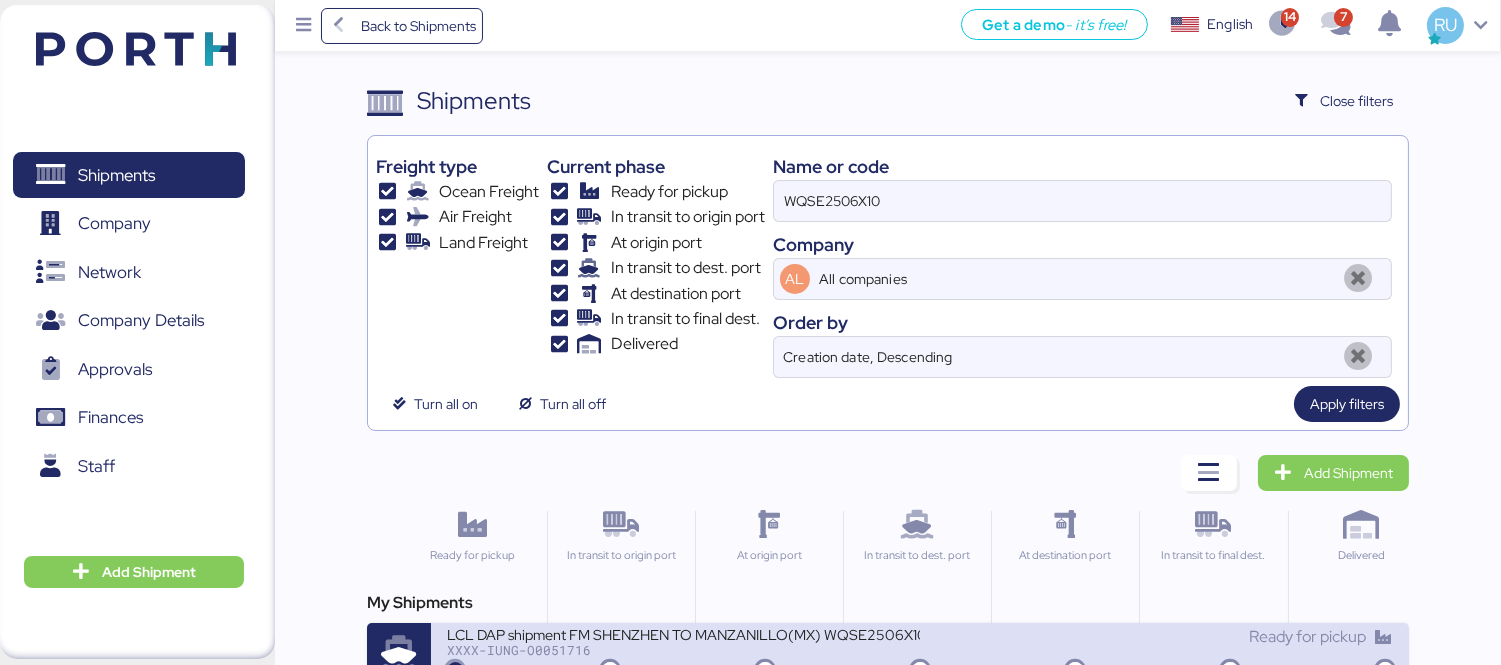 click on "Ready for pickup" at bounding box center (1156, 637) 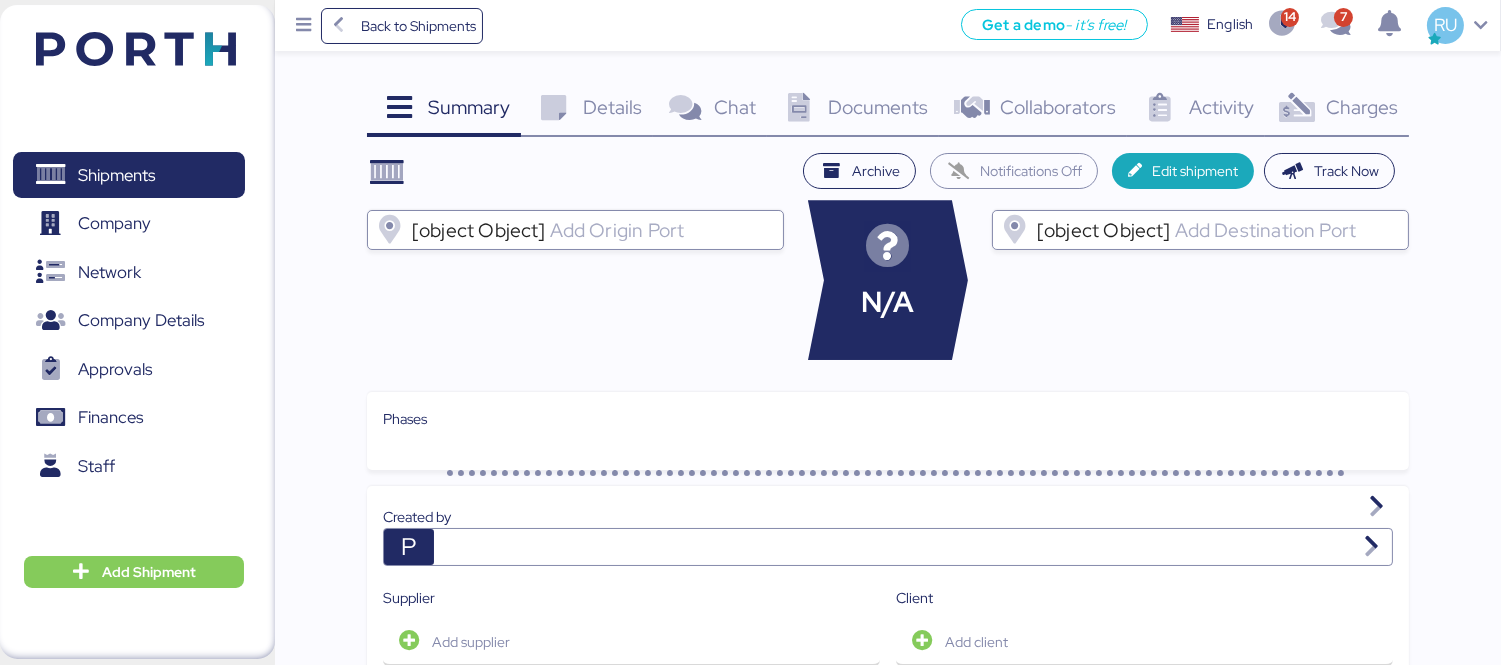click on "Charges" at bounding box center (1362, 107) 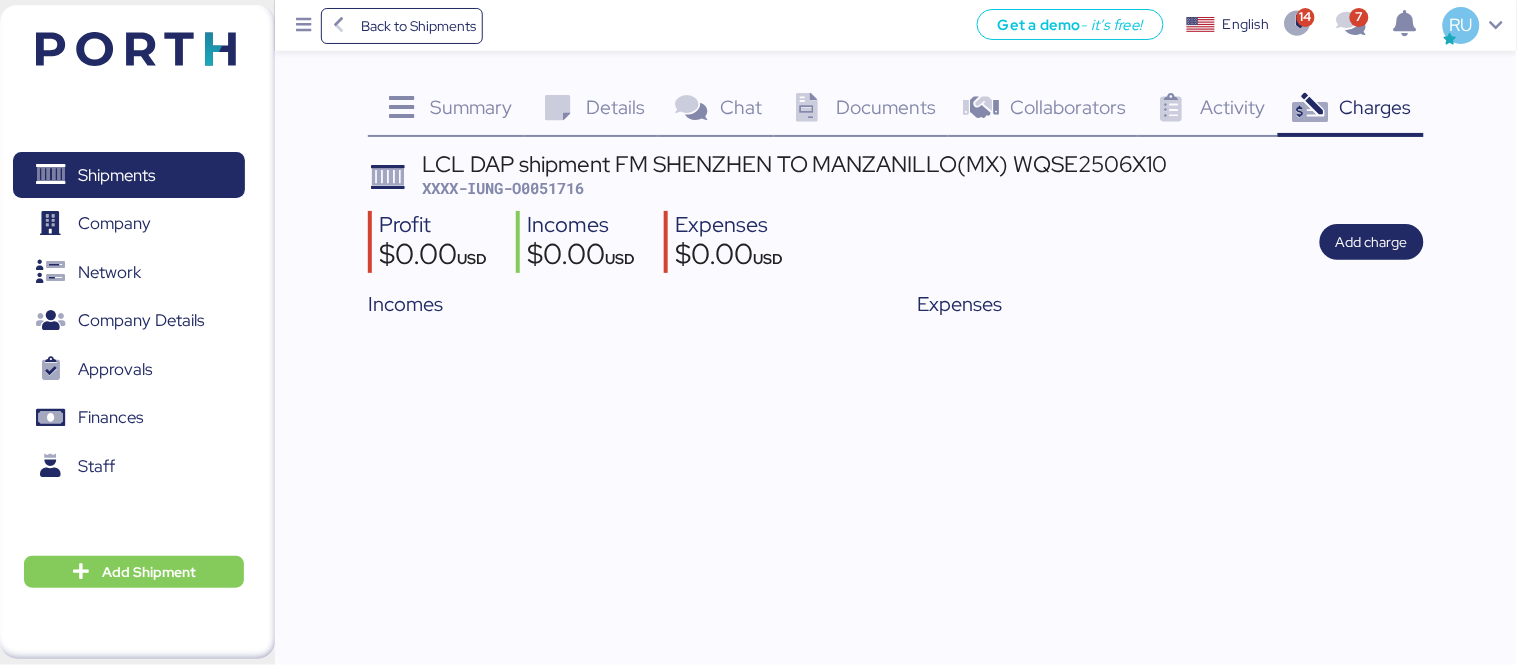 click on "Documents" at bounding box center (886, 107) 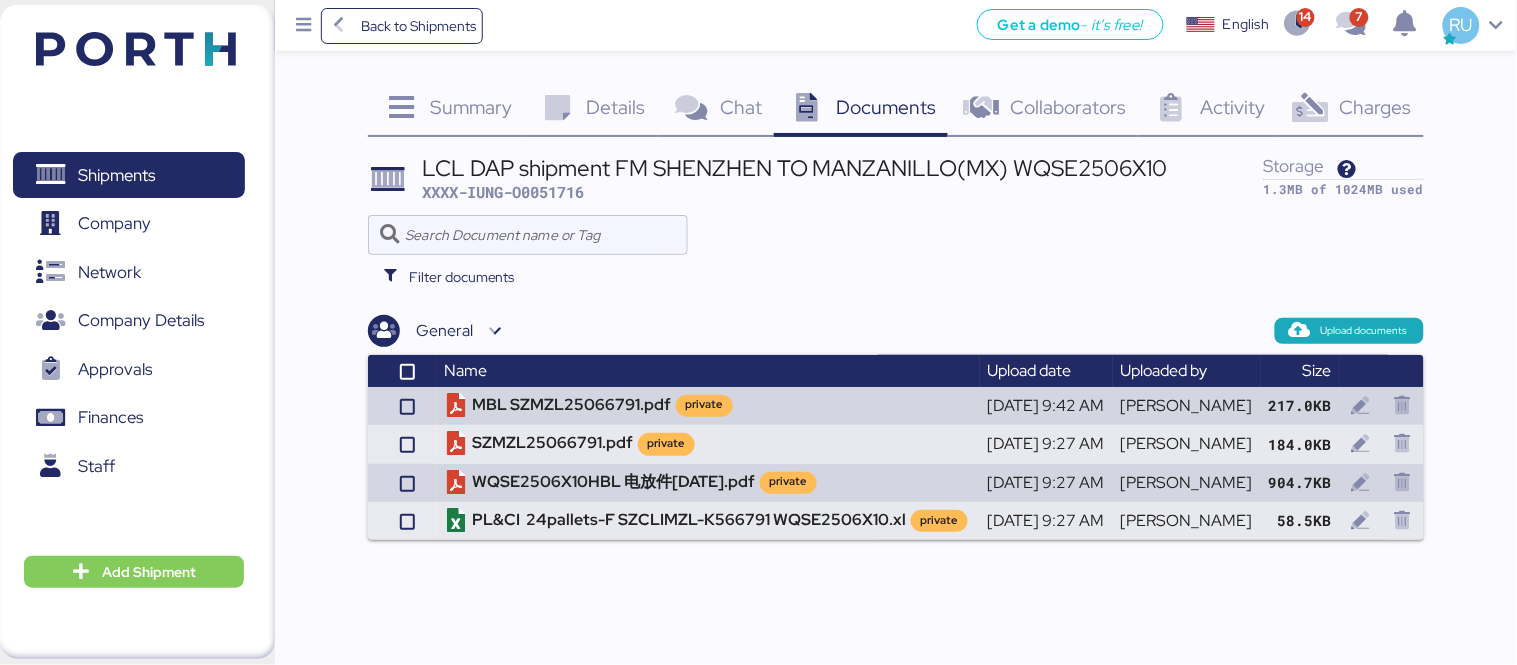 click on "Charges" at bounding box center (1376, 107) 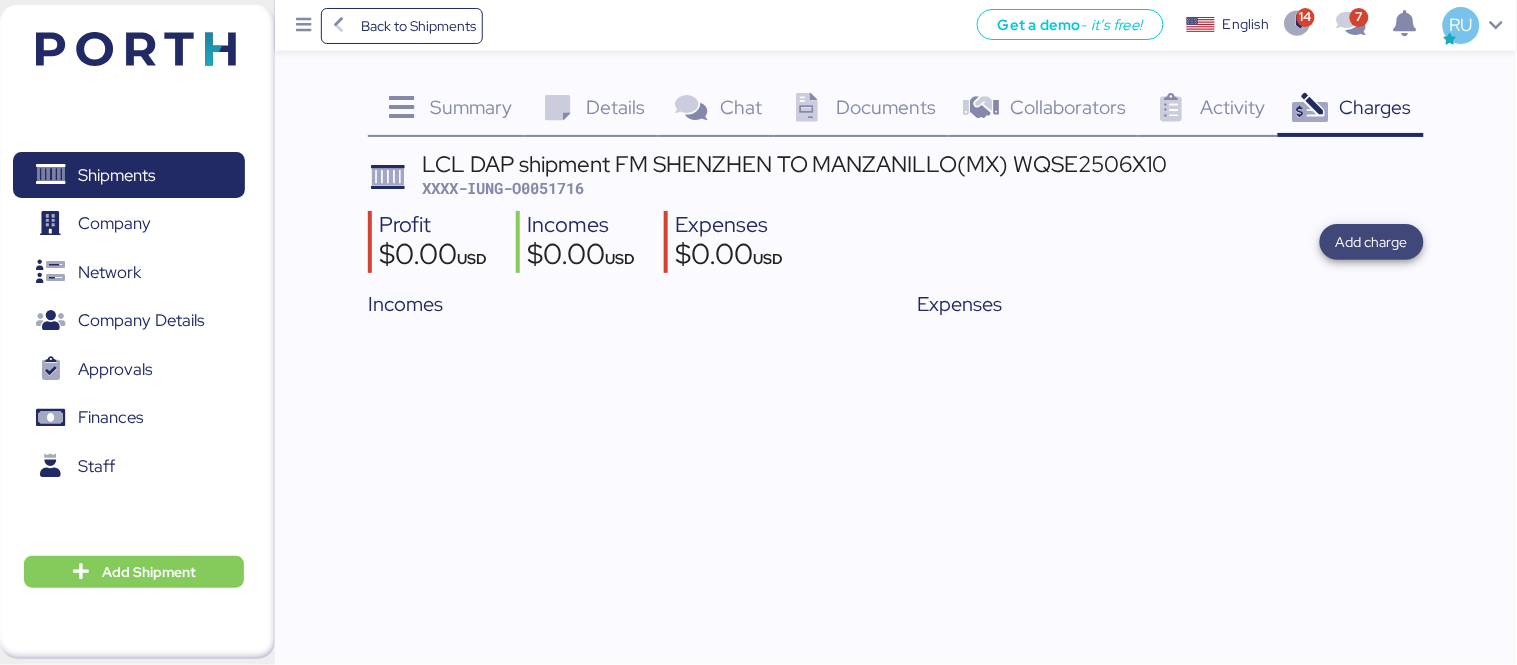 click on "Add charge" at bounding box center (1372, 242) 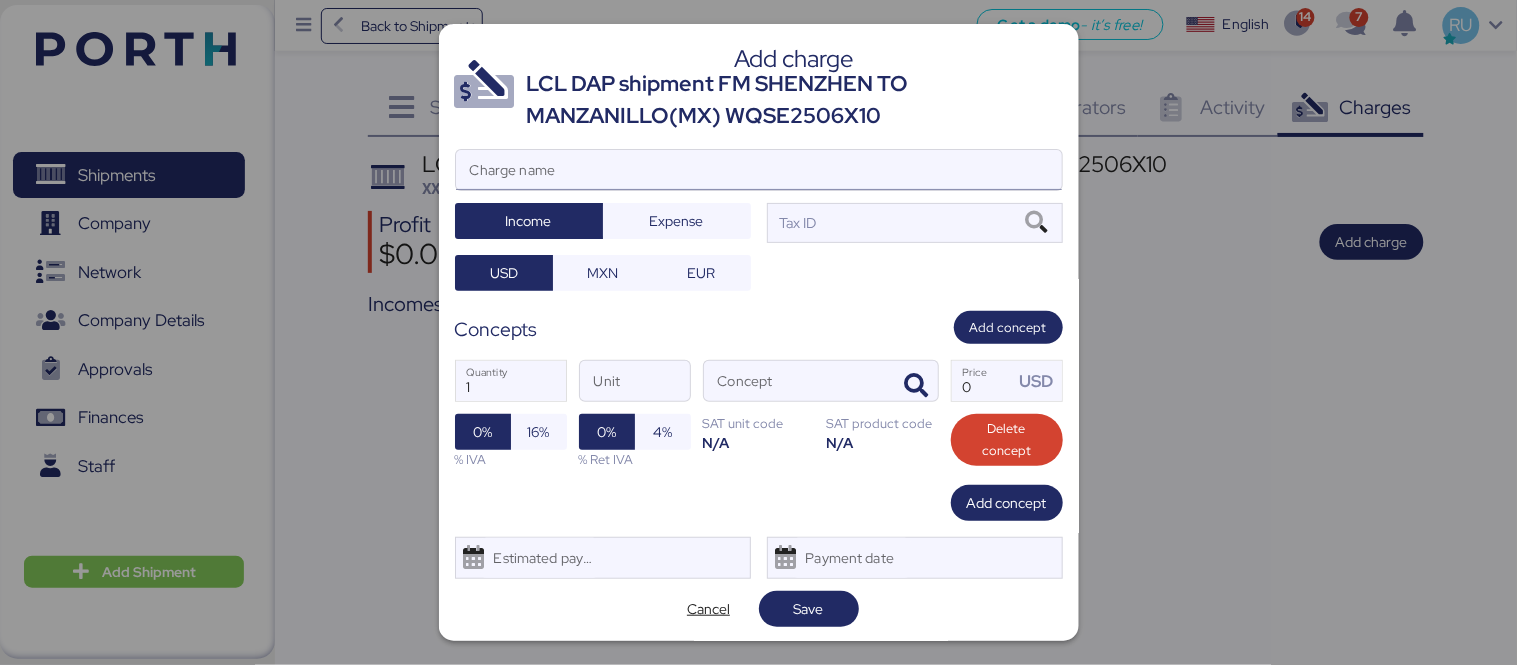 click on "Charge name" at bounding box center (759, 170) 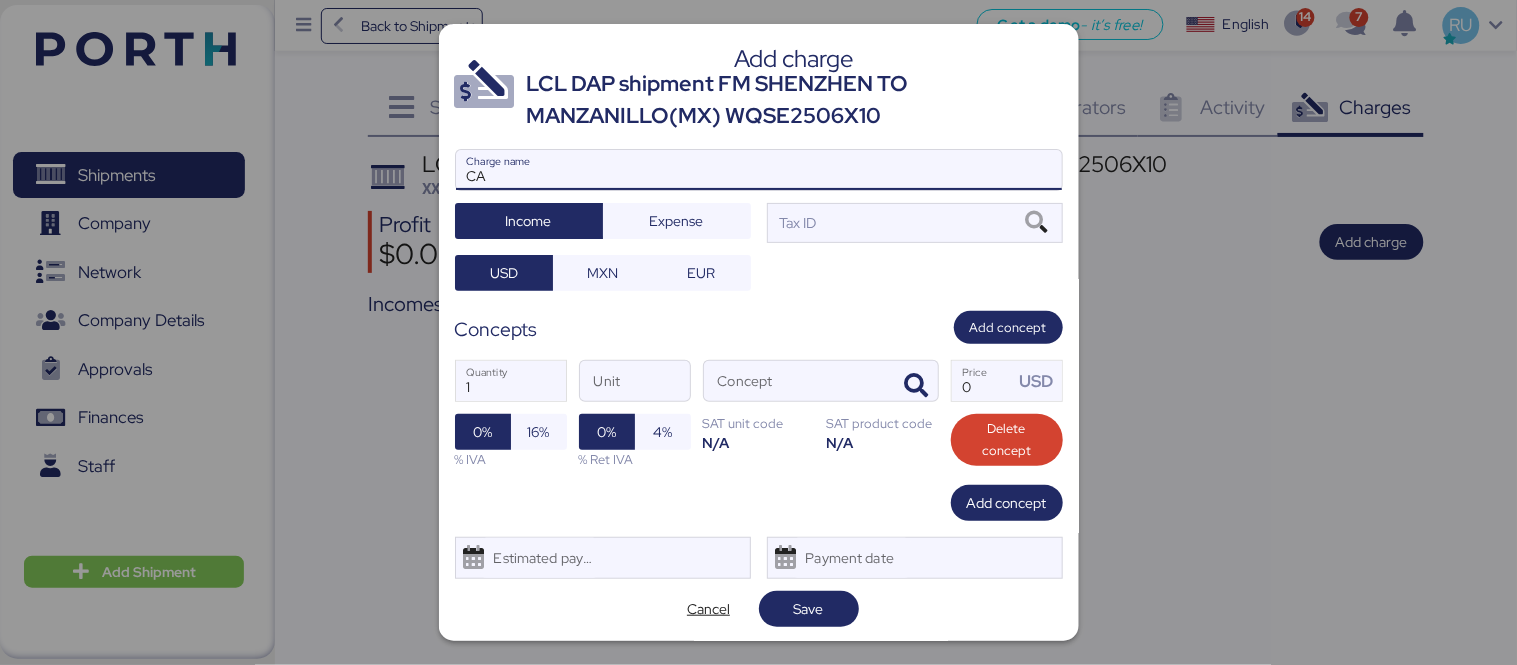 type on "C" 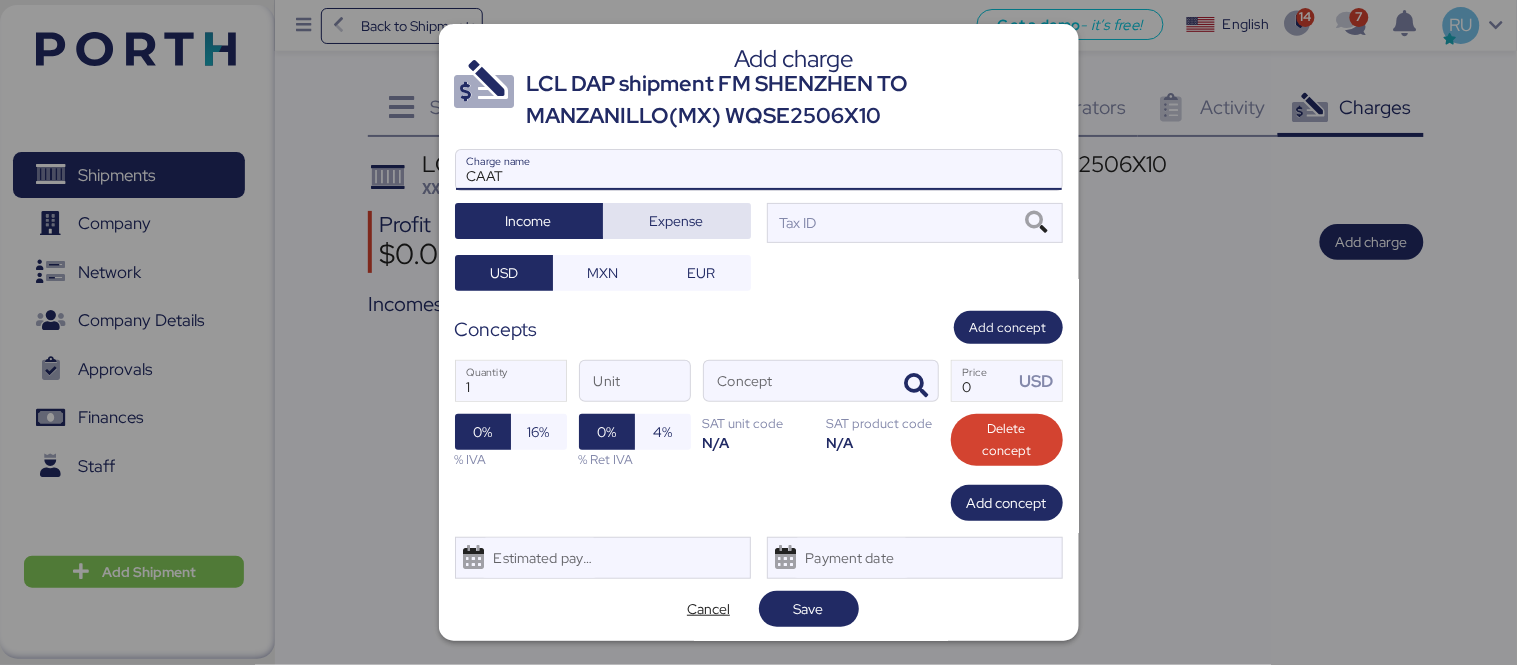 type on "CAAT" 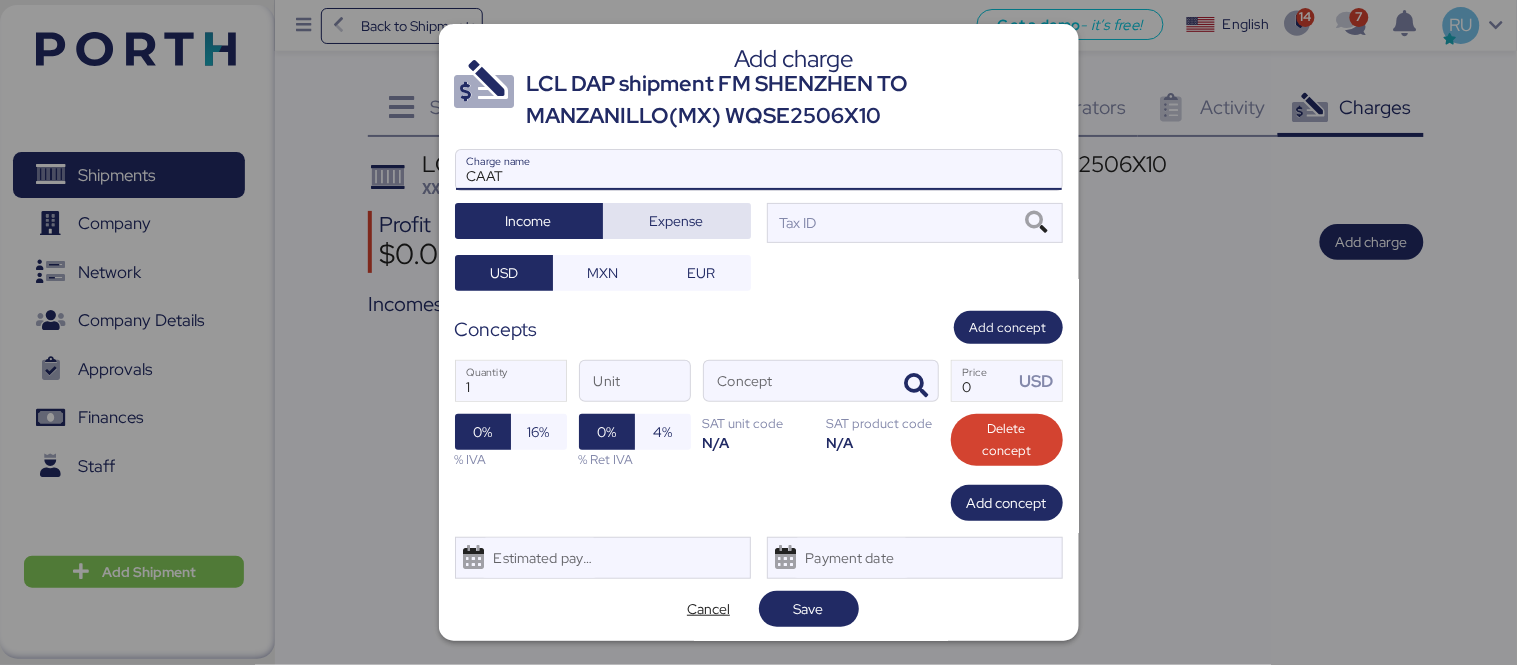 click on "Expense" at bounding box center (677, 221) 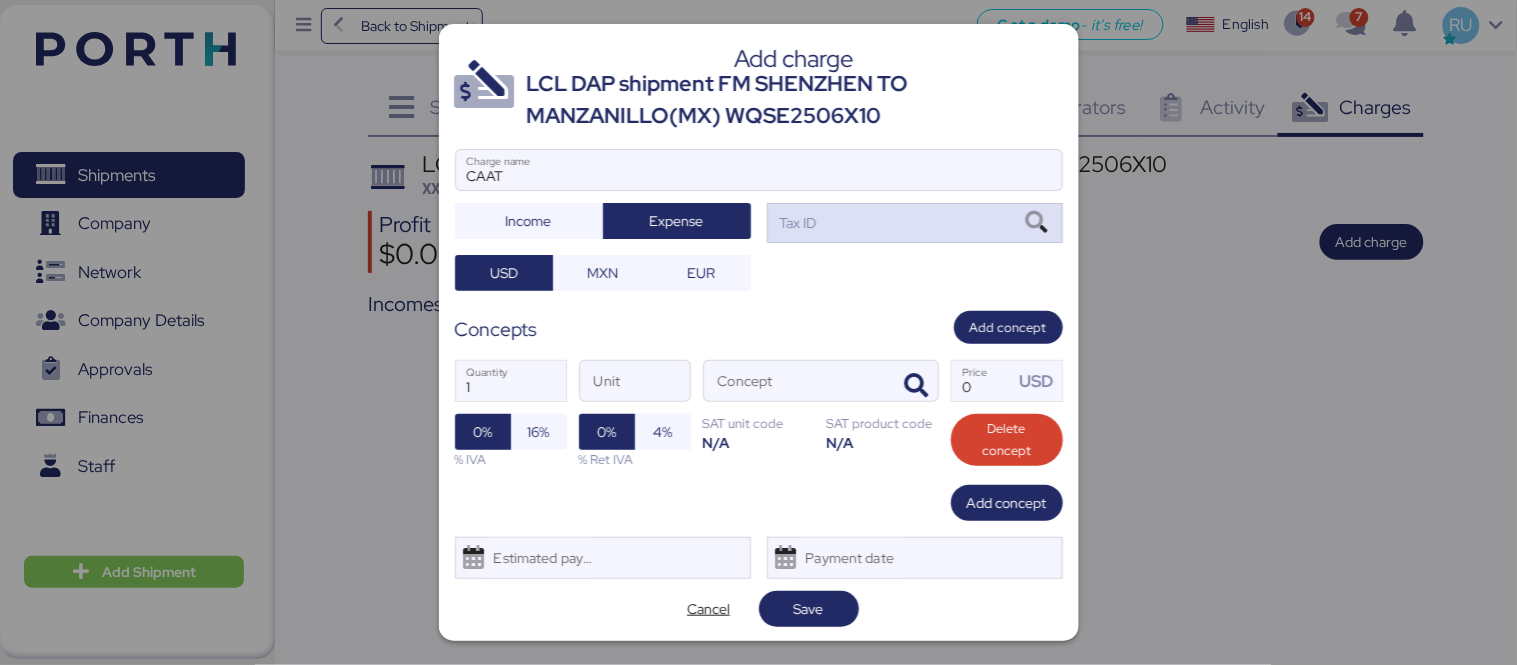 click on "Tax ID" at bounding box center [915, 223] 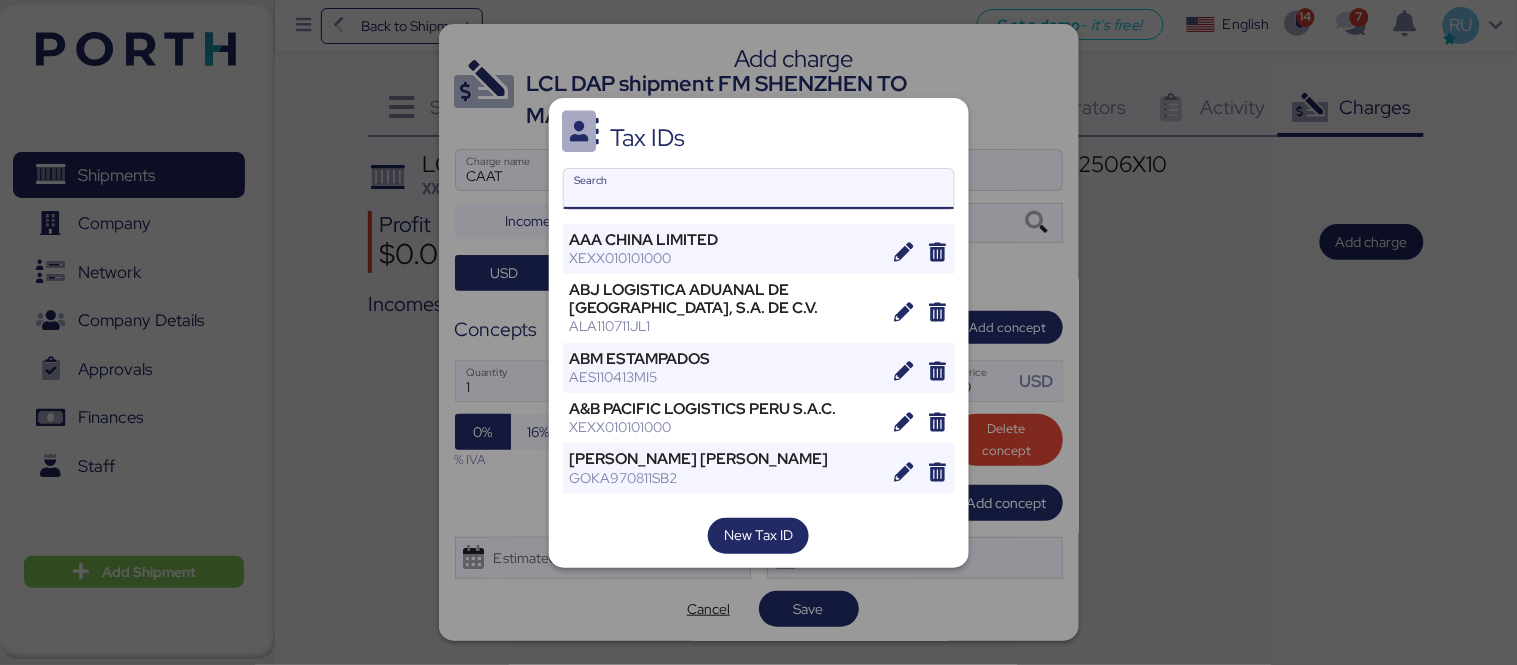 click on "Search" at bounding box center [759, 189] 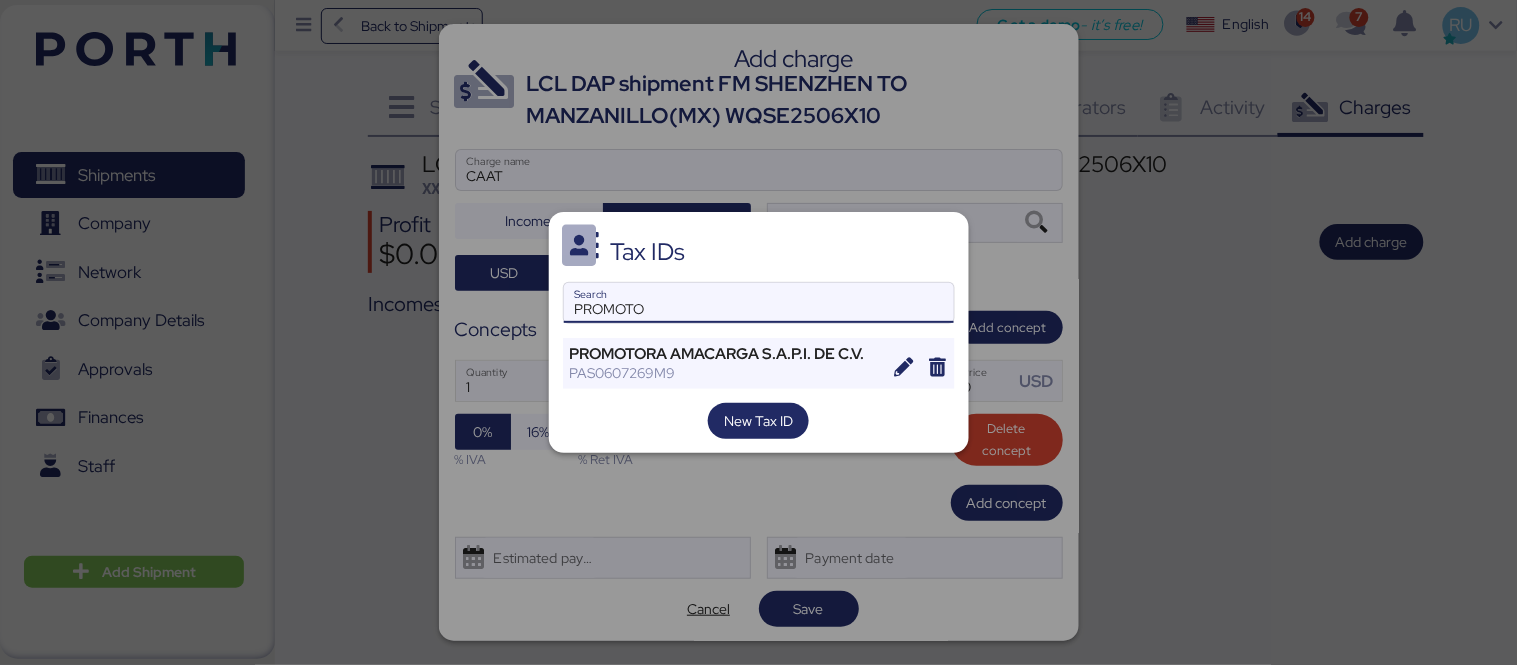 type on "PROMOTO" 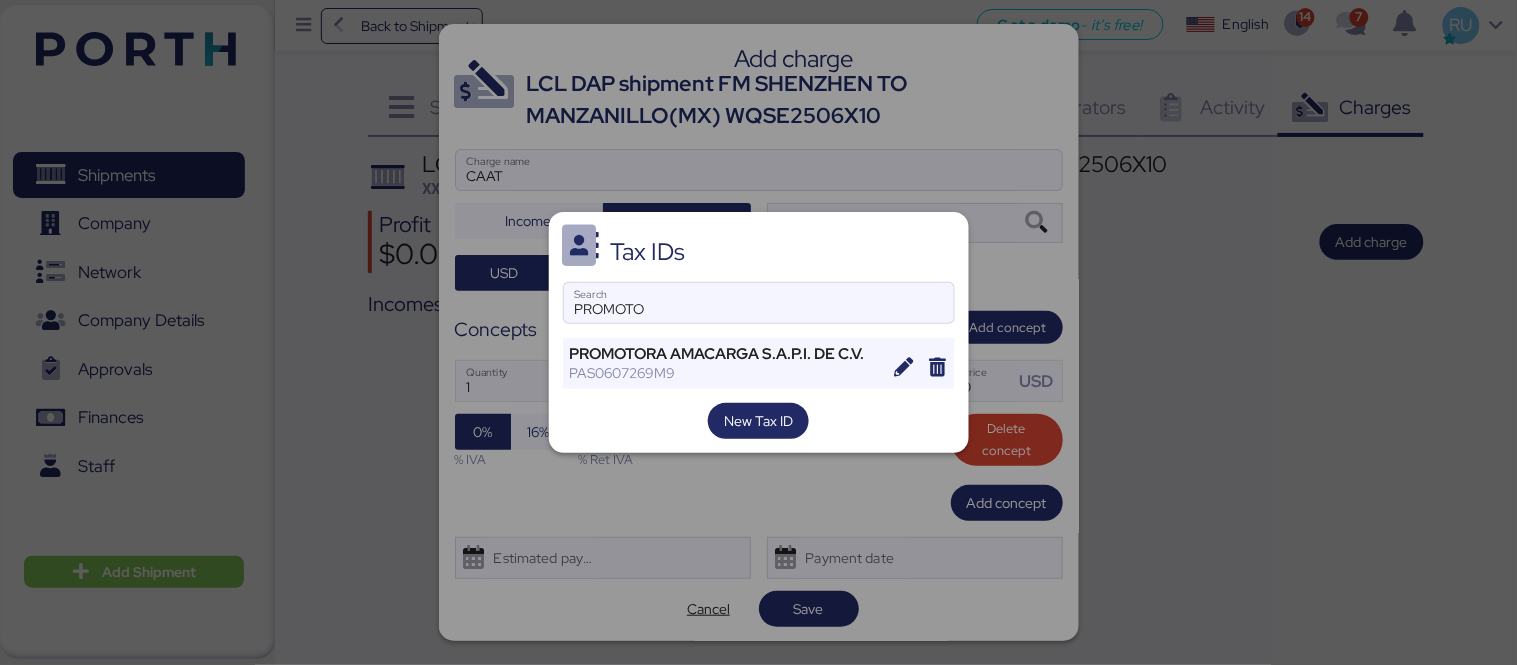 drag, startPoint x: 753, startPoint y: 327, endPoint x: 760, endPoint y: 335, distance: 10.630146 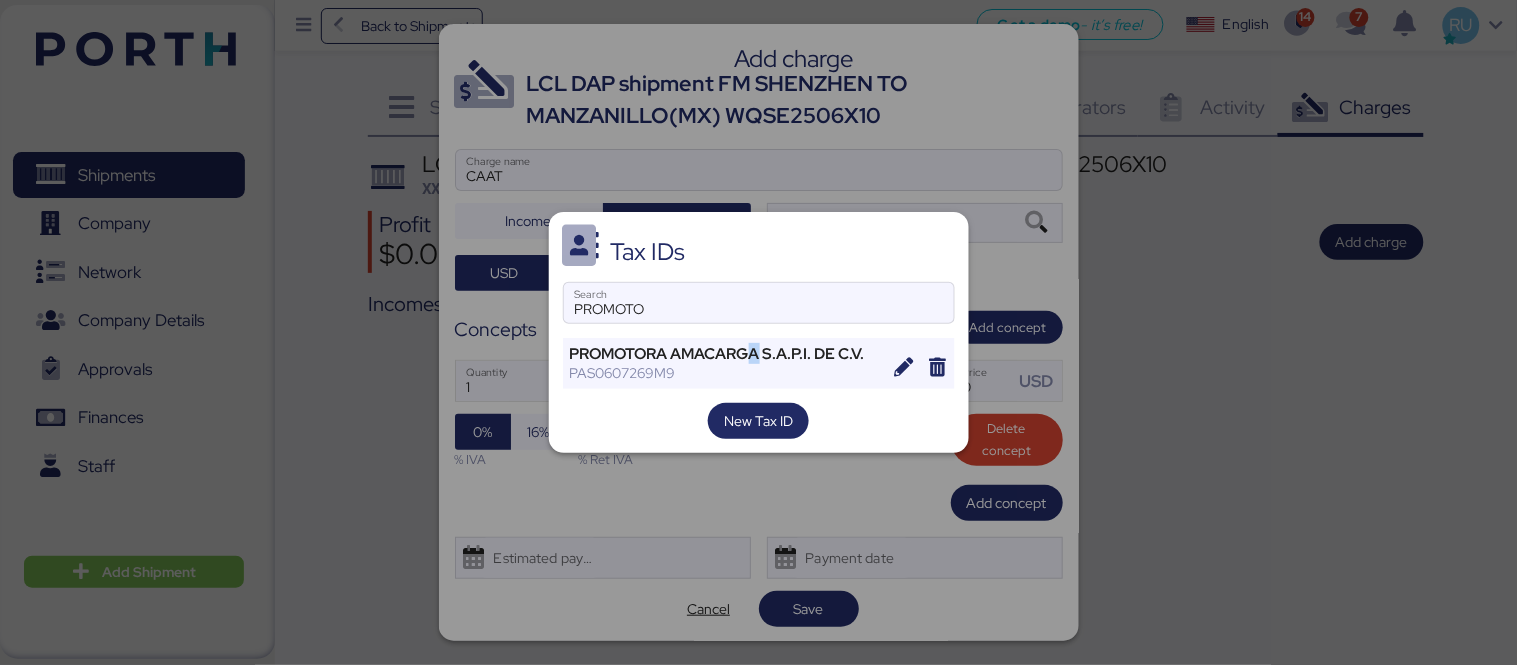 click on "Tax IDs PROMOTO Search PROMOTORA AMACARGA S.A.P.I. DE C.V. PAS0607269M9     New Tax ID" at bounding box center (759, 332) 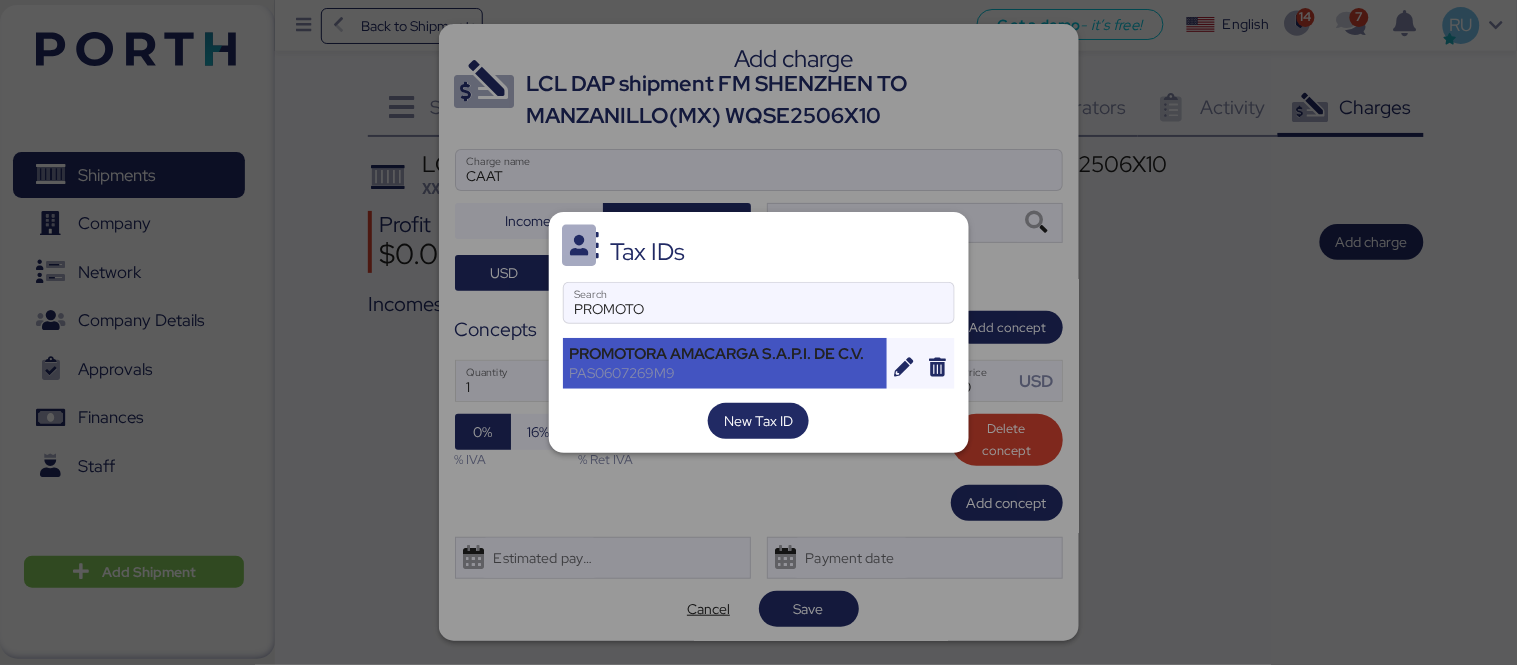 click on "PROMOTORA AMACARGA S.A.P.I. DE C.V." at bounding box center (725, 354) 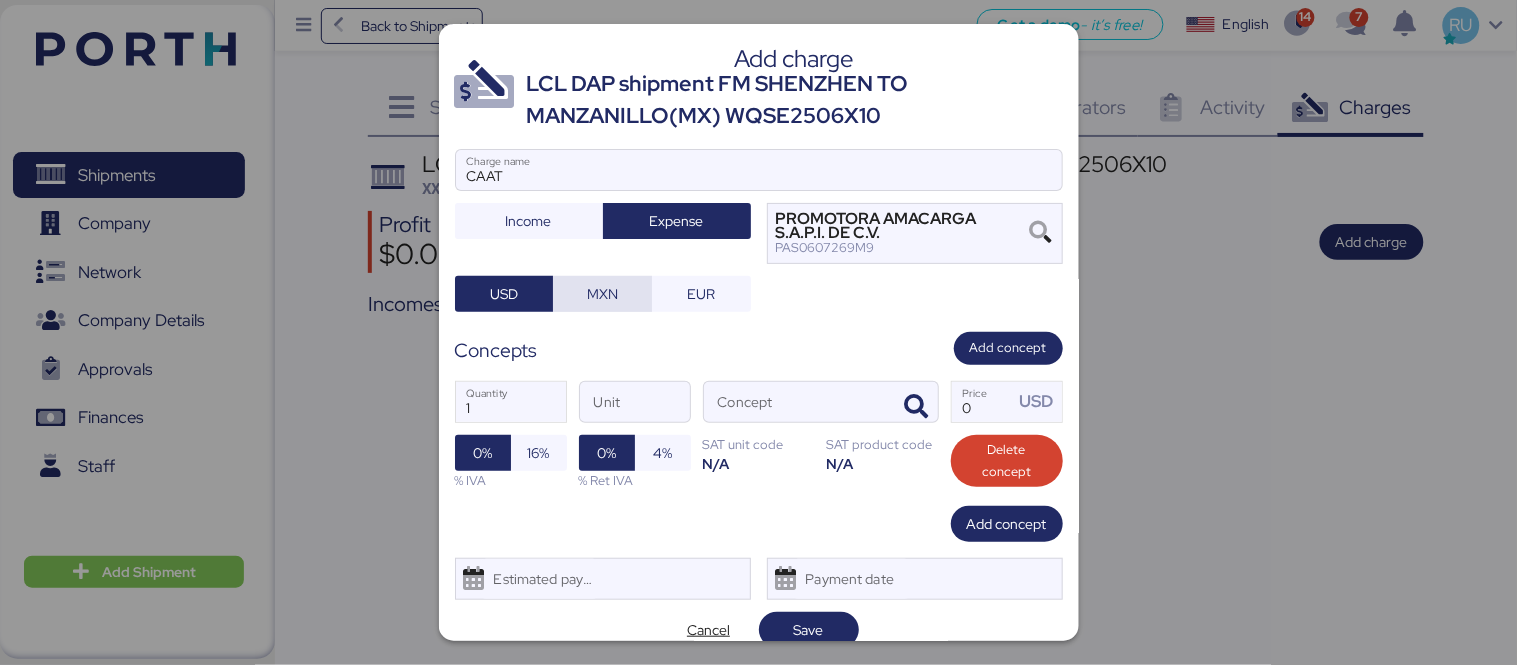 click on "MXN" at bounding box center (602, 294) 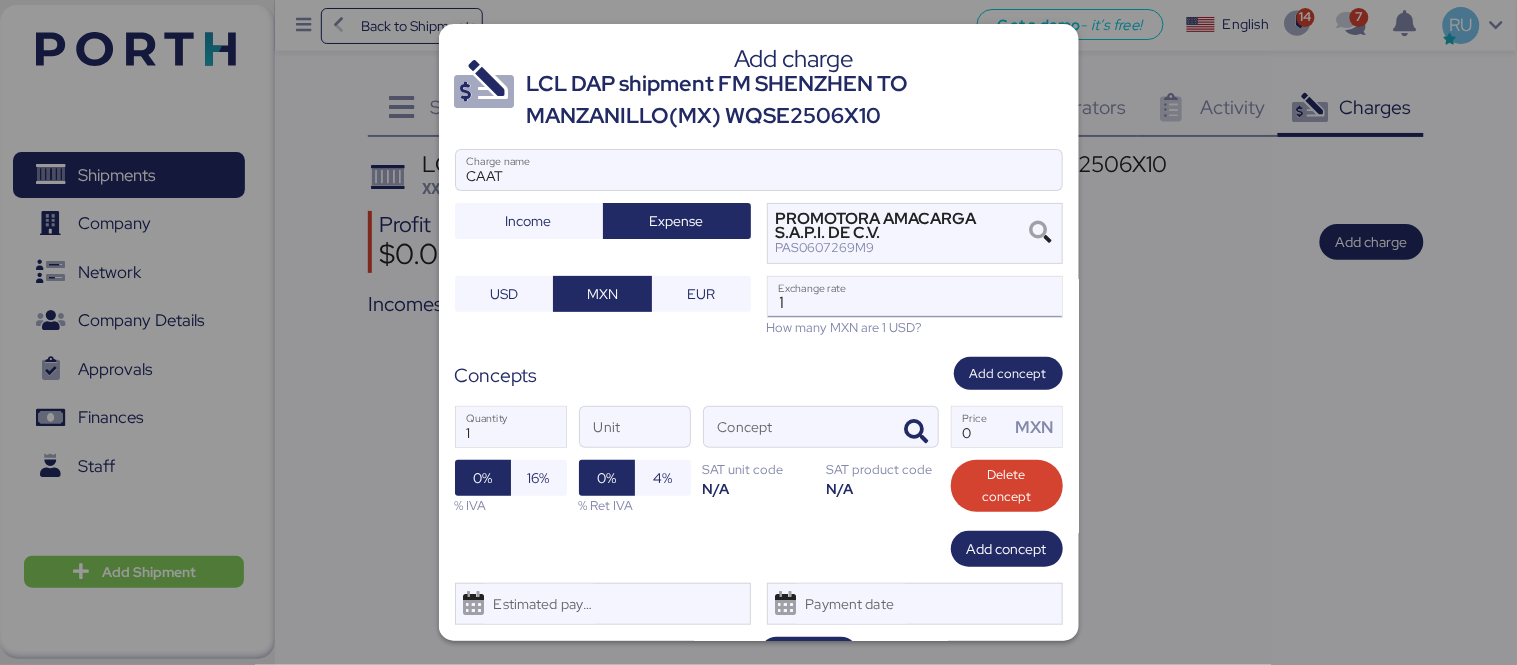 click on "1" at bounding box center (915, 297) 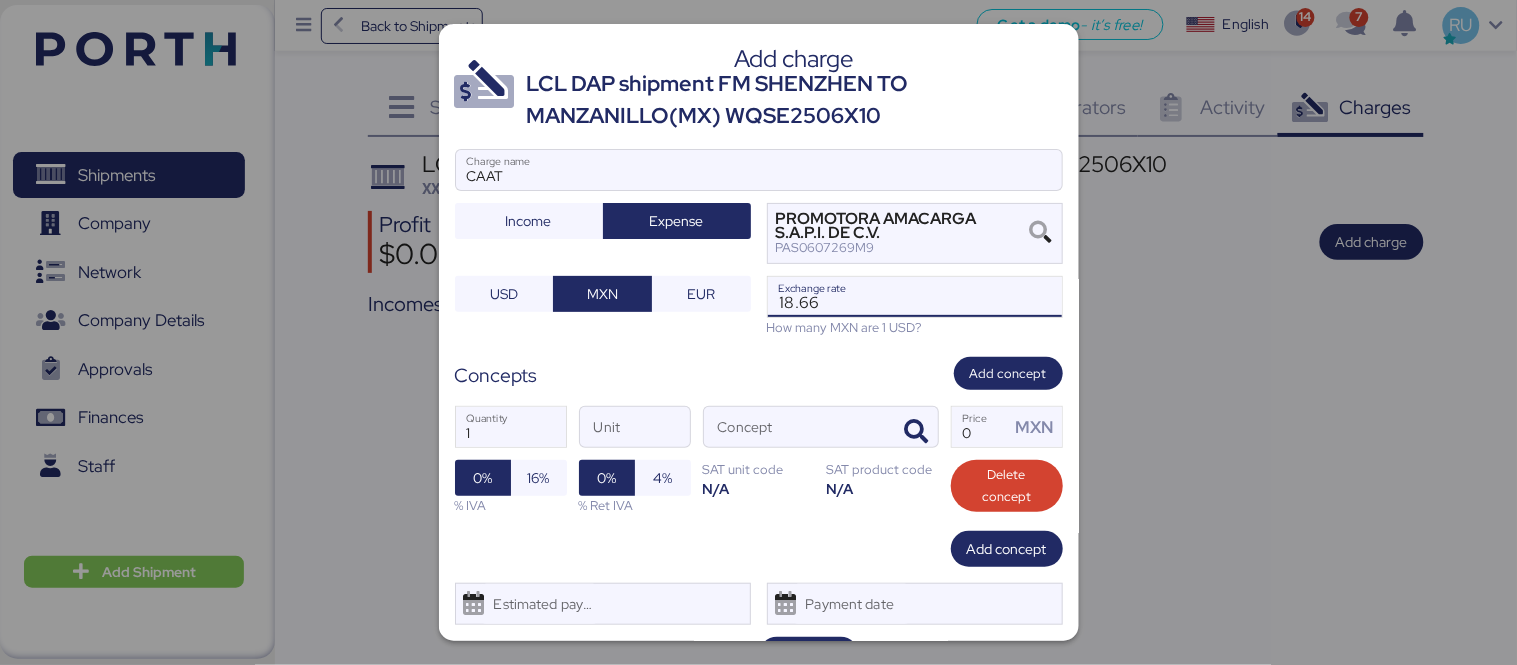 type on "18.66" 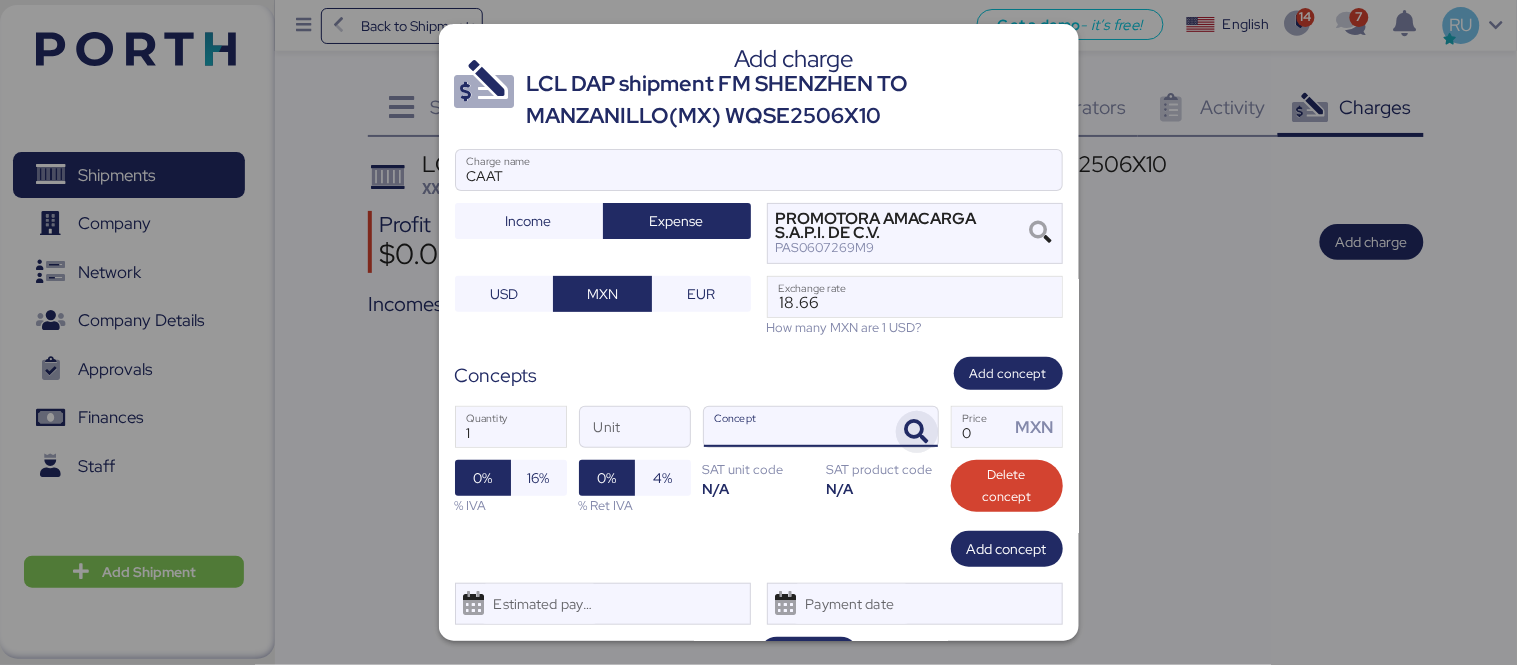 click at bounding box center [917, 432] 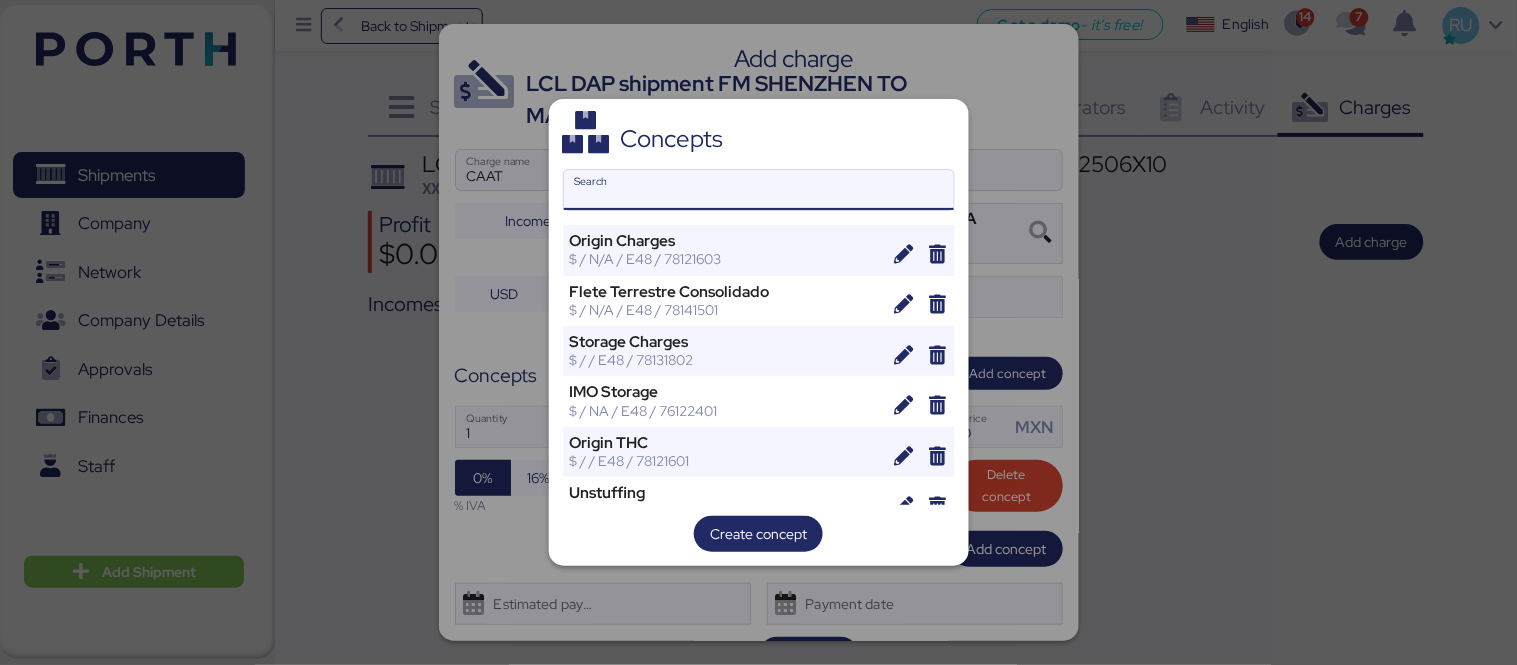 click on "Search" at bounding box center (759, 190) 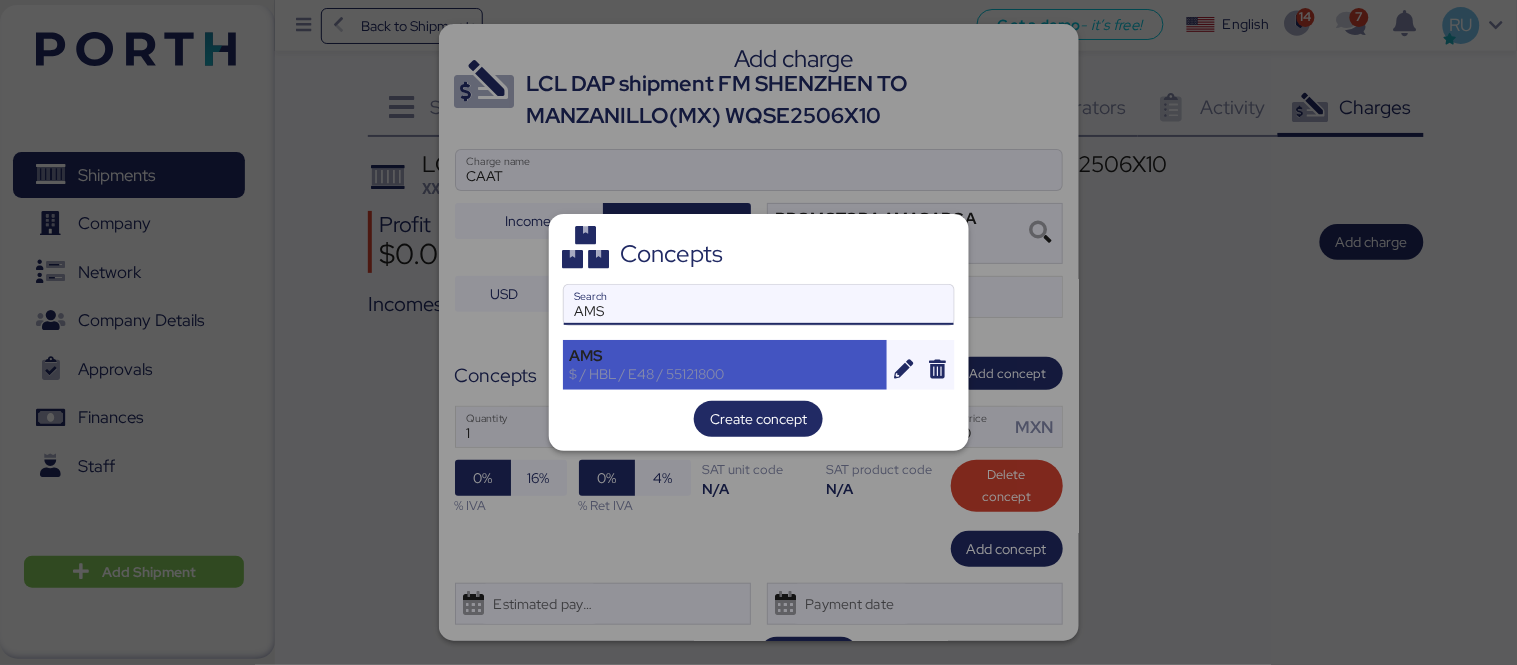 type on "AMS" 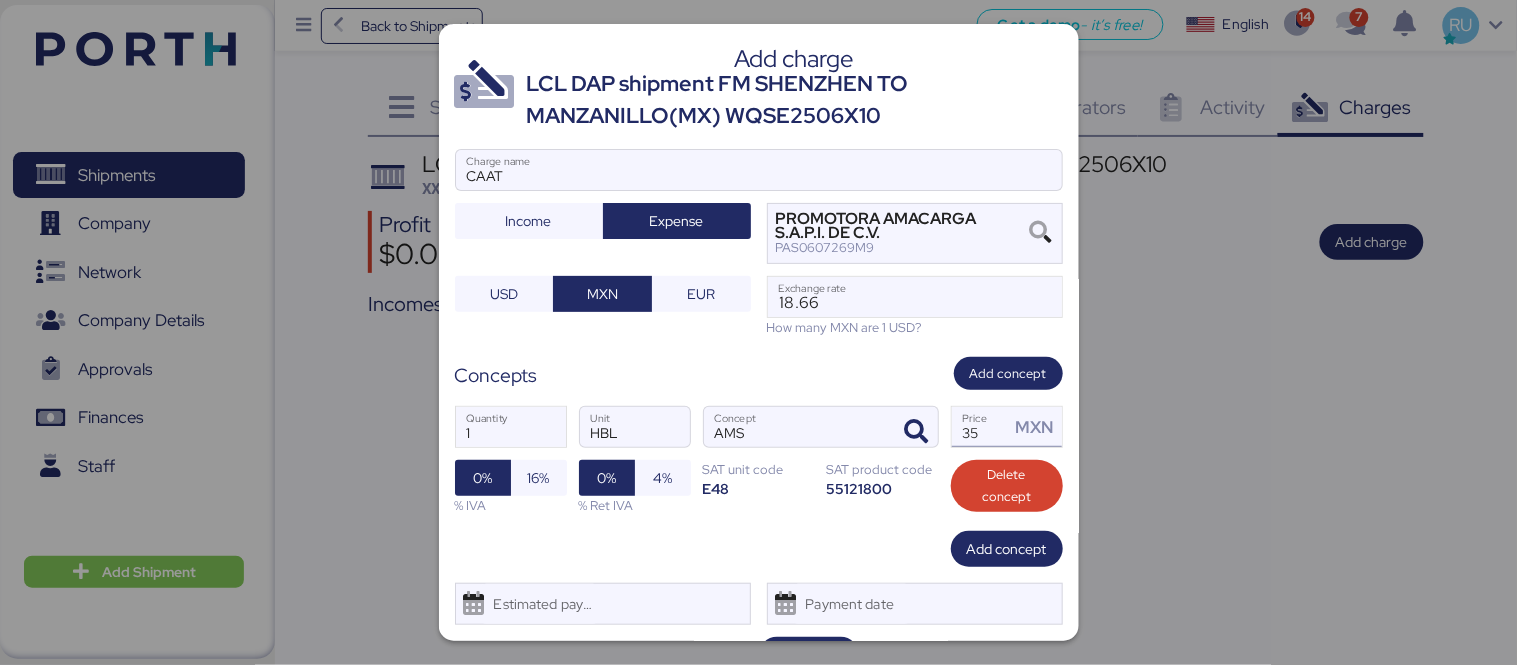 click on "35" at bounding box center [981, 427] 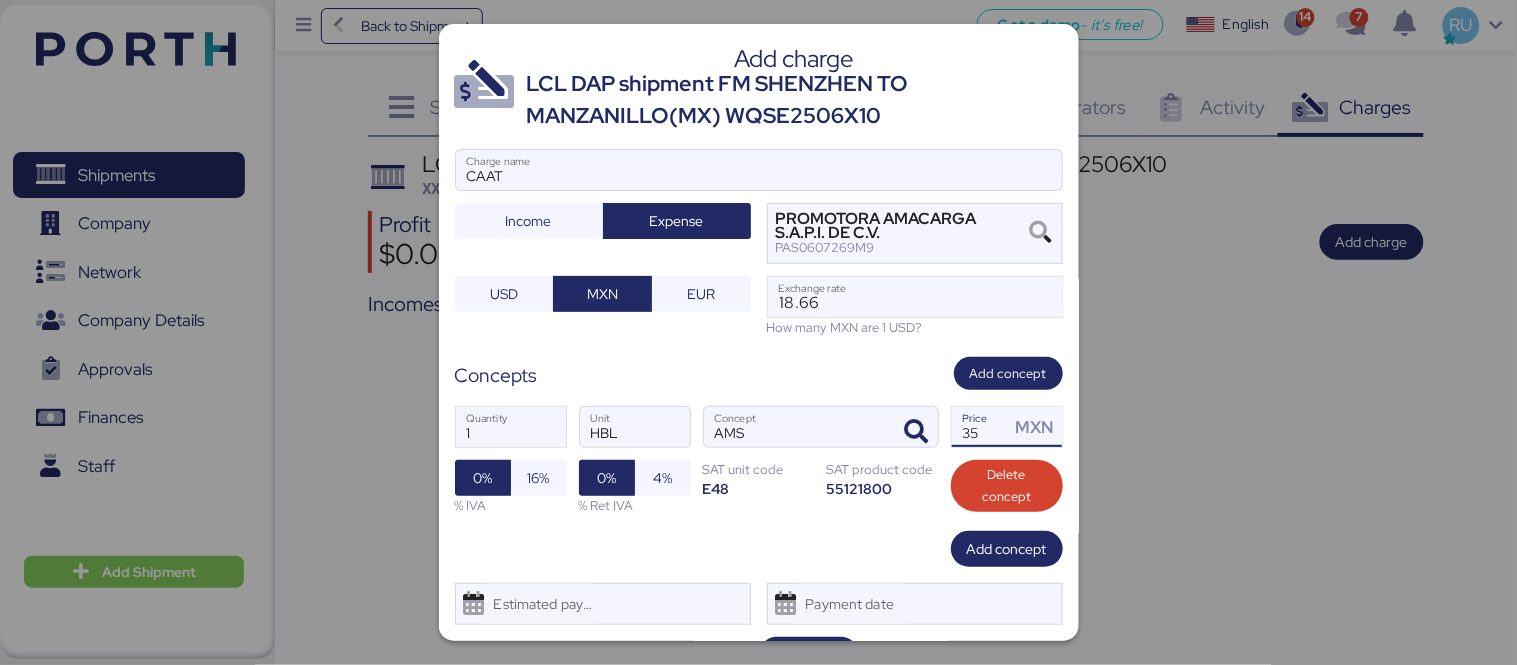 type on "3" 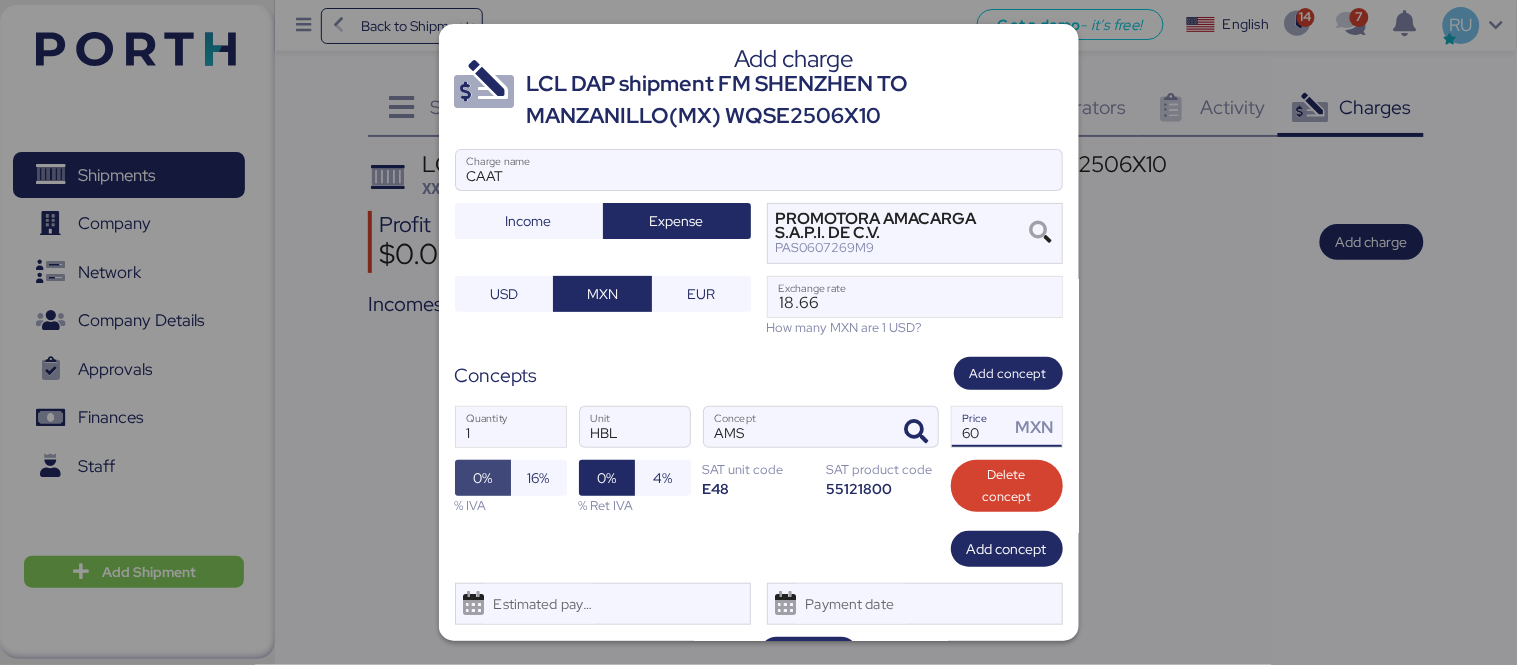 type on "60" 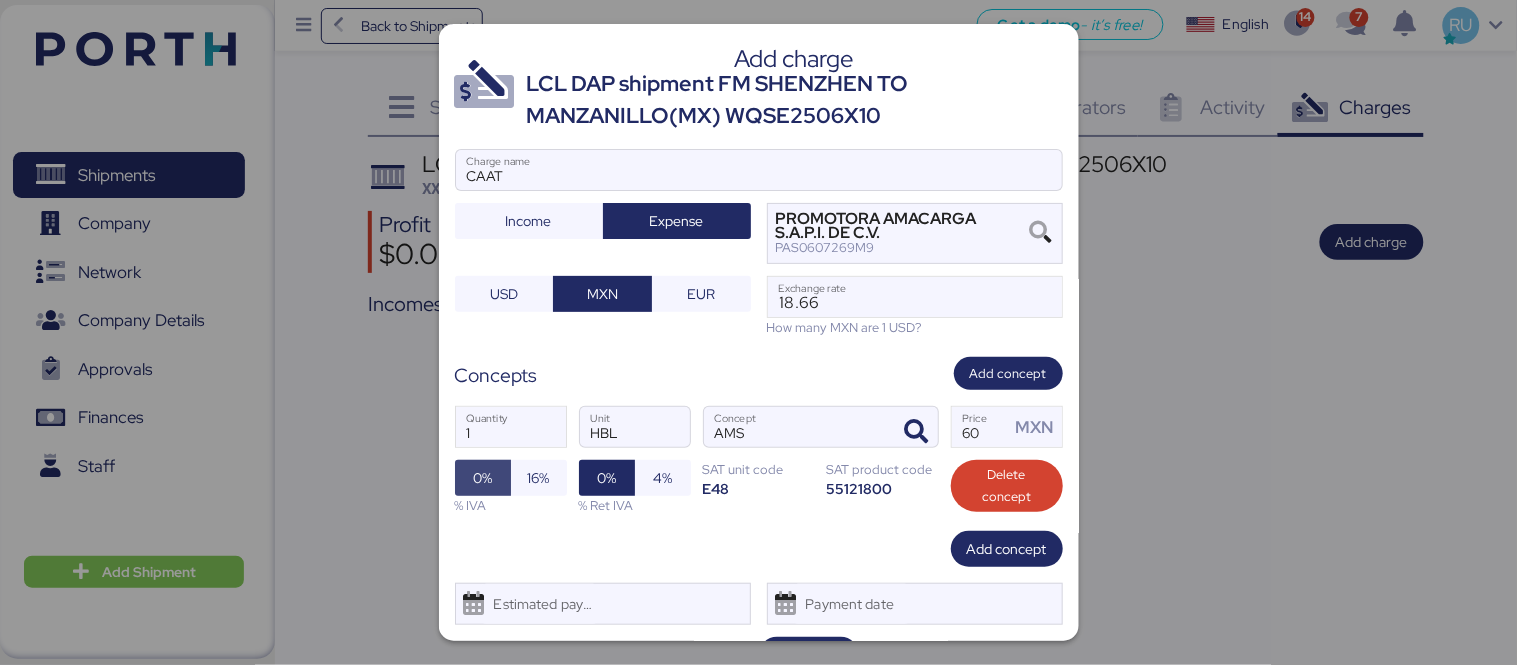 click on "0%" at bounding box center (483, 478) 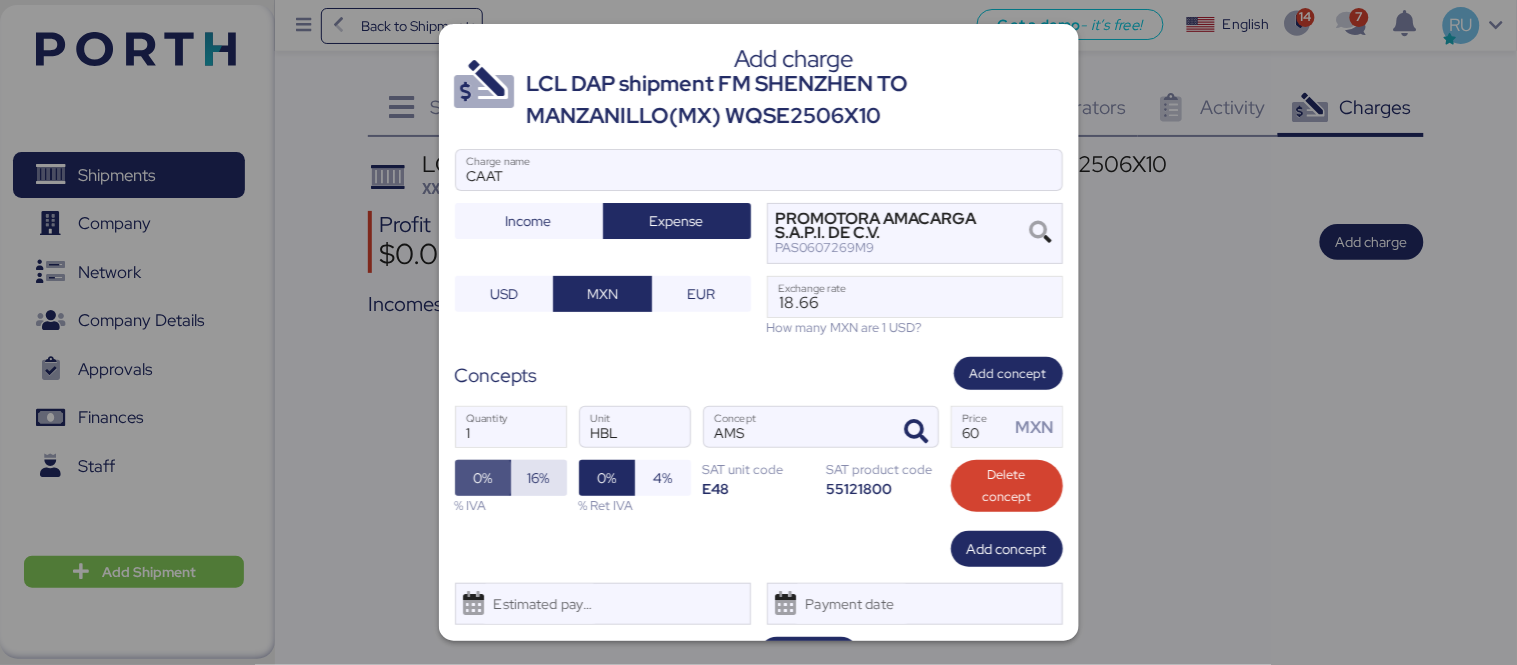 click on "16%" at bounding box center (539, 478) 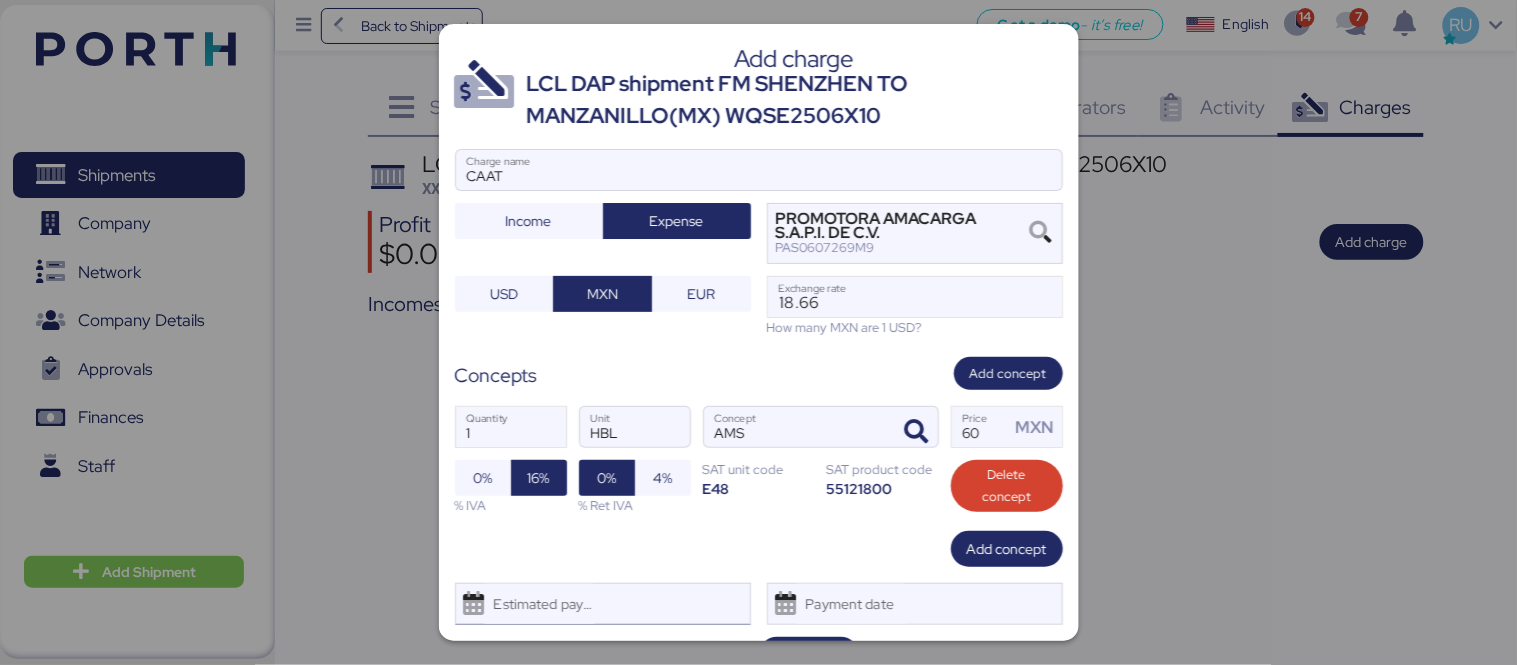 click on "Estimated payment date" at bounding box center [603, 604] 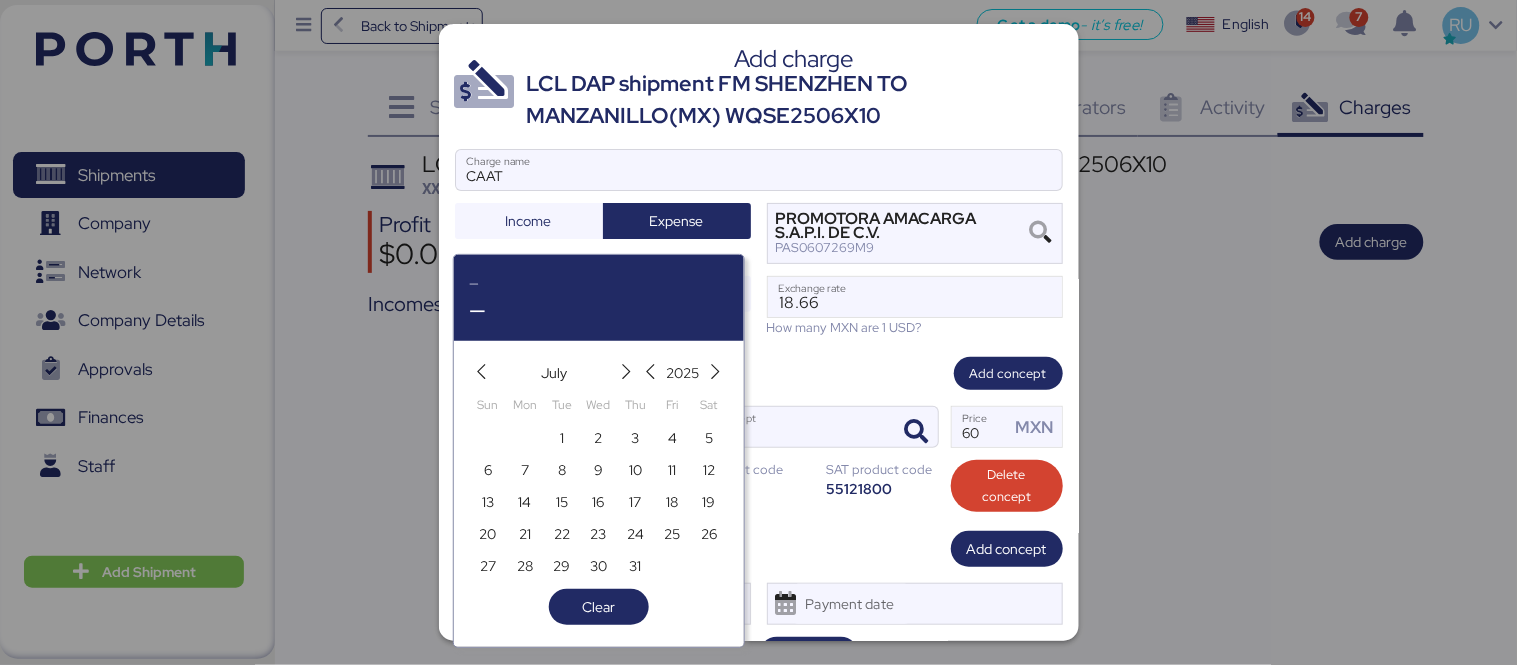 click on "31" at bounding box center (635, 565) 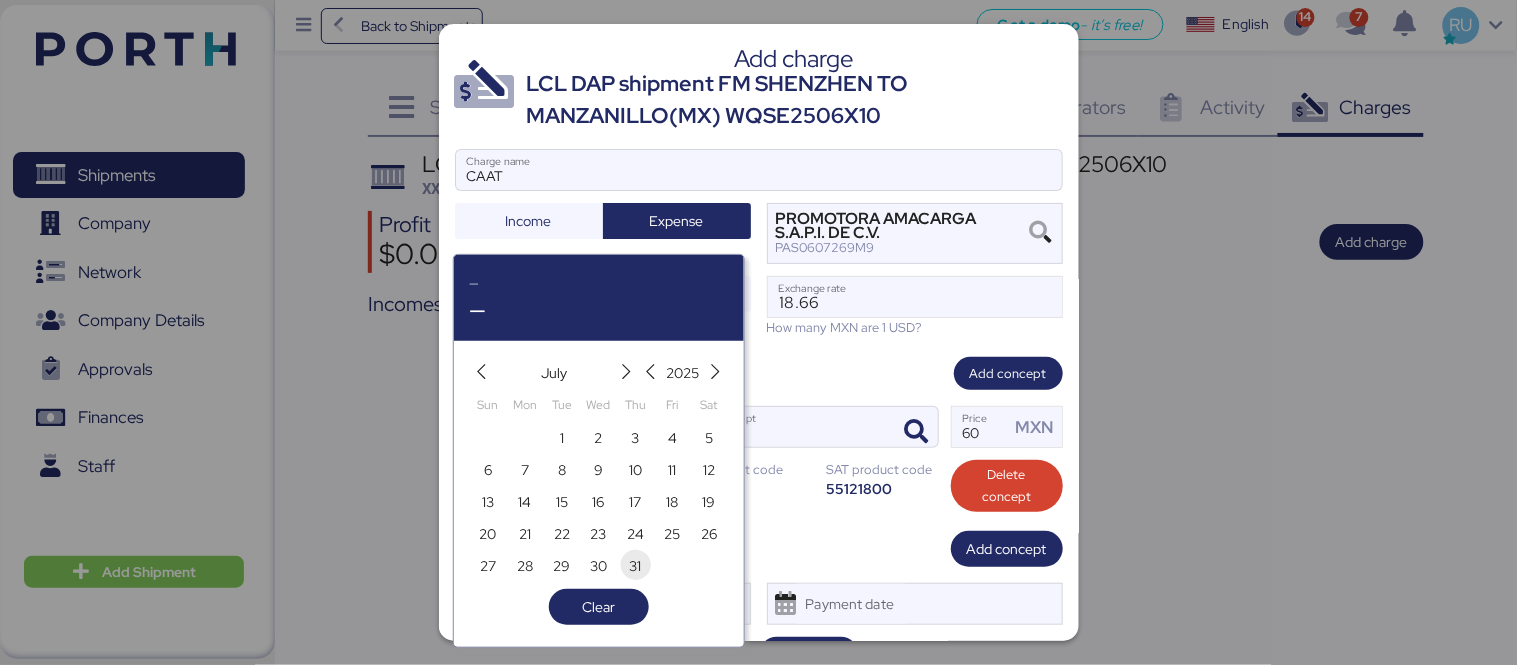 click on "31" at bounding box center [636, 565] 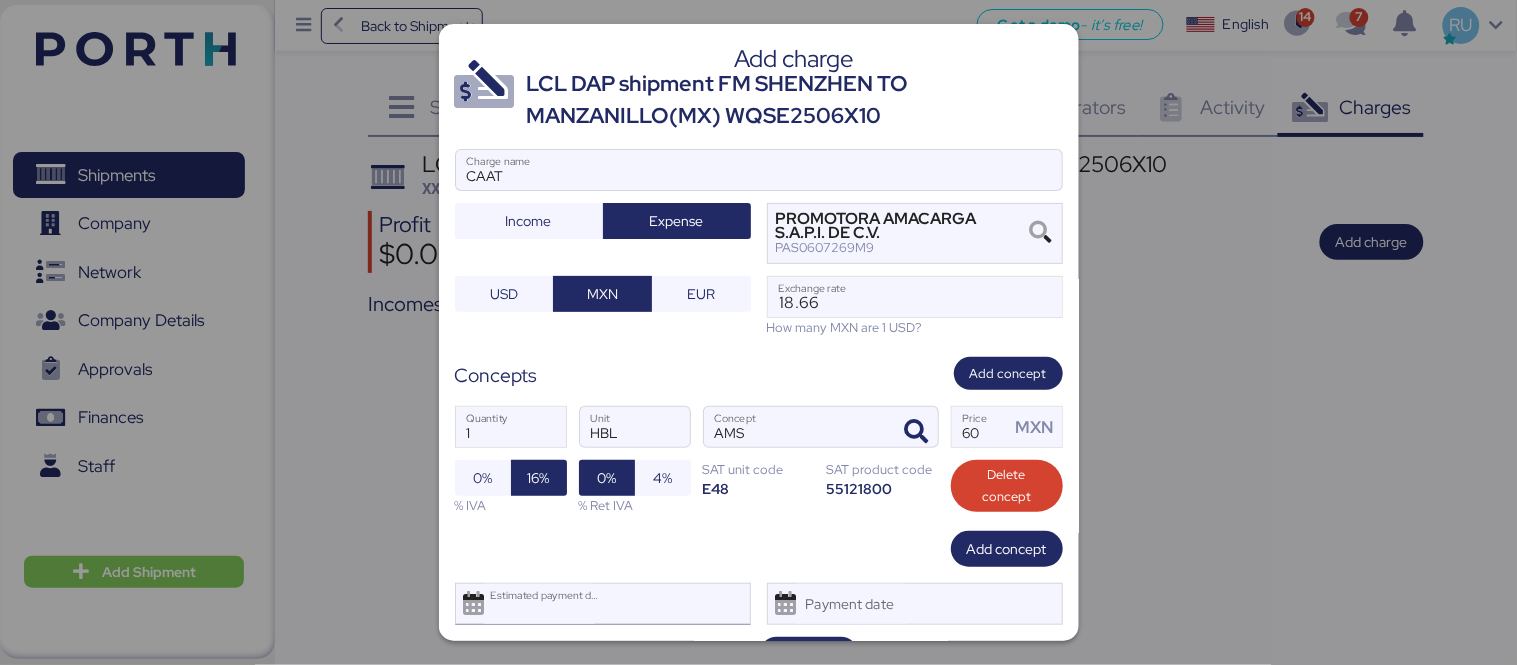 type on "[DATE]" 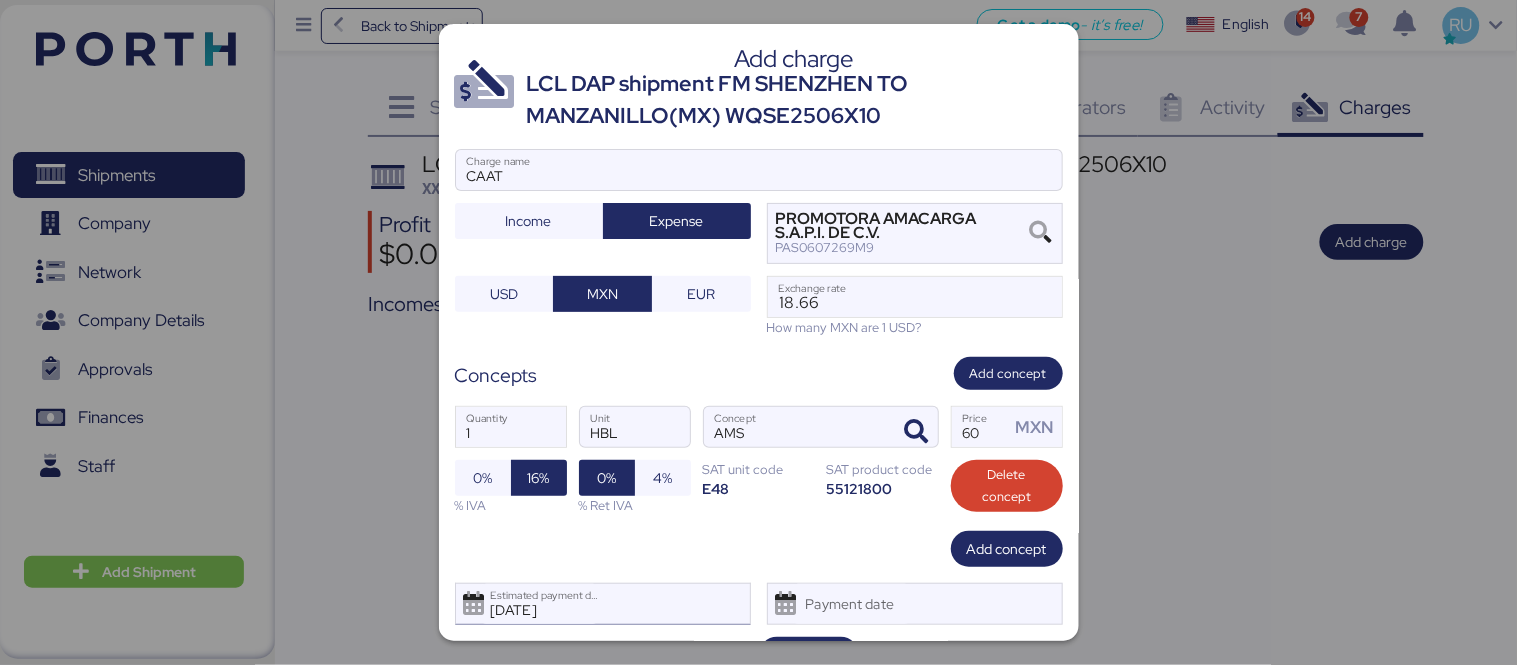 scroll, scrollTop: 48, scrollLeft: 0, axis: vertical 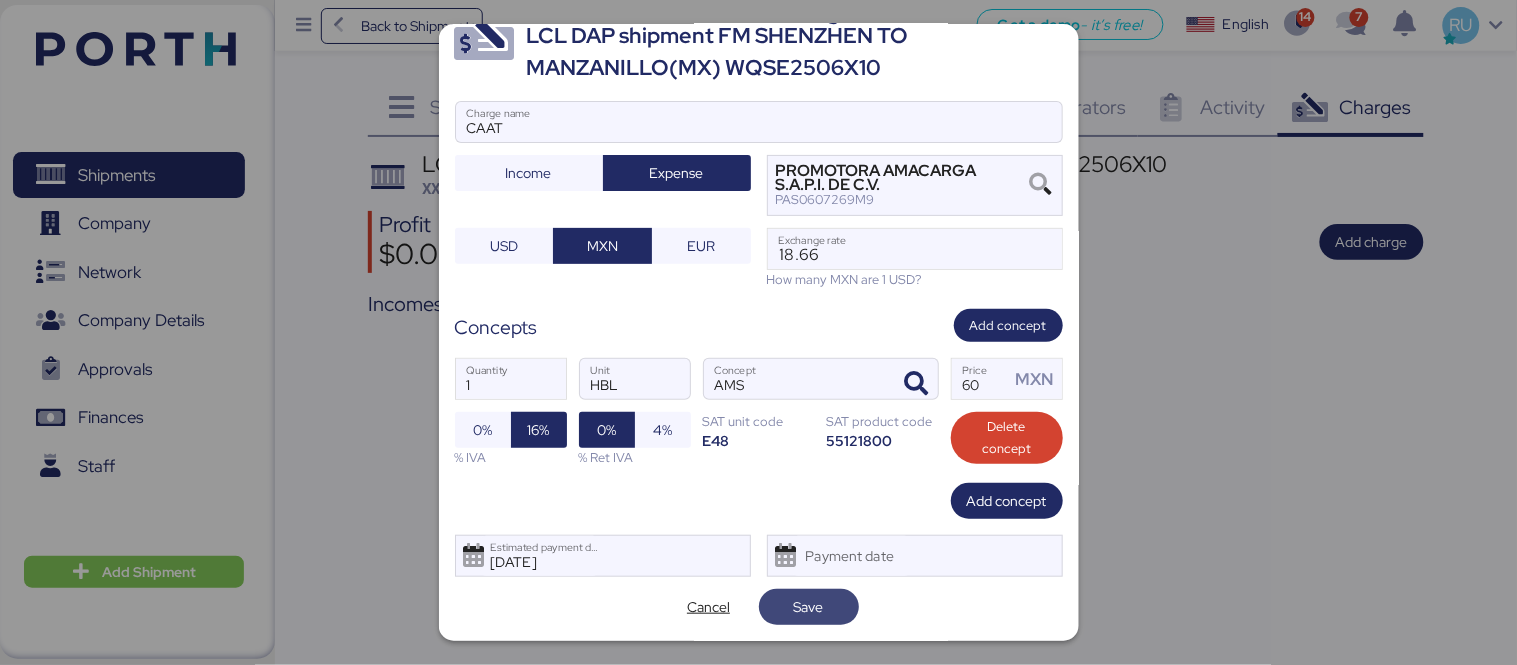 click on "Save" at bounding box center (809, 607) 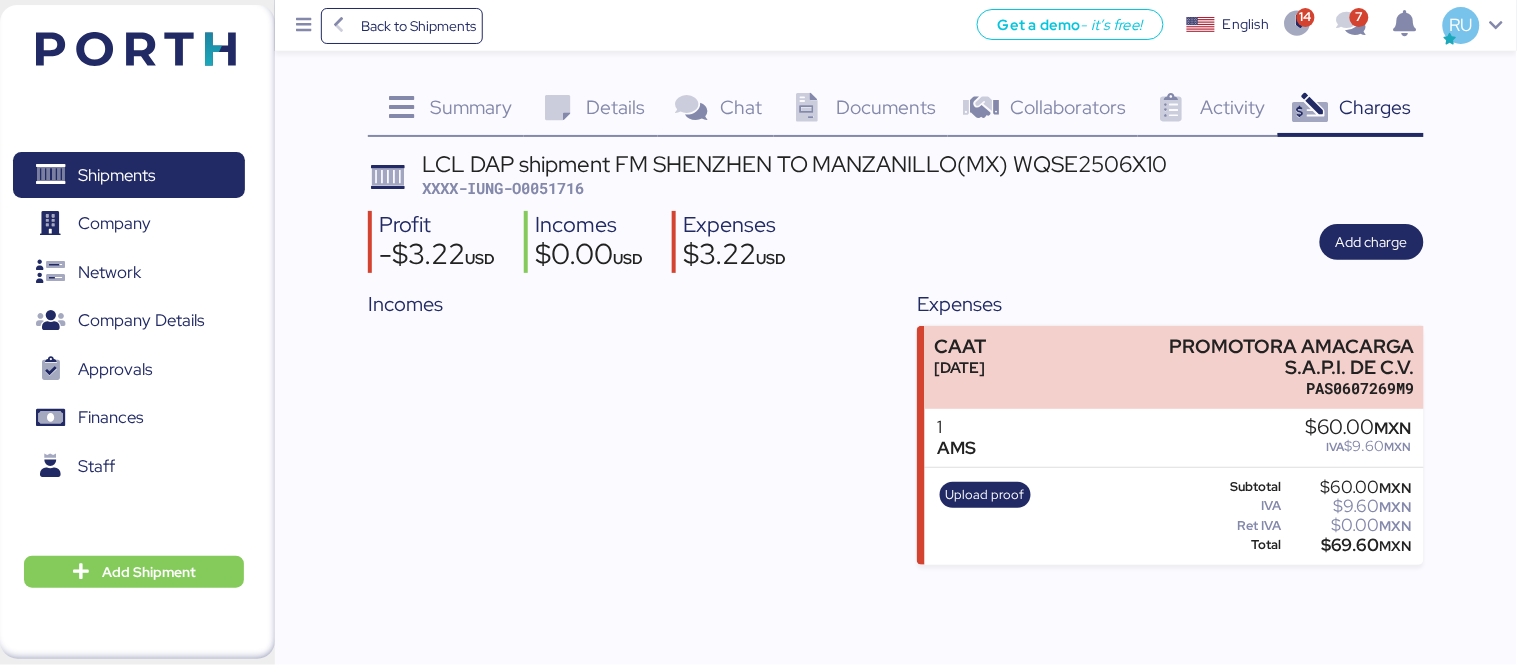 click on "Documents" at bounding box center [886, 107] 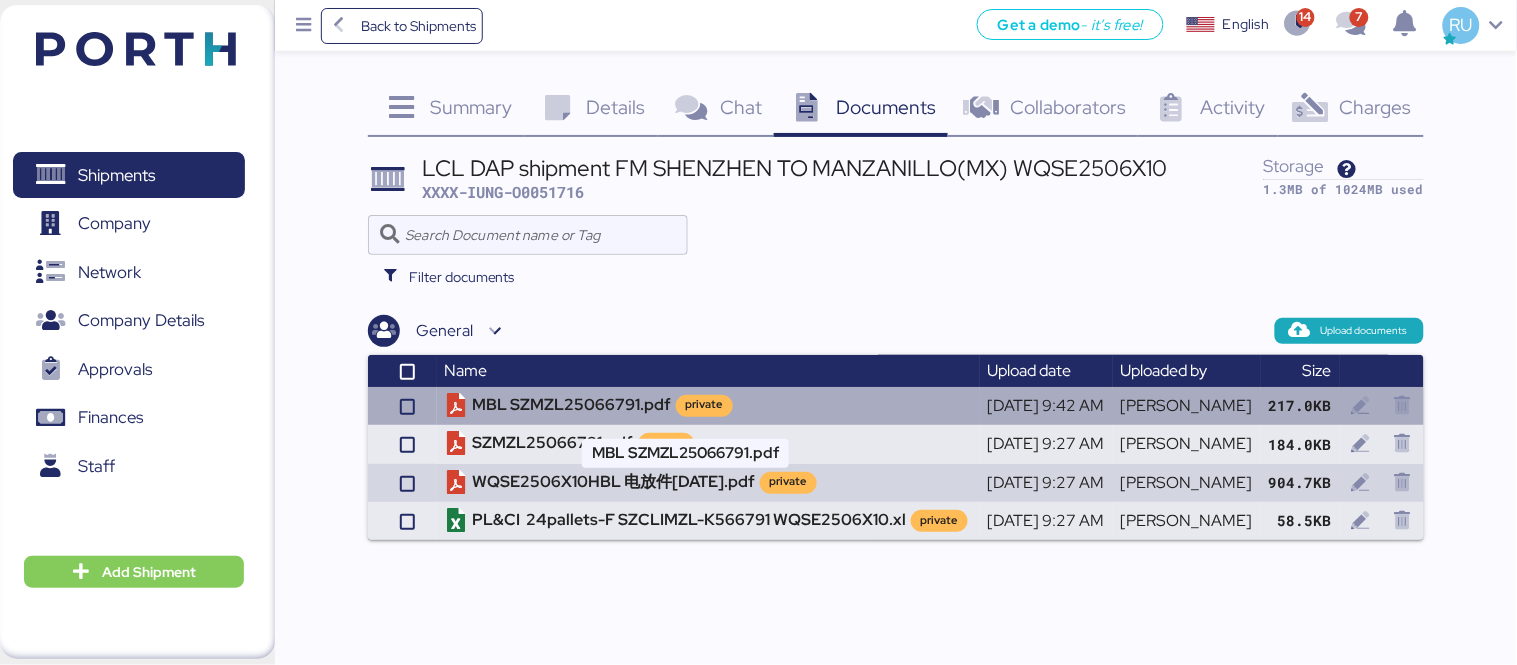 click on "MBL SZMZL25066791.pdf
private" at bounding box center (708, 406) 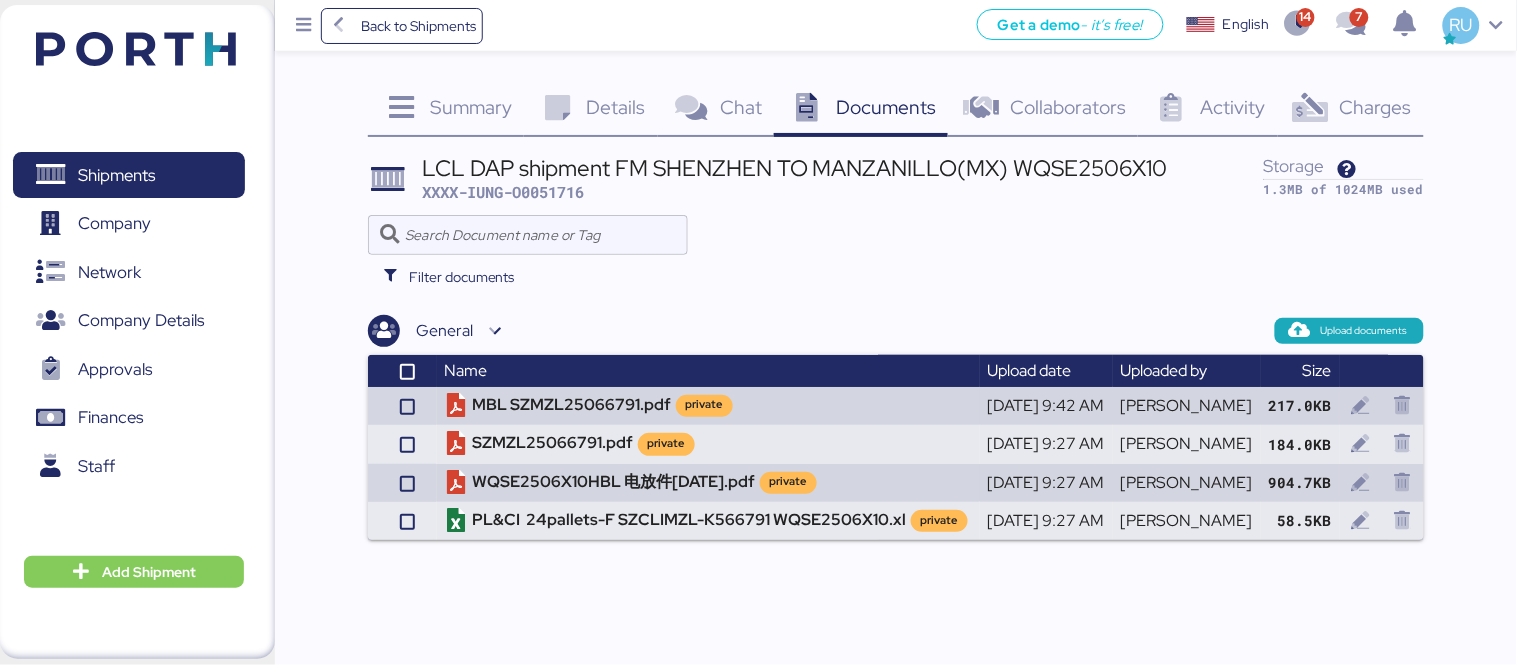 click at bounding box center (136, 49) 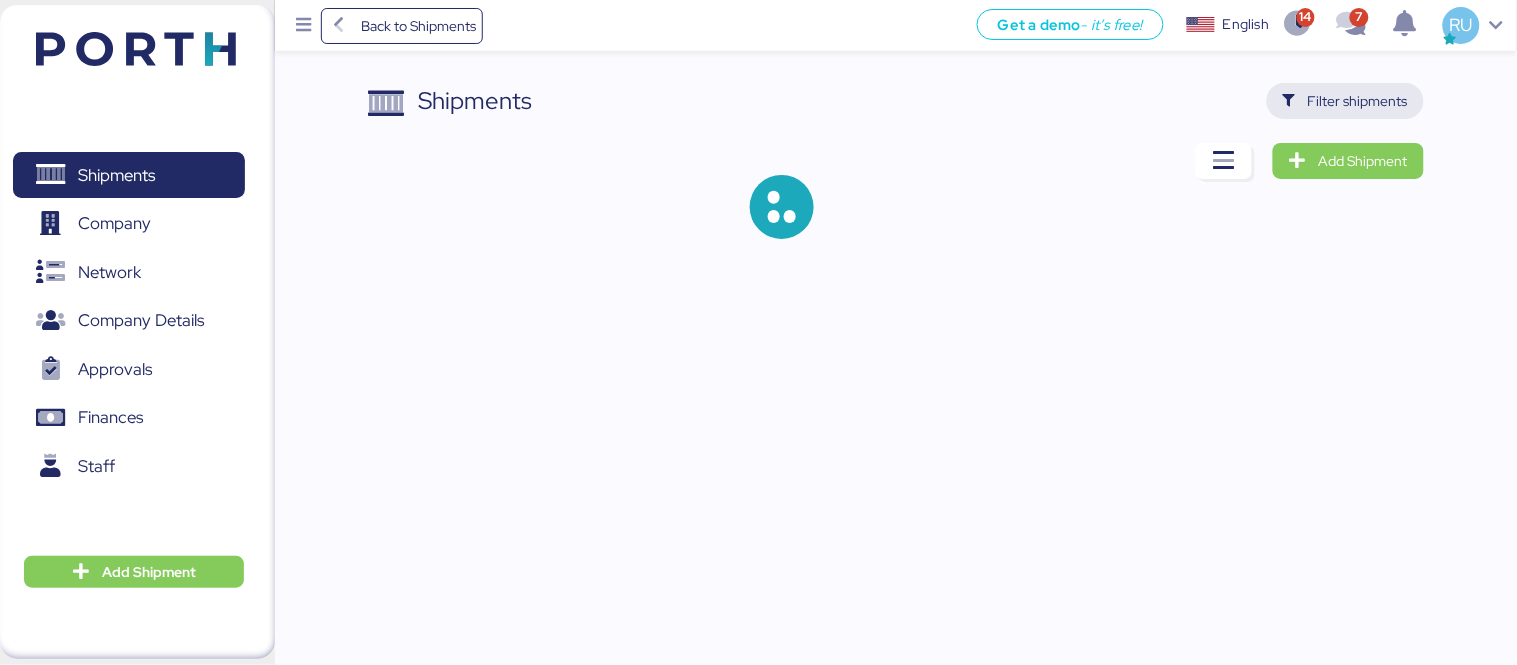 click on "Filter shipments" at bounding box center (1345, 101) 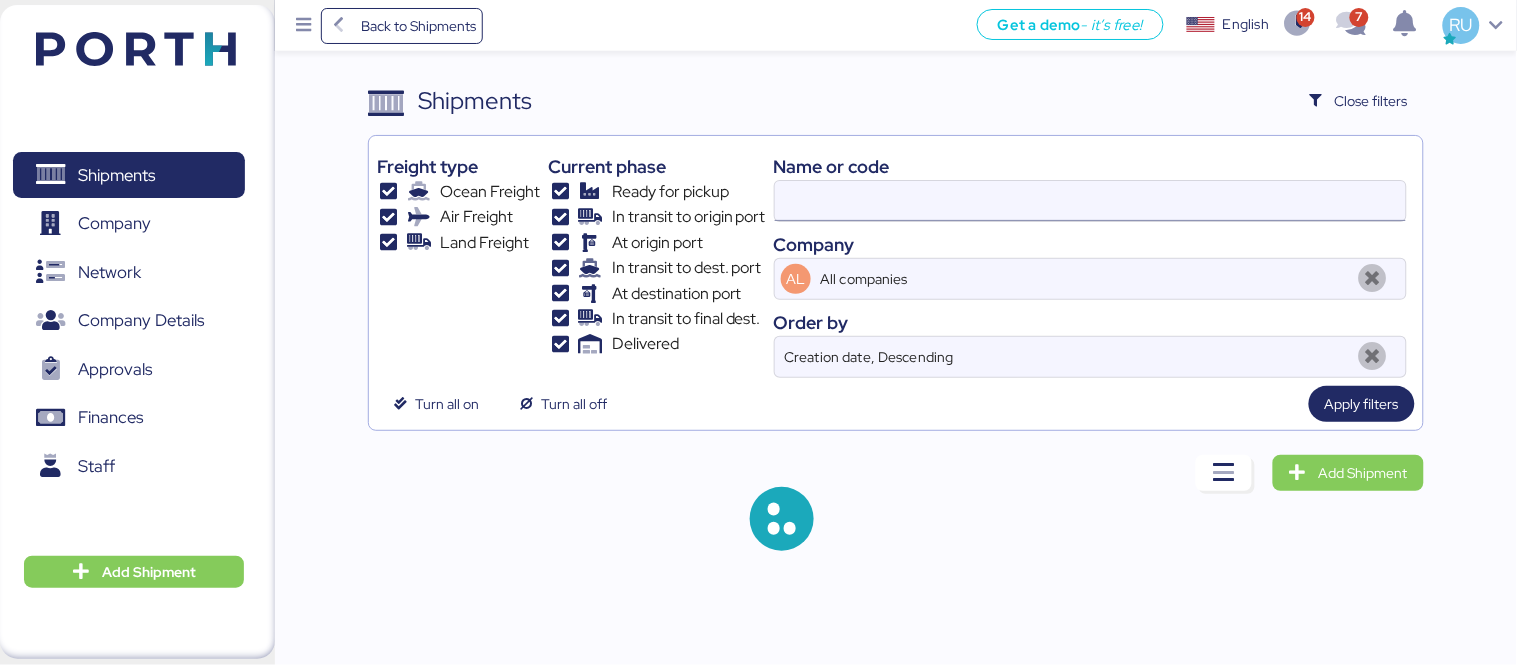 click at bounding box center [1090, 201] 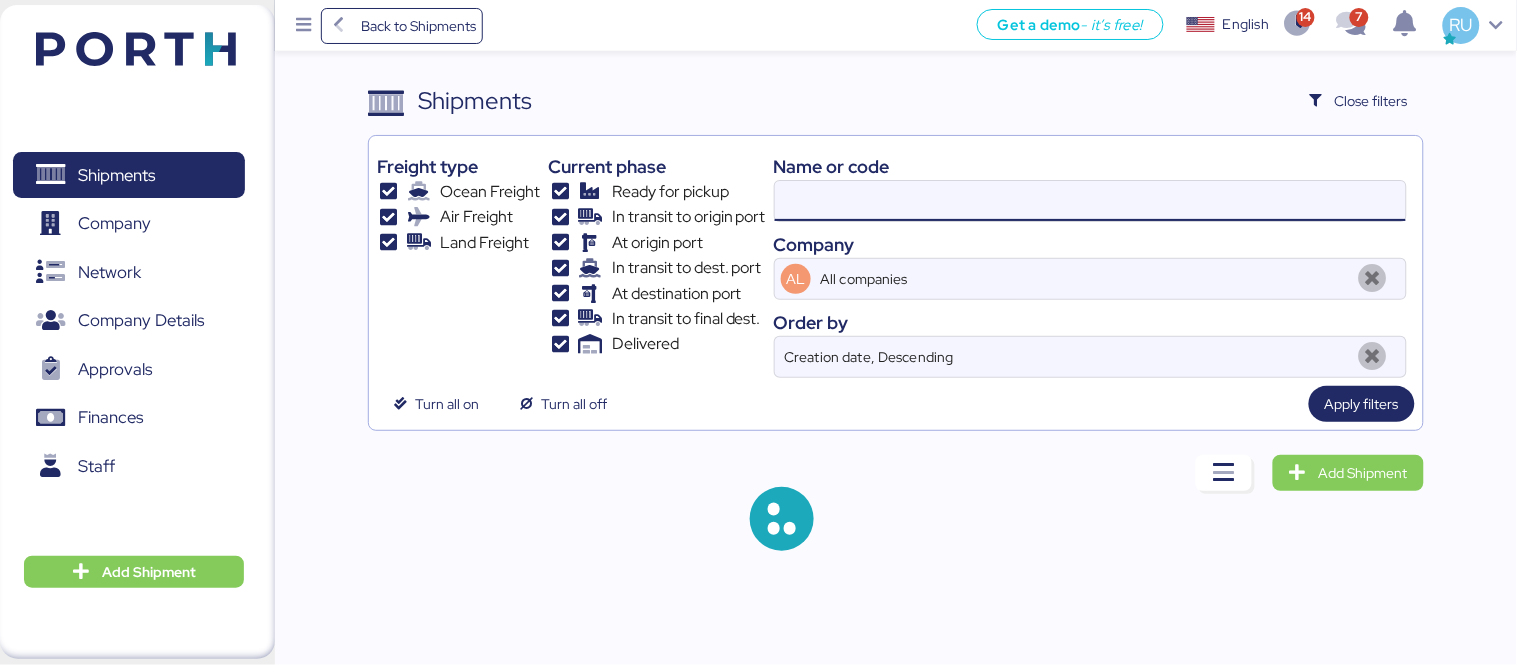 paste on "WQSE2506X09" 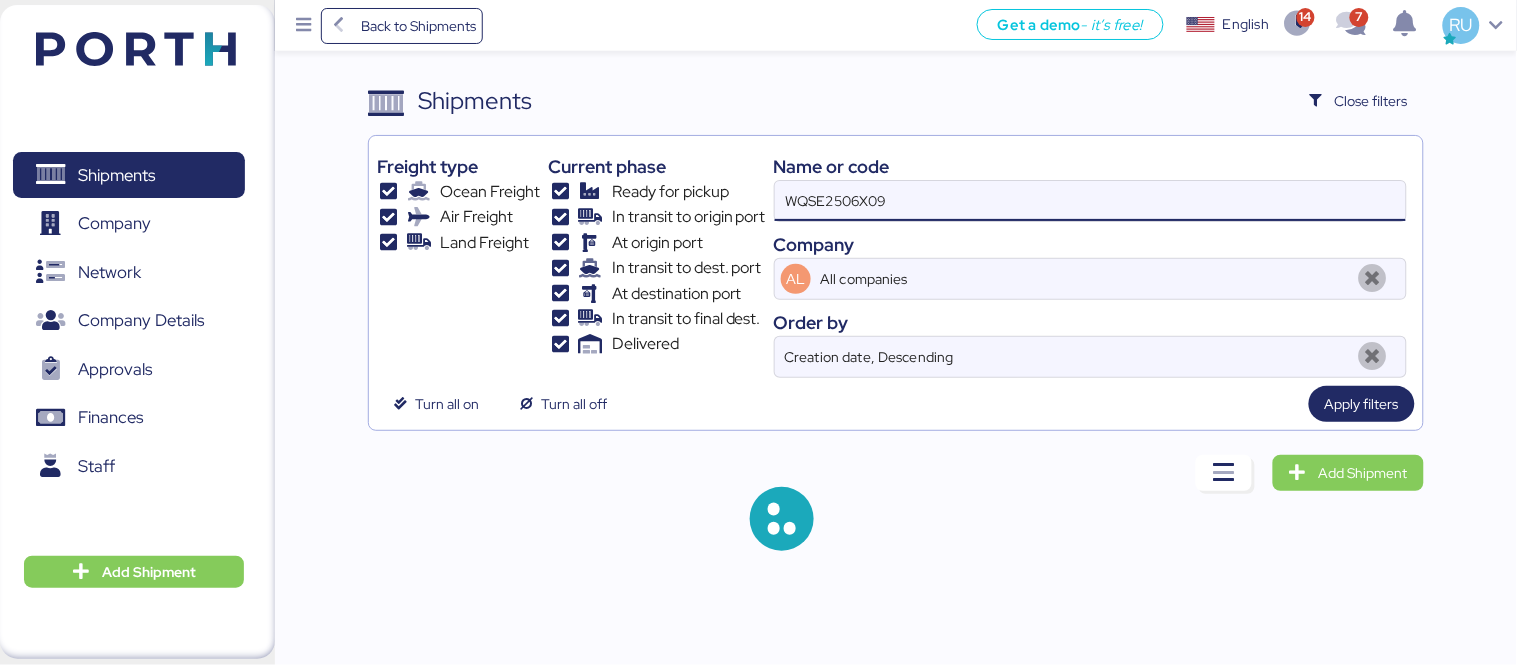 type on "WQSE2506X09" 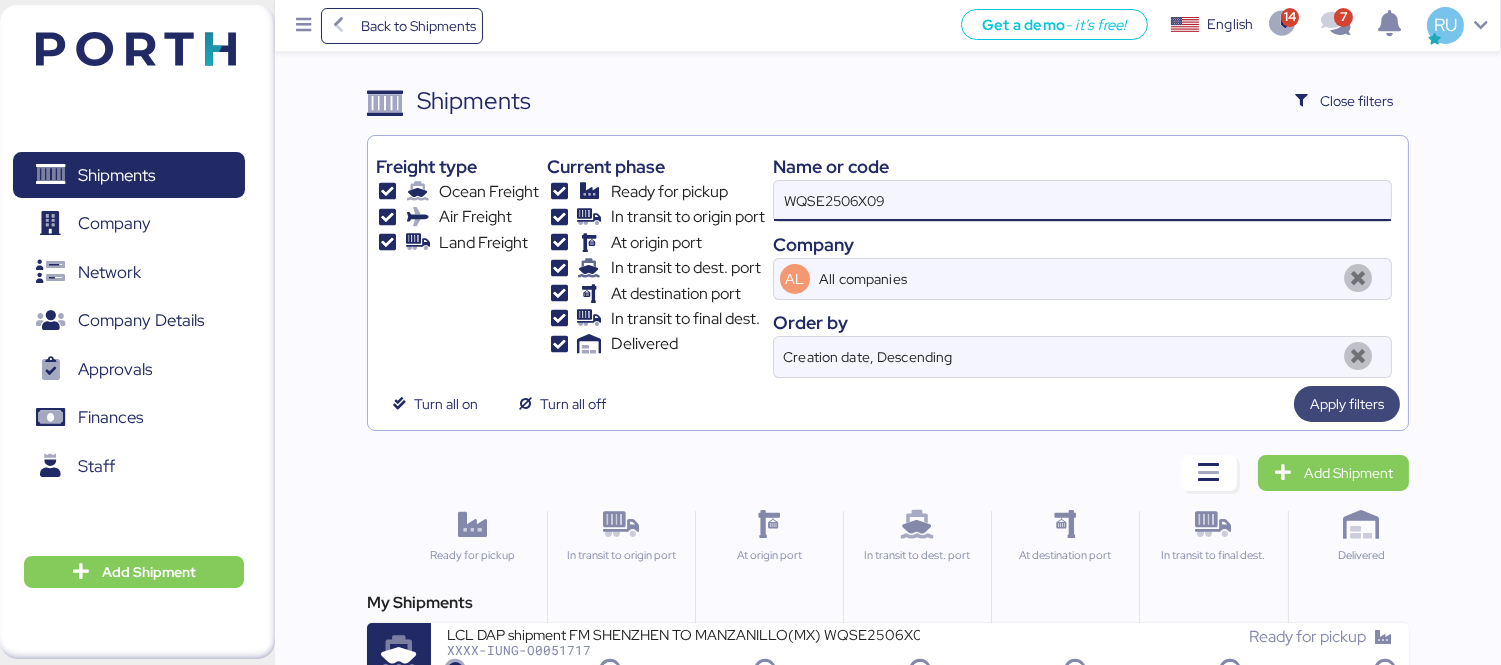 click on "Apply filters" at bounding box center (1347, 404) 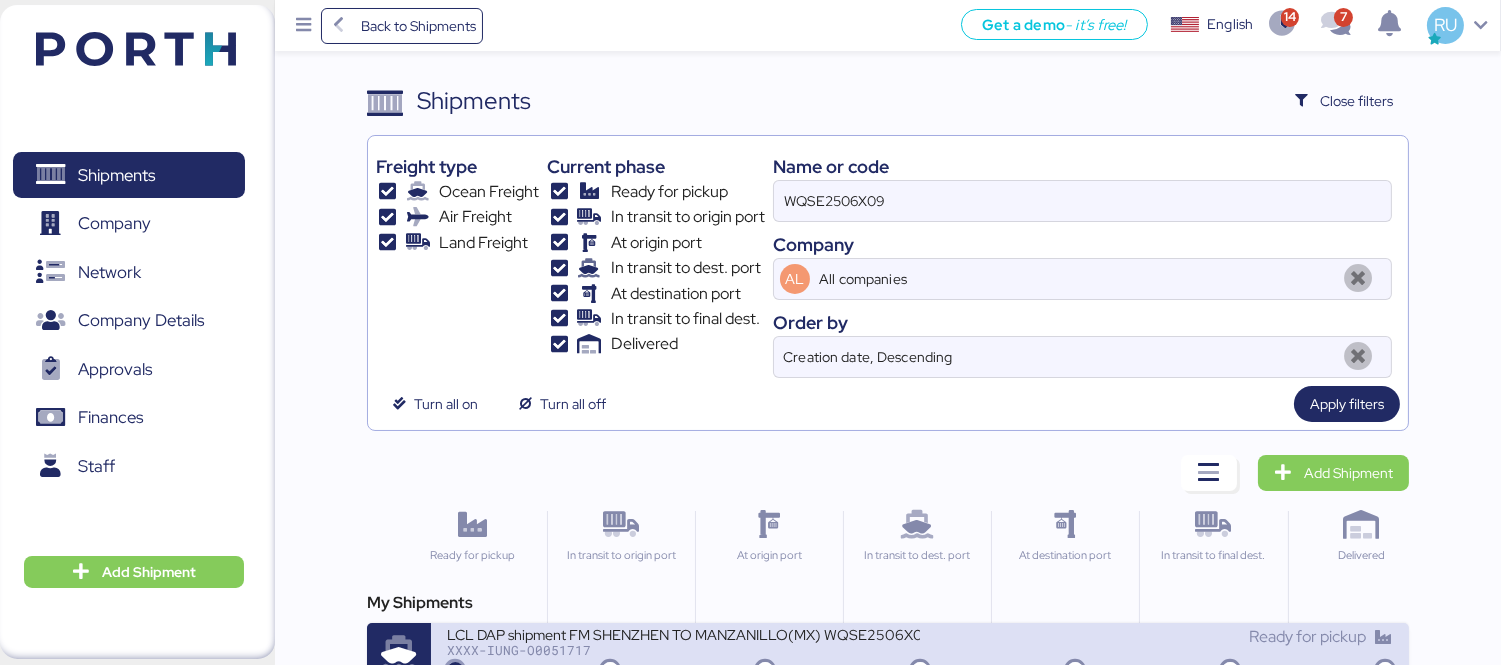 click on "LCL DAP shipment FM SHENZHEN TO MANZANILLO(MX) WQSE2506X09" at bounding box center [683, 633] 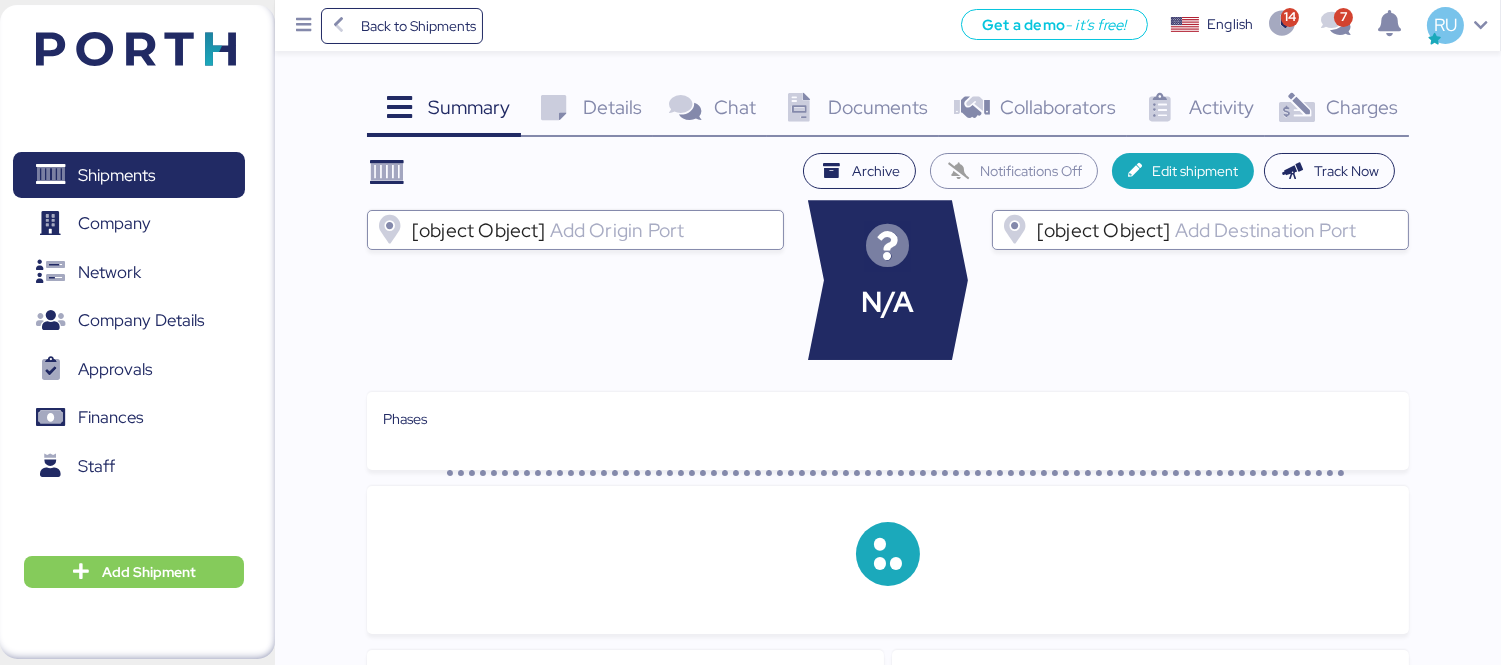 click on "Charges 0" at bounding box center [1337, 110] 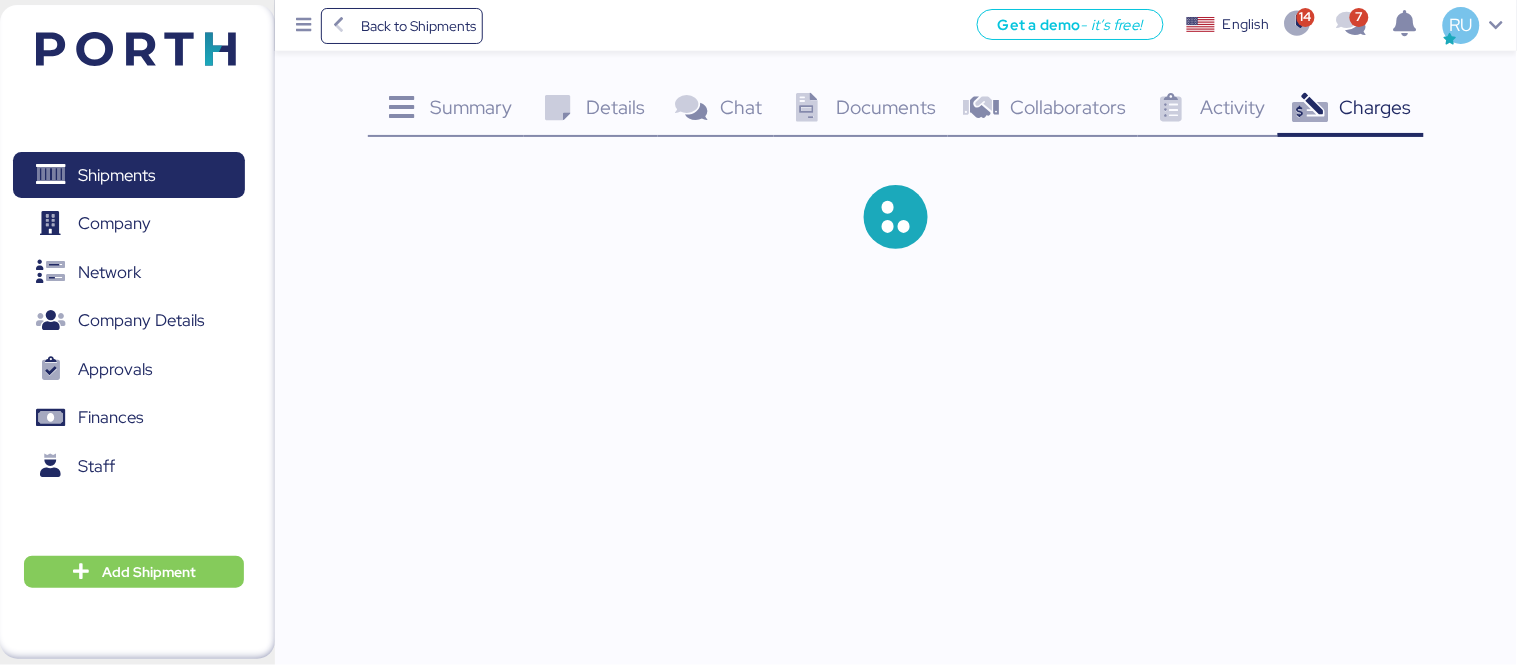 click on "Documents" at bounding box center (886, 107) 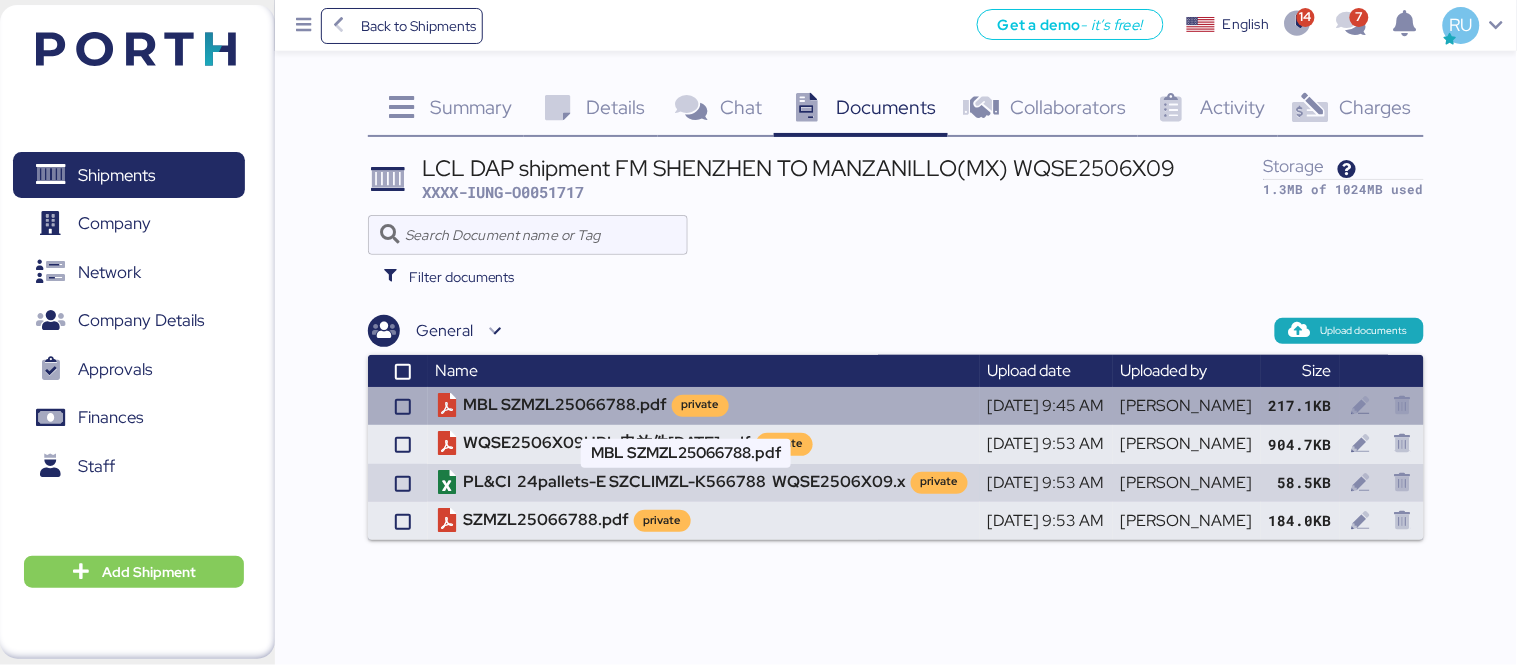 click on "MBL SZMZL25066788.pdf
private" at bounding box center [704, 406] 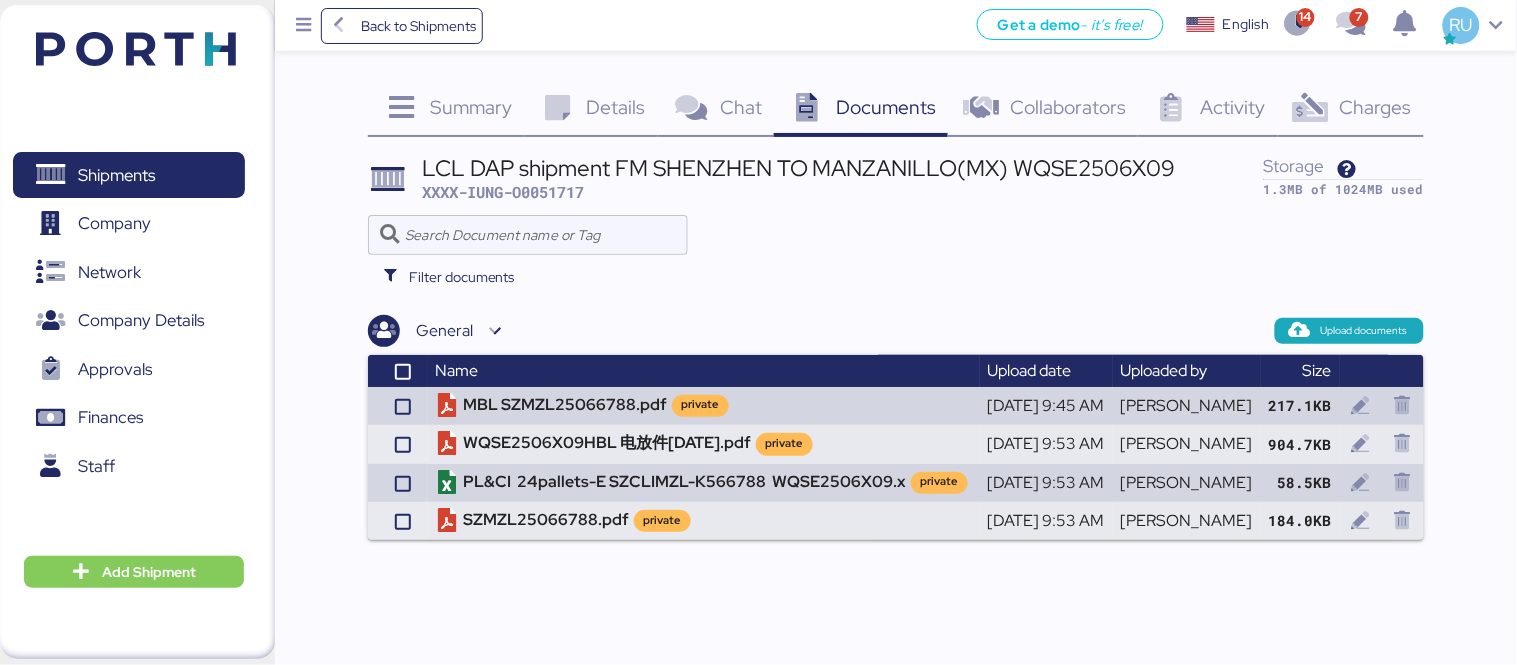 click at bounding box center (106, 46) 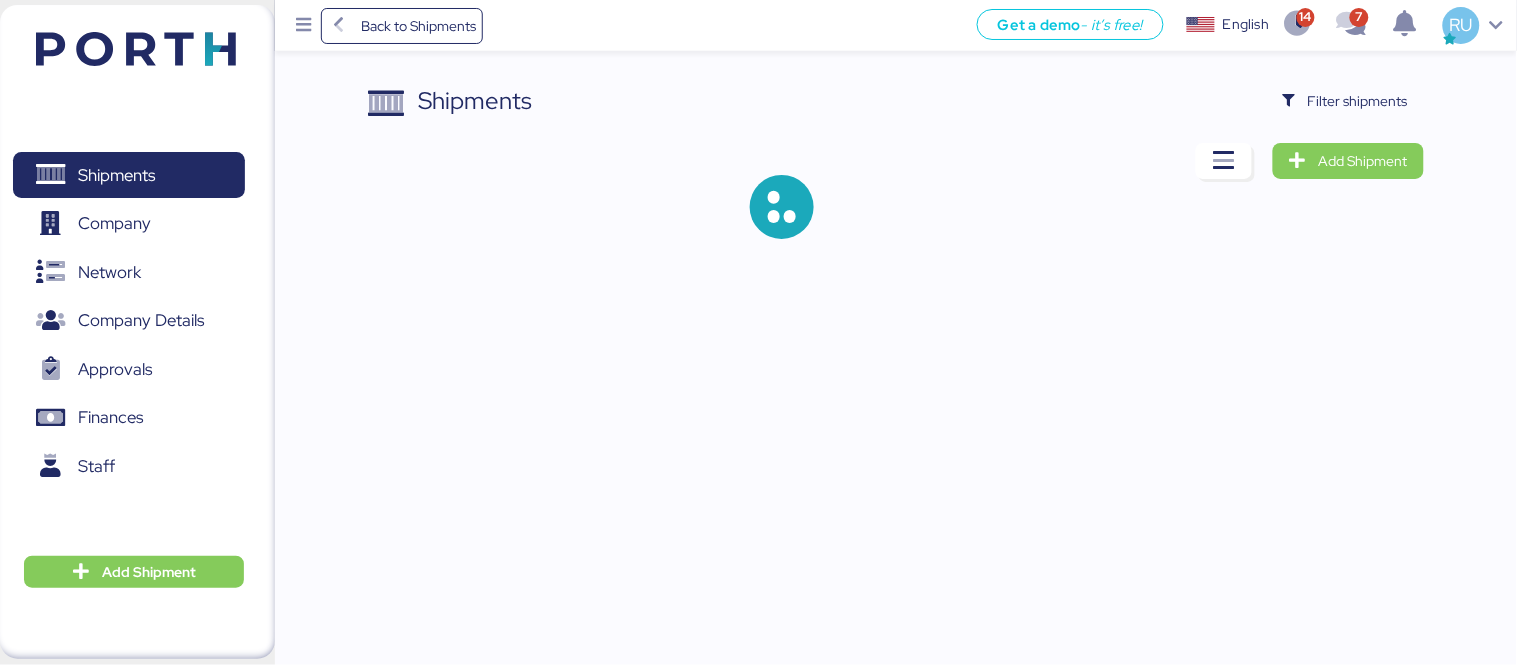 click on "Shipments   Filter shipments     Add Shipment" at bounding box center (896, 177) 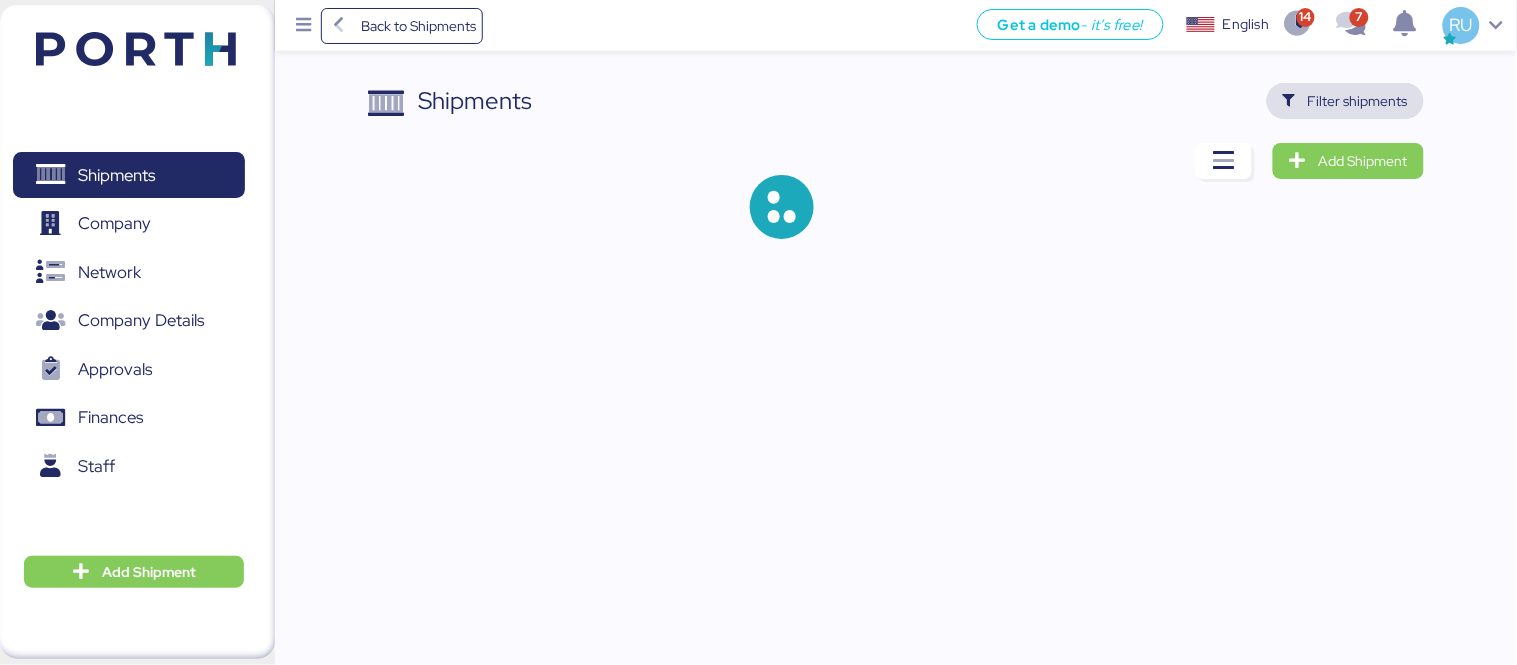 click on "Filter shipments" at bounding box center [1358, 101] 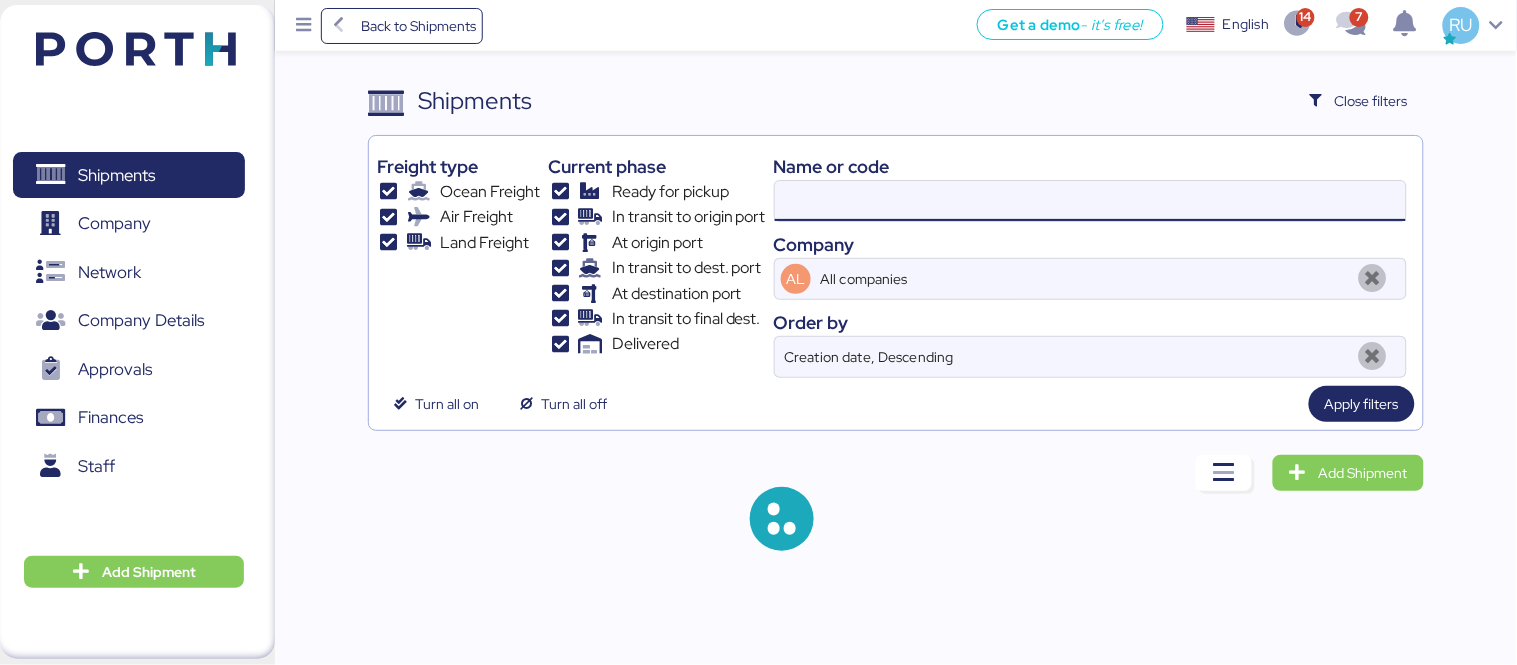 click at bounding box center [1090, 201] 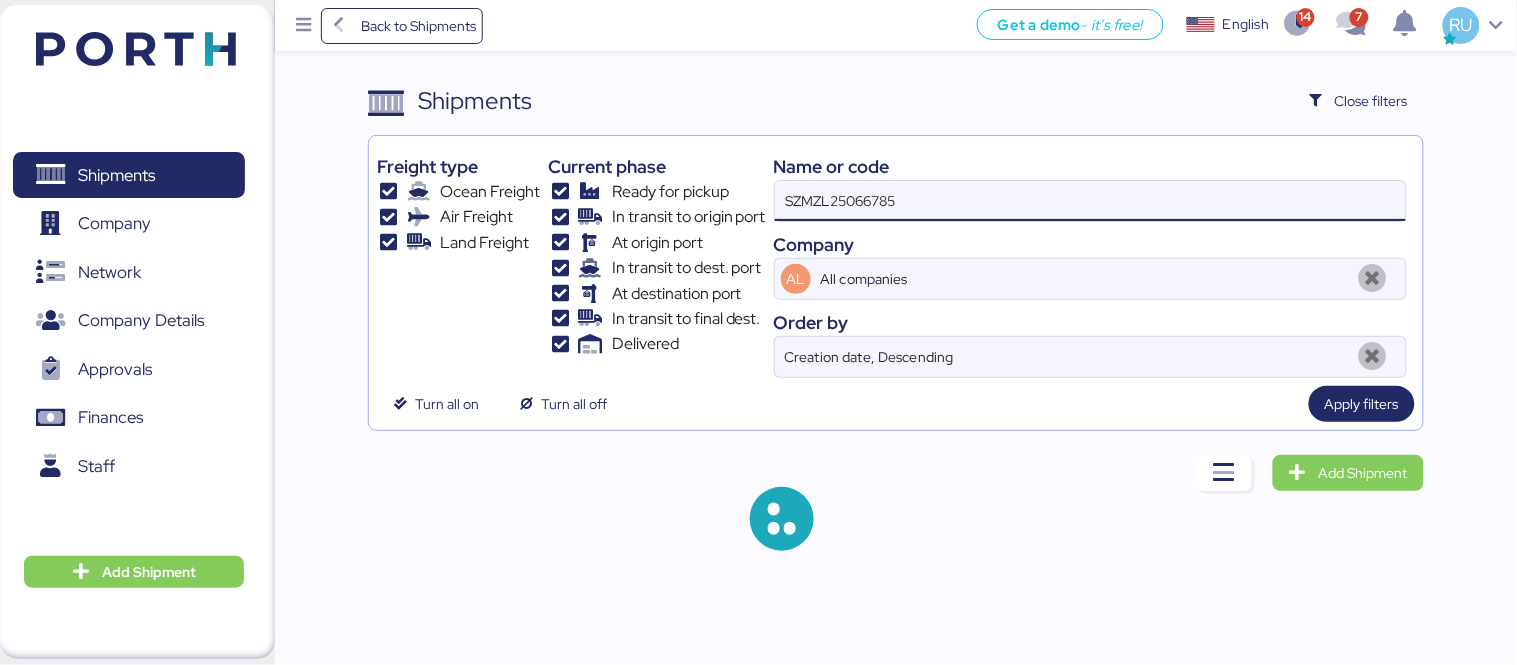 type on "SZMZL25066785" 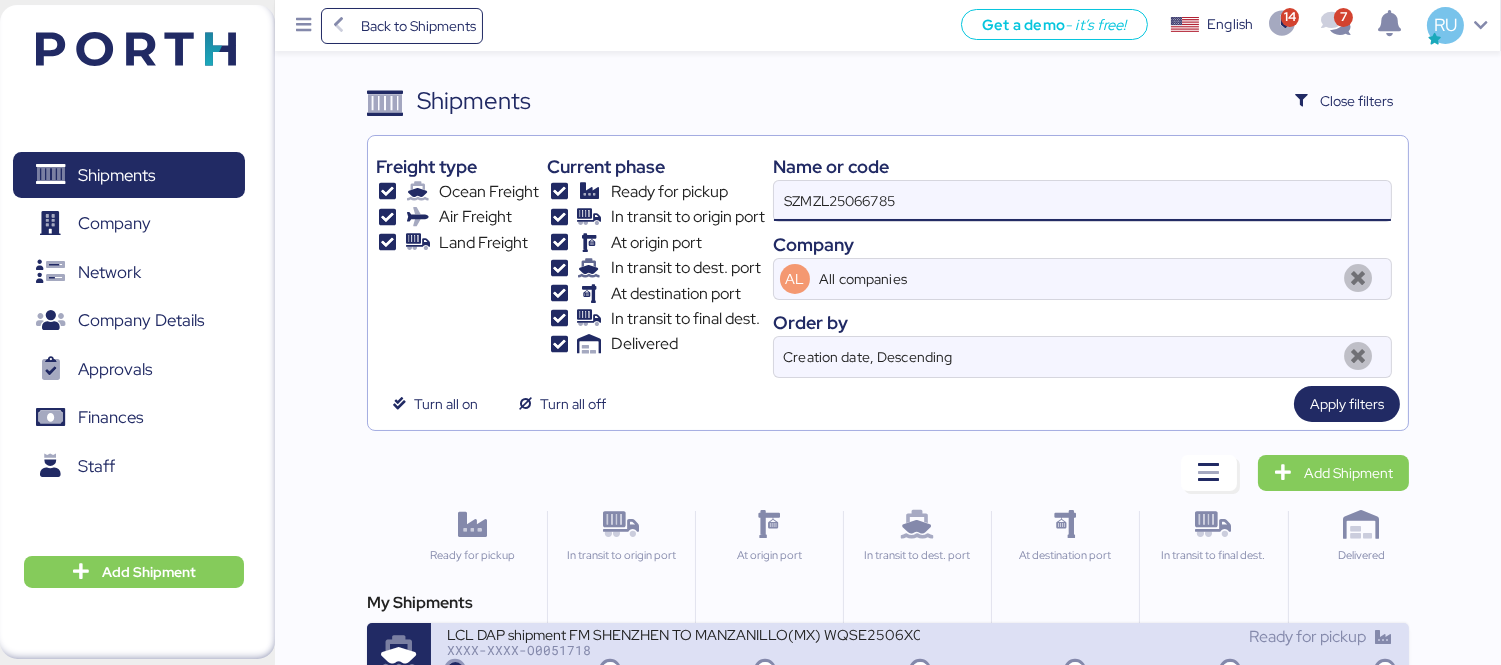 click on "LCL DAP shipment FM SHENZHEN TO MANZANILLO(MX) WQSE2506X08" at bounding box center [683, 633] 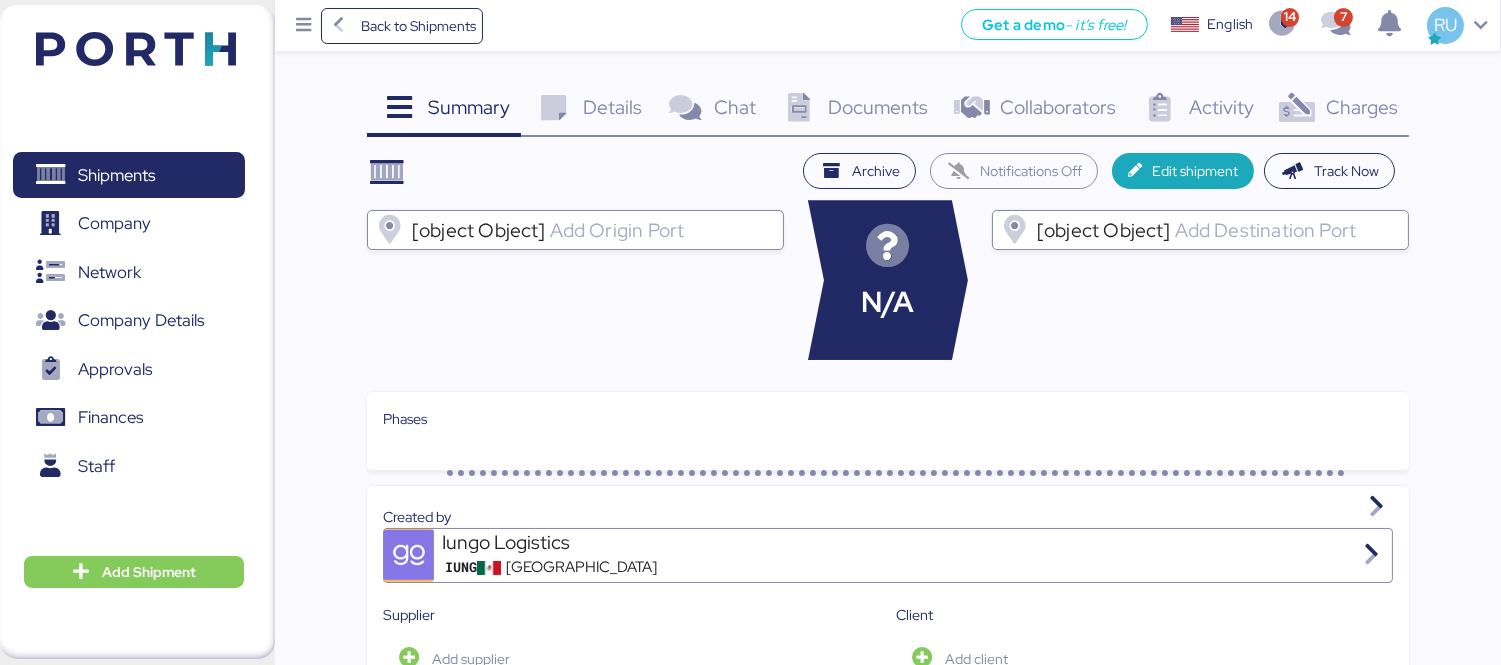 drag, startPoint x: 870, startPoint y: 76, endPoint x: 880, endPoint y: 92, distance: 18.867962 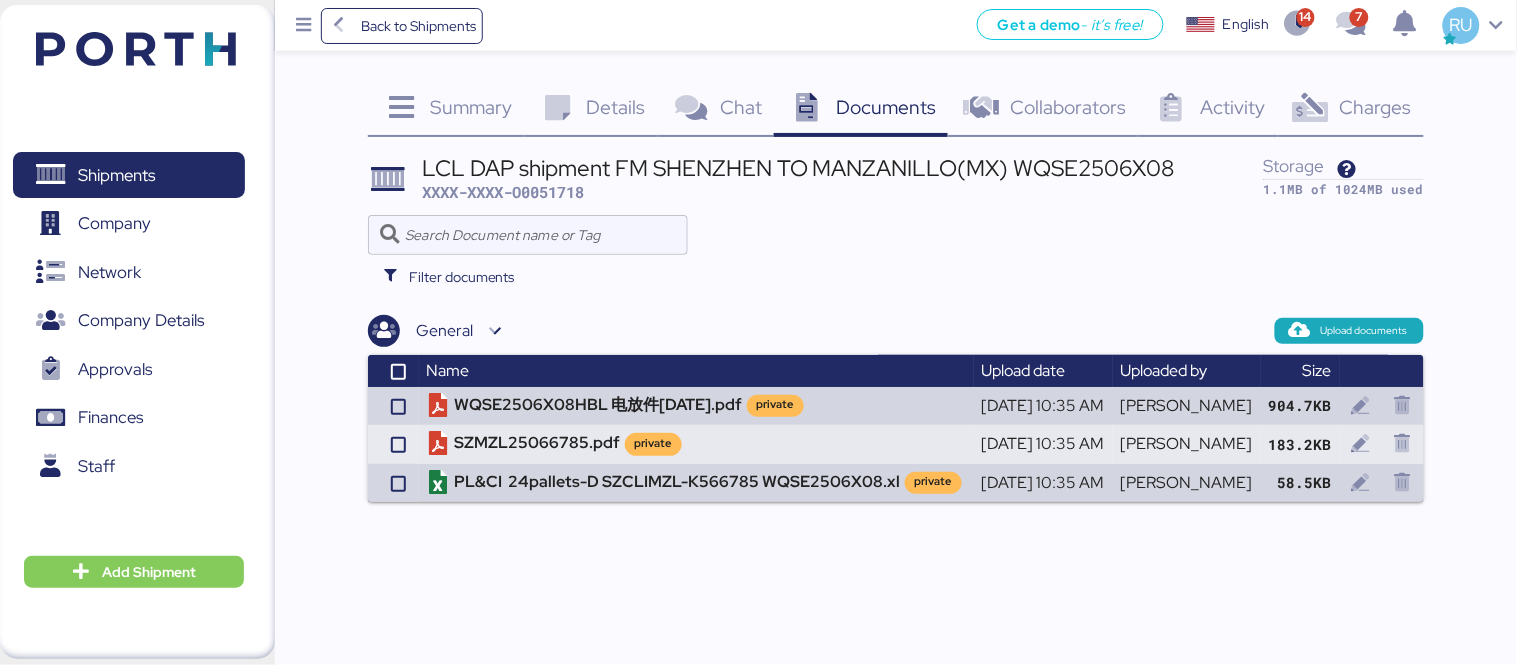 click on "Filter documents" at bounding box center [896, 277] 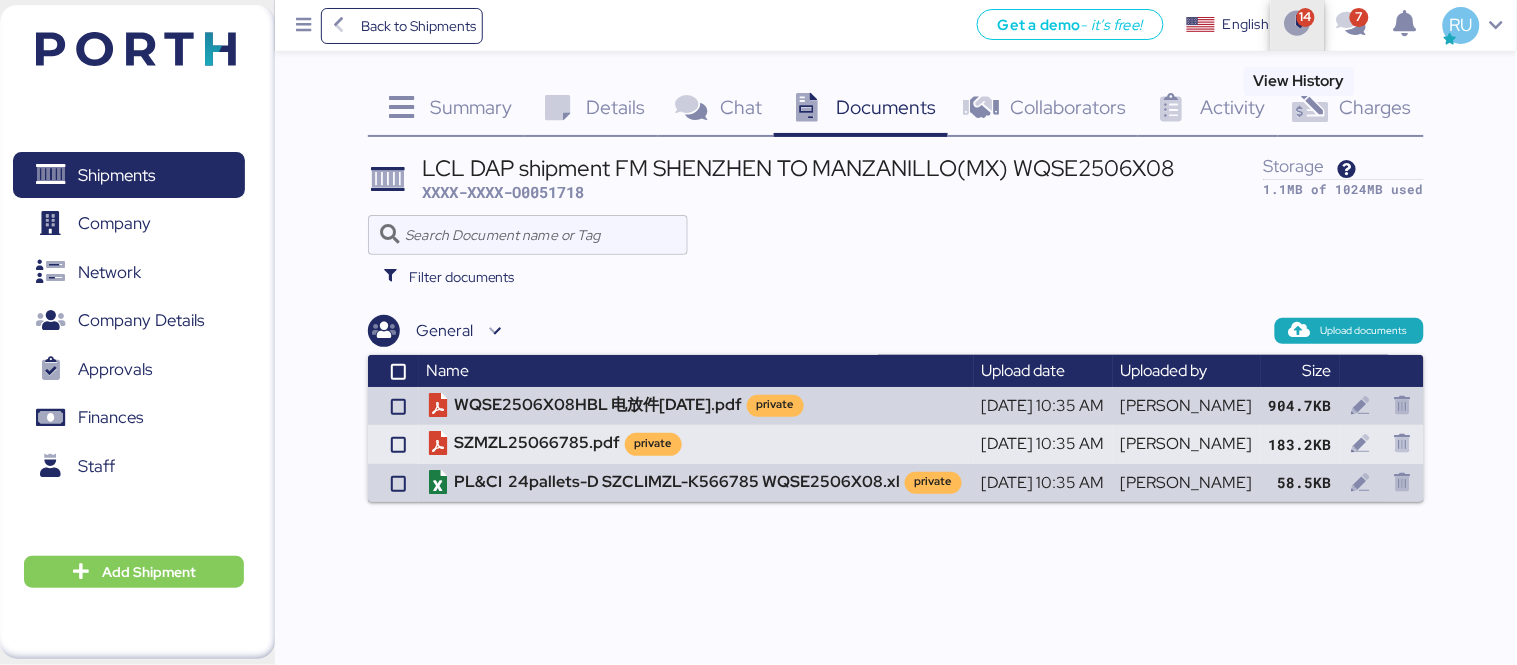 click at bounding box center (1298, 26) 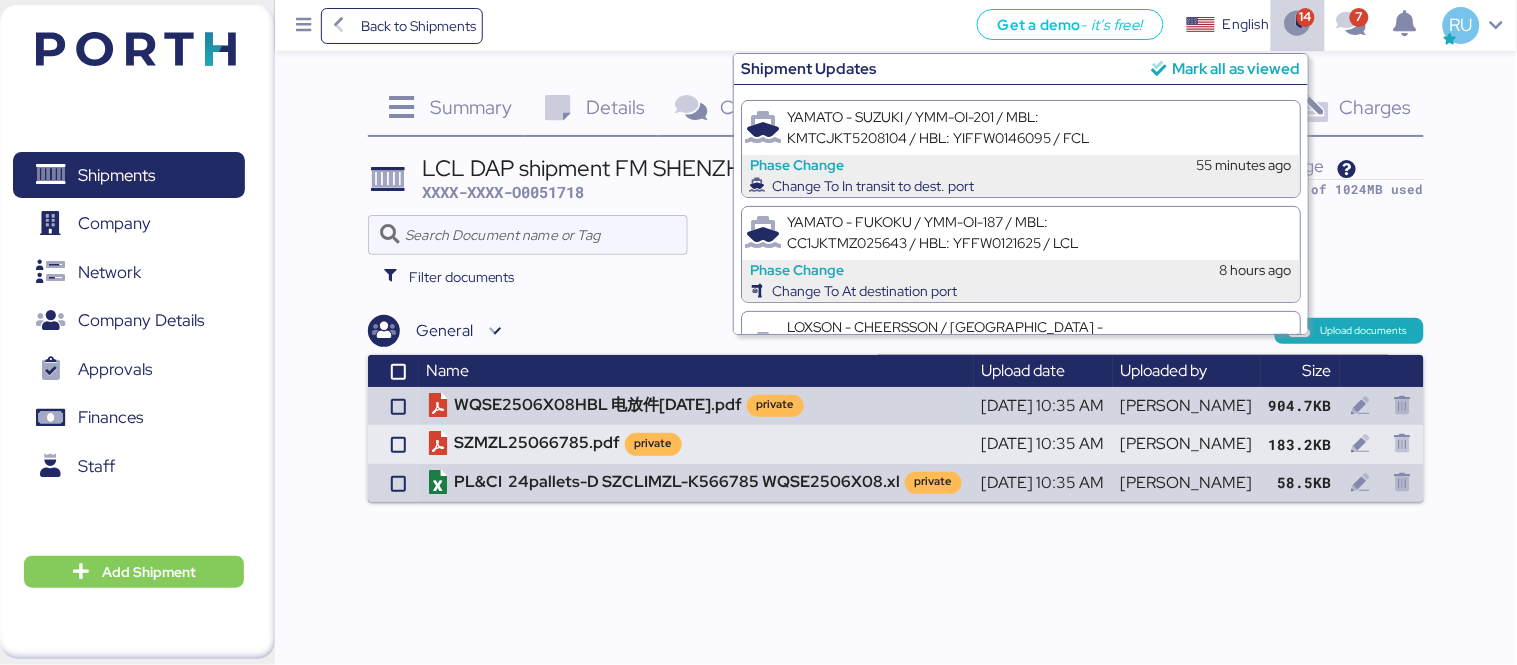click on "Mark all as viewed" at bounding box center [1236, 68] 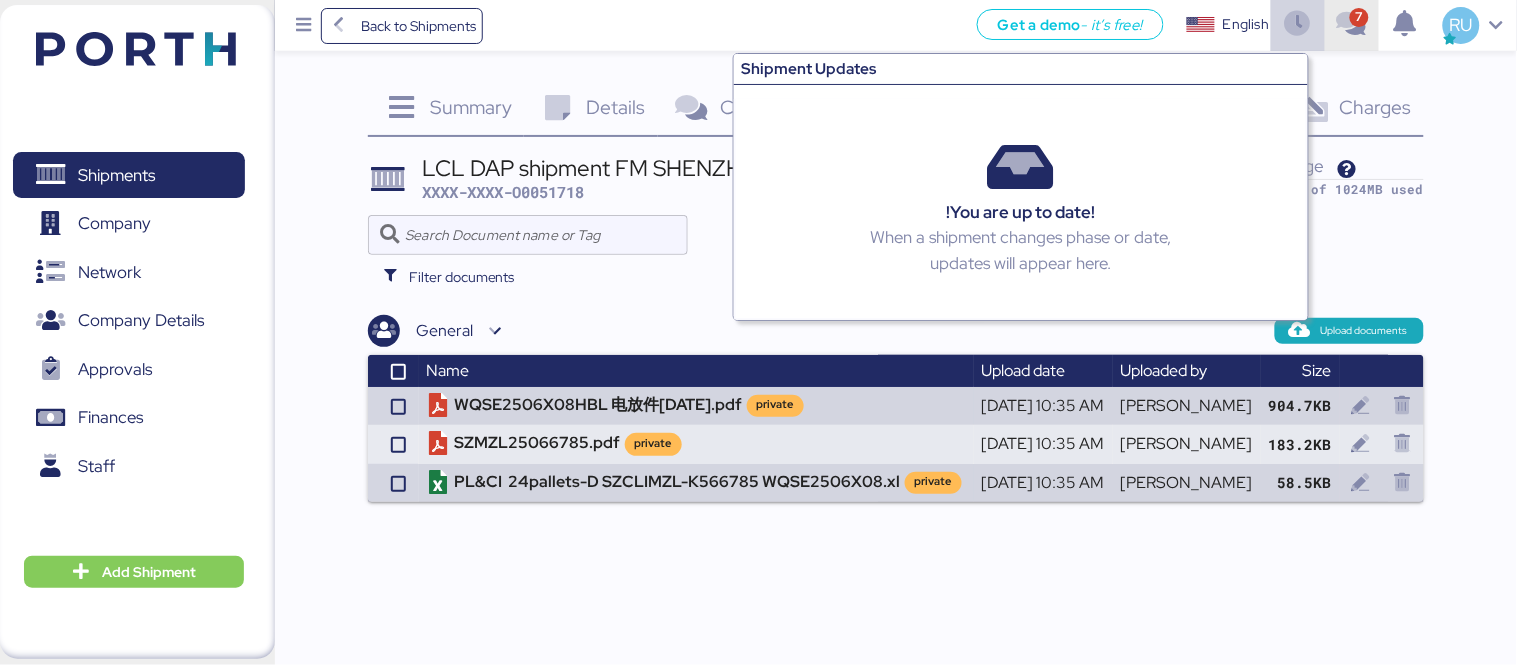 click at bounding box center [1351, 25] 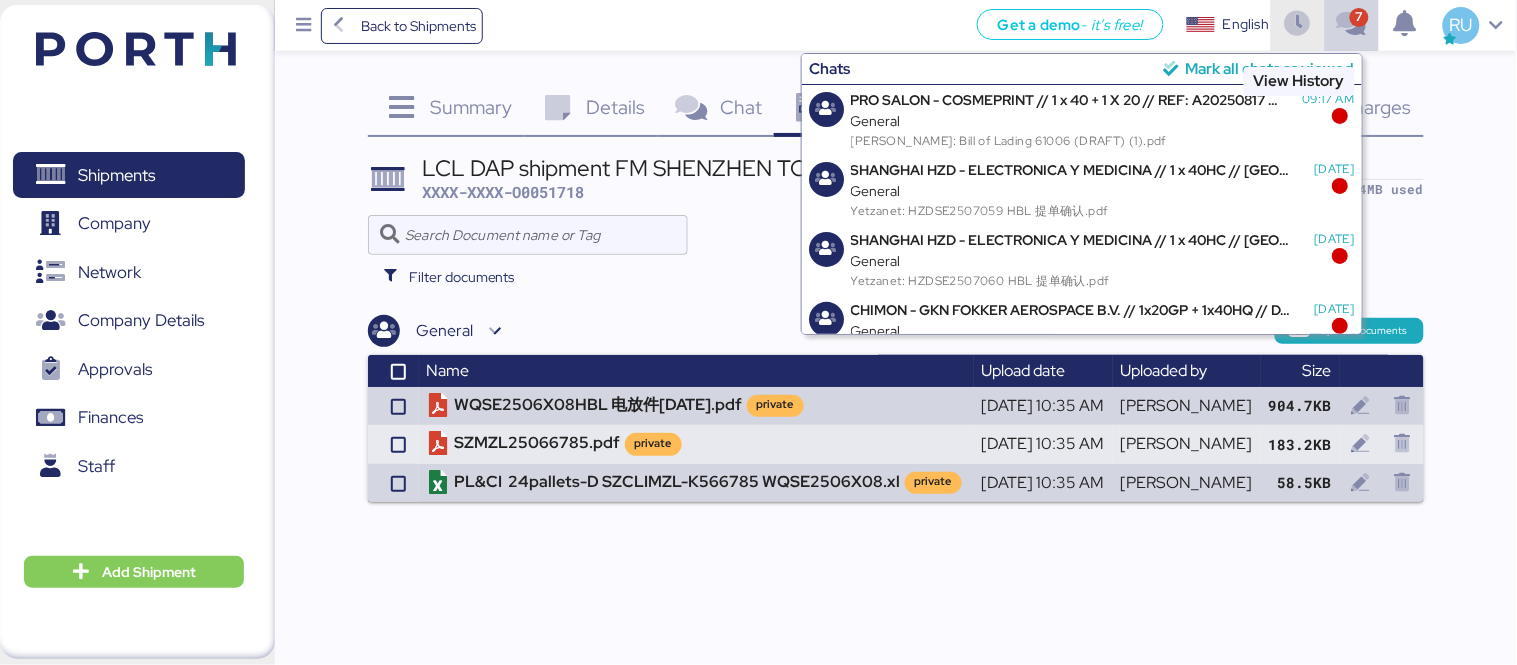 click at bounding box center (1298, 26) 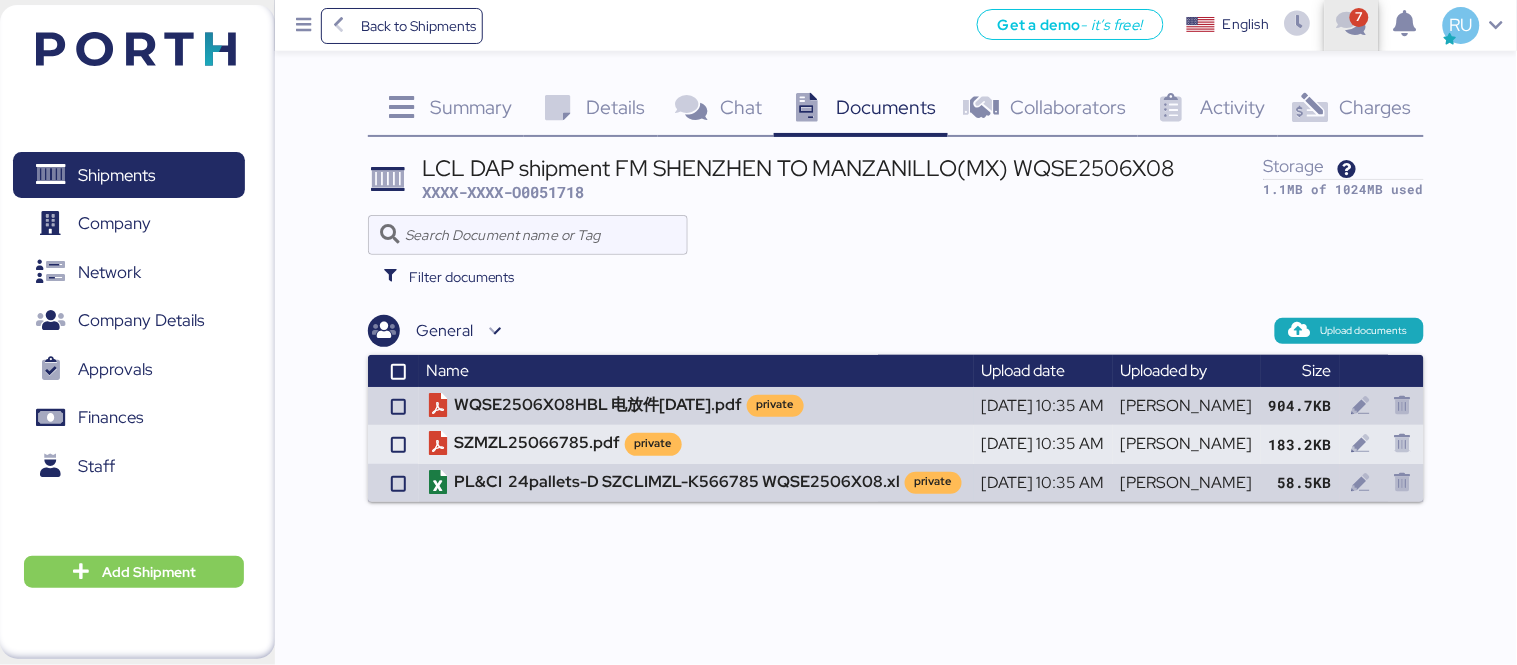 click at bounding box center (1352, 26) 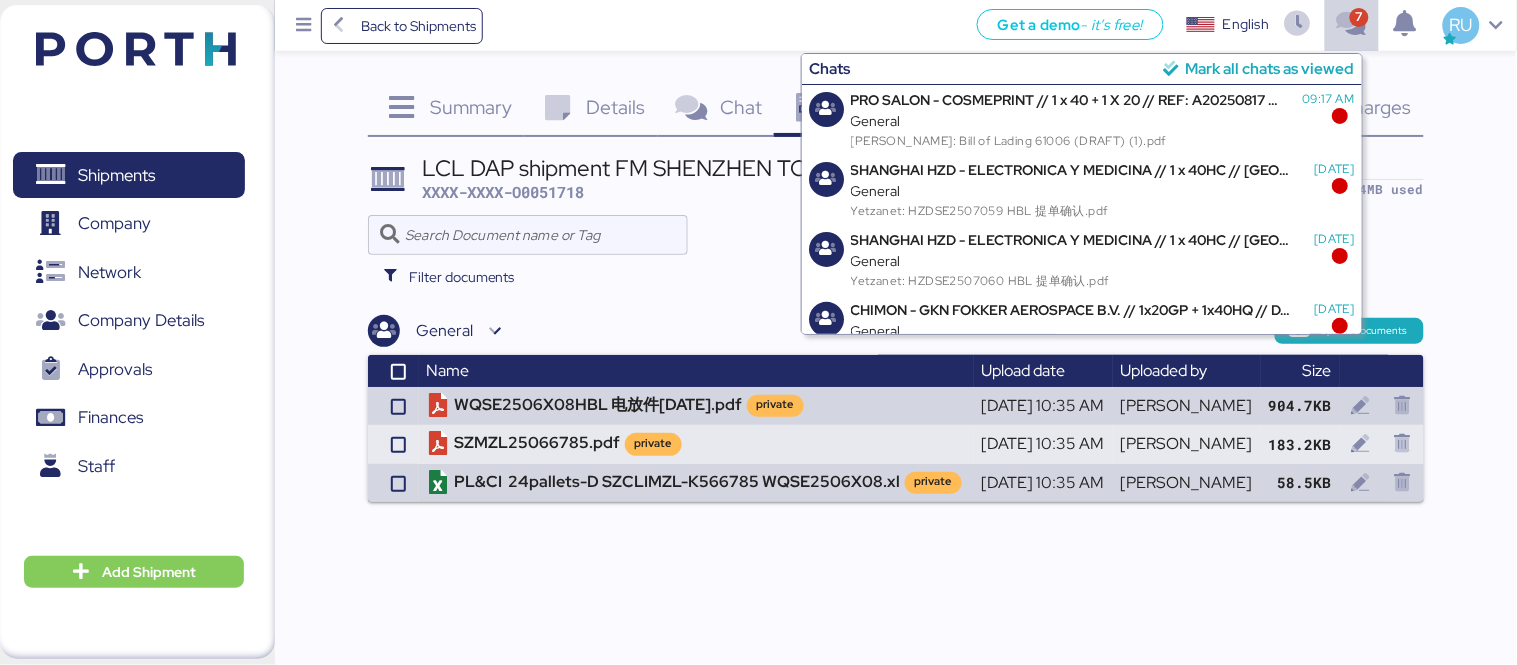 click on "Mark all chats as viewed" at bounding box center (1269, 68) 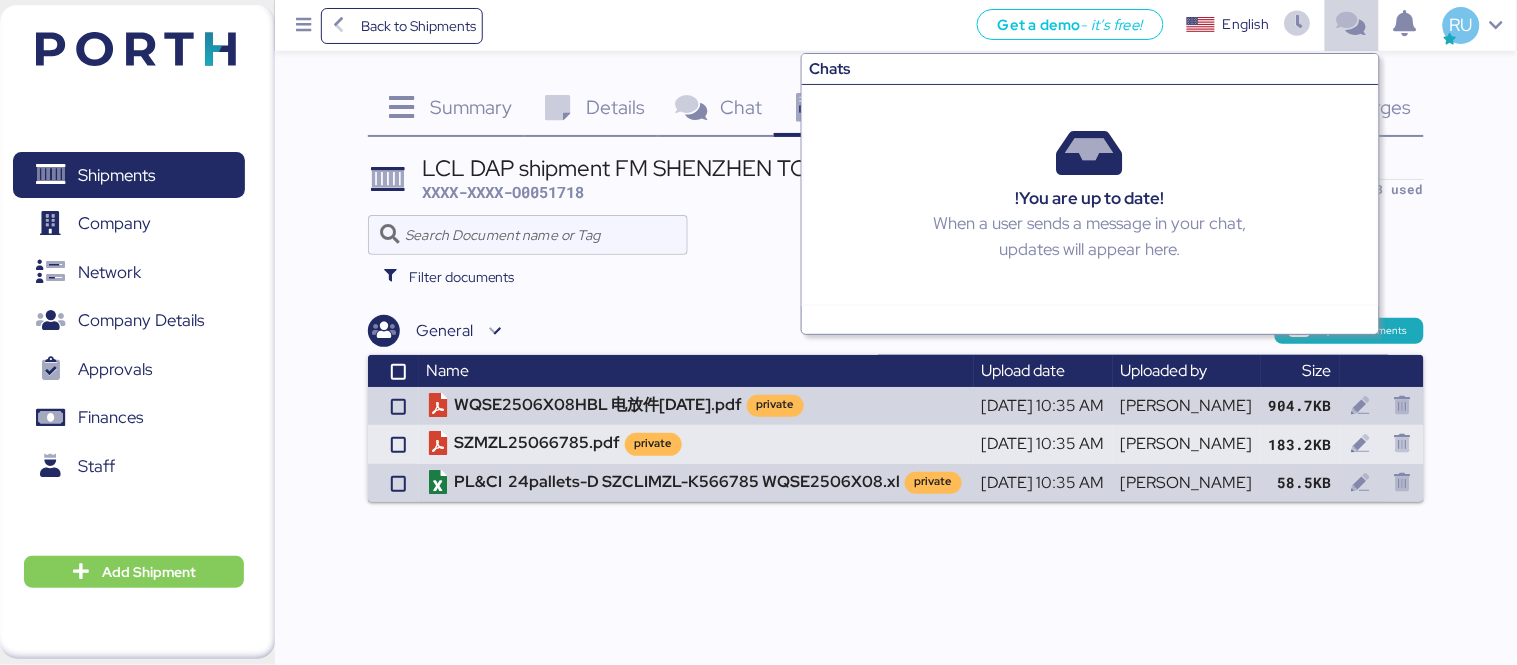 click at bounding box center (896, 235) 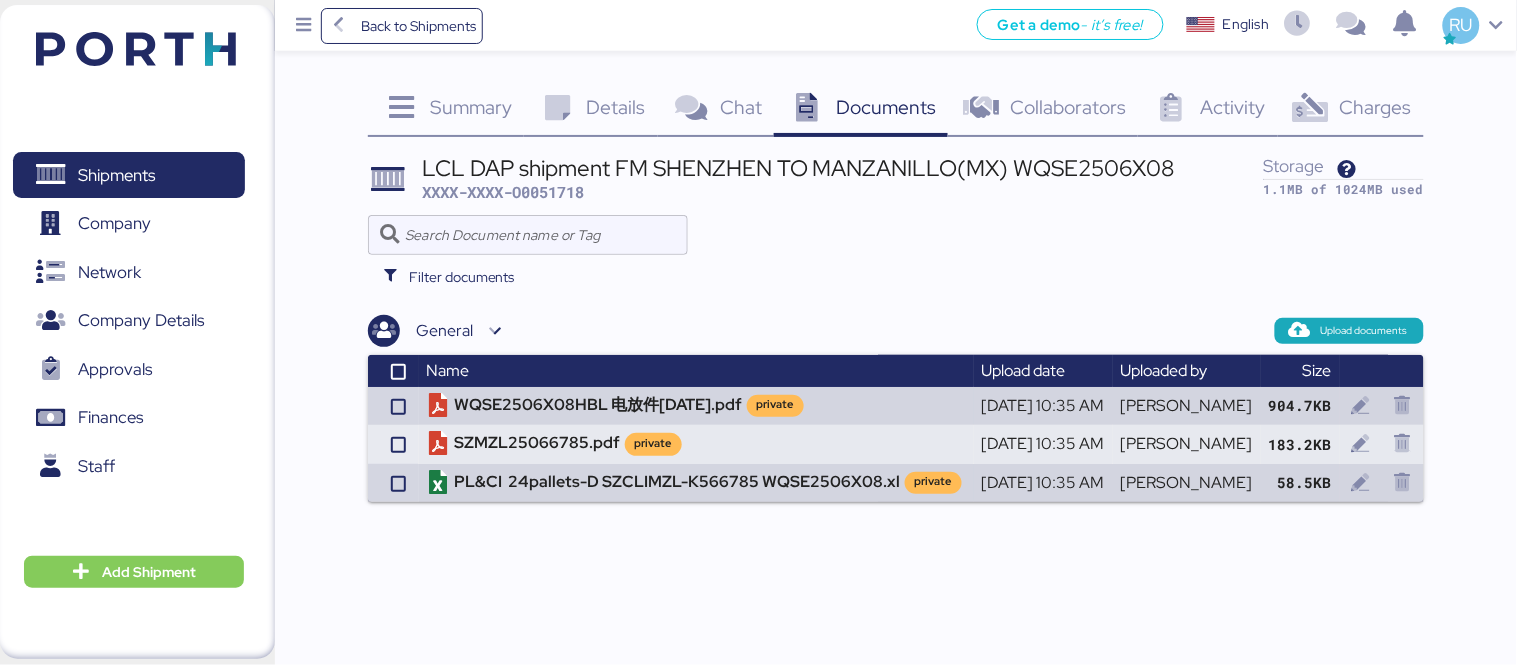 click at bounding box center [136, 49] 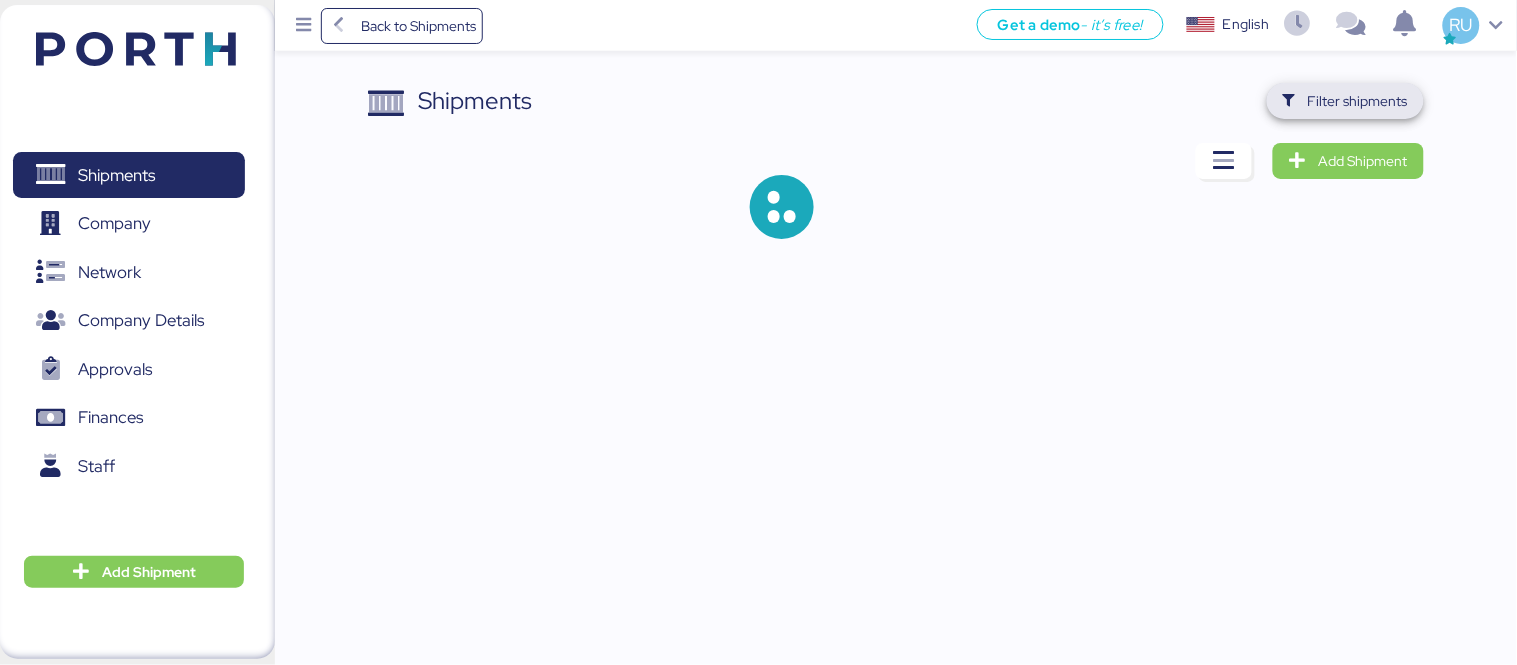 click on "Filter shipments" at bounding box center (1358, 101) 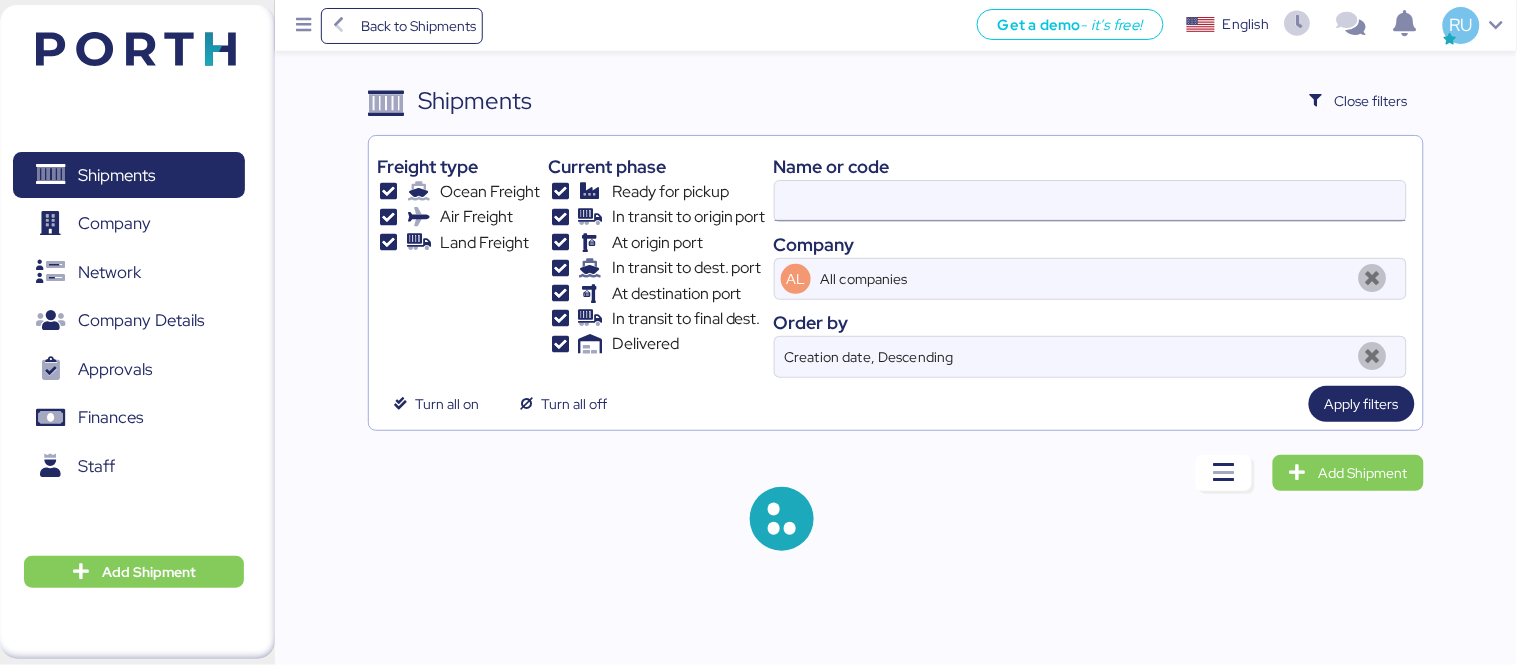 click at bounding box center (1090, 201) 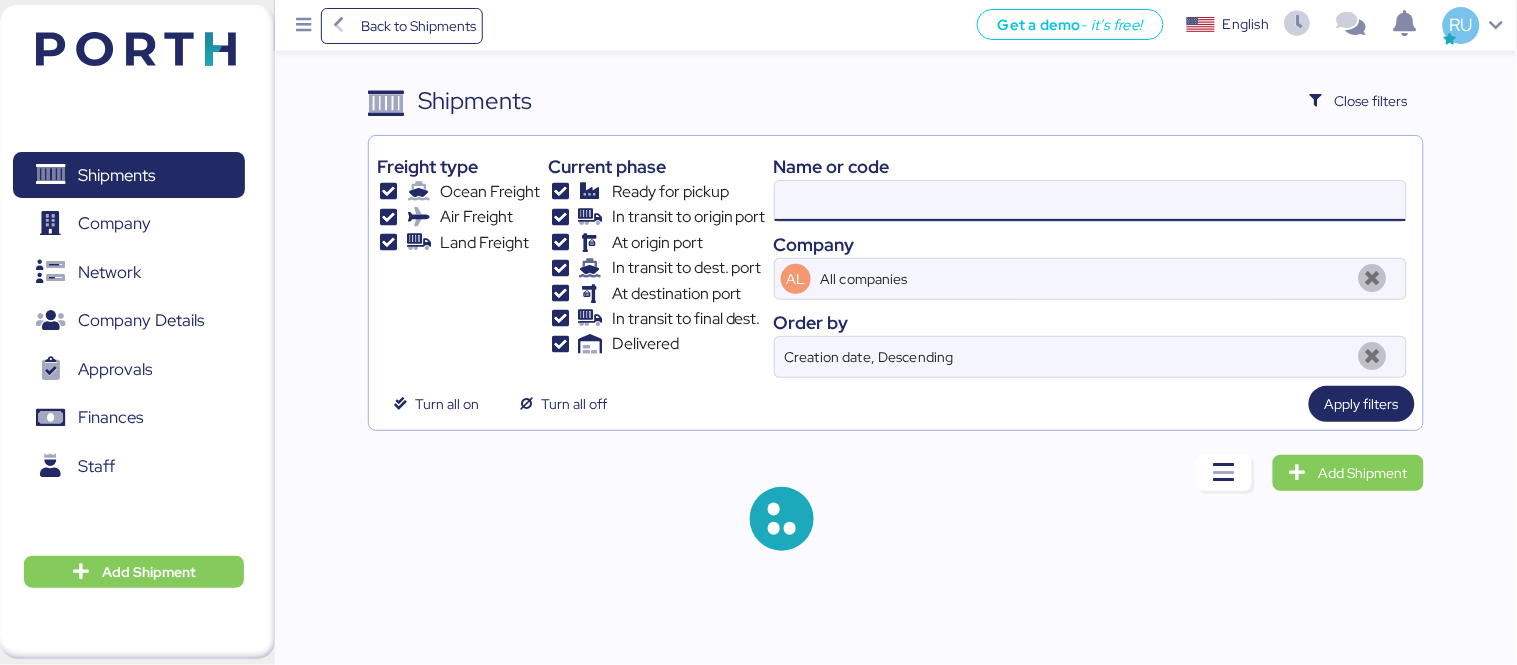 paste on "SZMZL25059610" 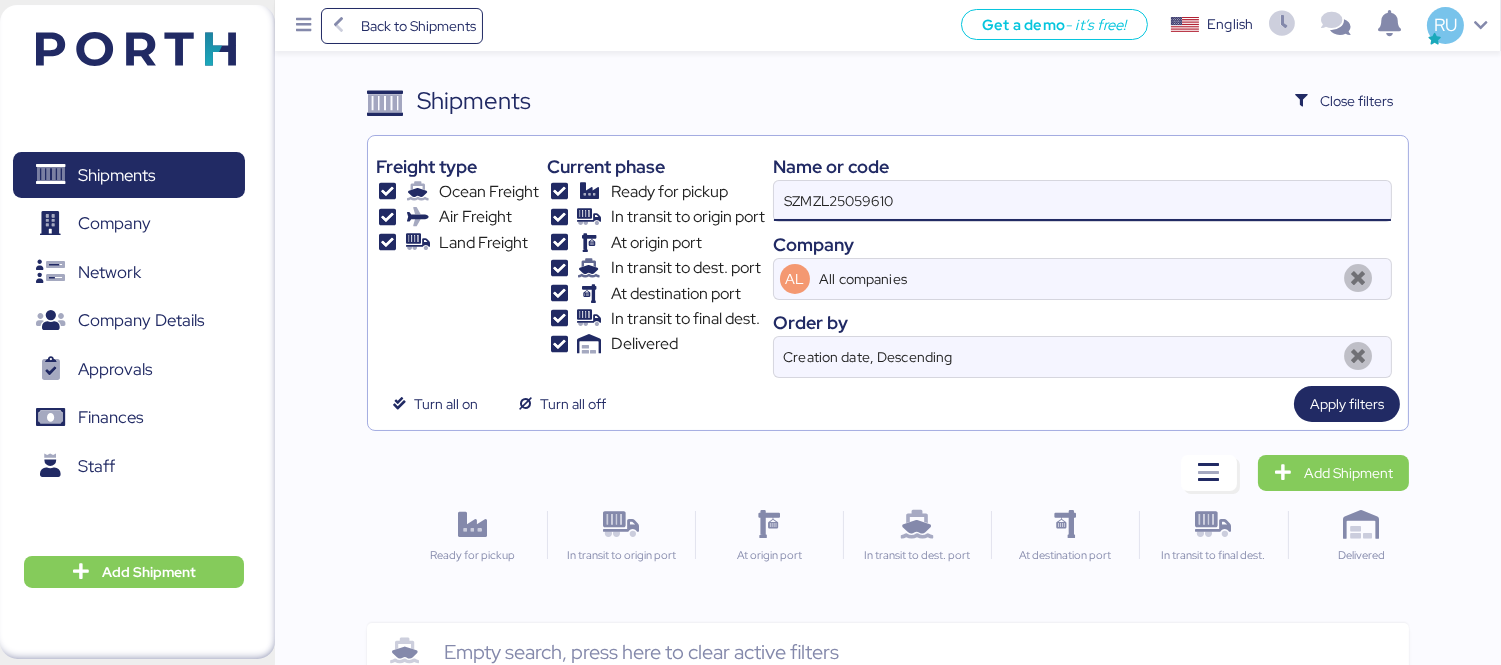type on "SZMZL25059610" 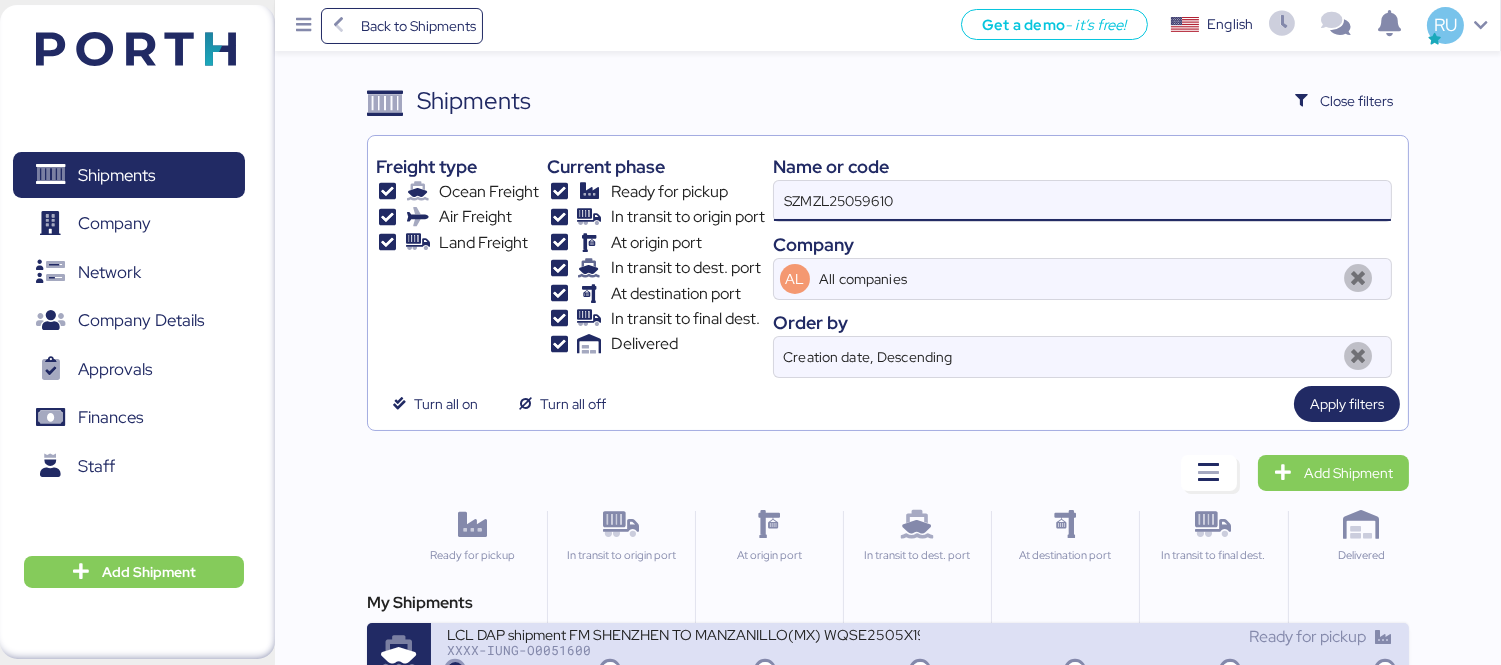 click on "LCL DAP shipment FM SHENZHEN TO MANZANILLO(MX) WQSE2505X19" at bounding box center [683, 633] 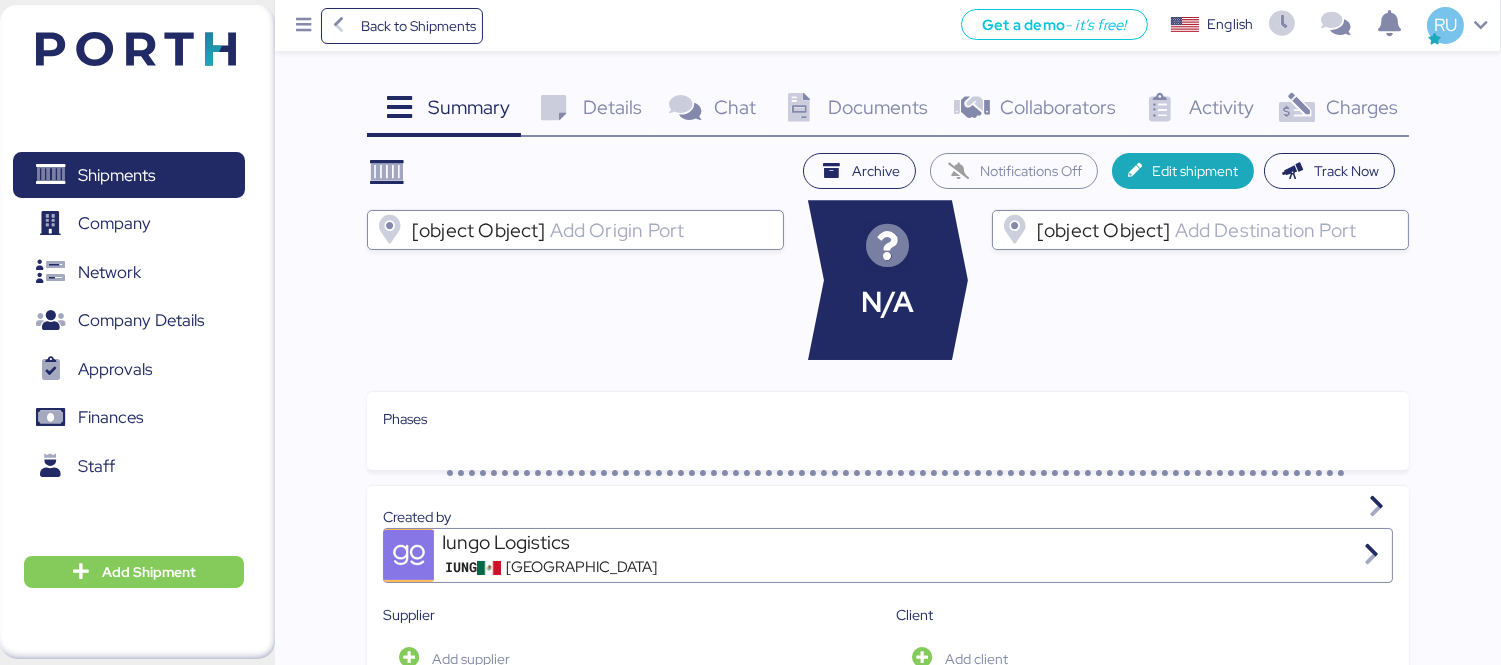 click on "Charges" at bounding box center (1362, 107) 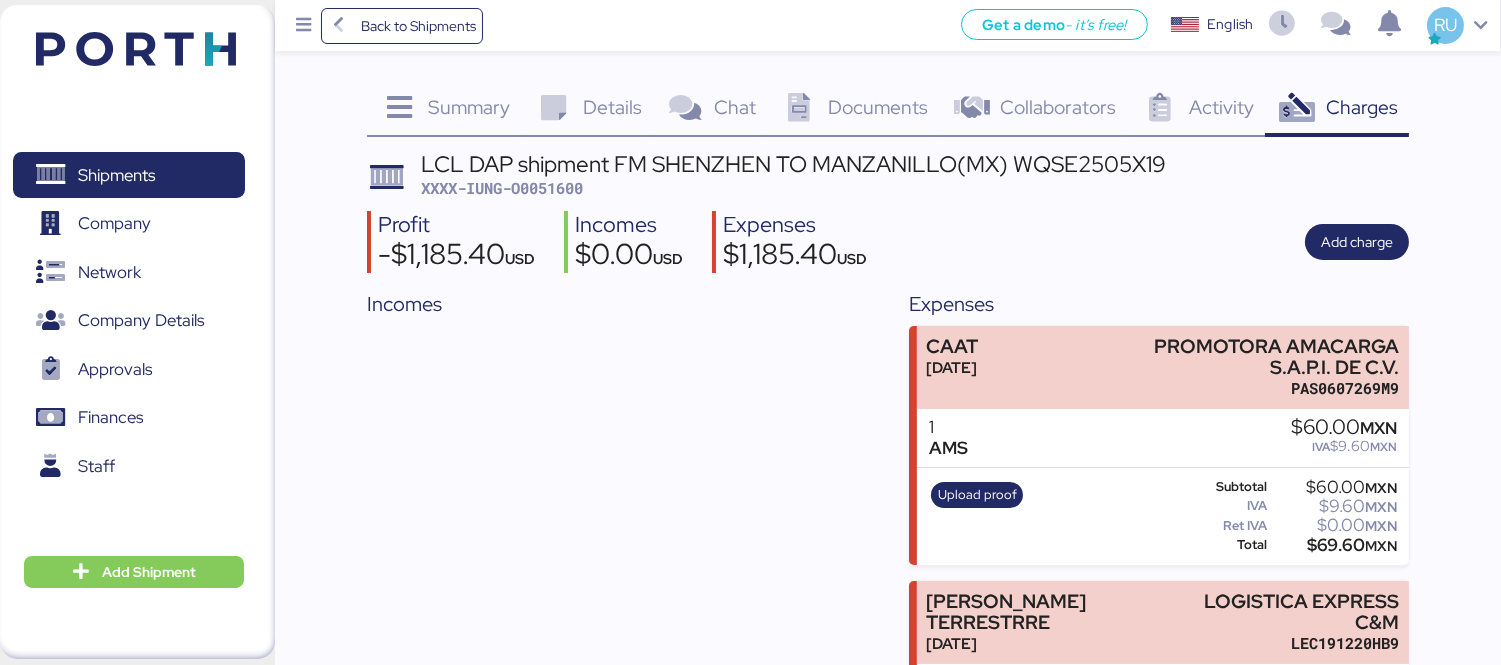 click on "Documents" at bounding box center (878, 107) 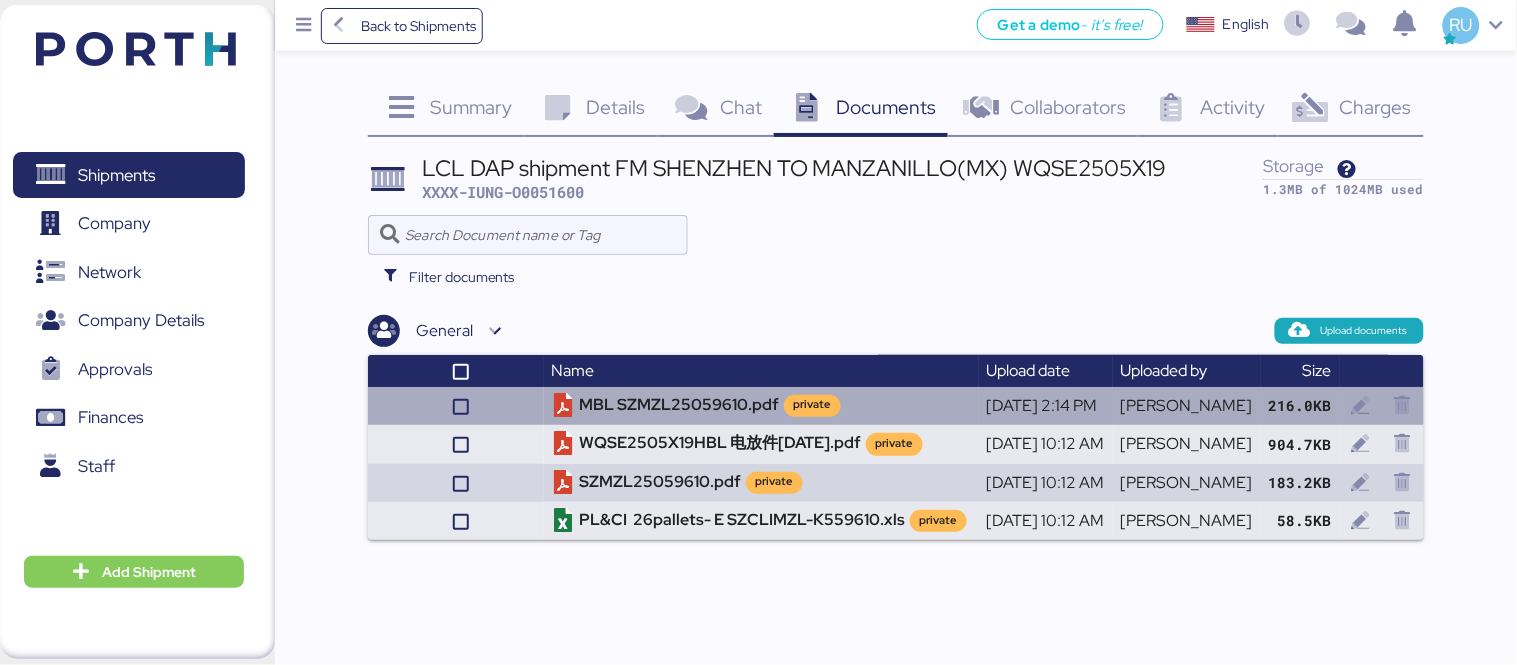 click on "MBL SZMZL25059610.pdf
private" at bounding box center (761, 406) 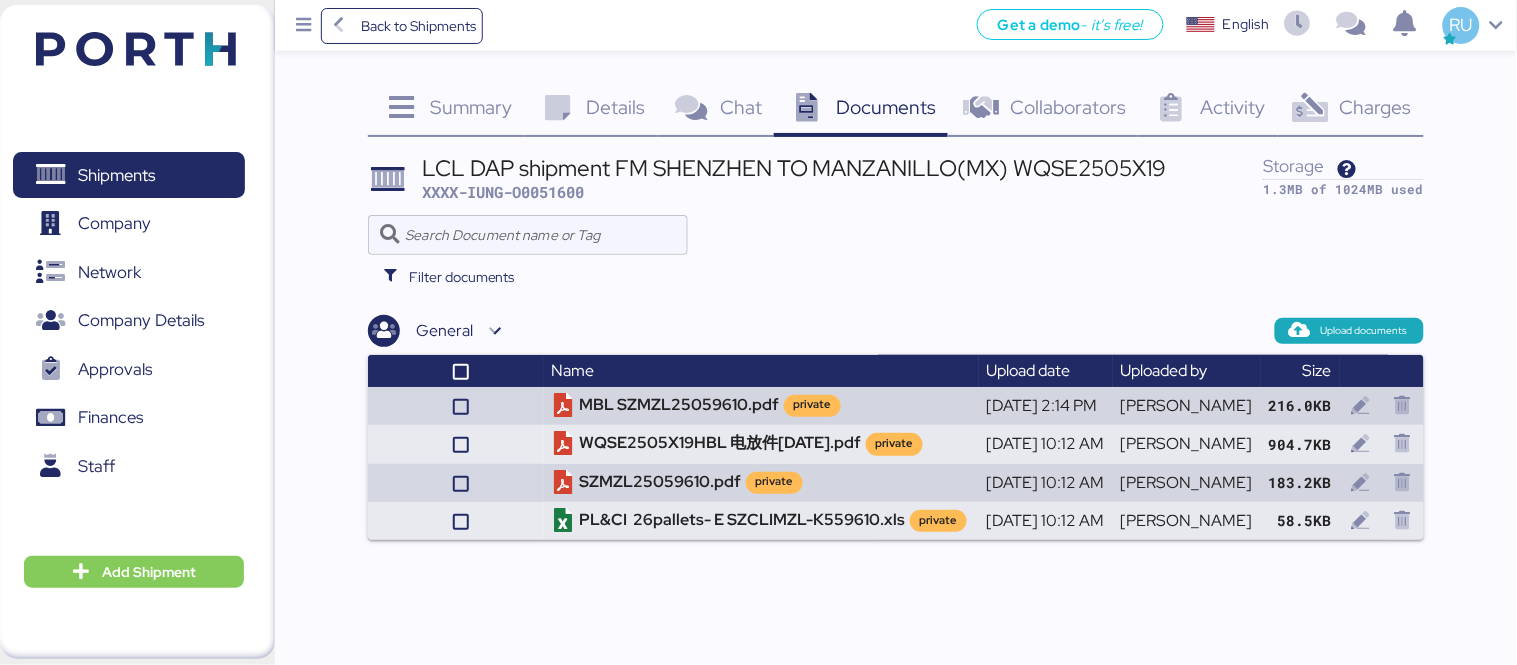 click at bounding box center (136, 49) 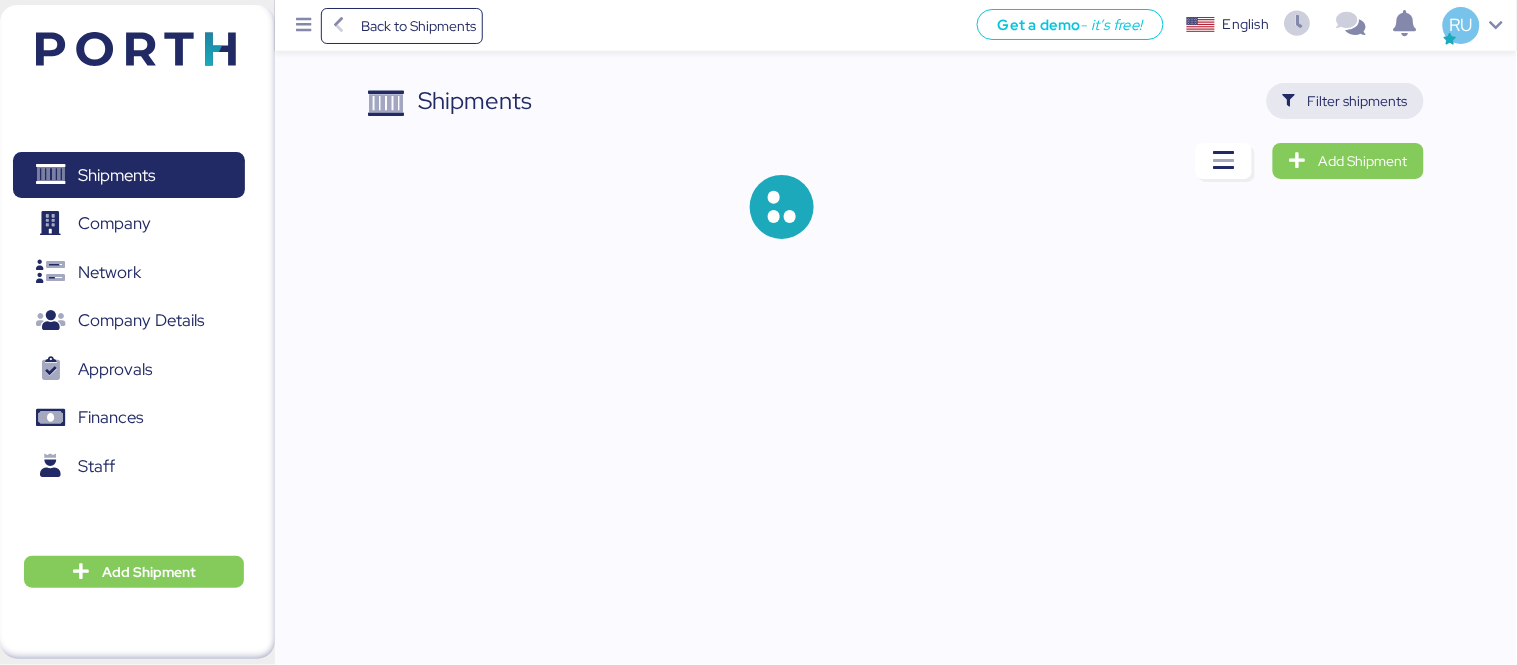 click on "Filter shipments" at bounding box center (1358, 101) 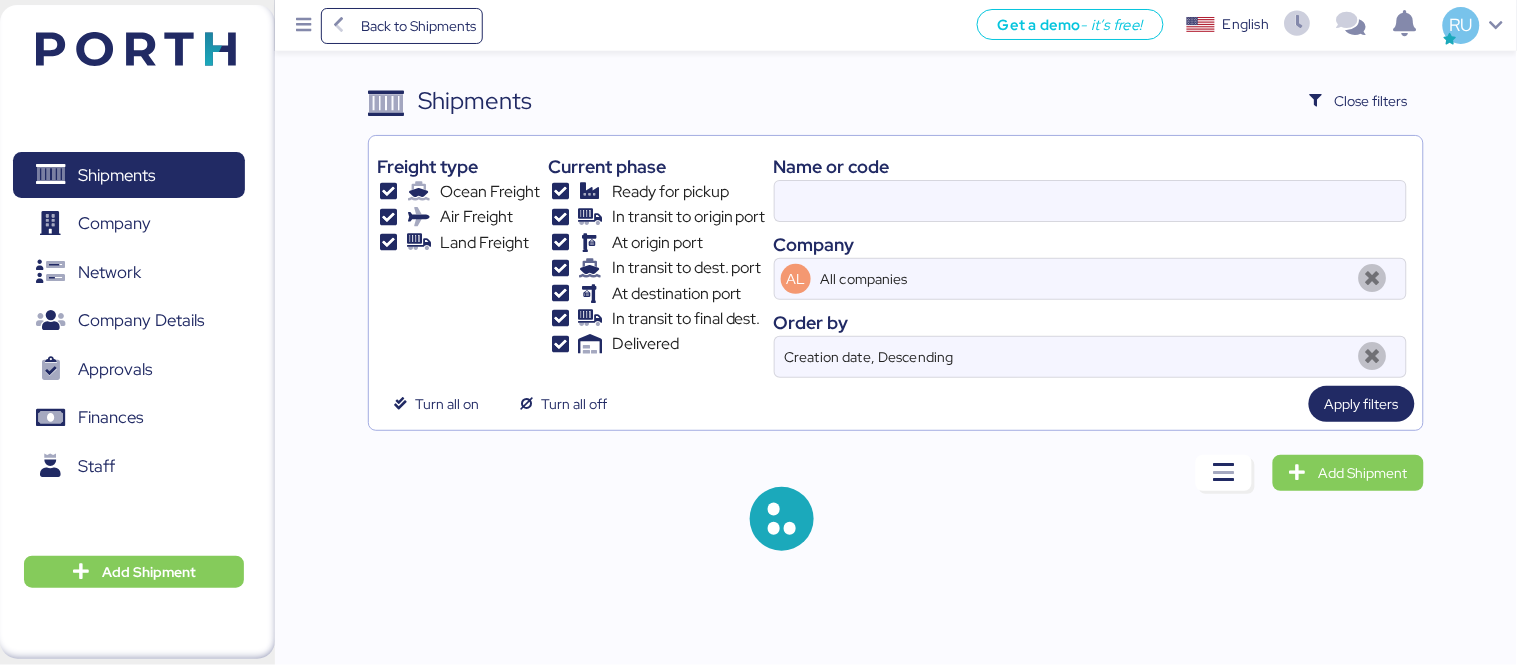 click on "Name or code" at bounding box center [1090, 166] 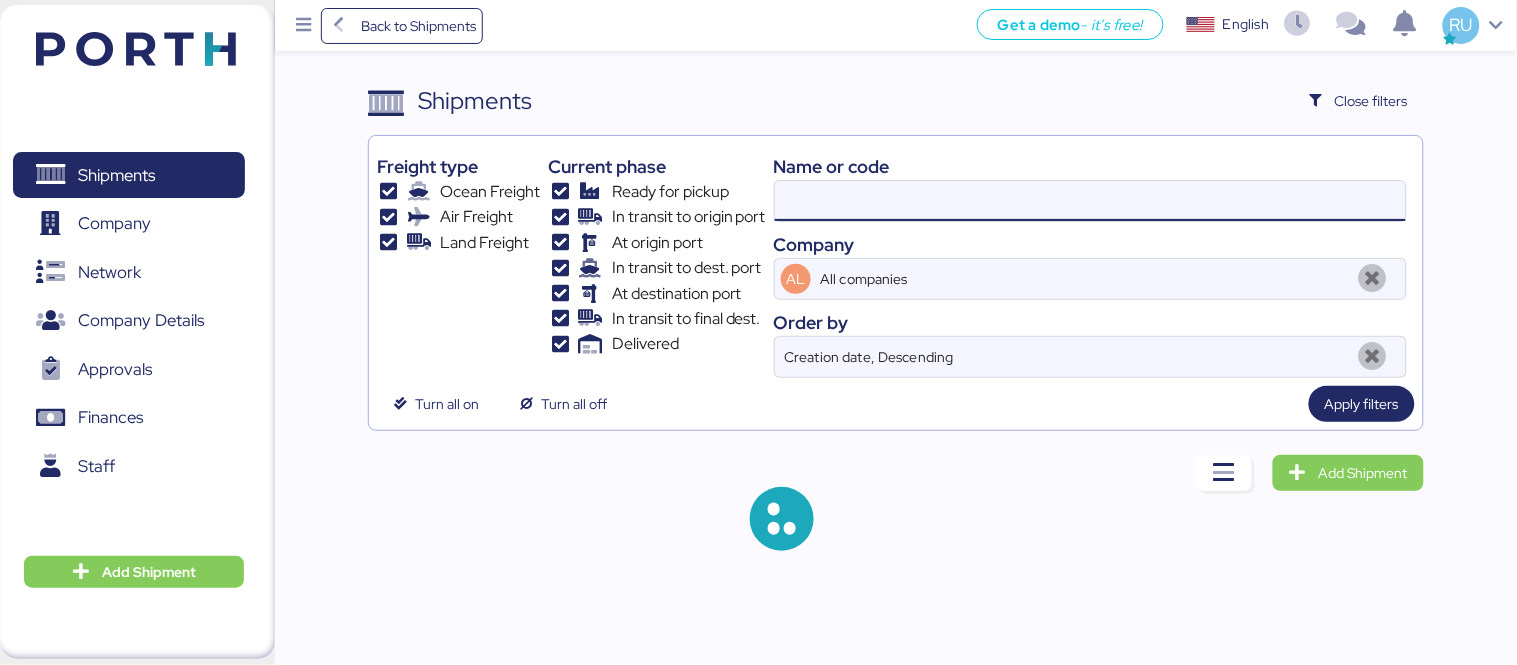 click at bounding box center [1090, 201] 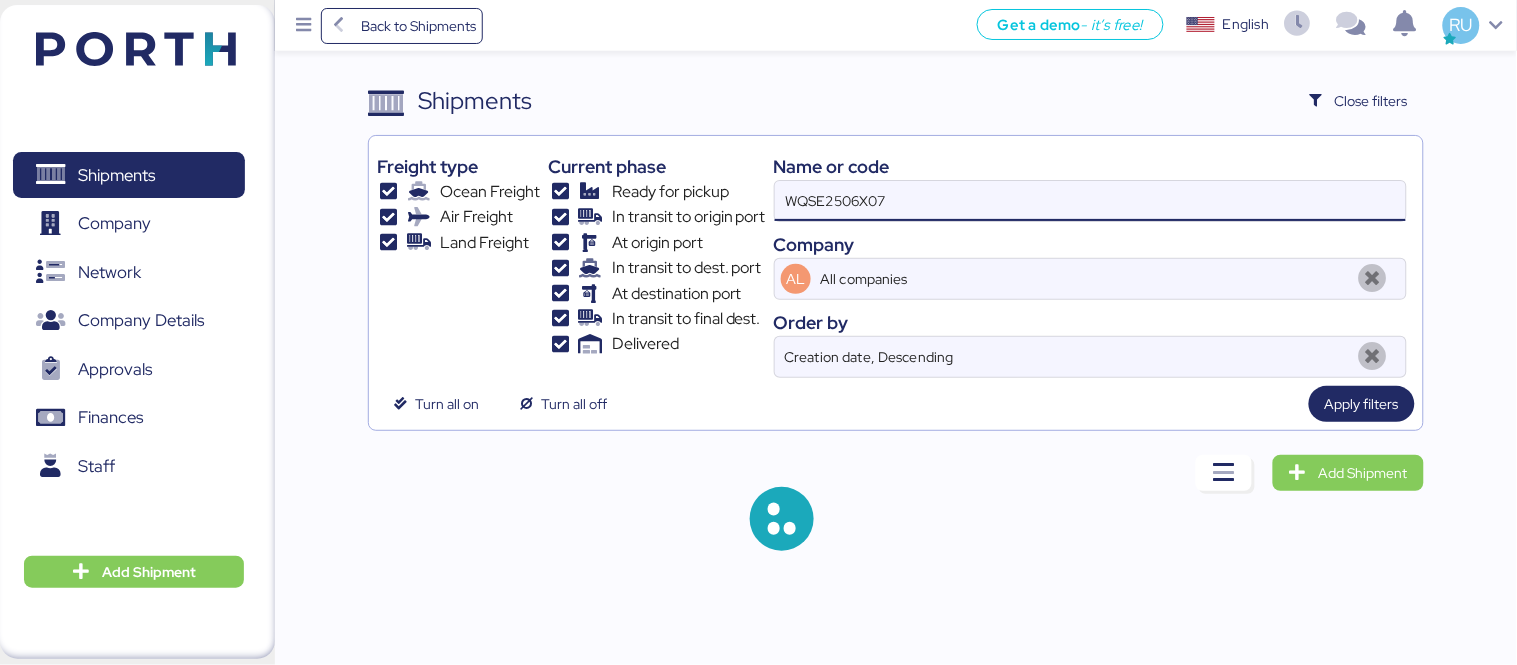 type on "WQSE2506X07" 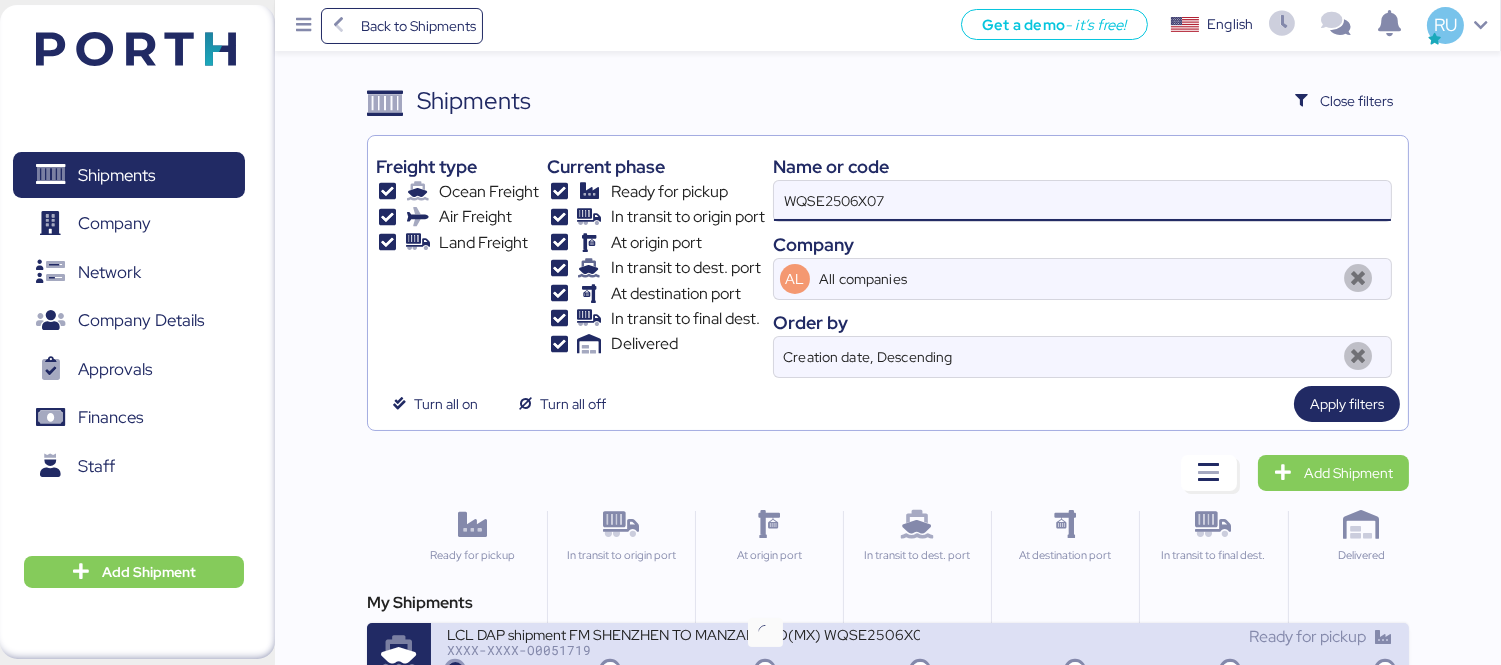 click on "XXXX-XXXX-O0051719" at bounding box center [683, 650] 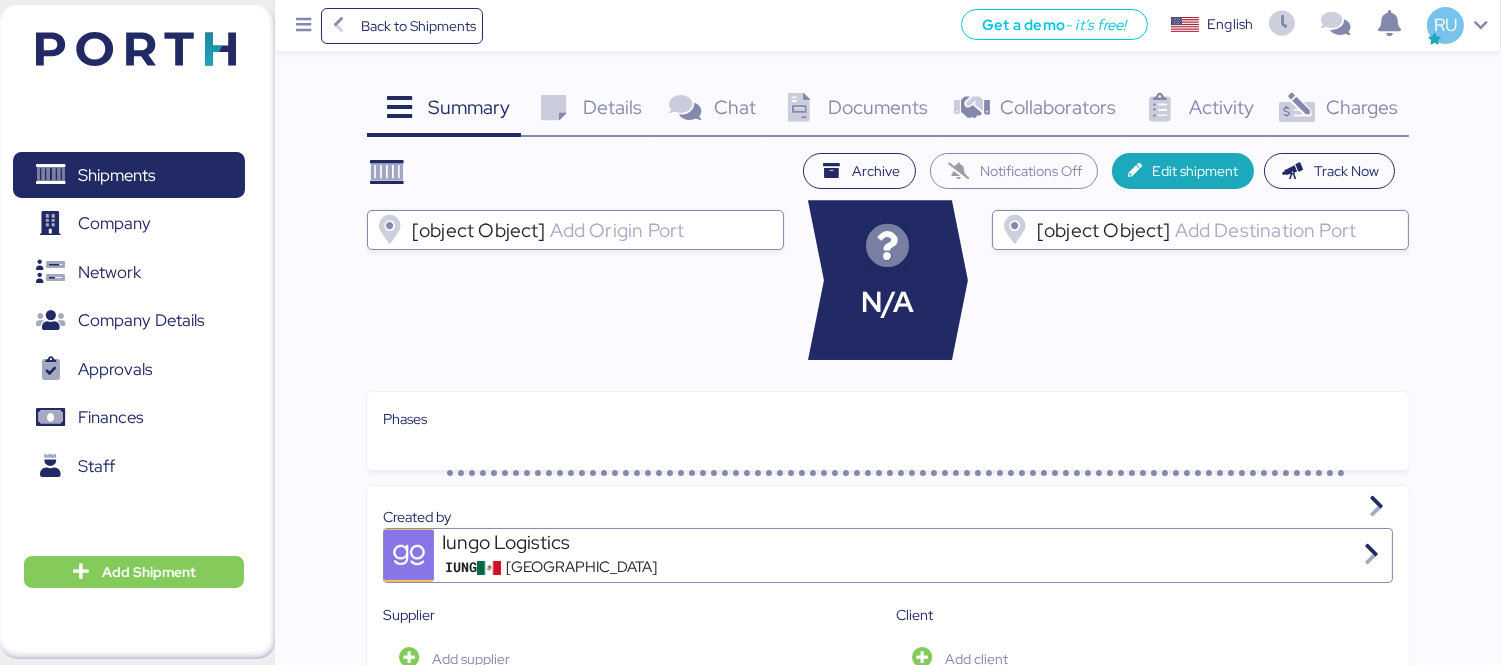 click on "Charges 0" at bounding box center (1337, 110) 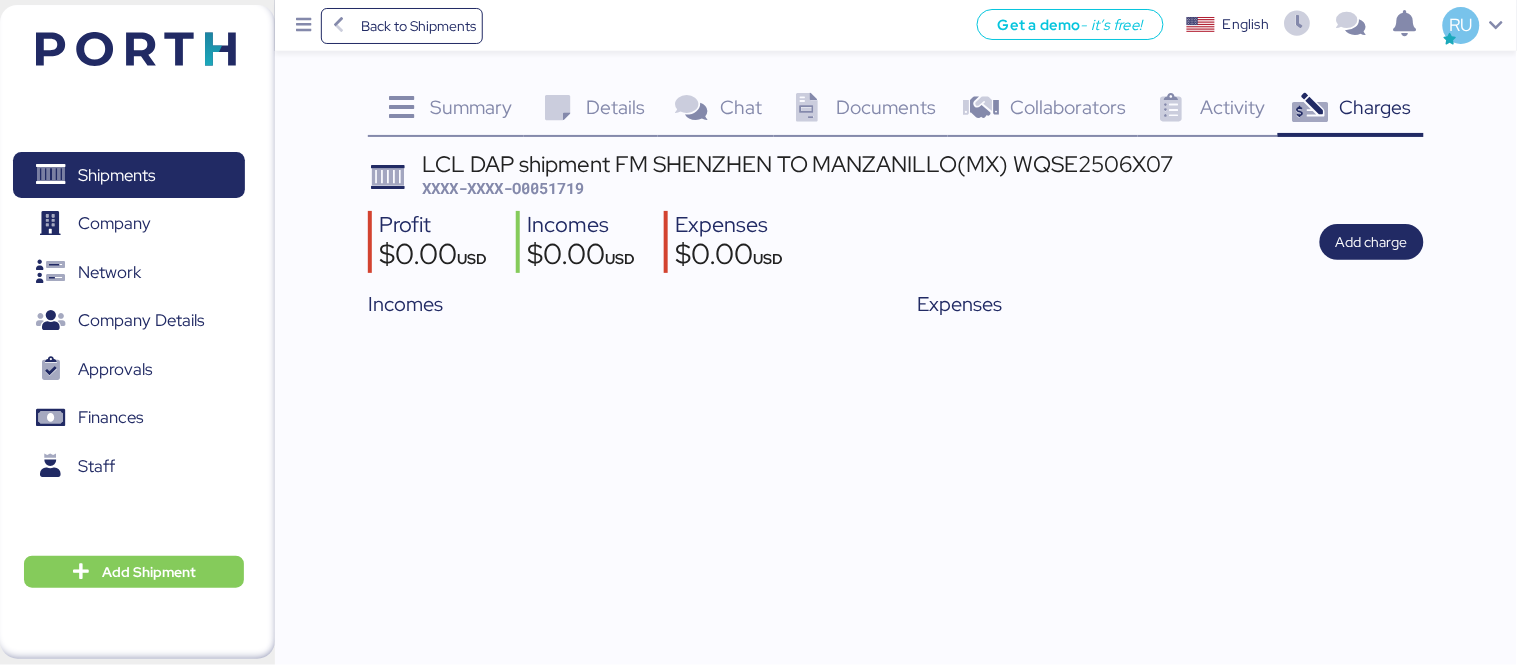 click on "Documents" at bounding box center (886, 107) 